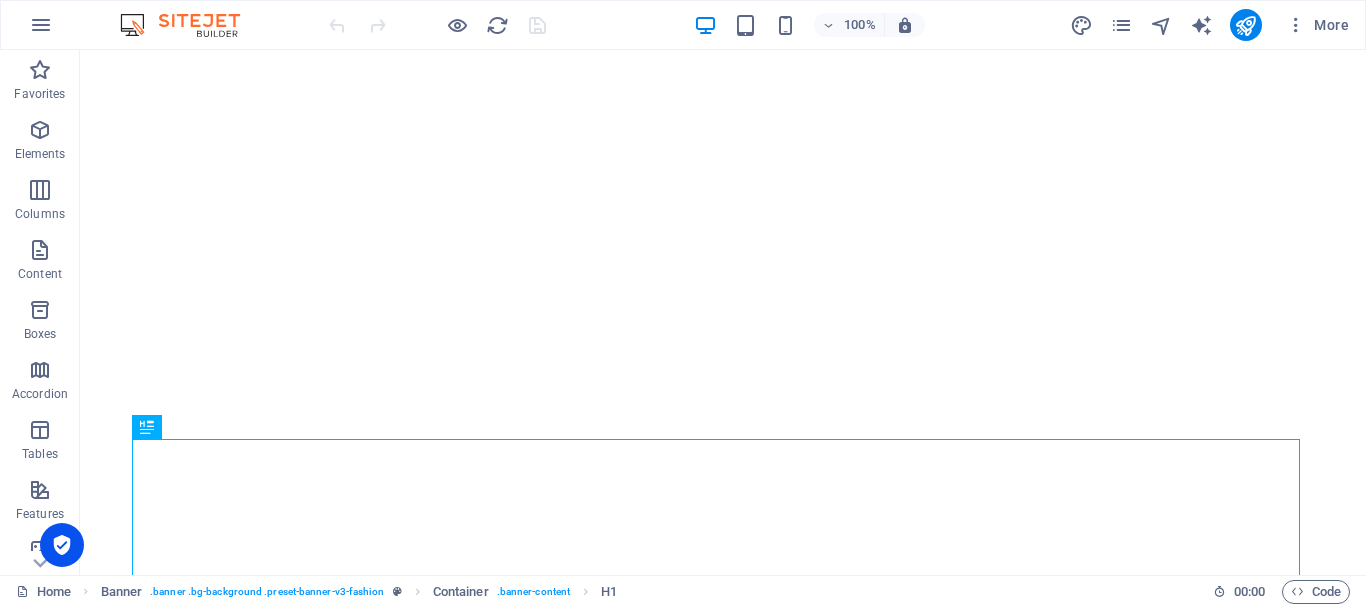 scroll, scrollTop: 0, scrollLeft: 0, axis: both 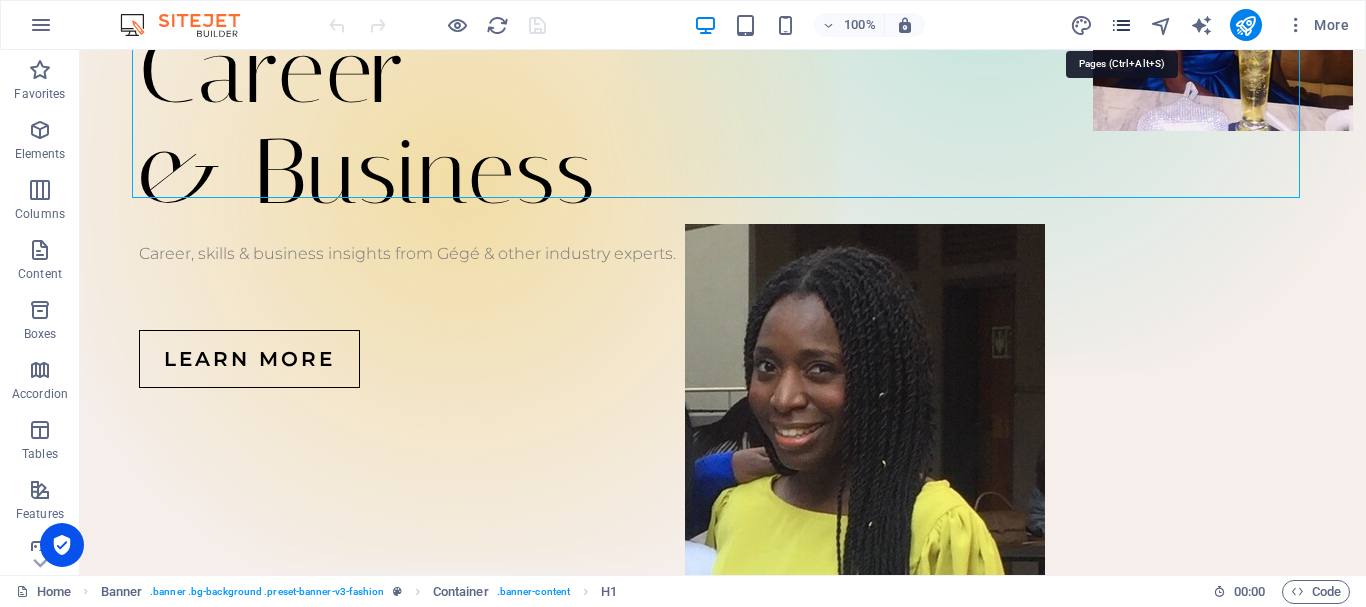 click at bounding box center [1121, 25] 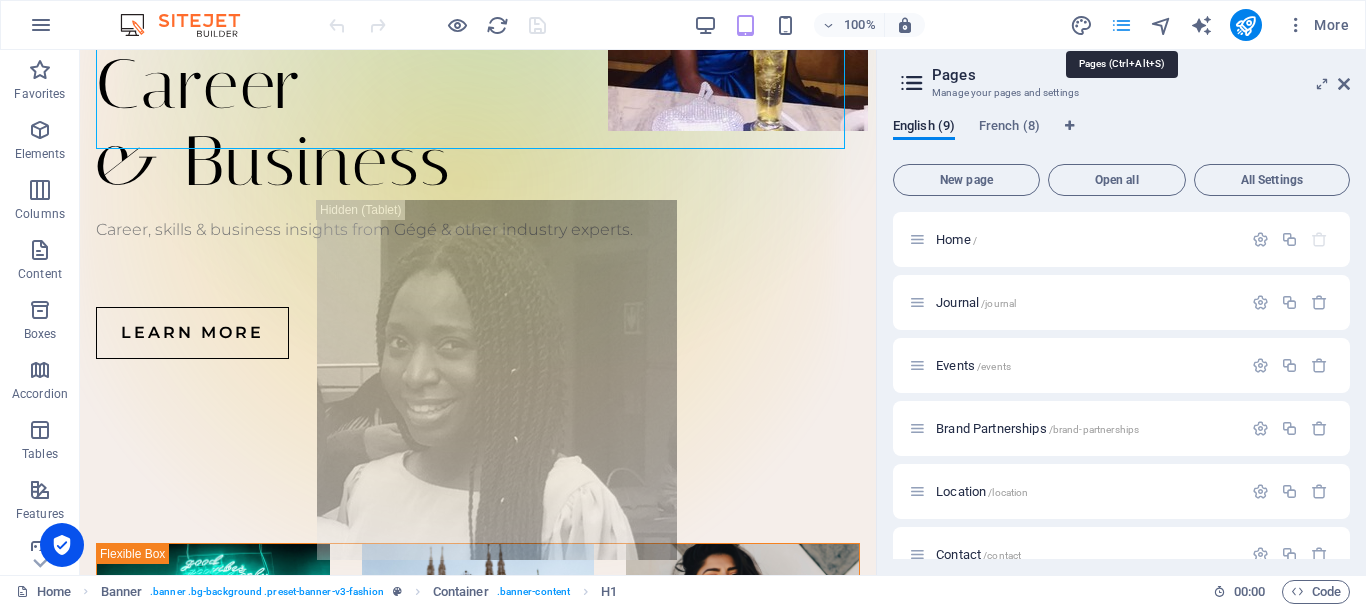 click at bounding box center (1121, 25) 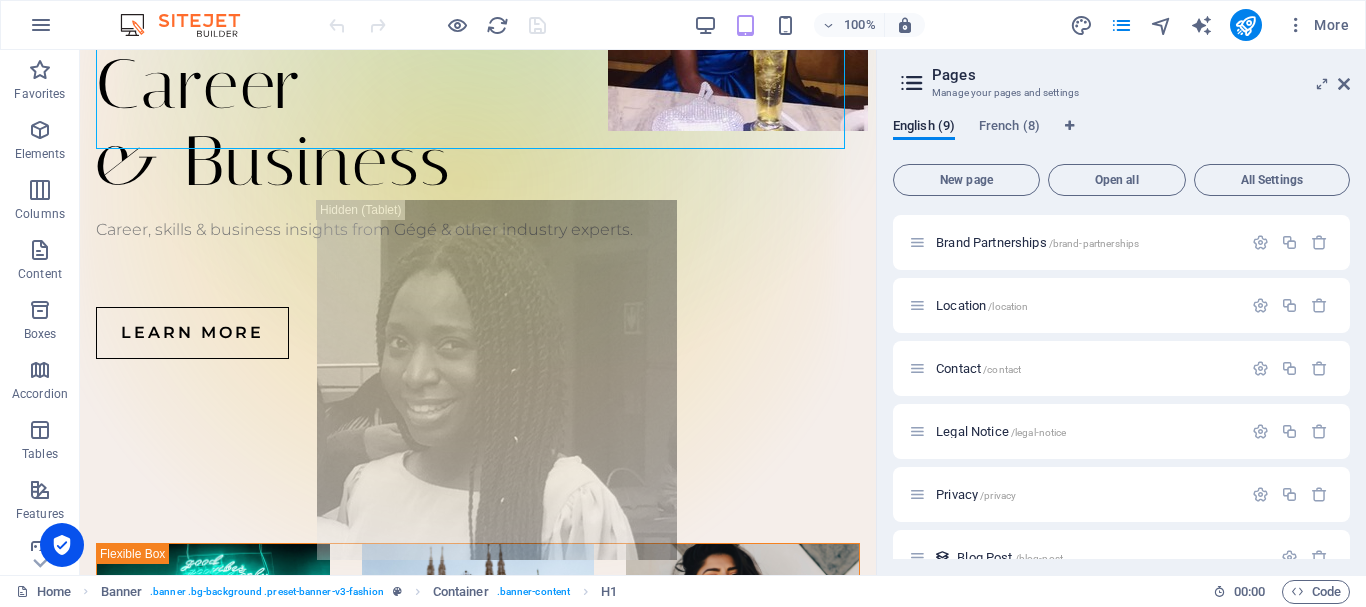 scroll, scrollTop: 220, scrollLeft: 0, axis: vertical 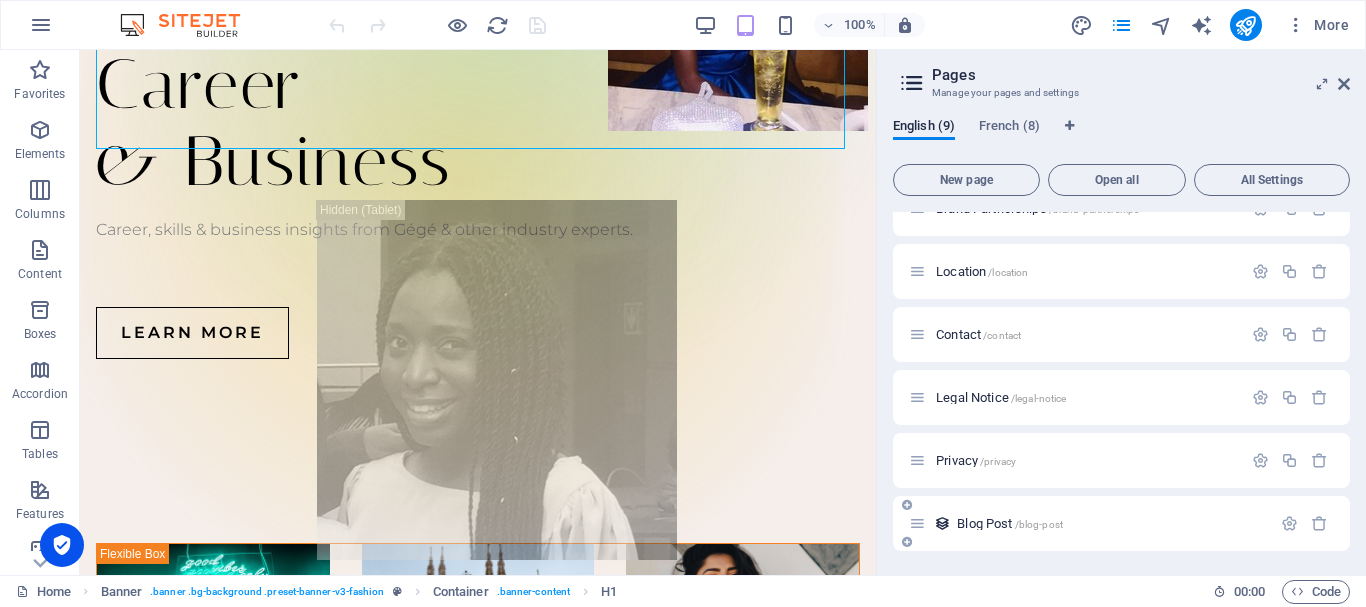 click on "Blog Post /blog-post" at bounding box center [1090, 523] 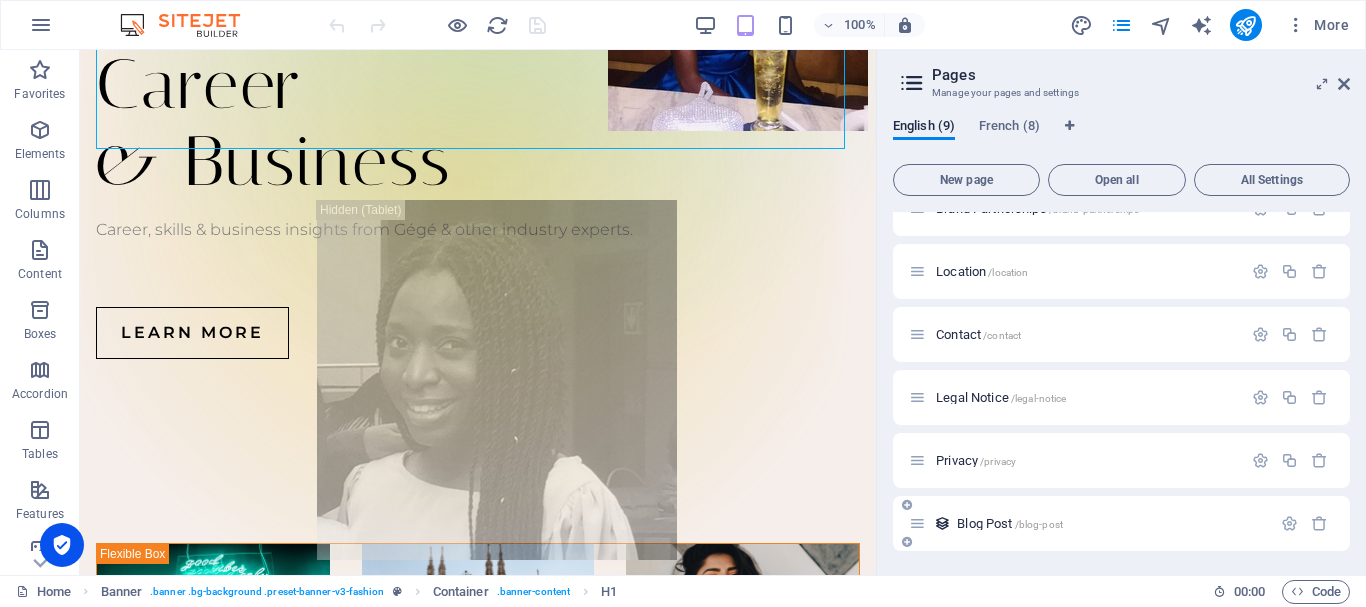 click on "/blog-post" at bounding box center (1039, 524) 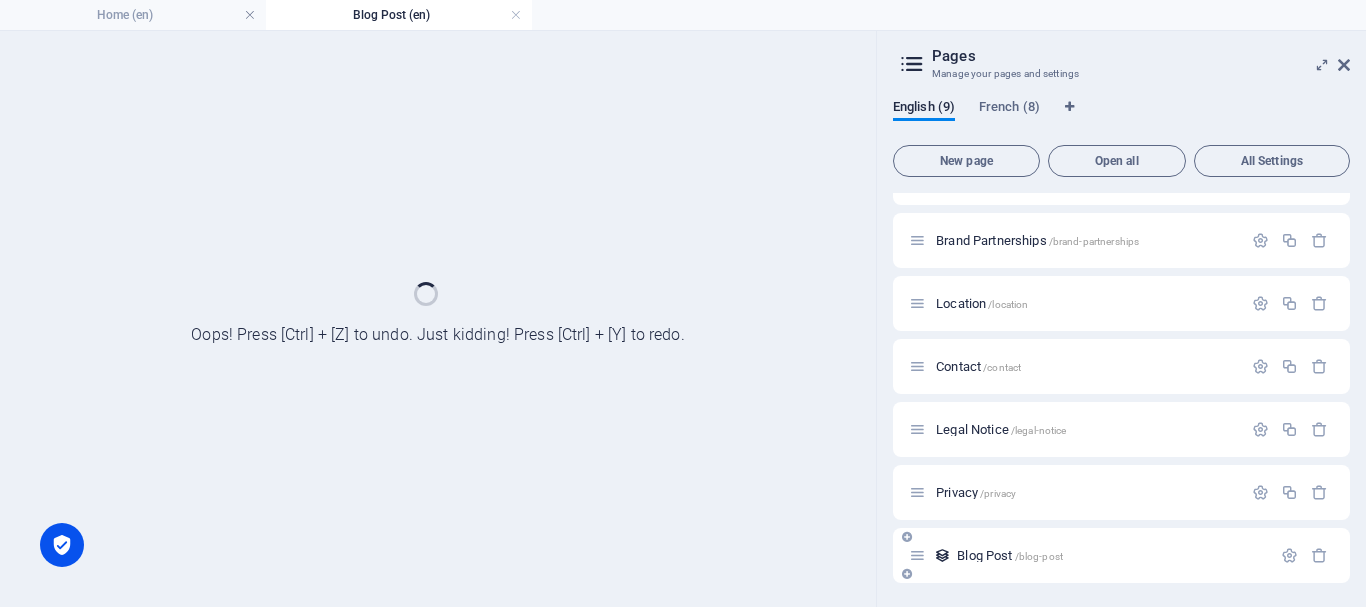 scroll, scrollTop: 169, scrollLeft: 0, axis: vertical 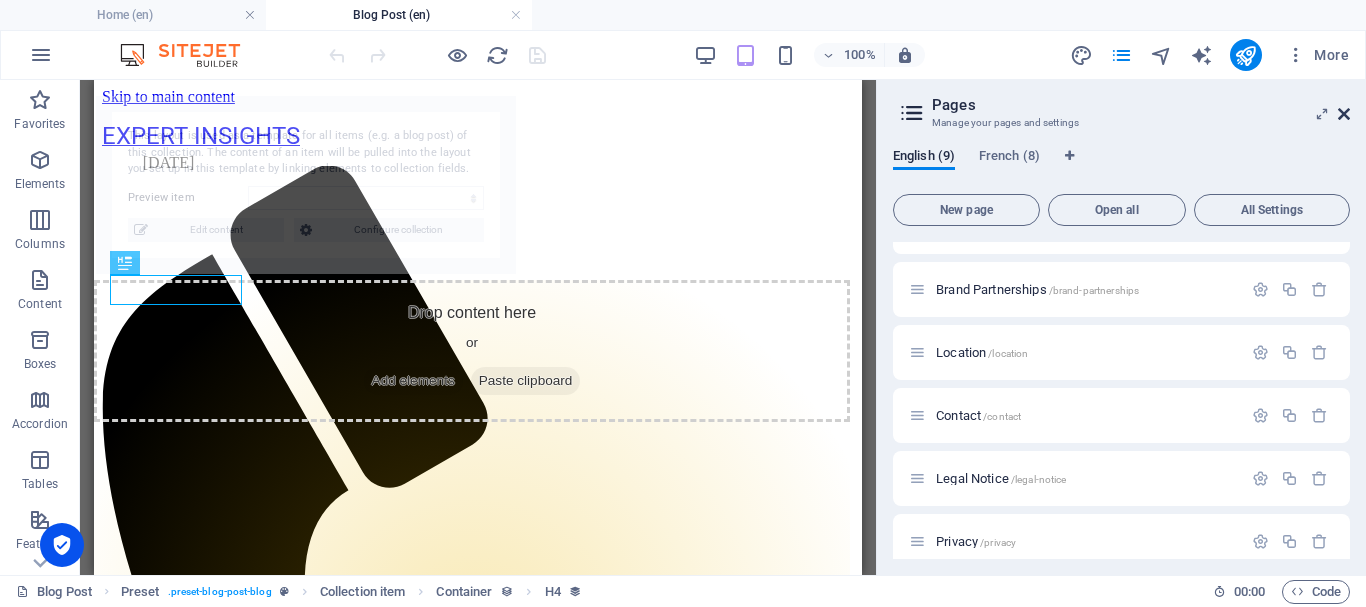 select on "6862e82f365d964a530a9c06" 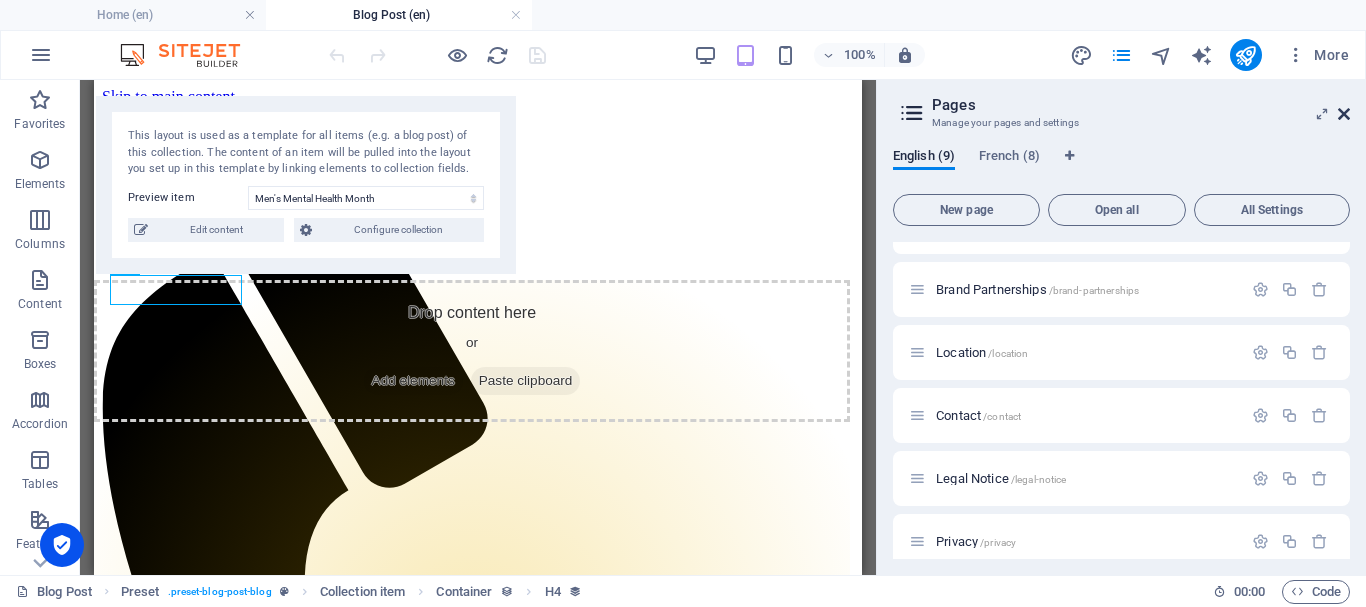 click at bounding box center [1344, 114] 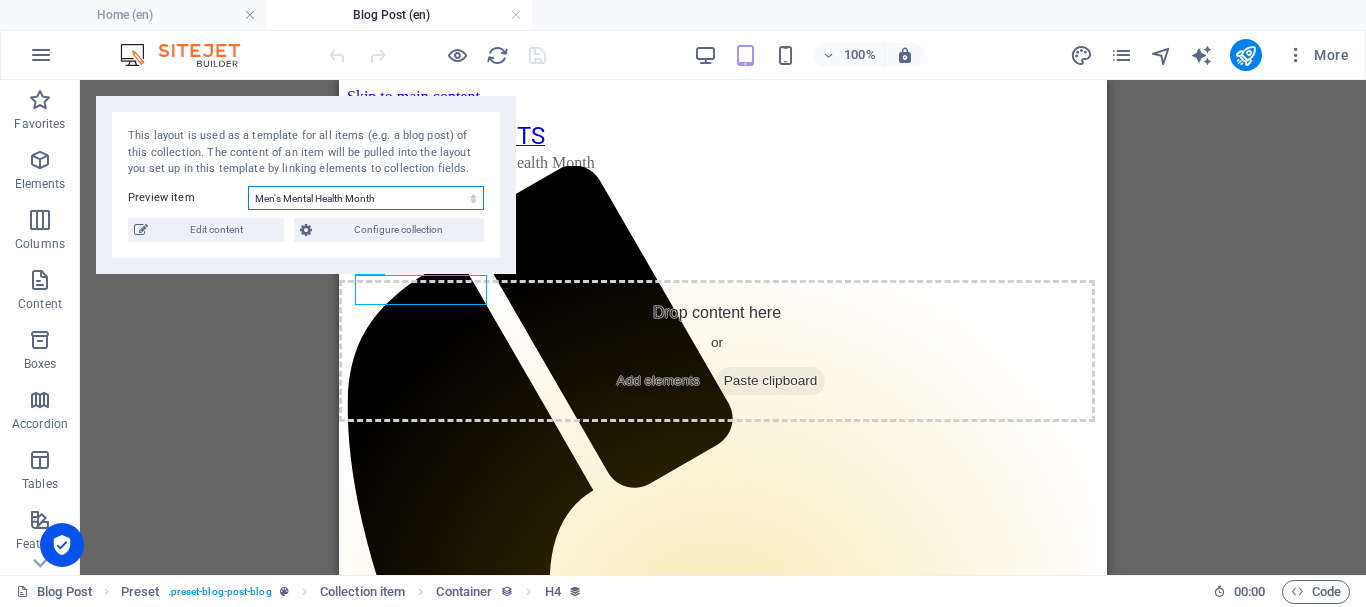 click on "Youth Day 2025 Men's Mental Health Month Pride Month" at bounding box center (366, 198) 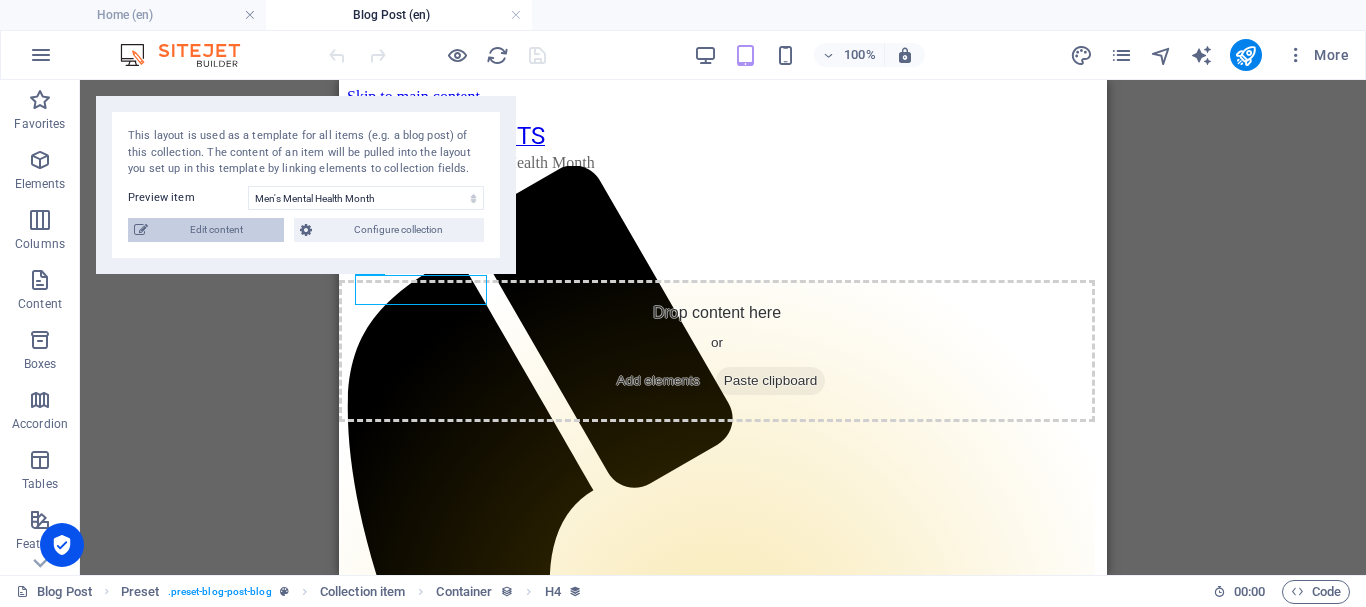 click on "Edit content" at bounding box center (216, 230) 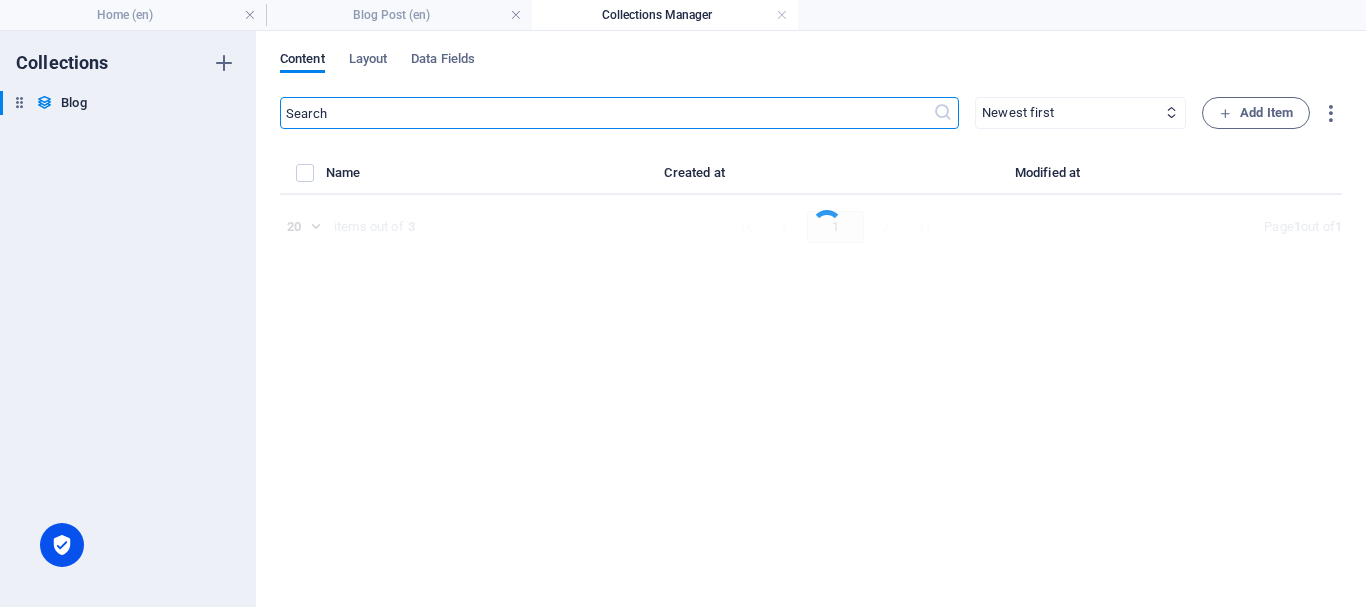 select on "Trends" 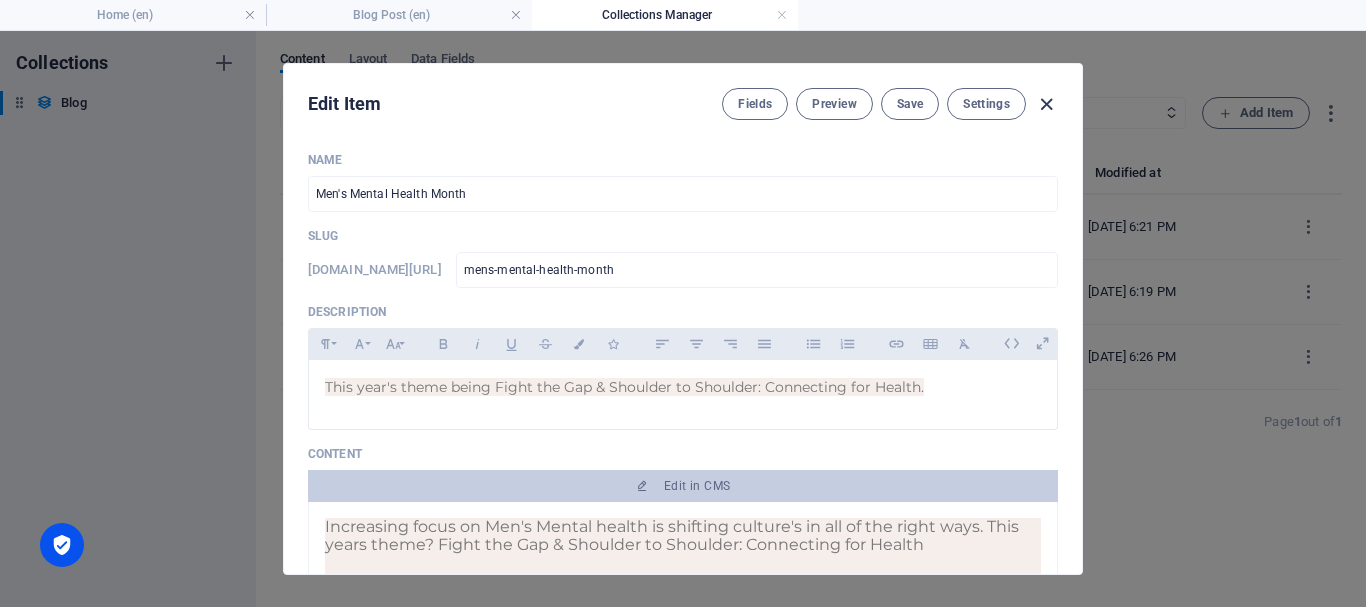 click at bounding box center [1046, 104] 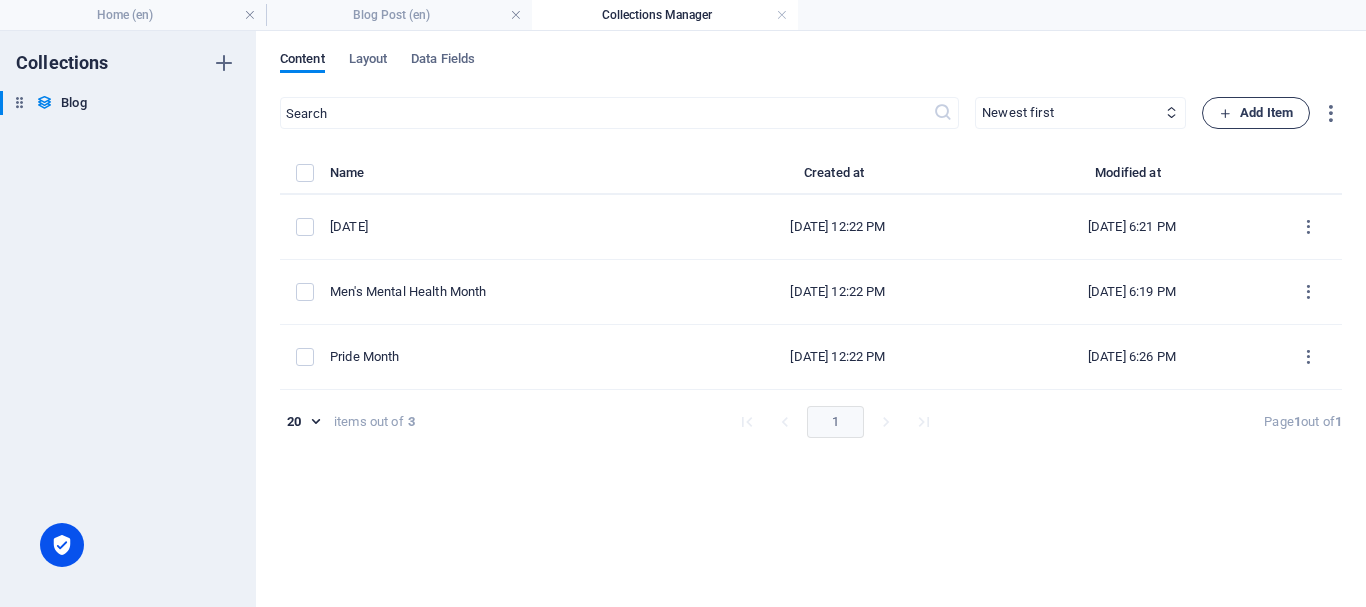 click on "Add Item" at bounding box center [1256, 113] 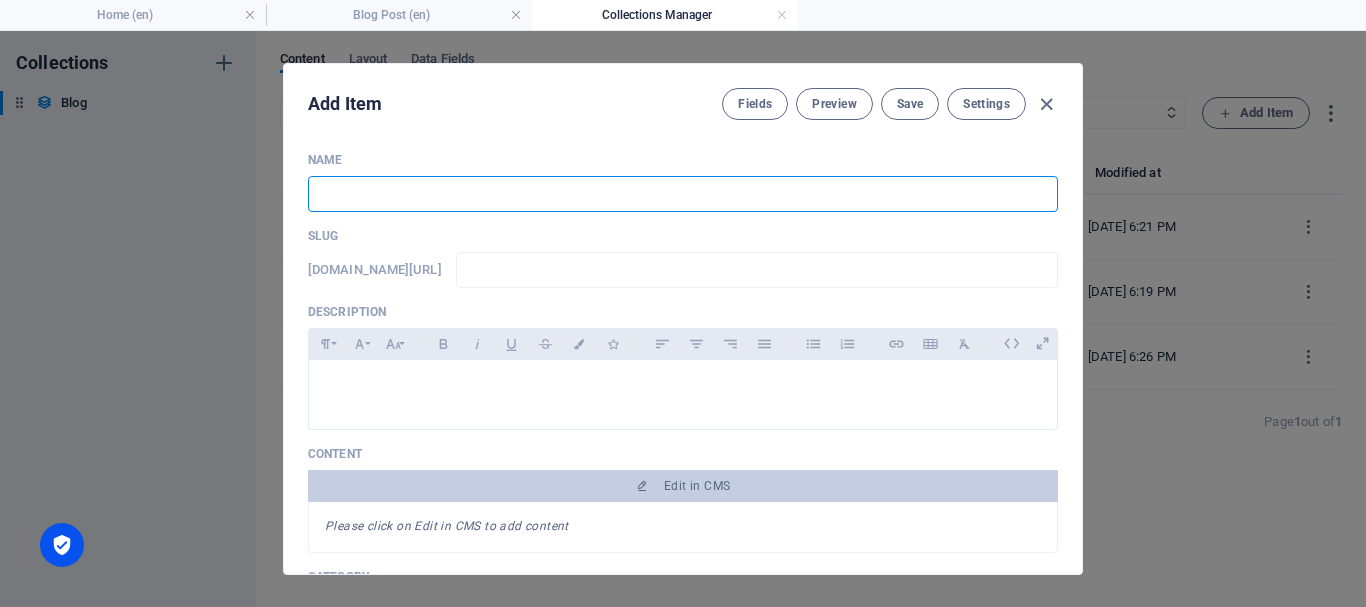 click at bounding box center [683, 194] 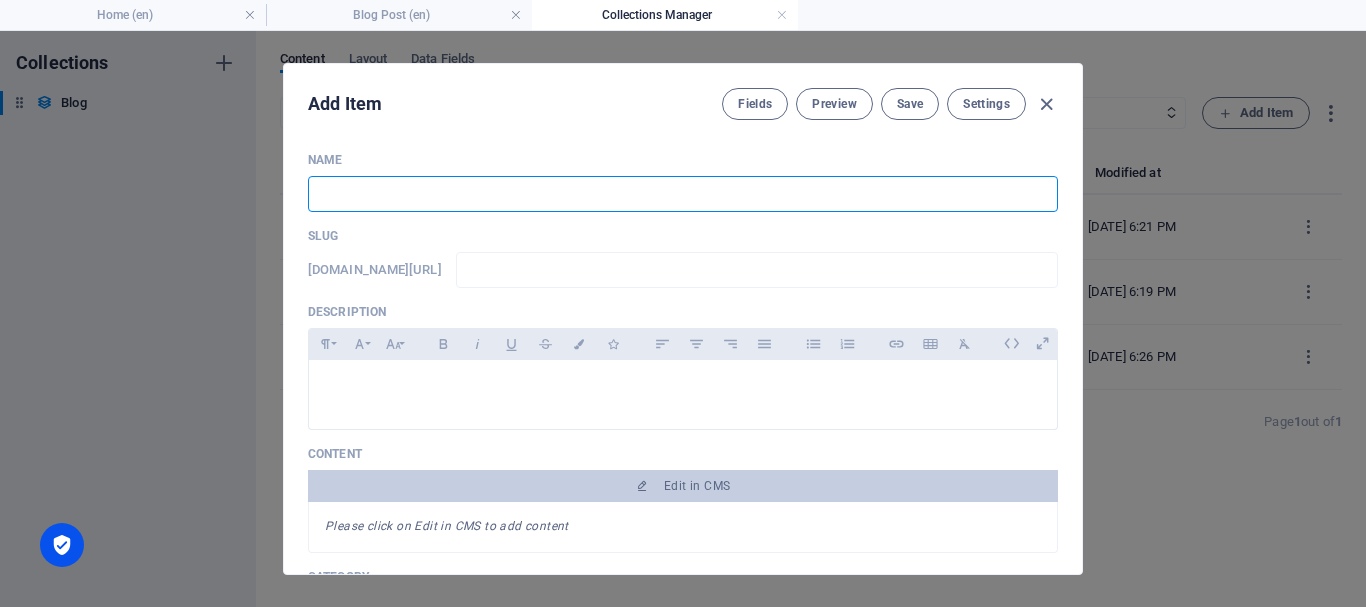 type on "J" 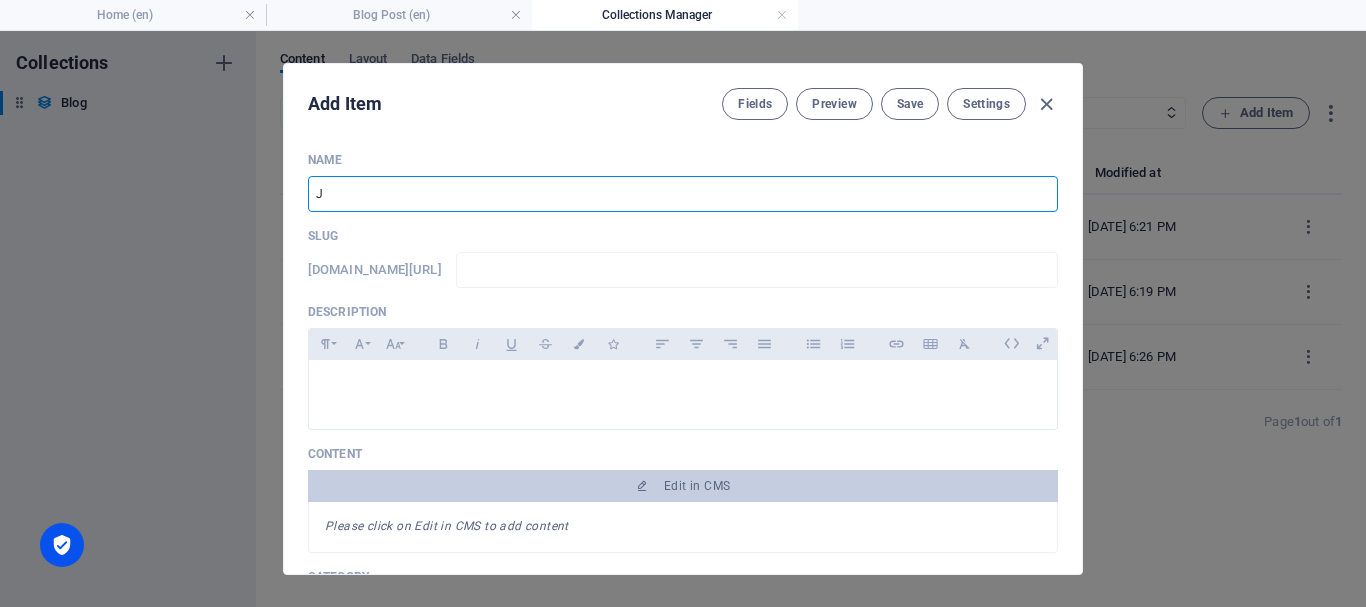 type on "j" 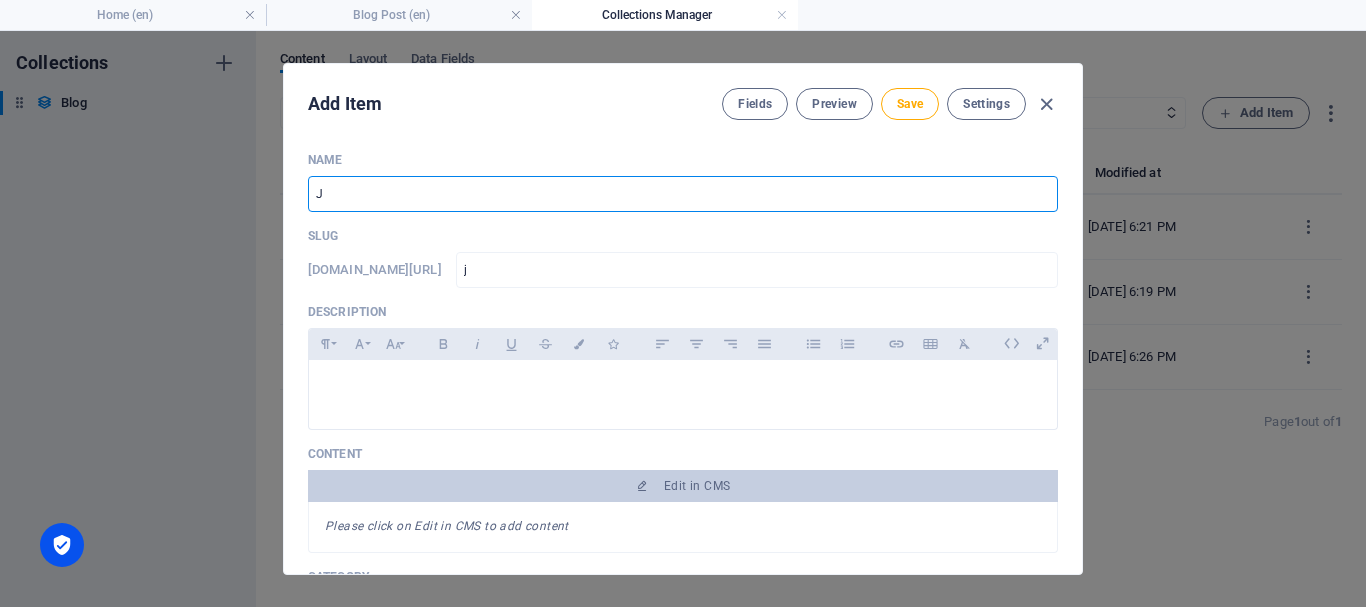 type on "JH" 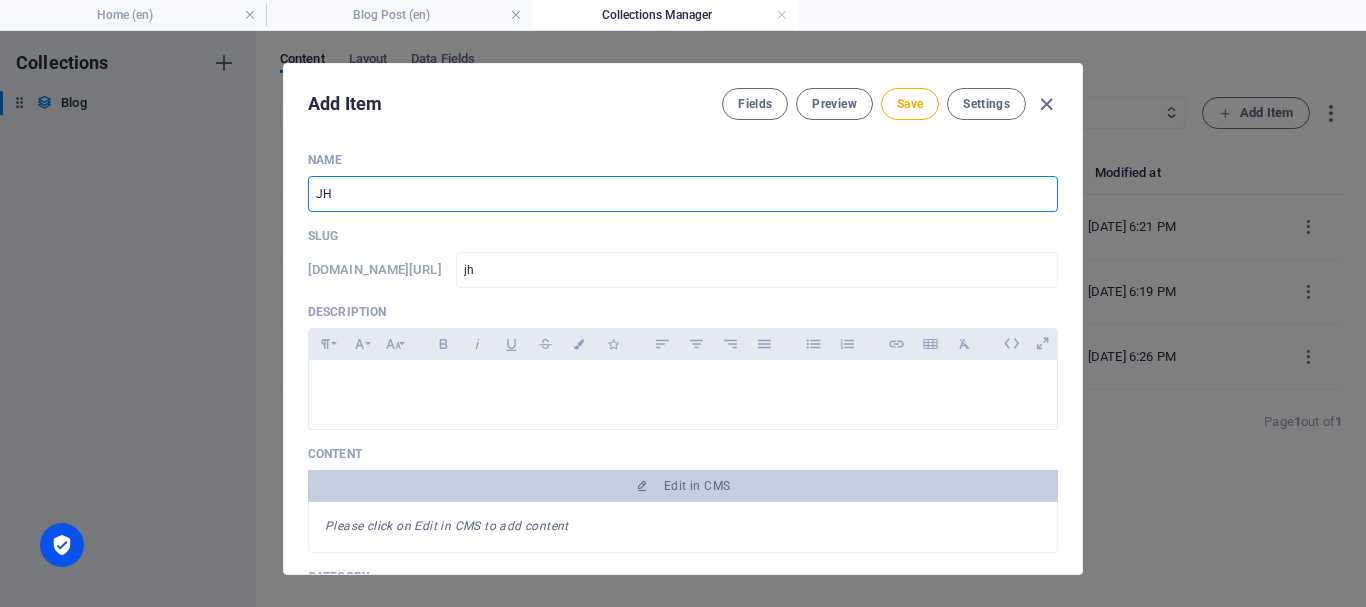 type on "JHH" 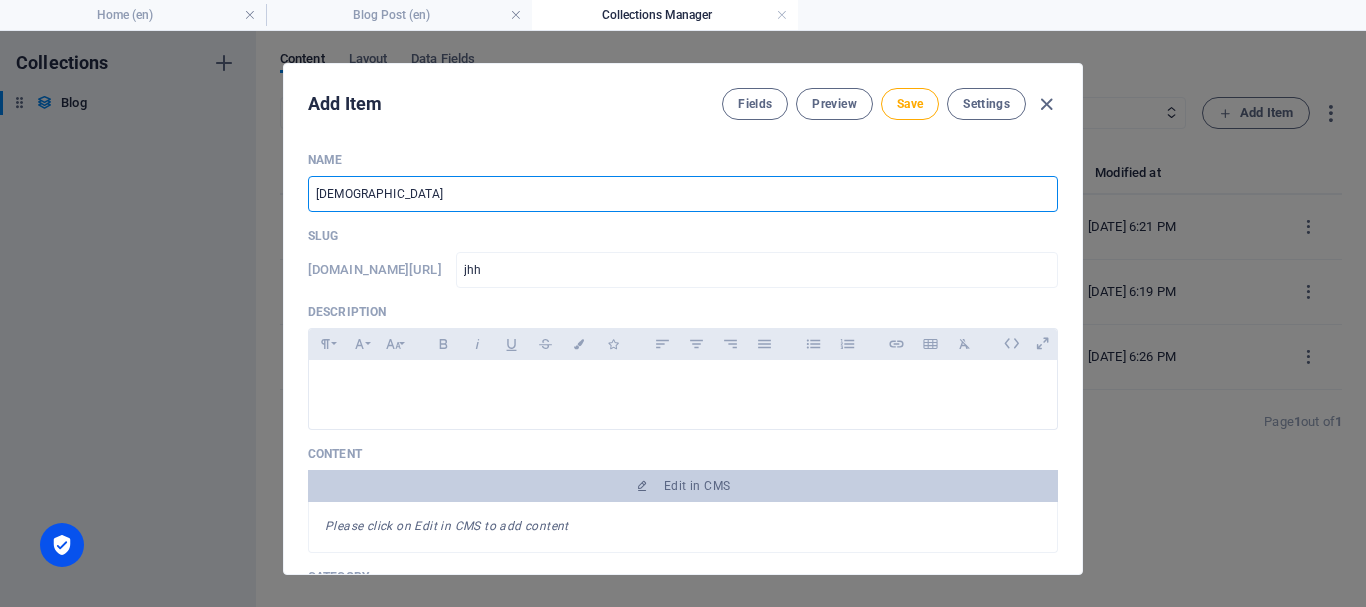 type on "JH" 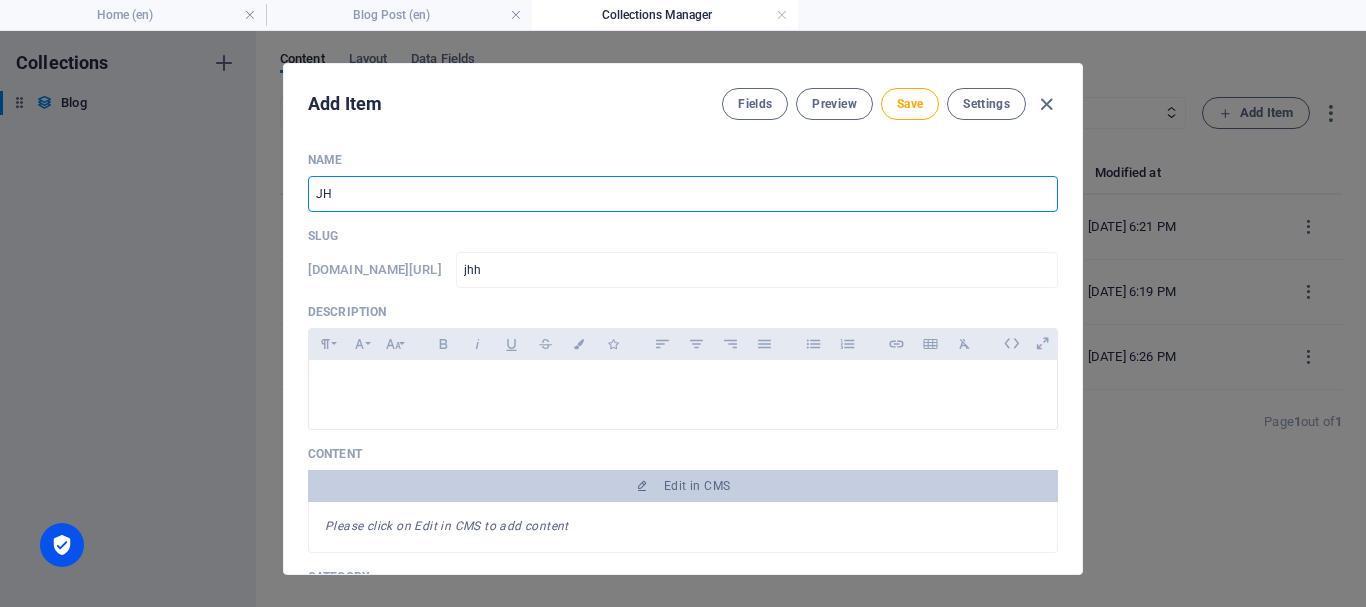 type on "jh" 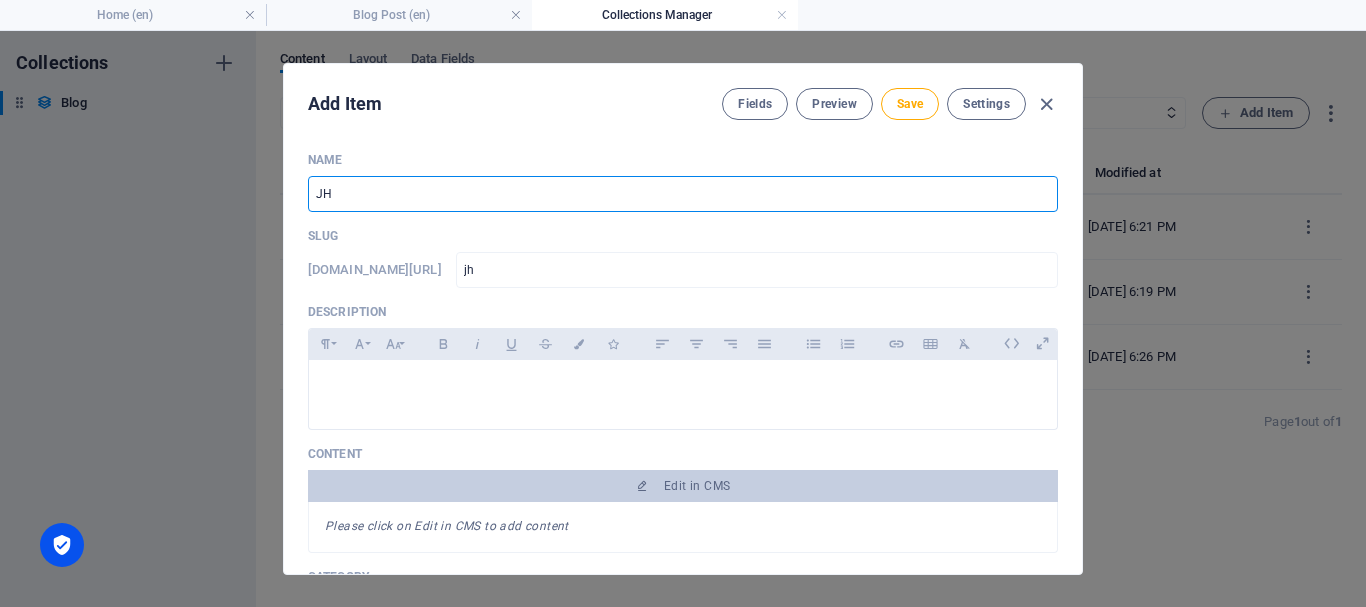 type on "jh" 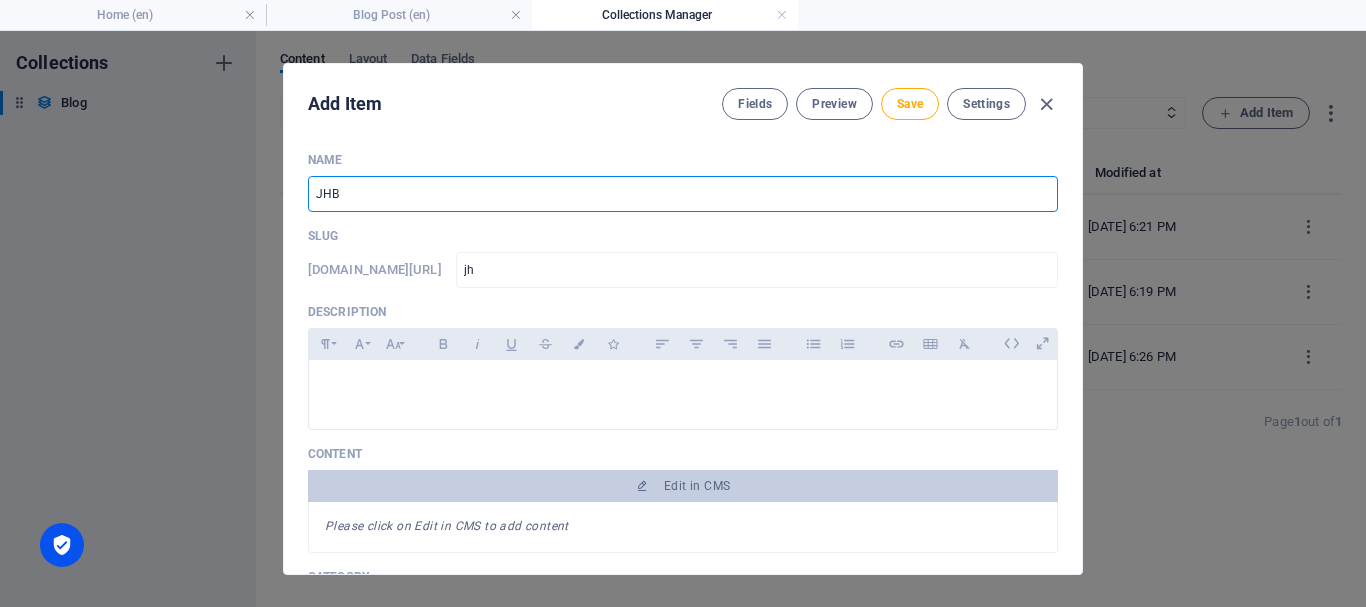 type on "jhb" 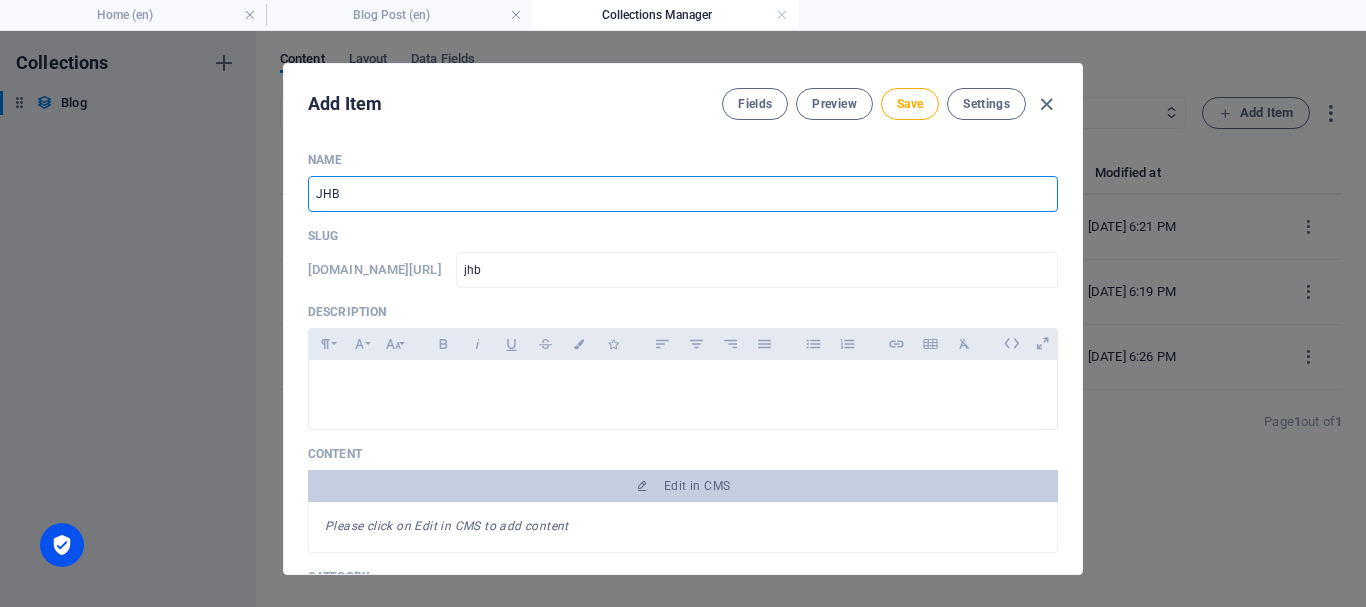 type on "JHB N" 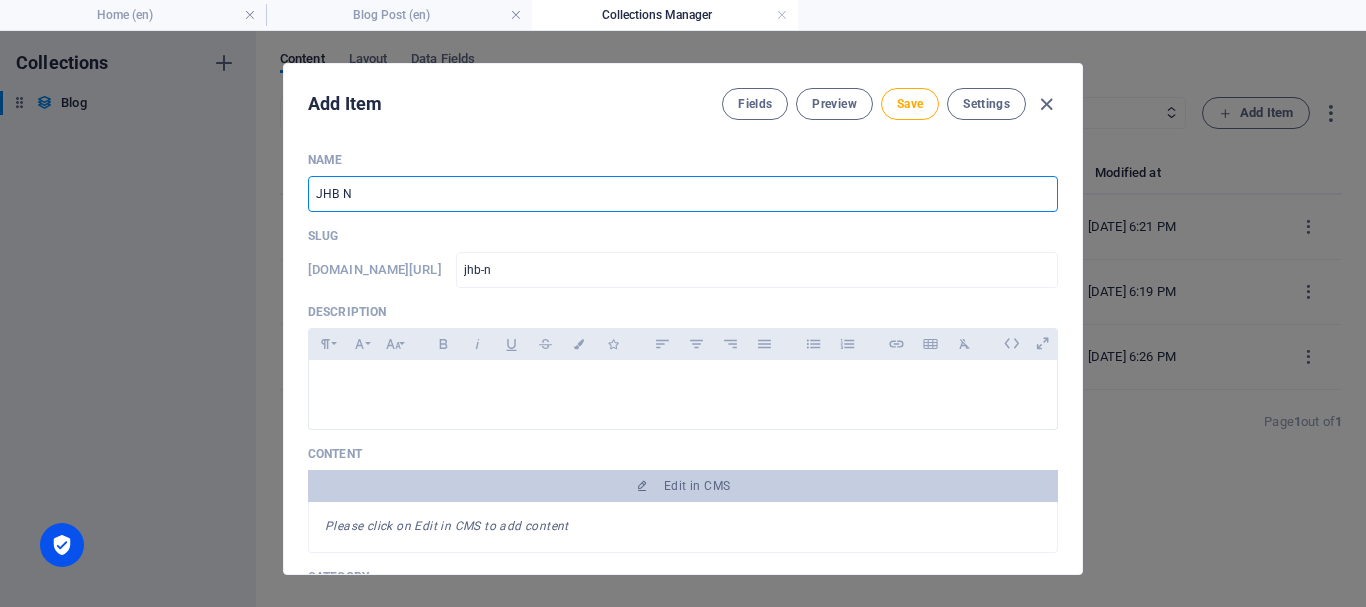 type on "JHB Ni" 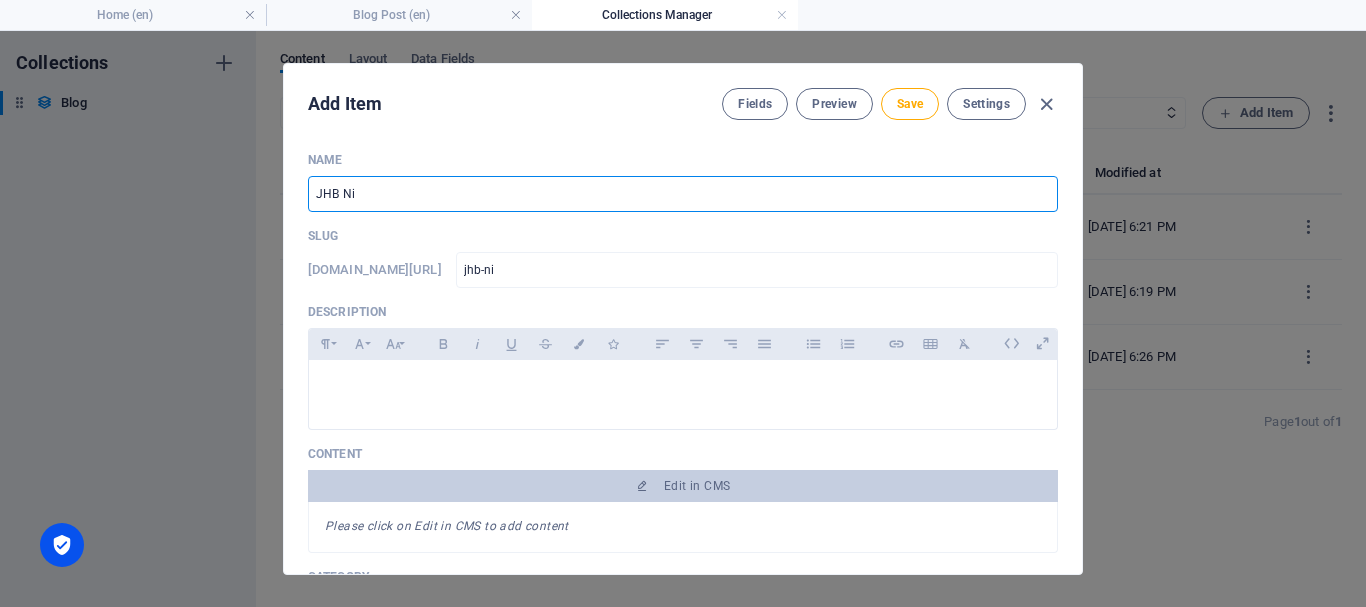 type on "JHB Nig" 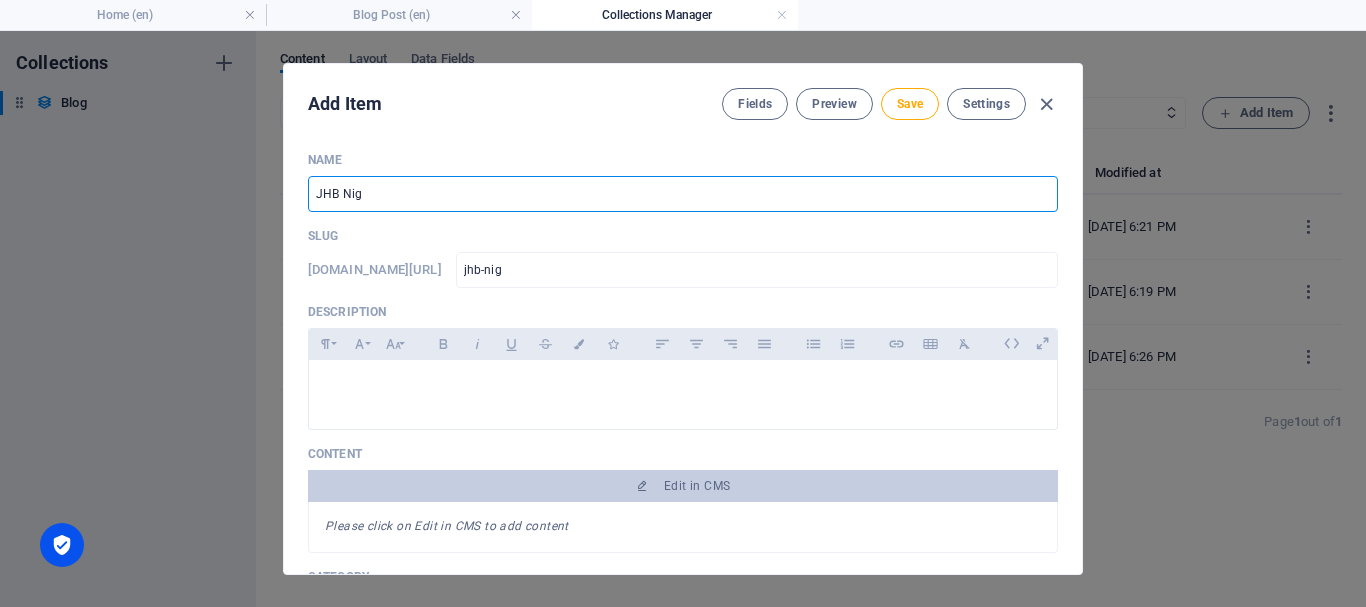 type on "JHB Nigh" 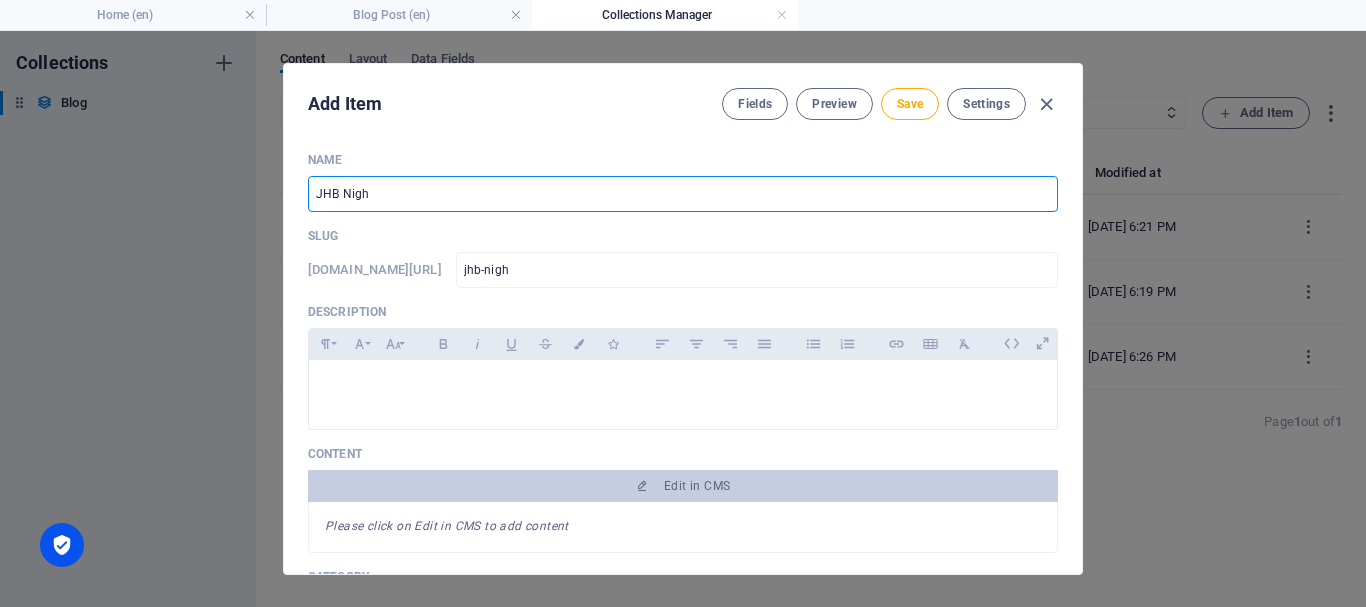 type on "JHB Night" 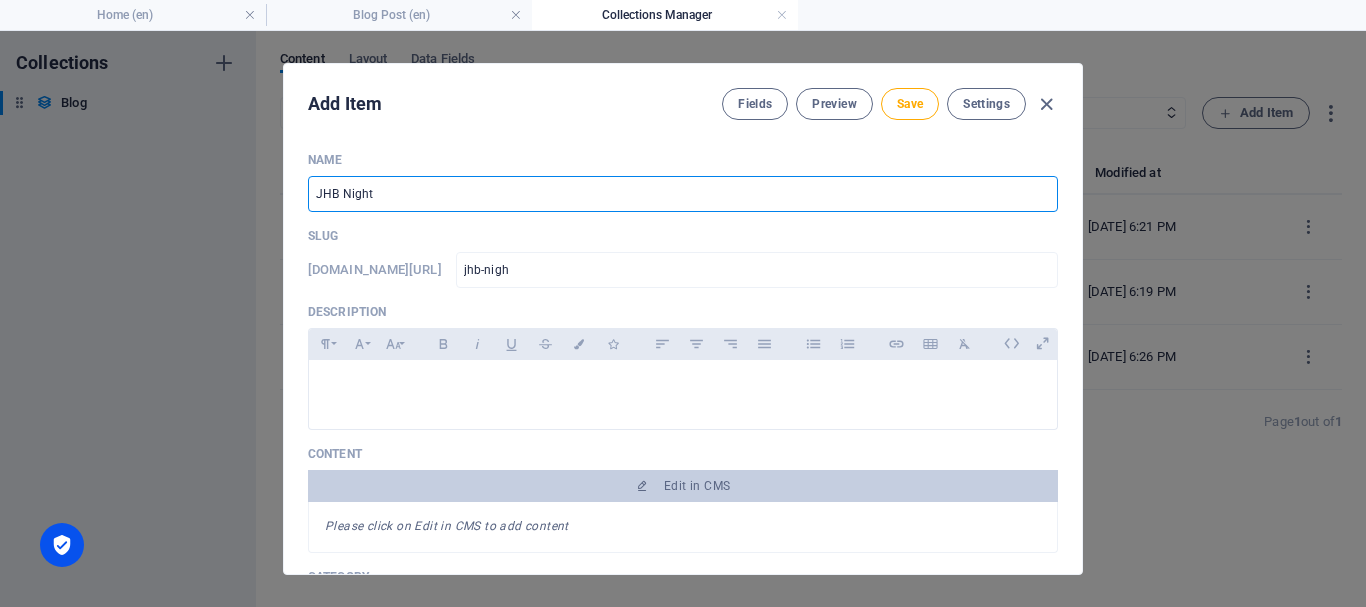 type on "jhb-night" 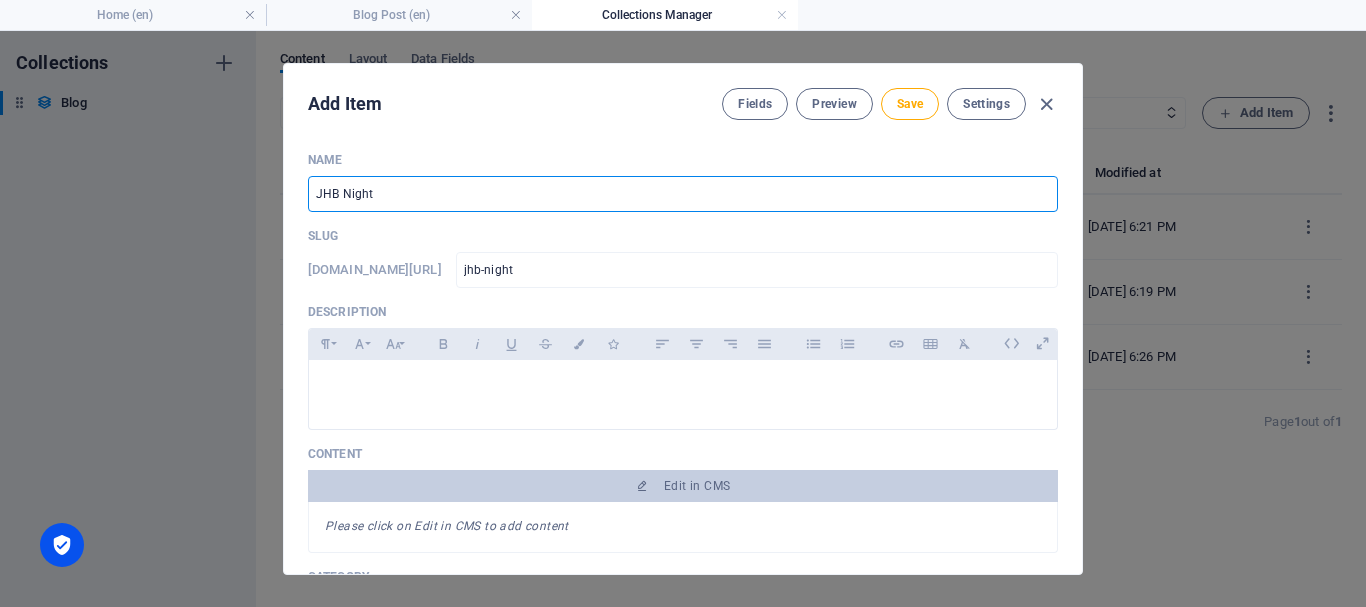 type on "JHB Night L" 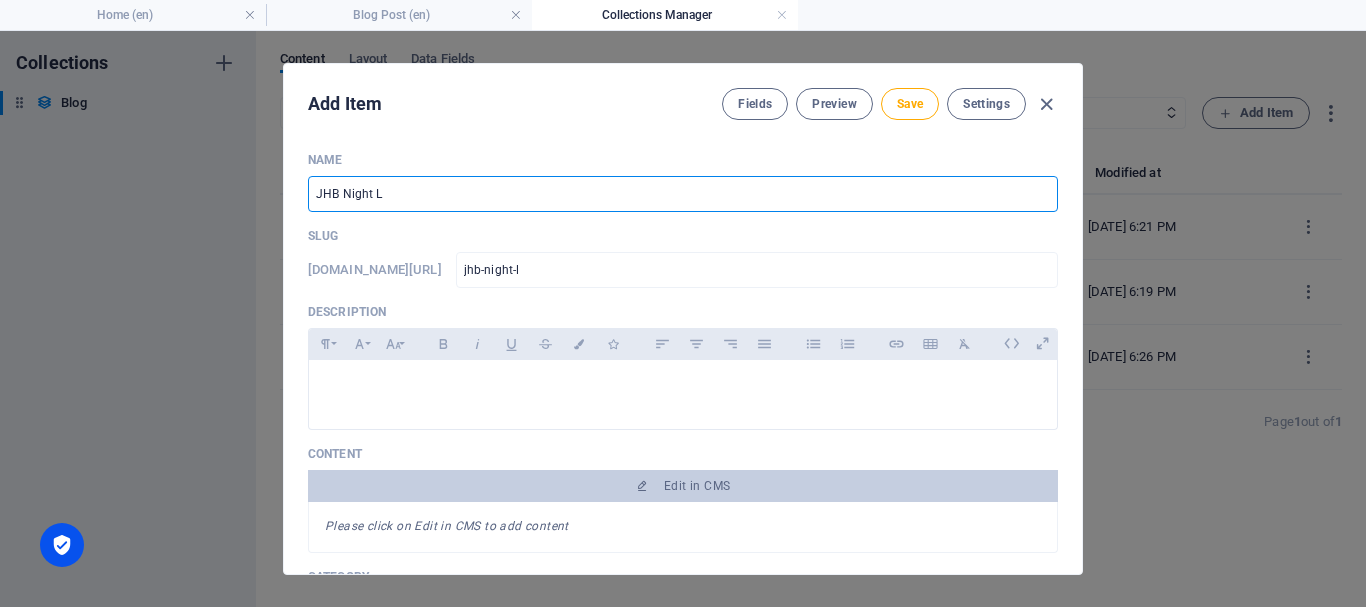 type on "jhb-night-l" 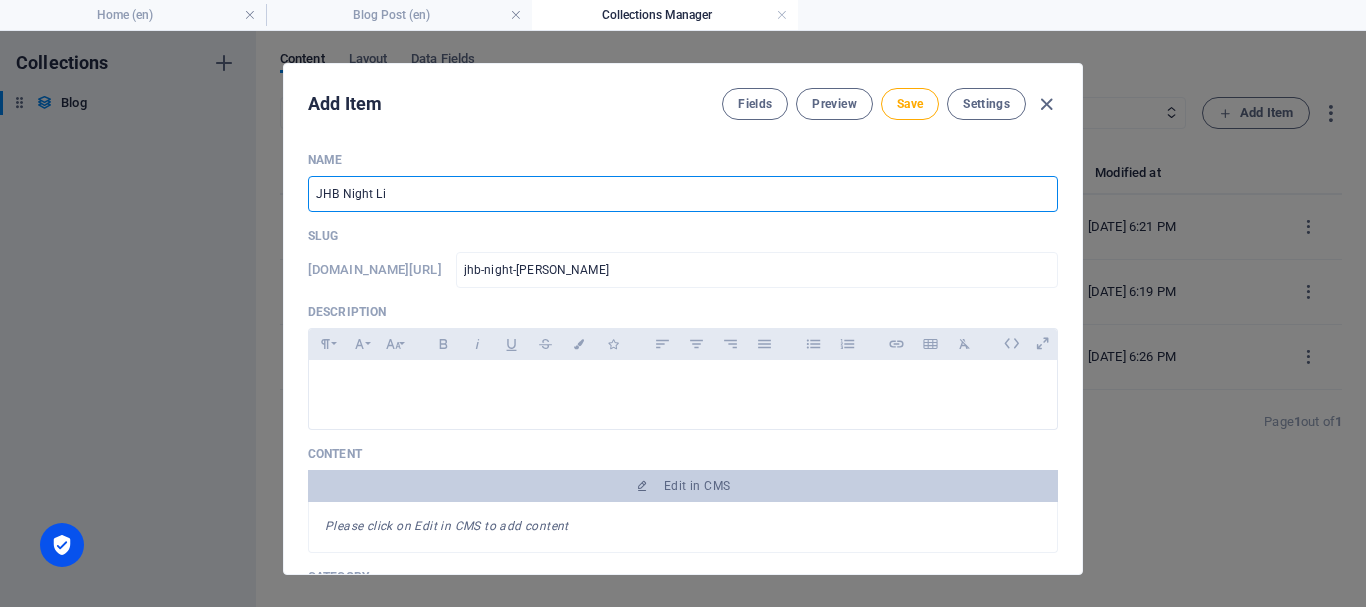 type on "JHB Night Lif" 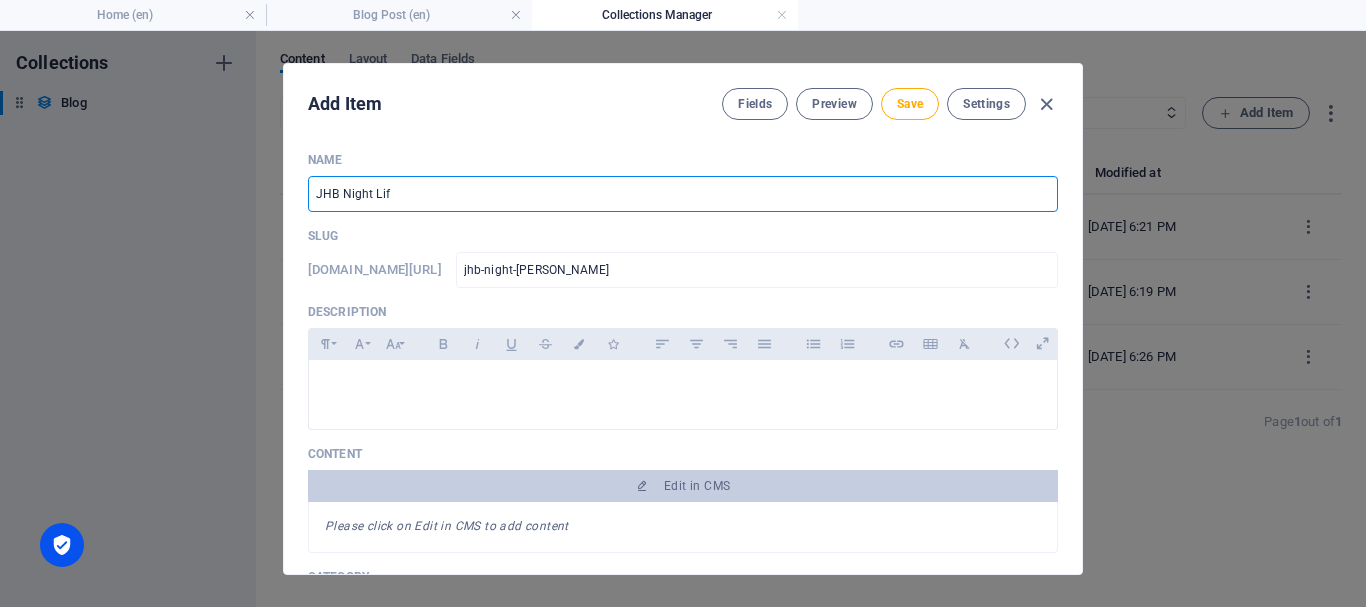 type on "jhb-night-lif" 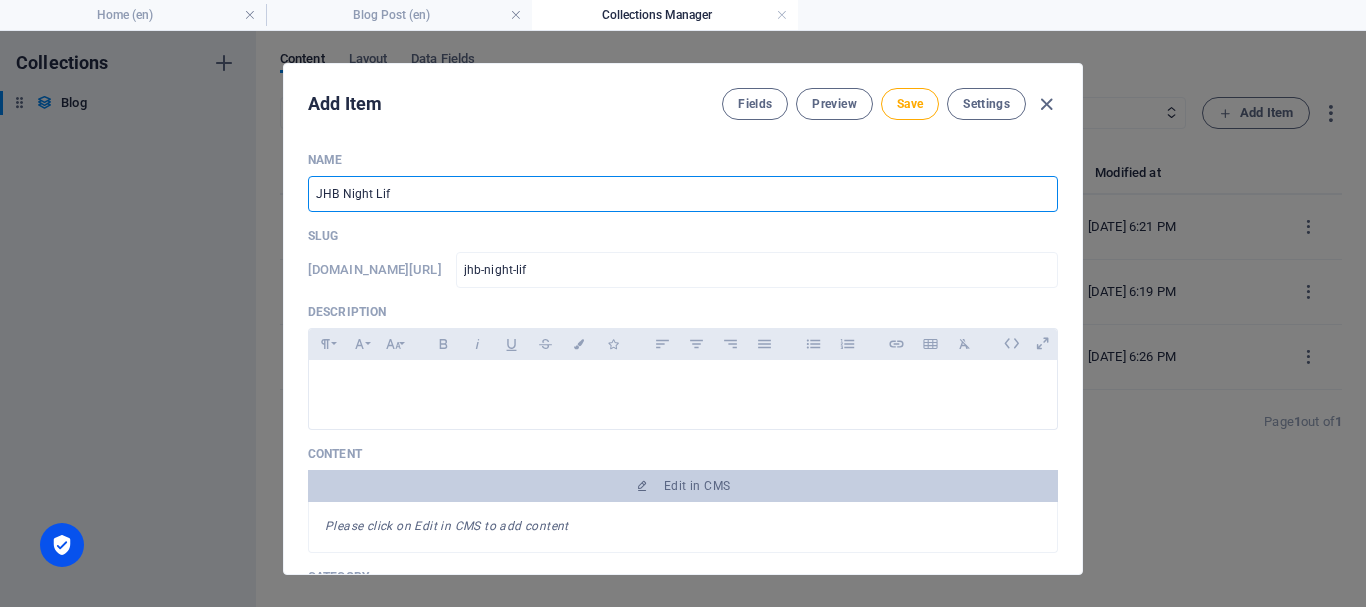 type on "jhb-night-lif" 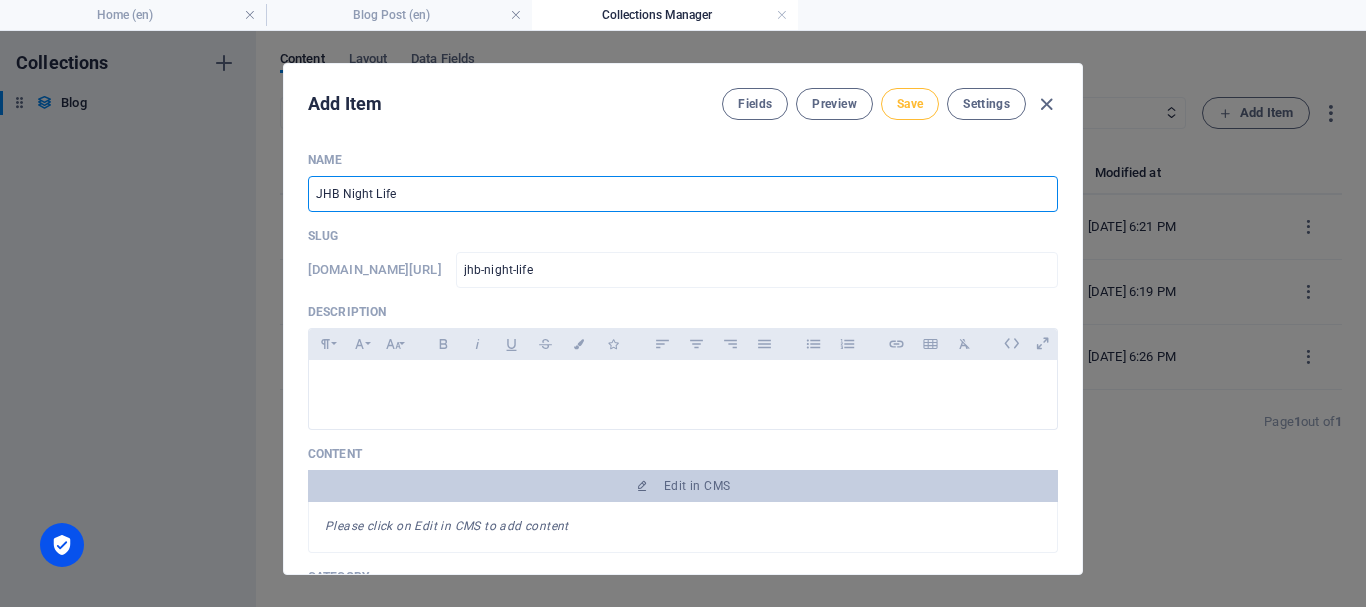 type on "JHB Night Life" 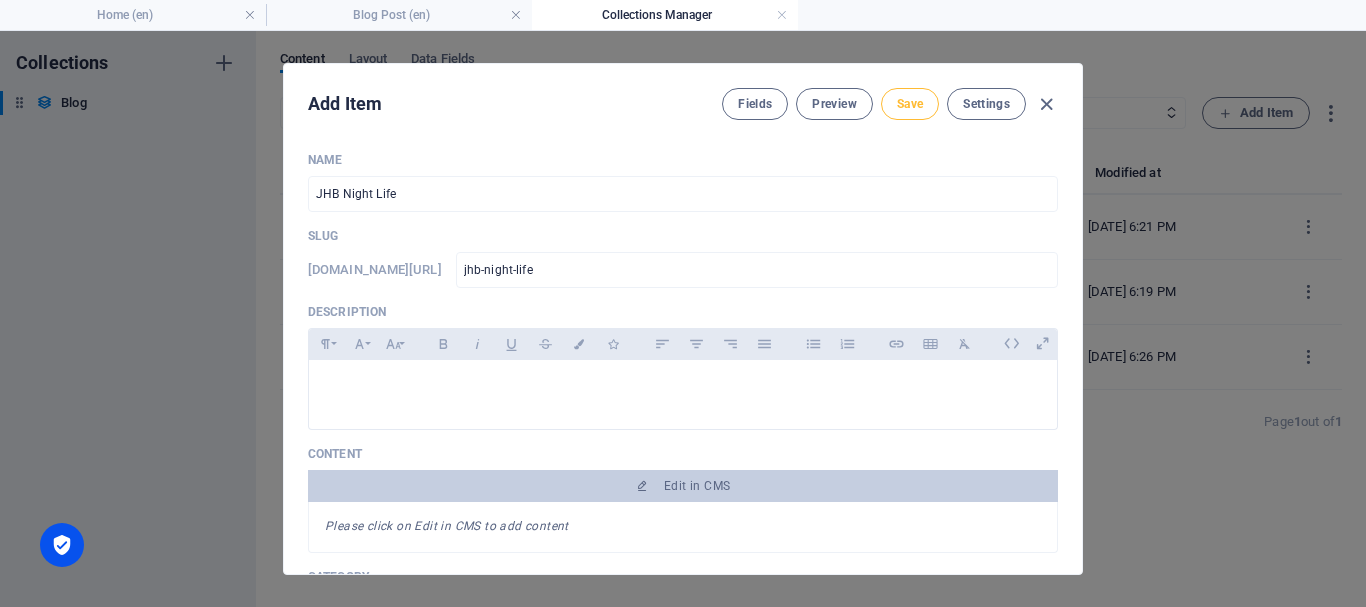 click on "Save" at bounding box center [910, 104] 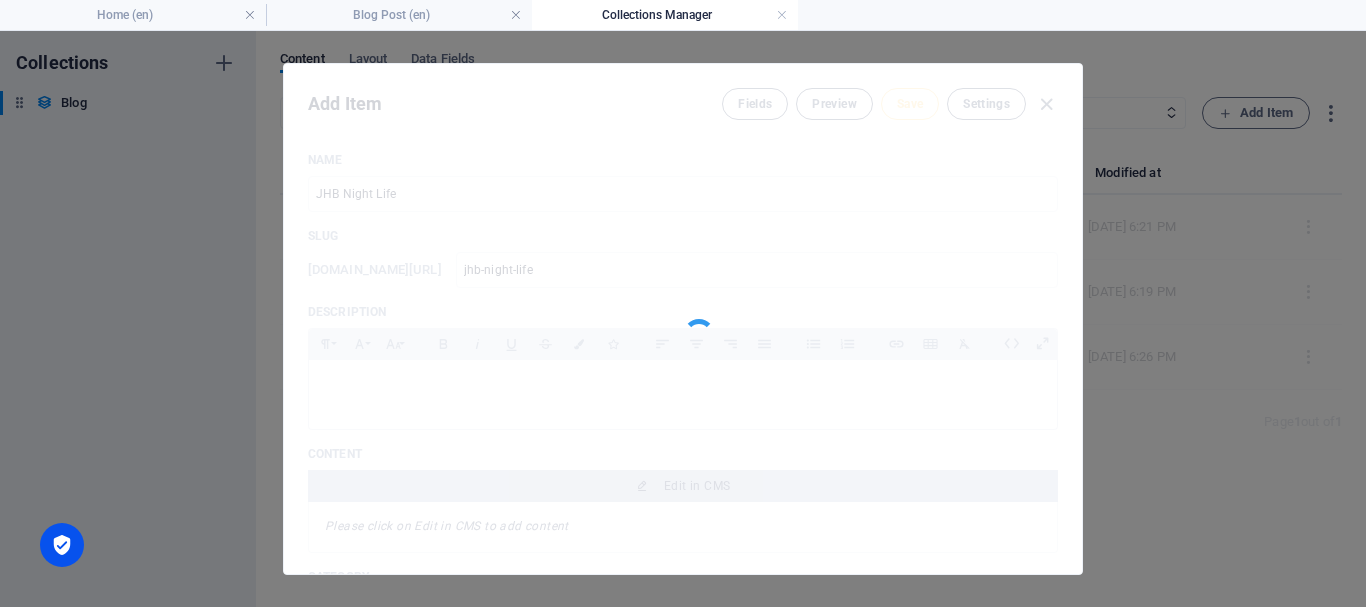 type on "jhb-night-life" 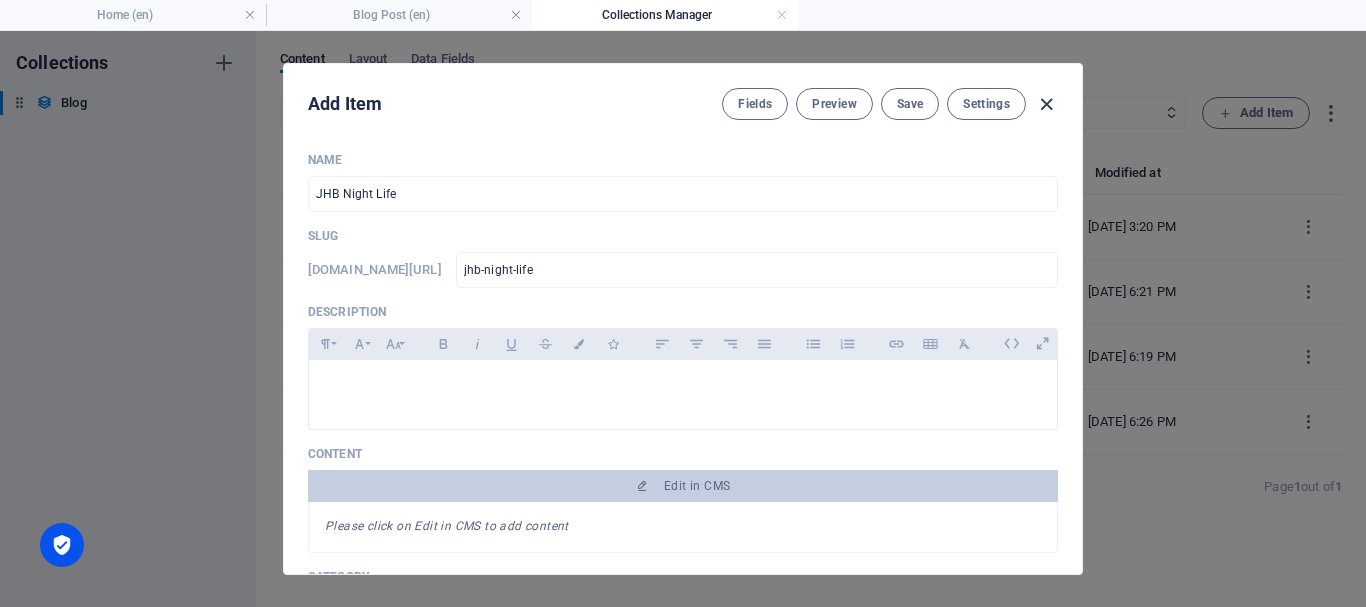 click at bounding box center [1046, 104] 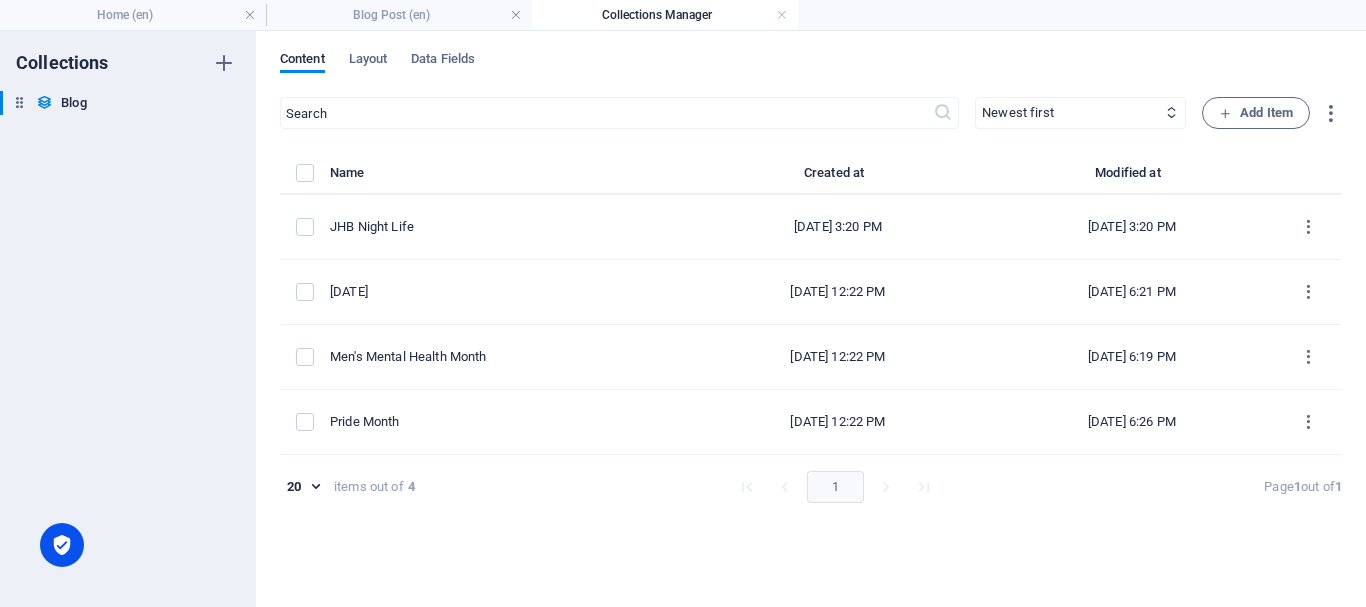 click on "Newest first Oldest first Last modified Name (ascending) Name (descending) Slug (ascending) Slug (descending) Category (ascending) Category (descending) Author (ascending) Author (descending) Publishing Date (ascending) Publishing Date (descending) Status (ascending) Status (descending)" at bounding box center [1080, 113] 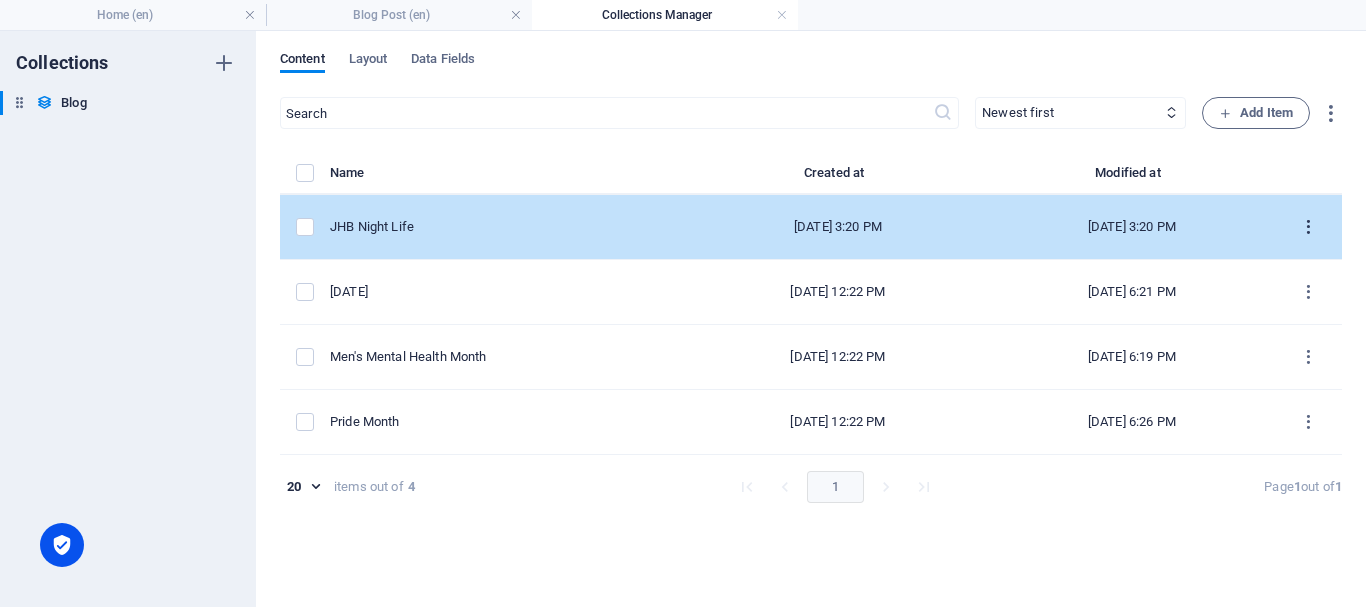 click at bounding box center (1308, 227) 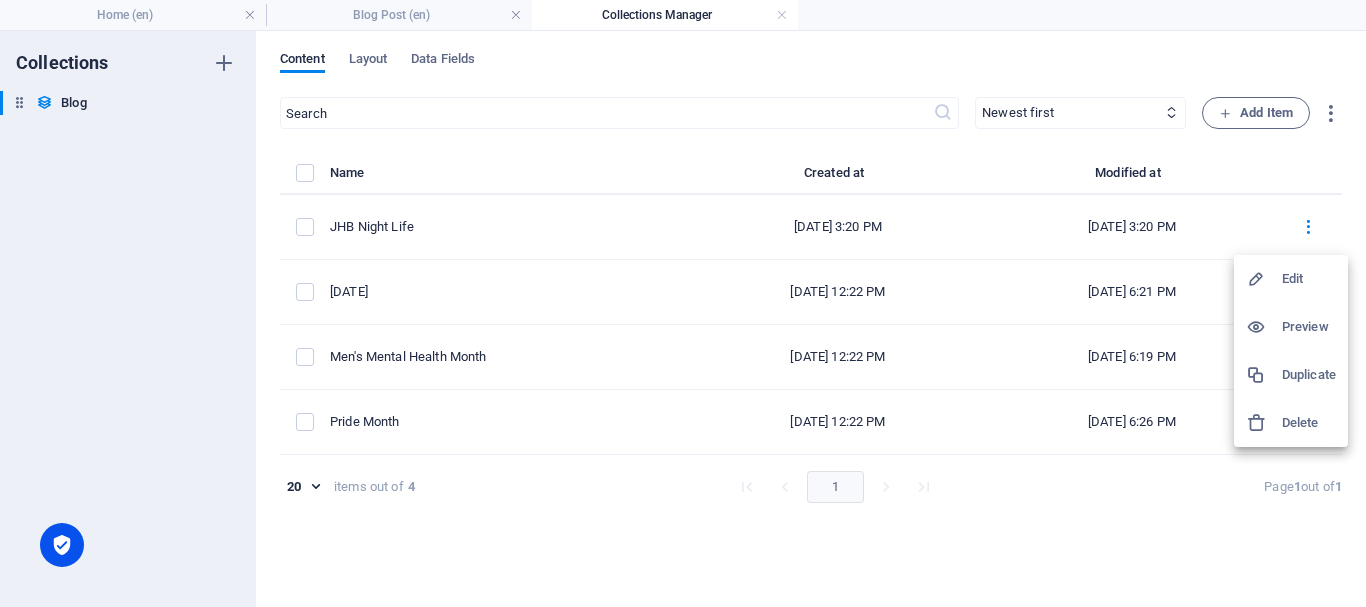 click on "Edit" at bounding box center (1309, 279) 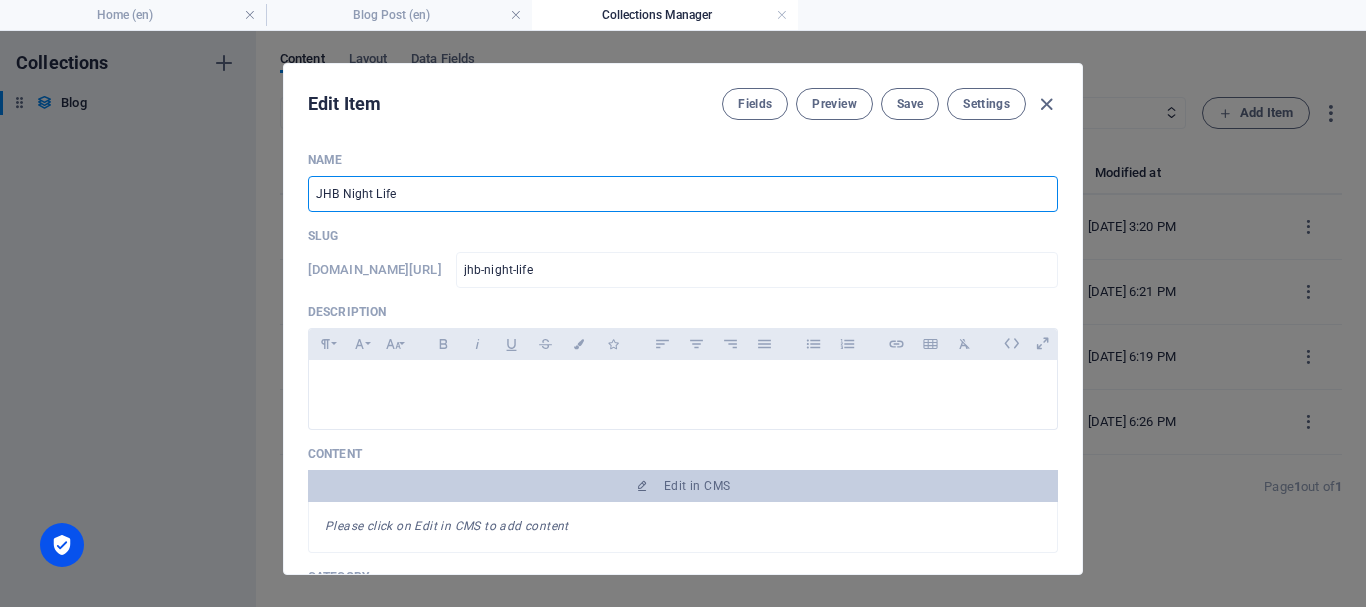 click on "JHB Night Life" at bounding box center (683, 194) 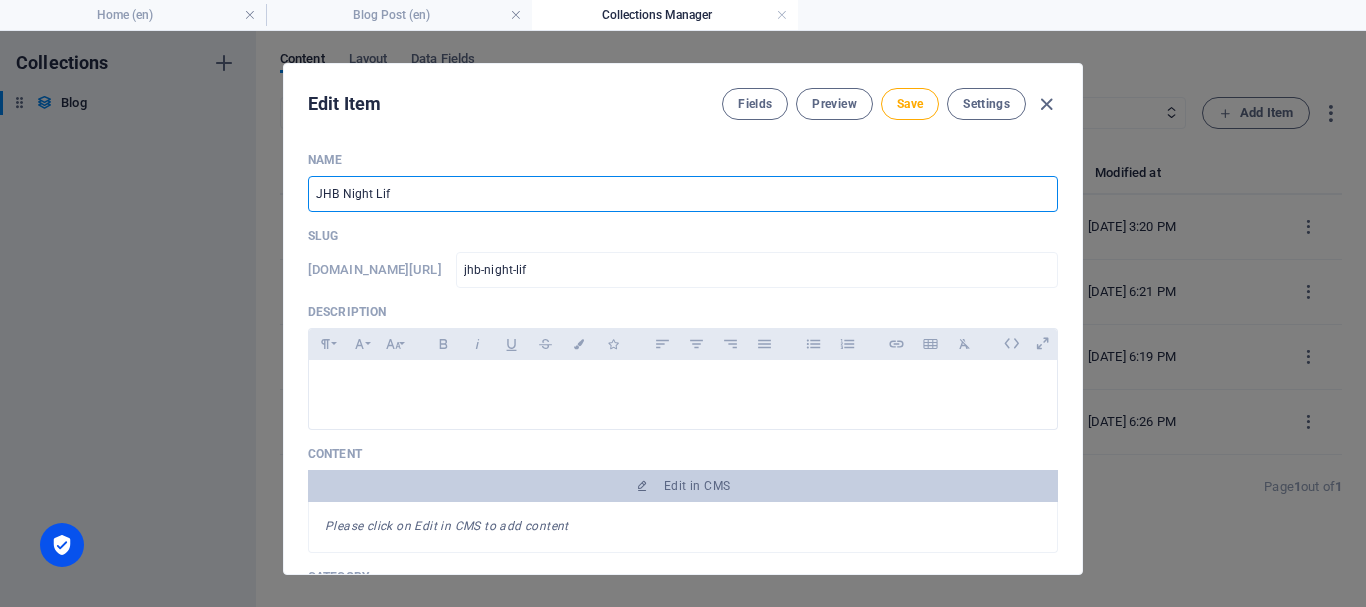 type on "JHB Night Li" 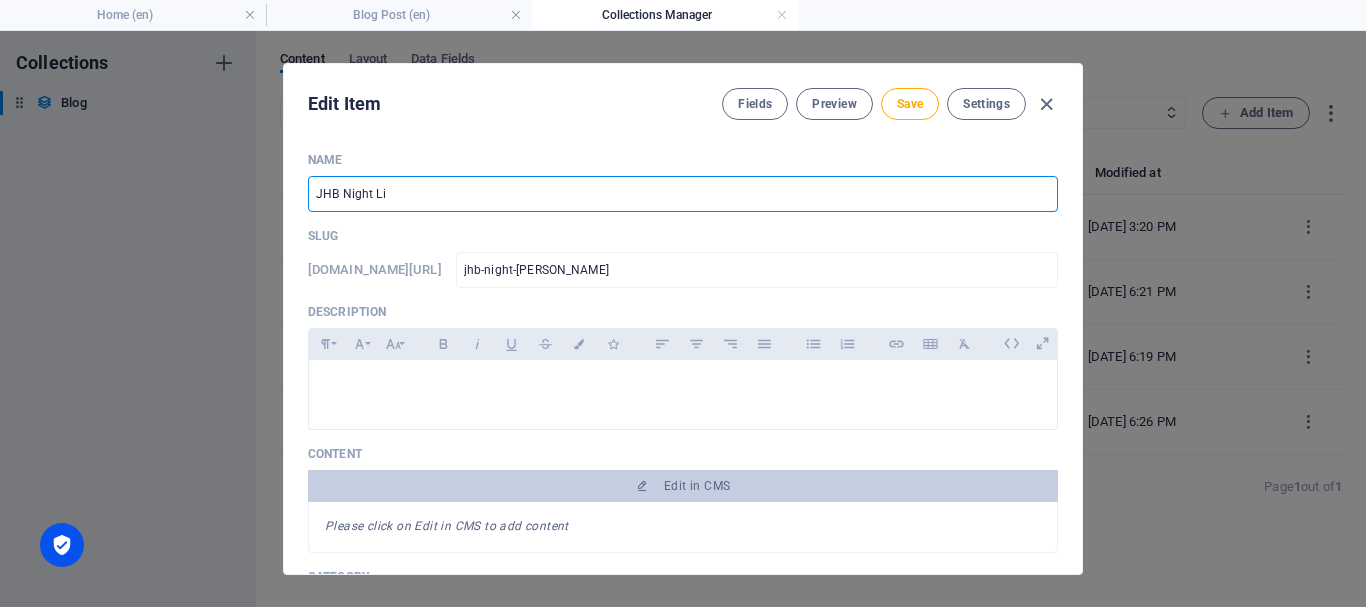 type on "JHB Night L" 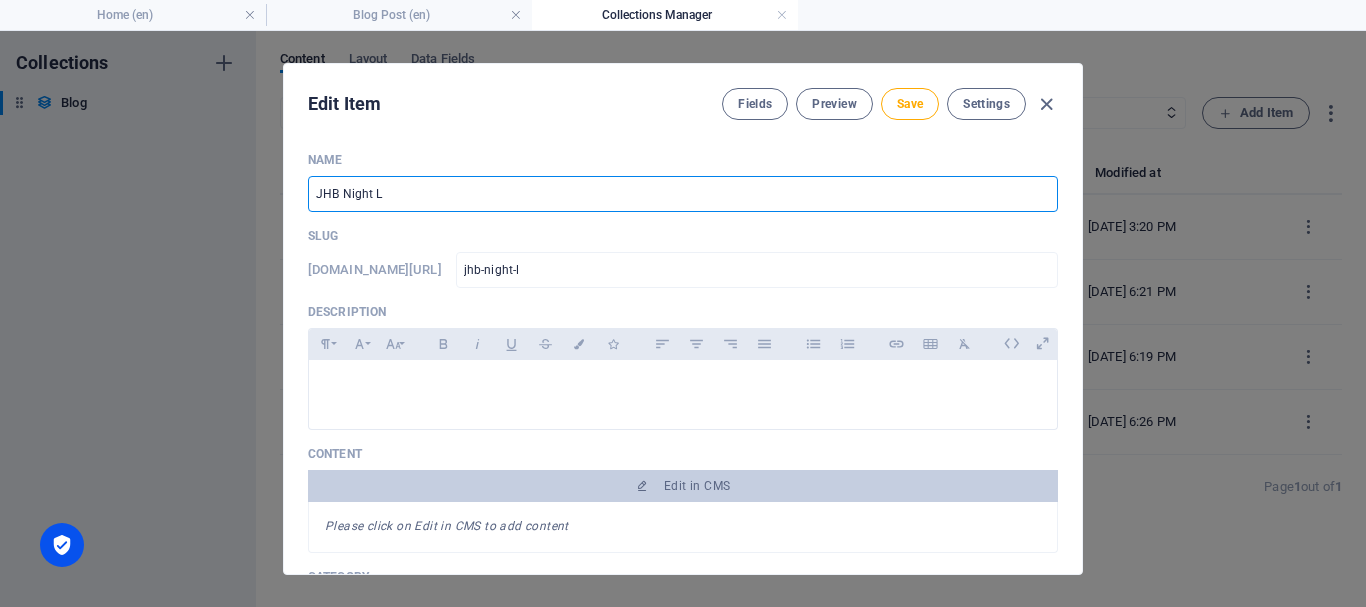 type on "JHB Night" 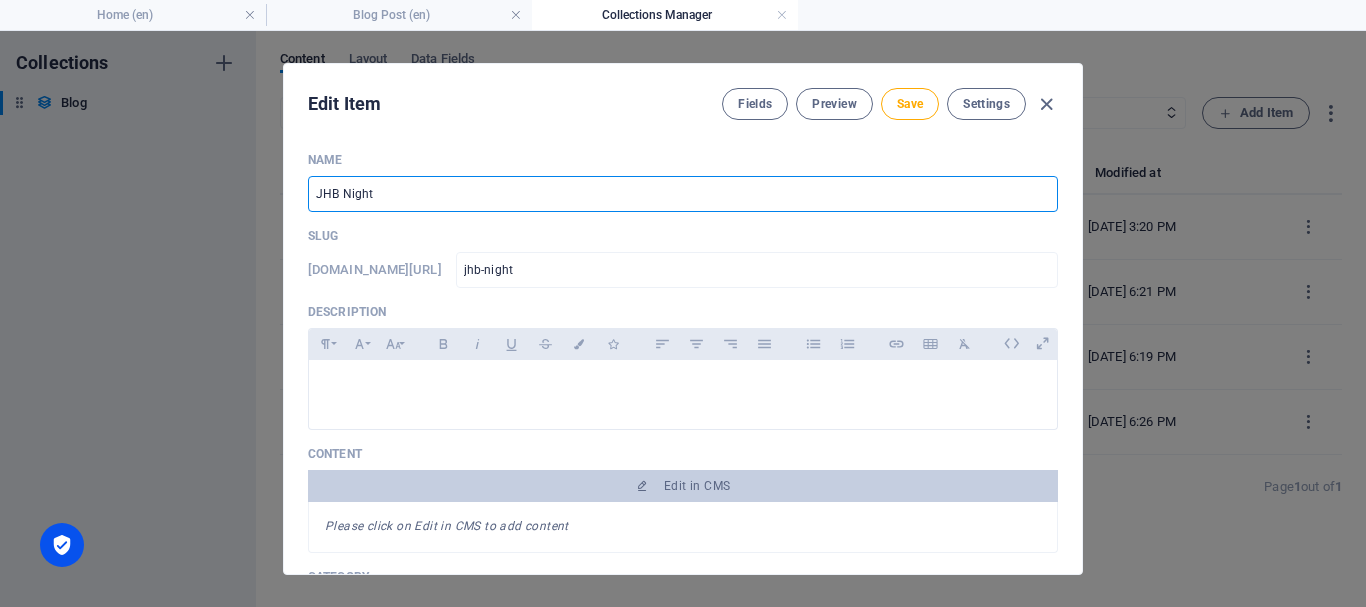 type on "JHB Nigh" 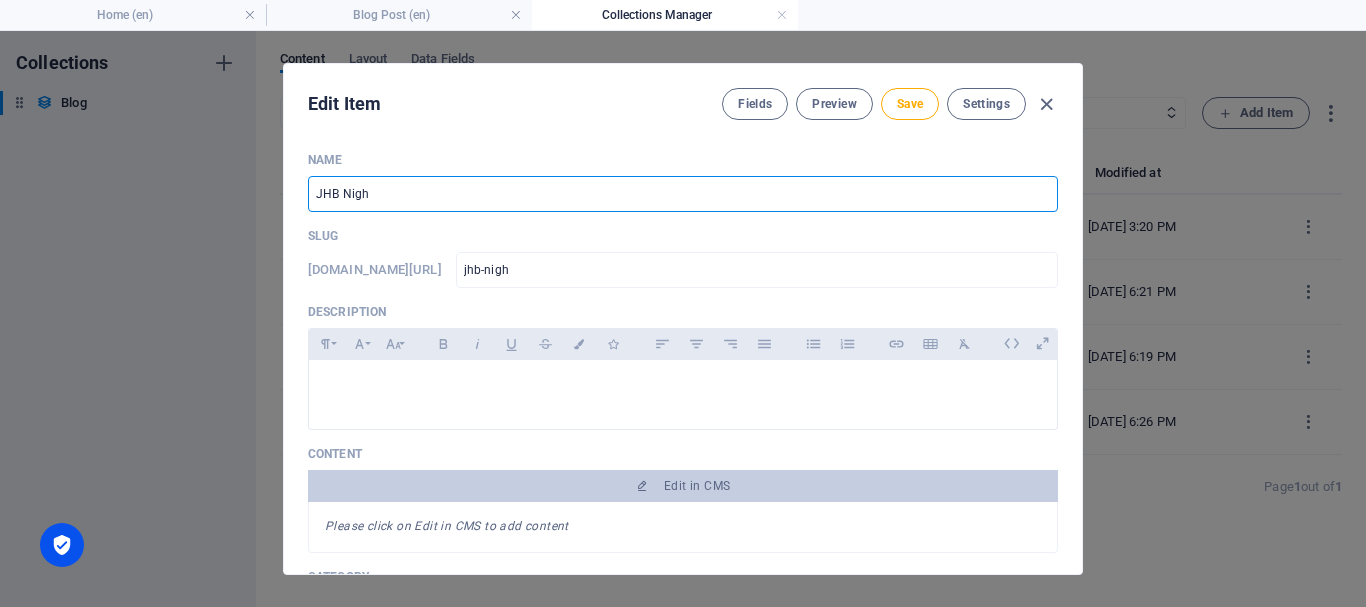 type on "JHB Nig" 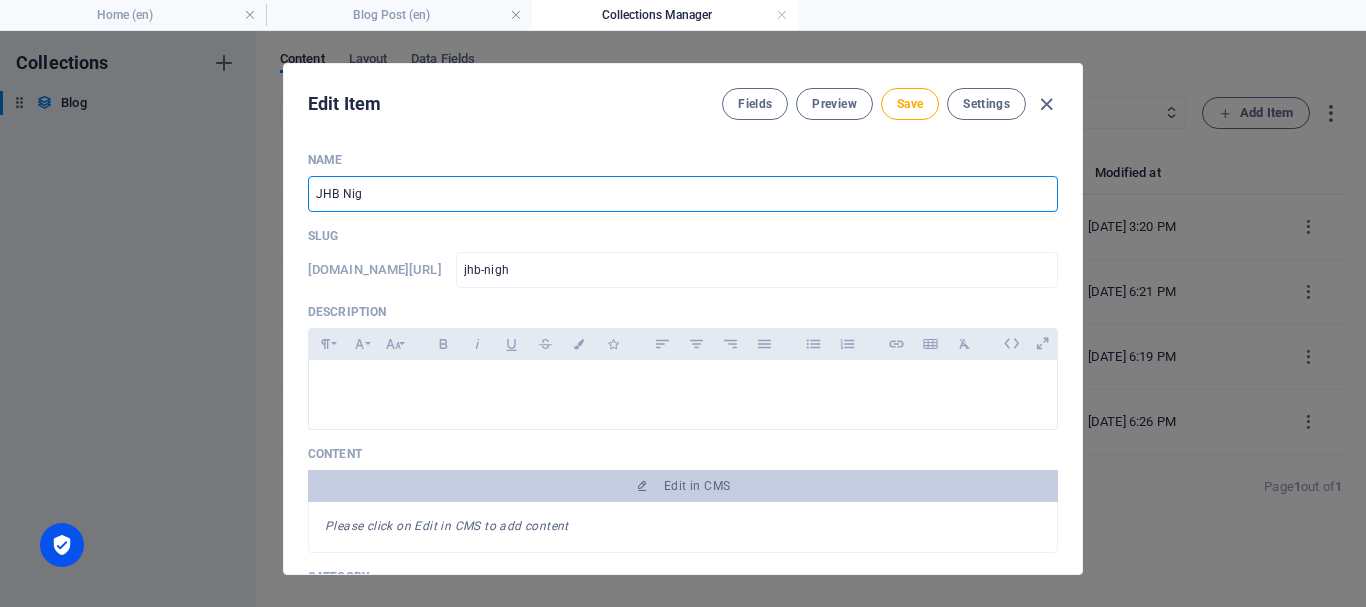 type on "jhb-nig" 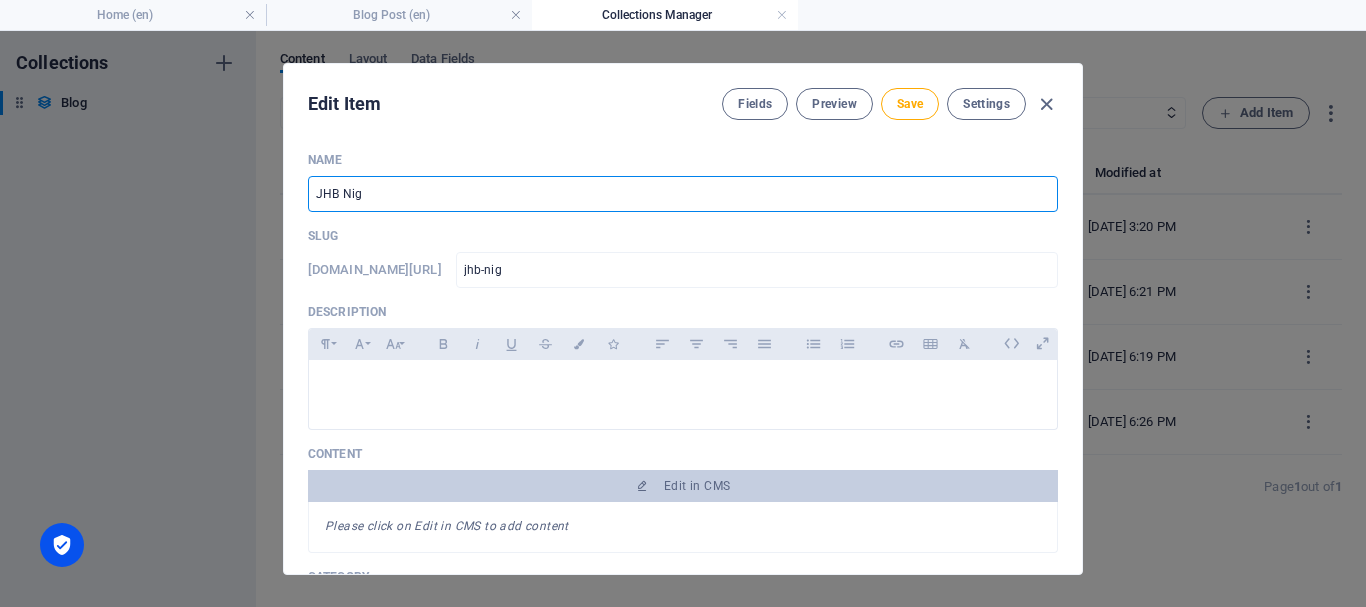 type on "JHB Ni" 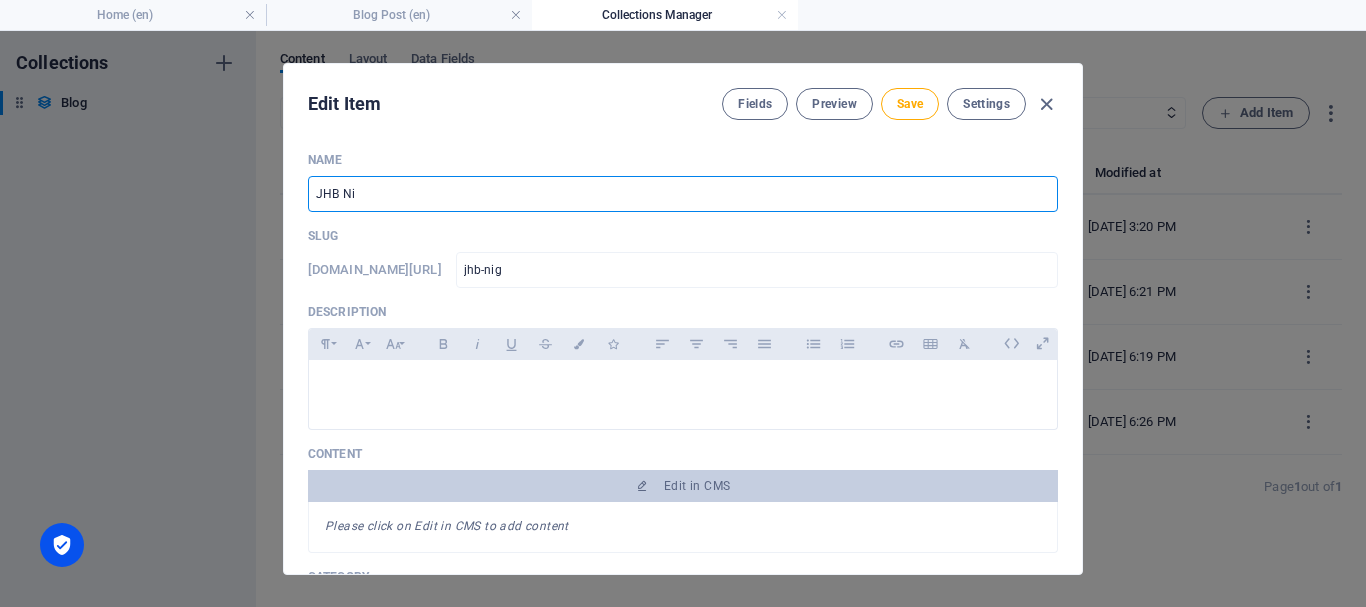 type on "jhb-ni" 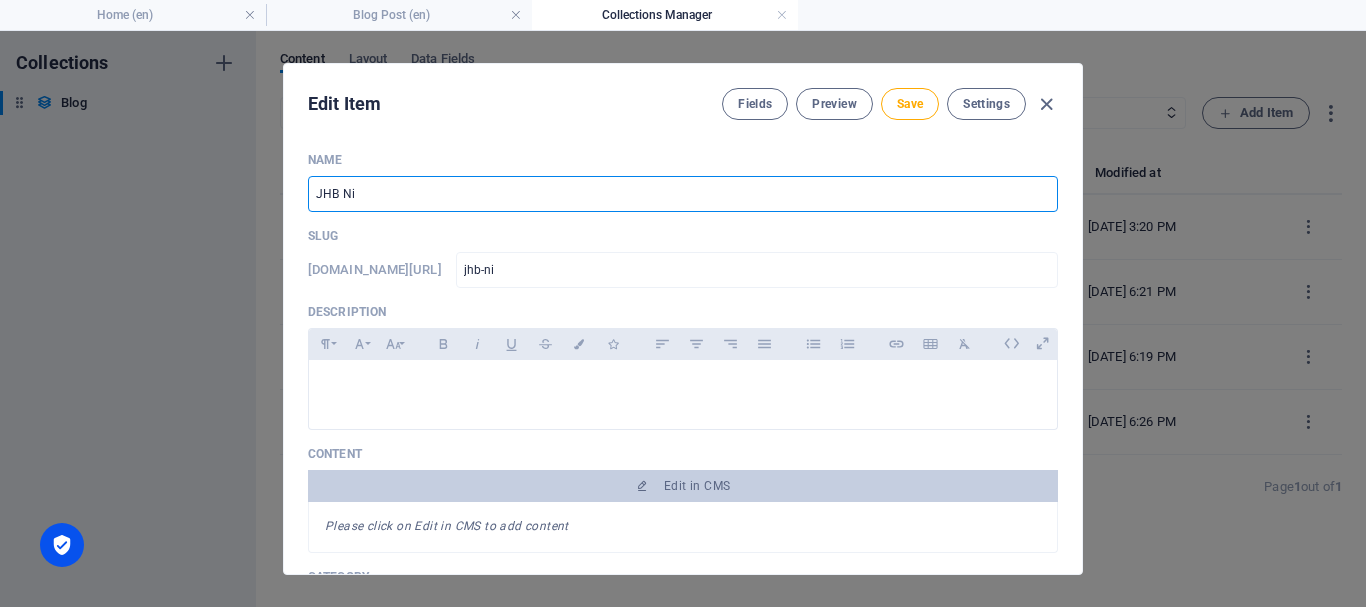 type on "JHB N" 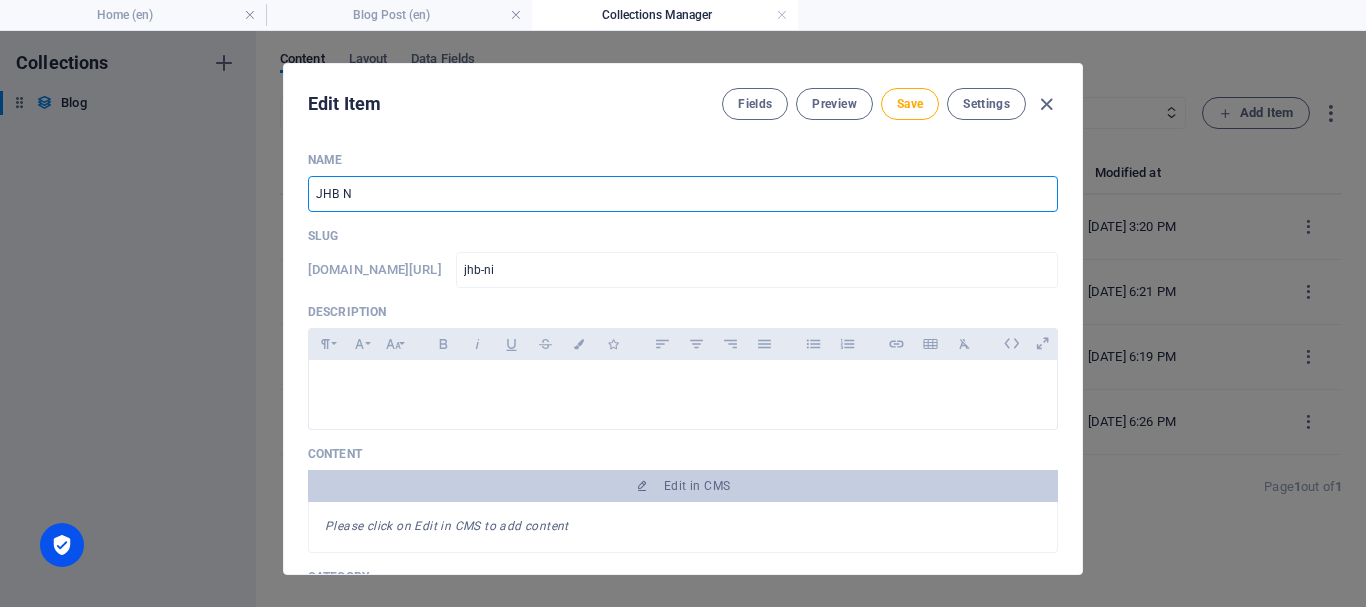 type on "jhb-n" 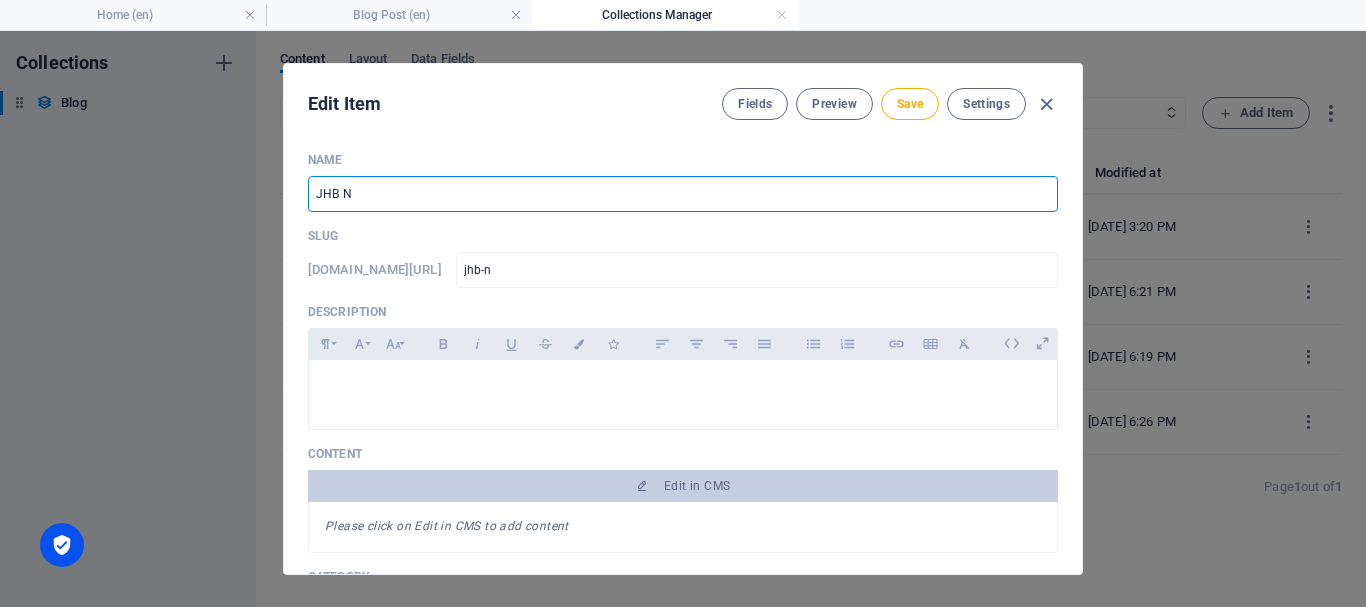 type on "JHB" 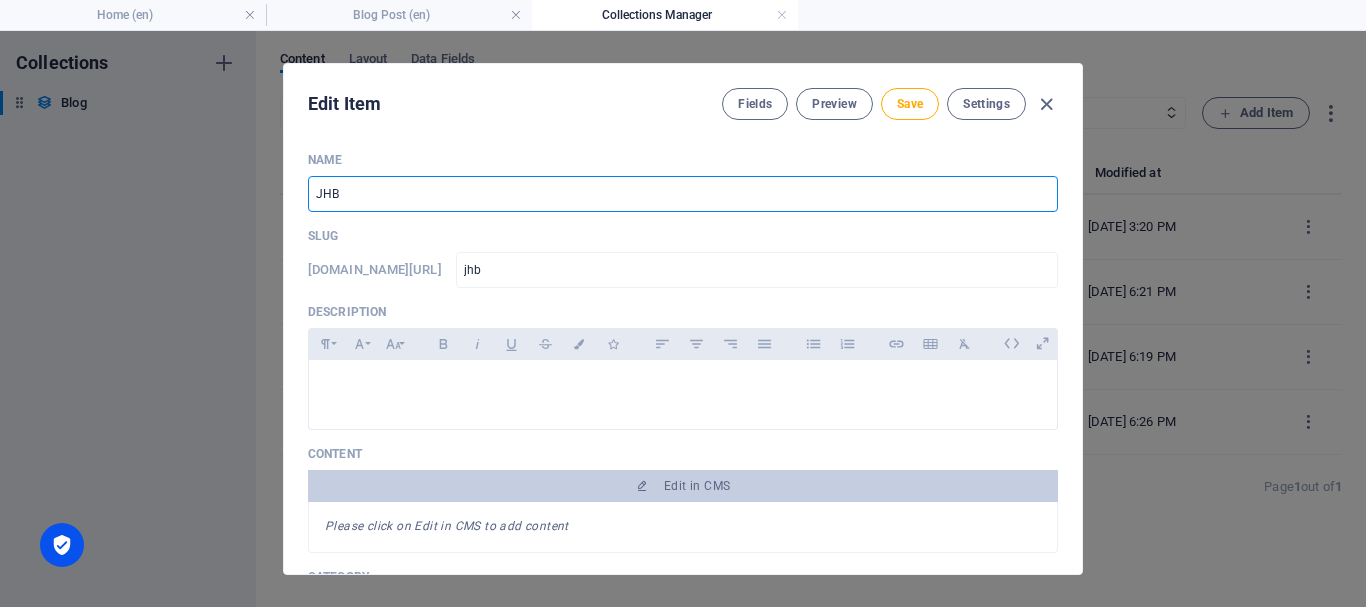 type on "JHB F" 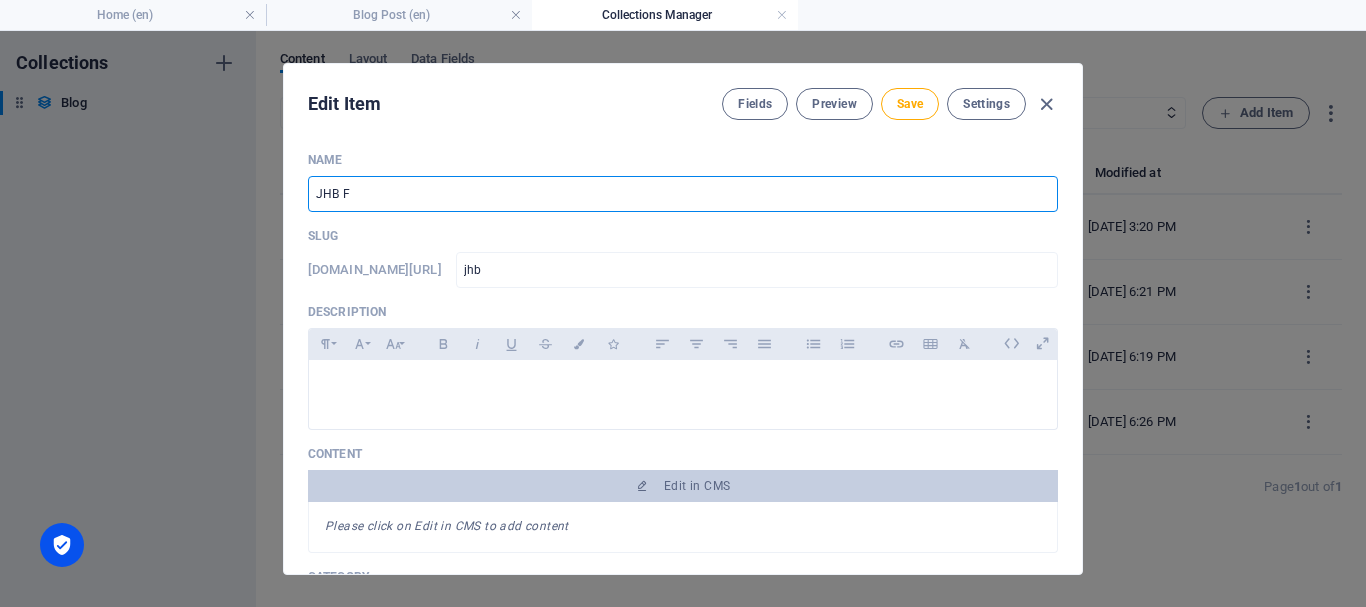 type on "jhb-f" 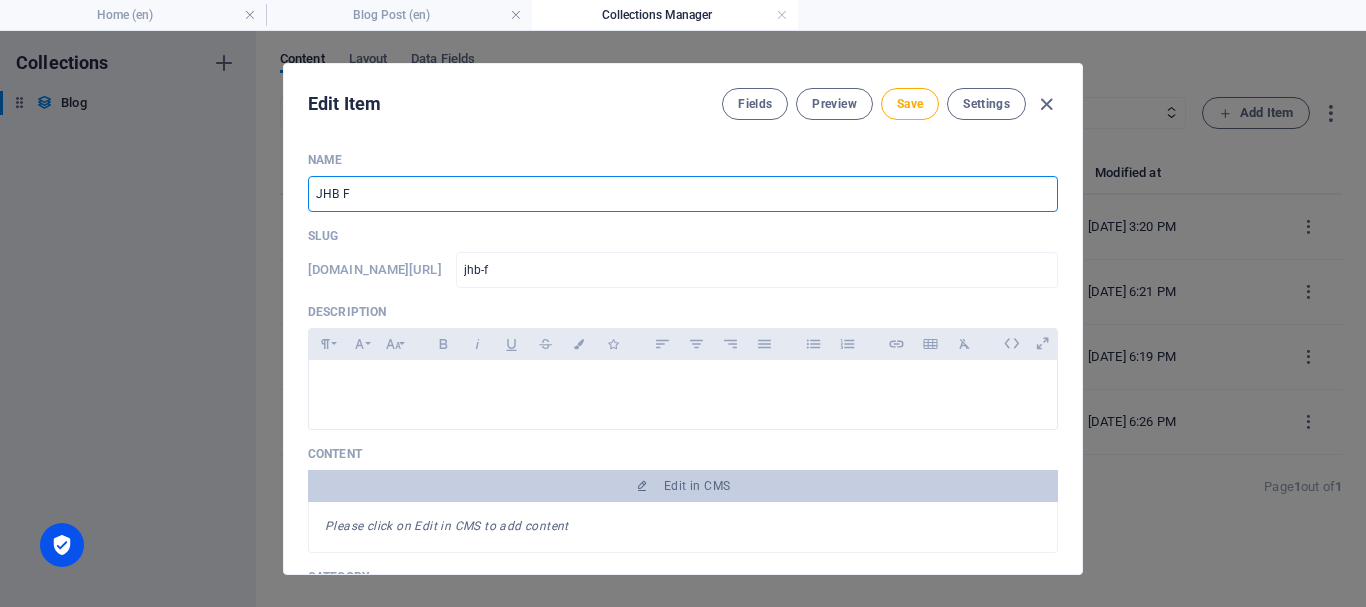 type on "JHB FF" 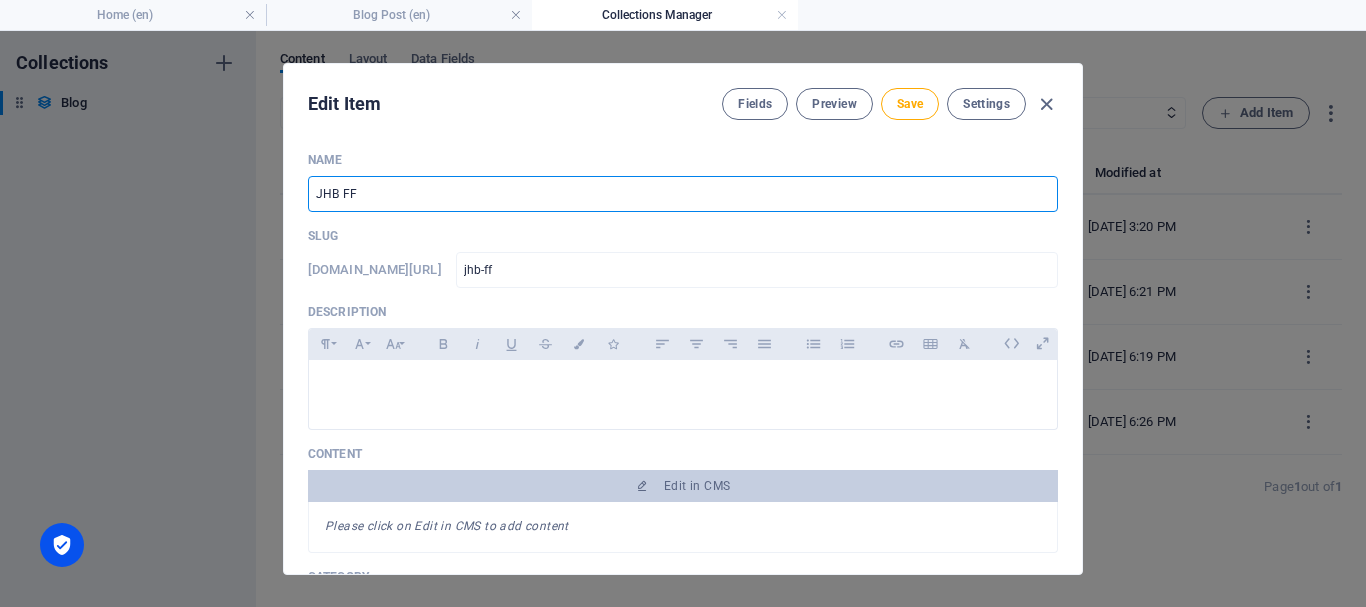 type on "JHB FFo" 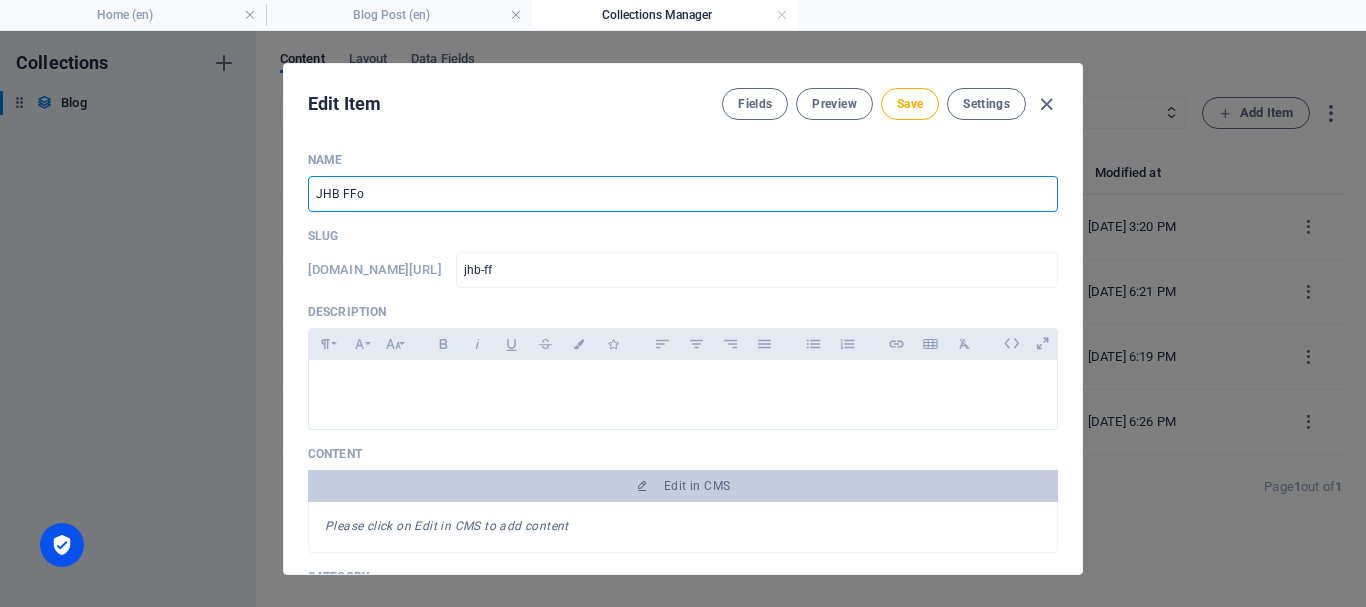 type on "jhb-ffo" 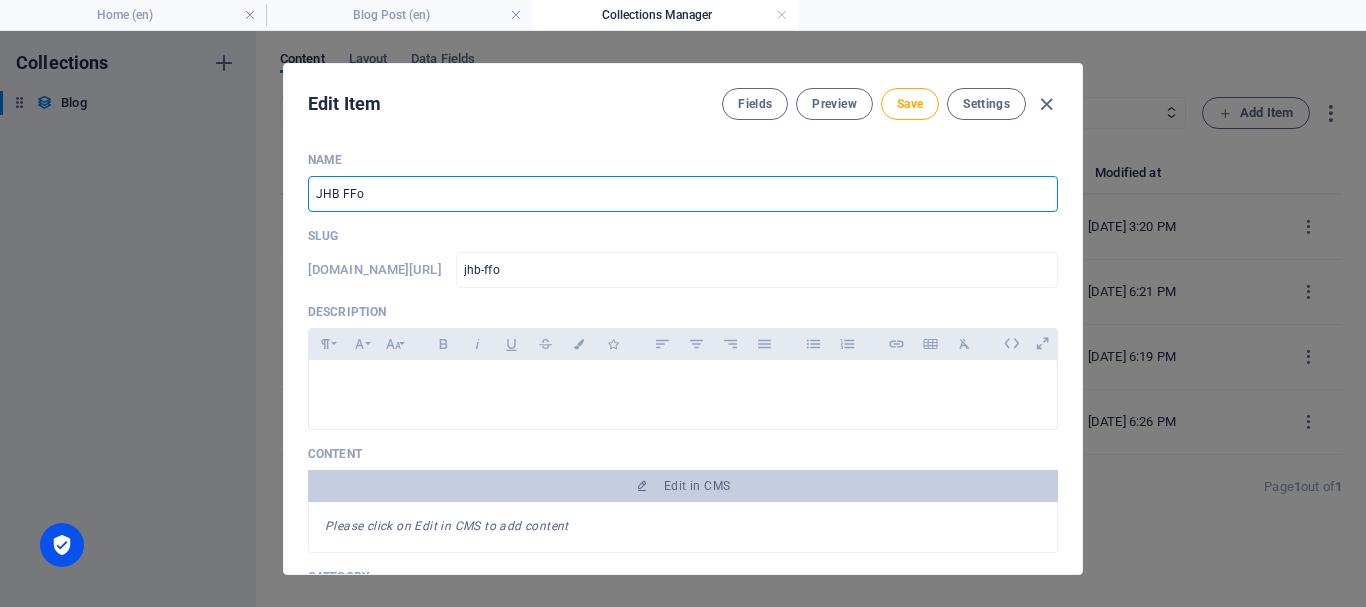 type on "JHB FFoo" 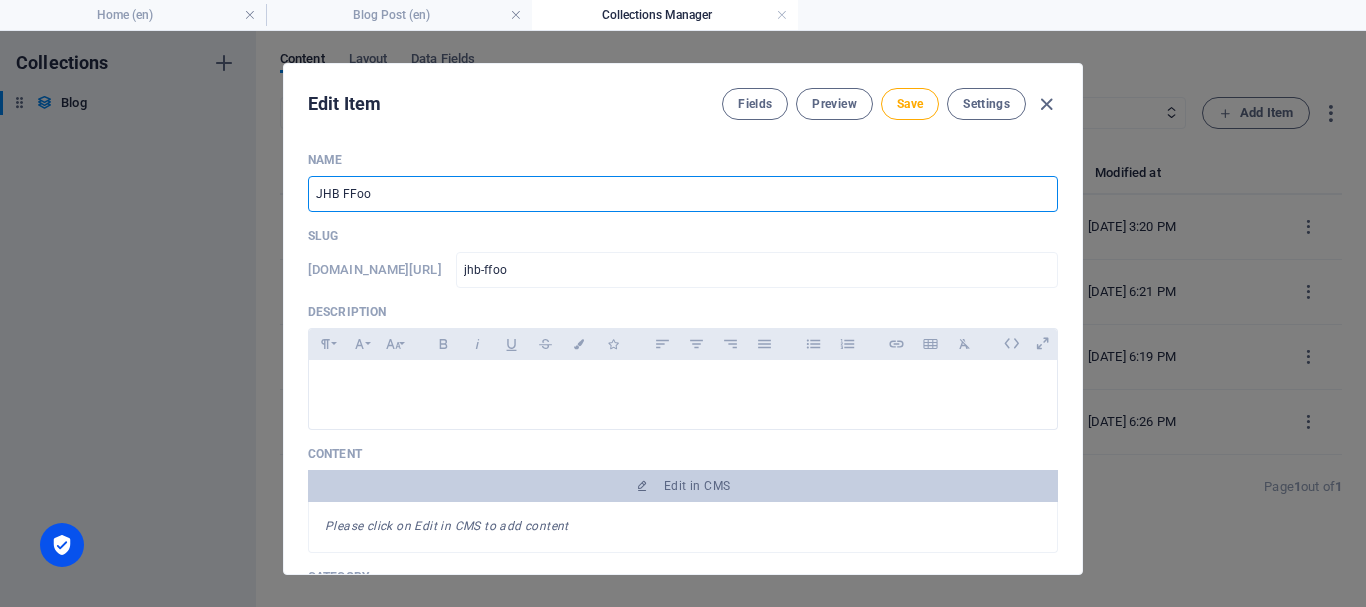 type on "JHB FFood" 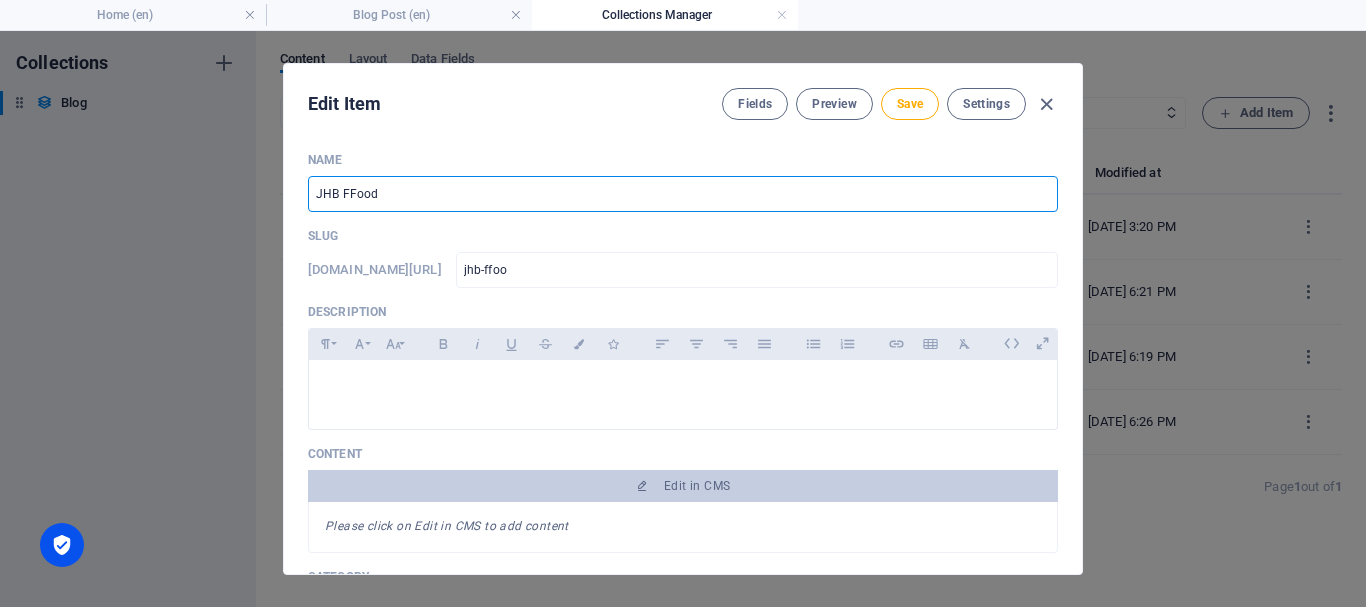 type on "jhb-ffood" 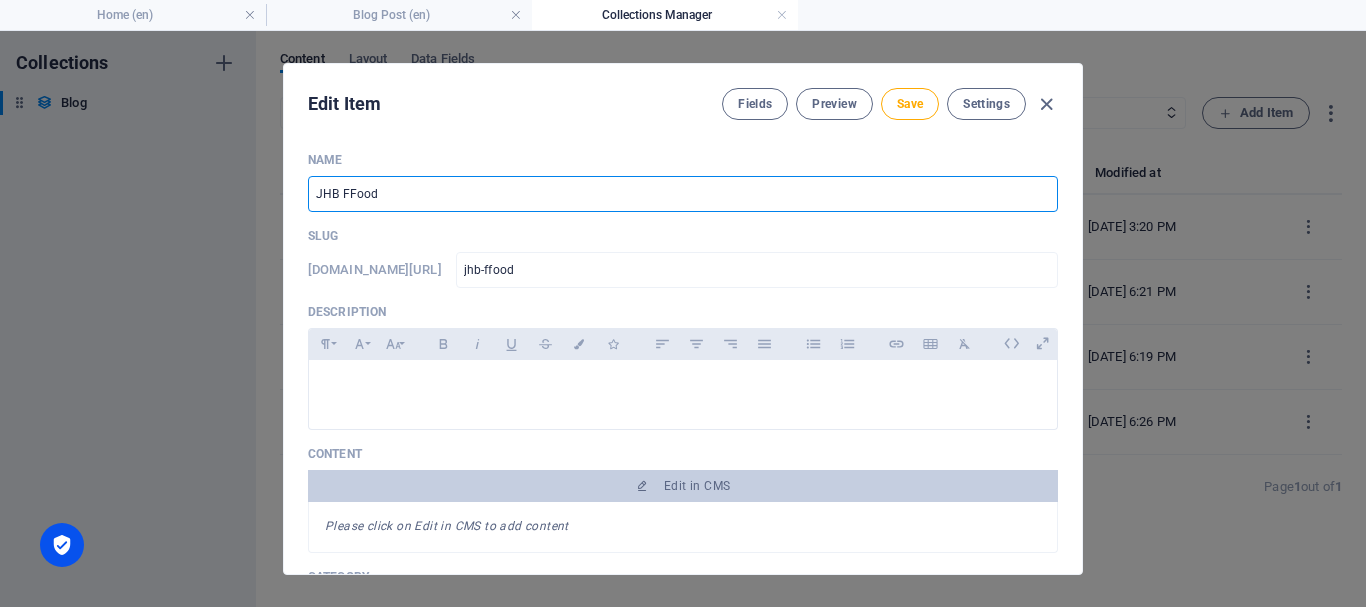 type on "JHB FFoo" 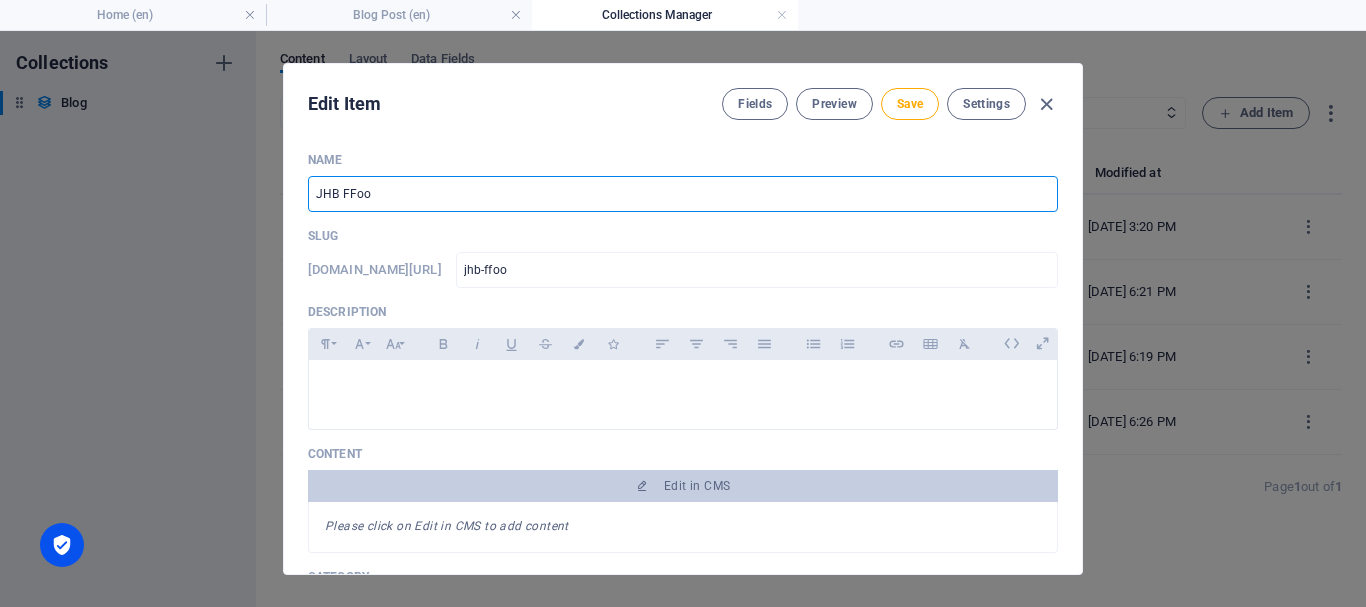type on "JHB FFo" 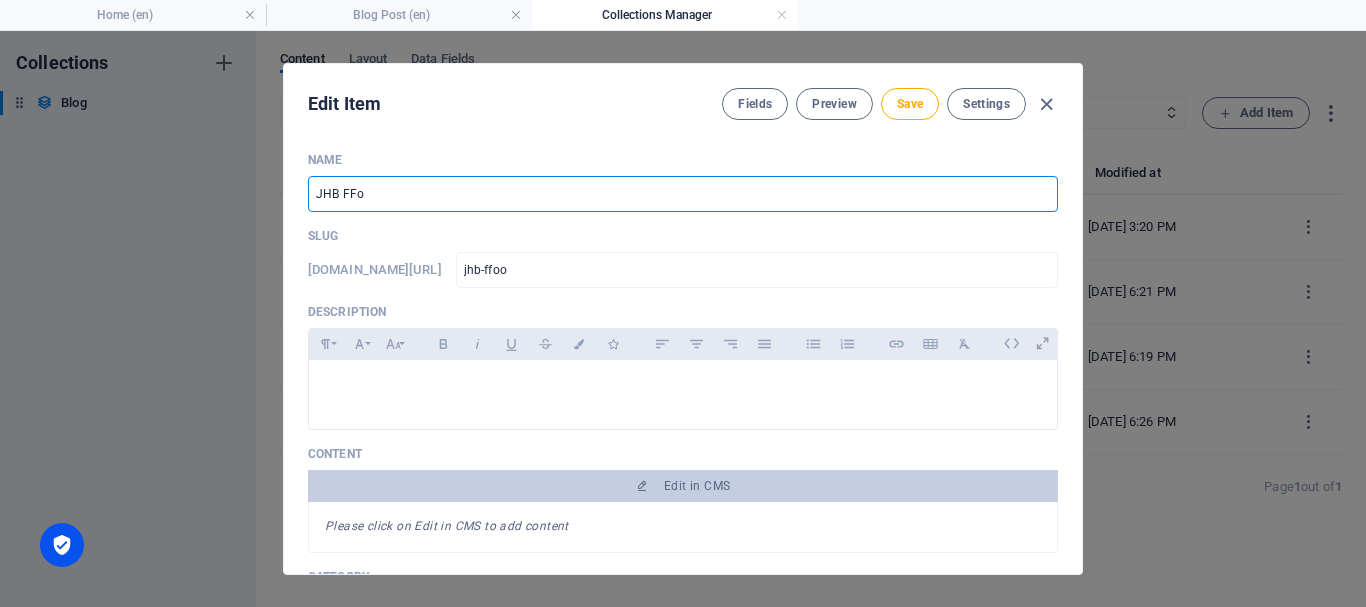 type on "jhb-ffo" 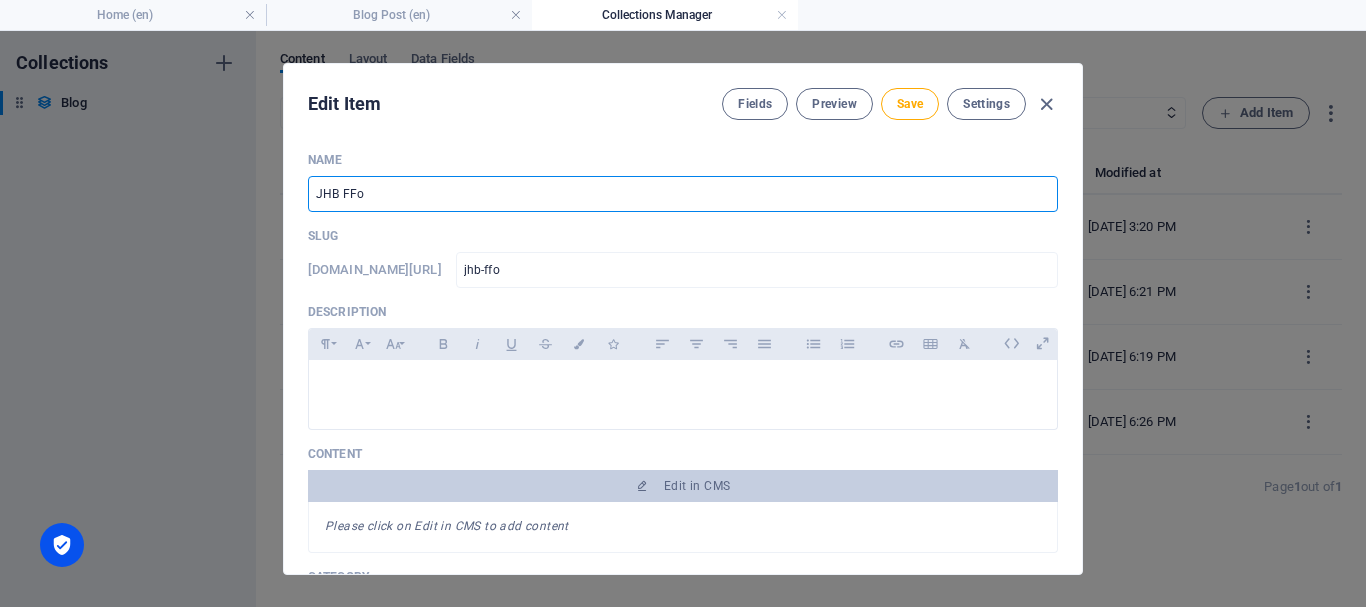 type on "JHB FF" 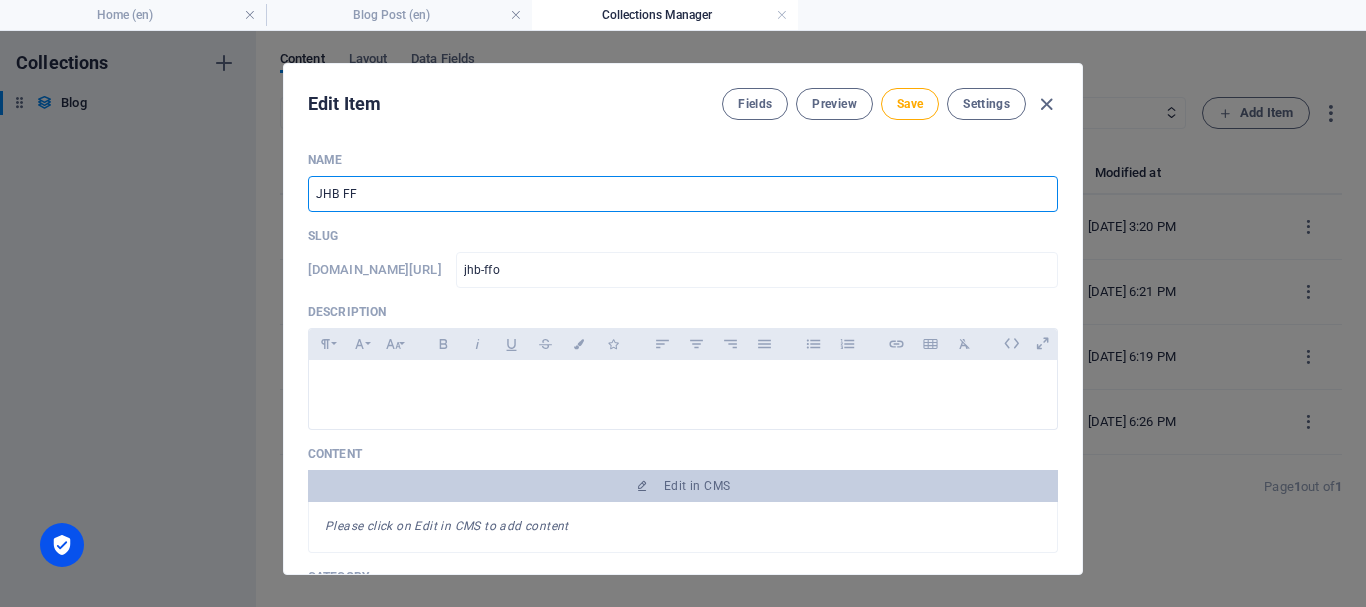 type on "jhb-ff" 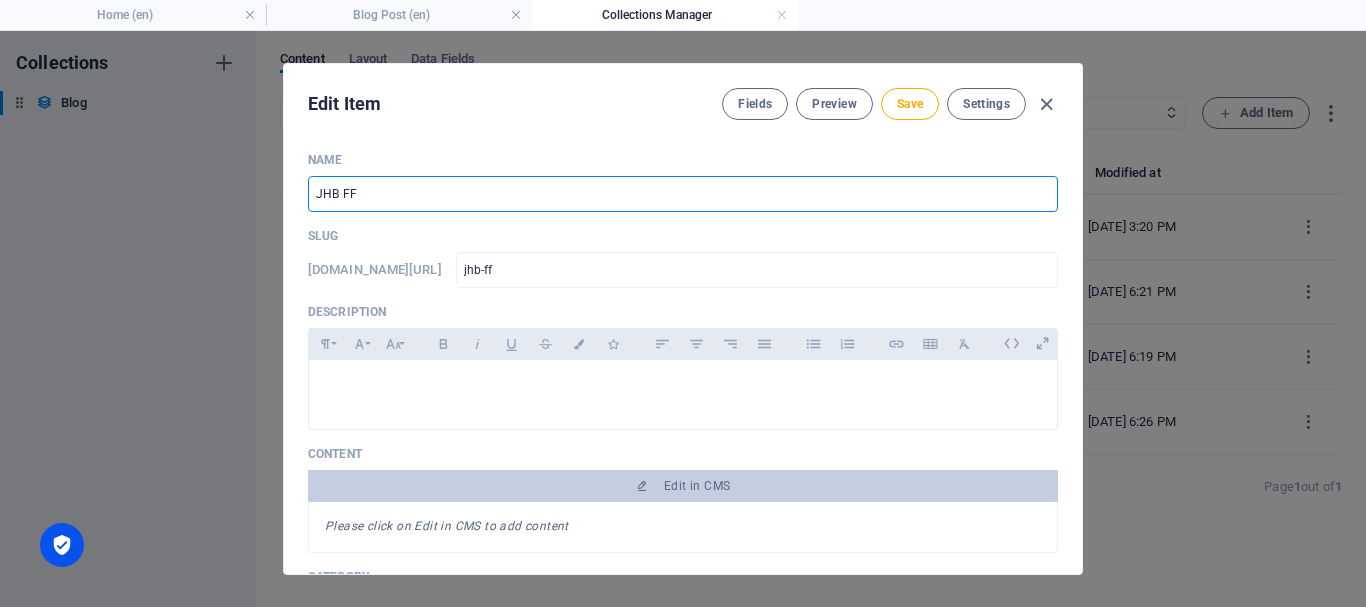 type on "JHB F" 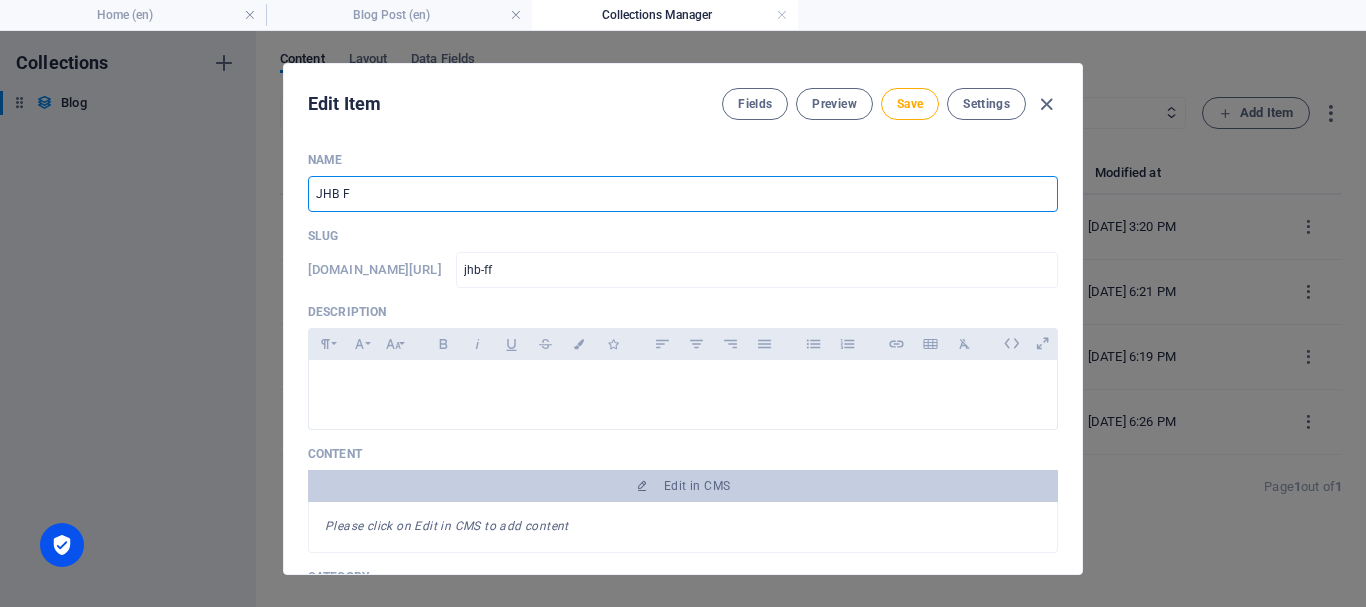 type on "jhb-f" 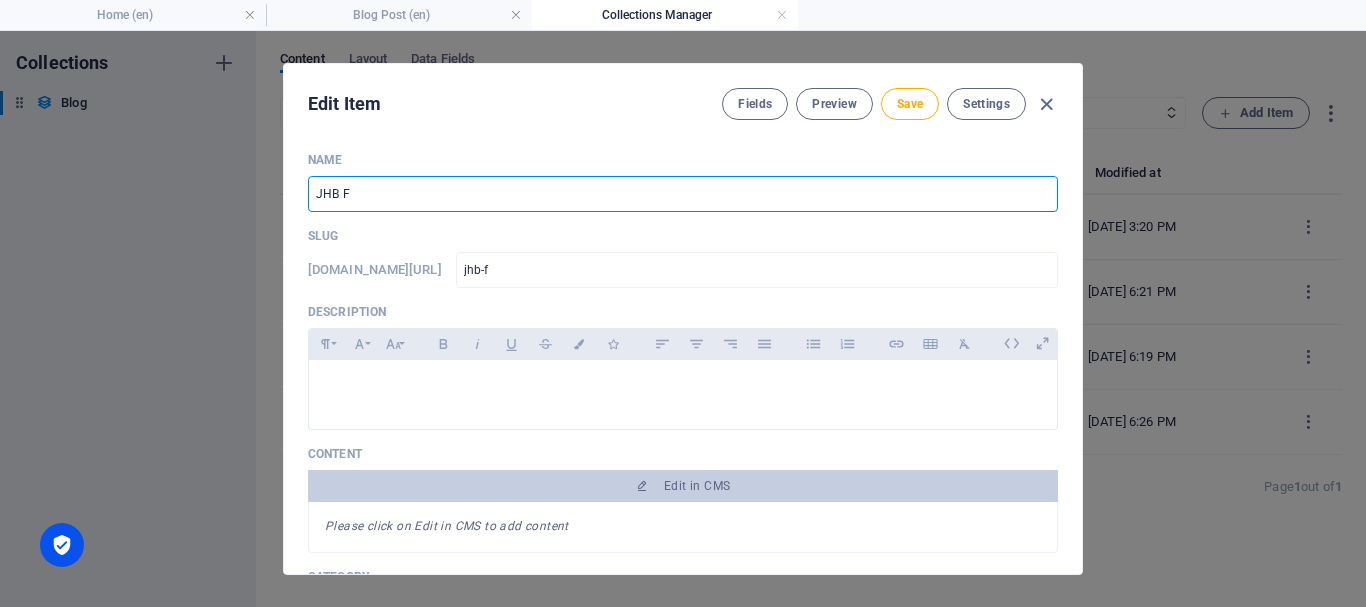 type on "JHB Fo" 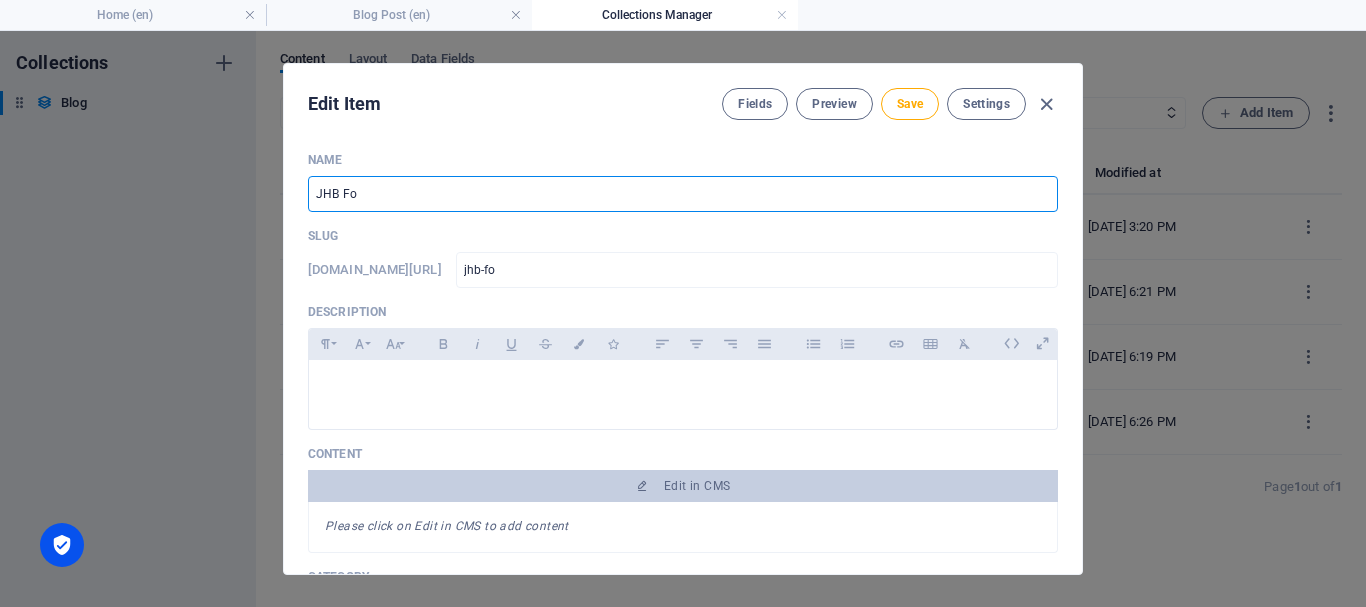 type on "JHB Foo" 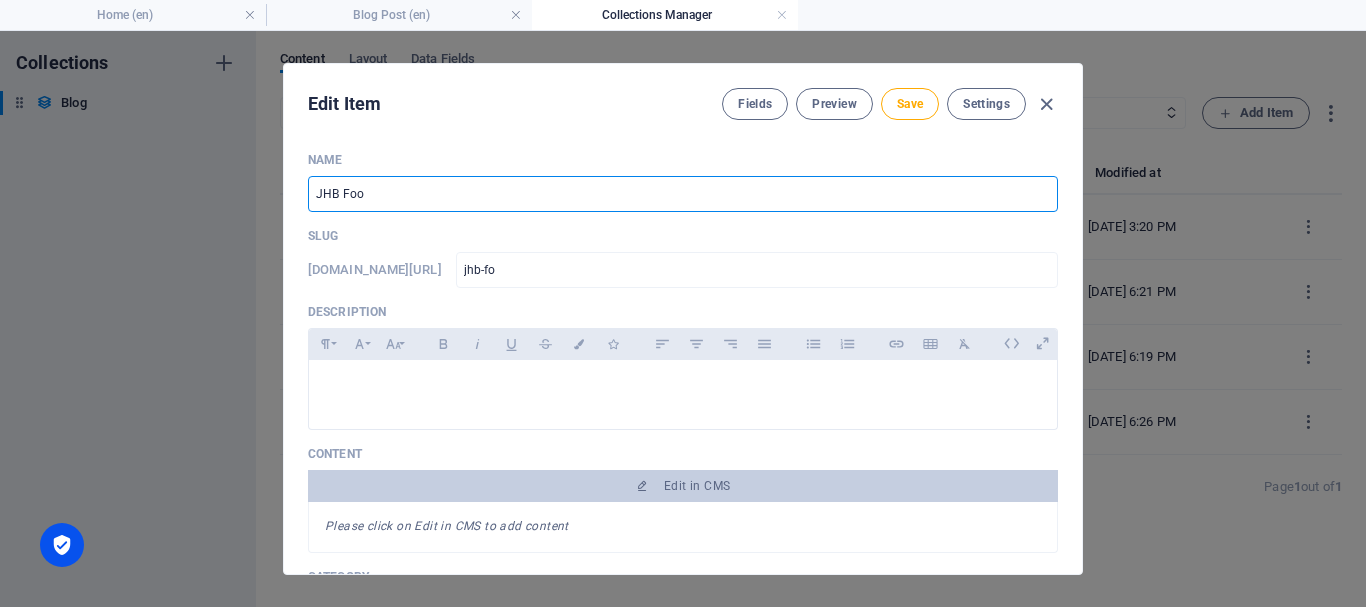 type on "jhb-foo" 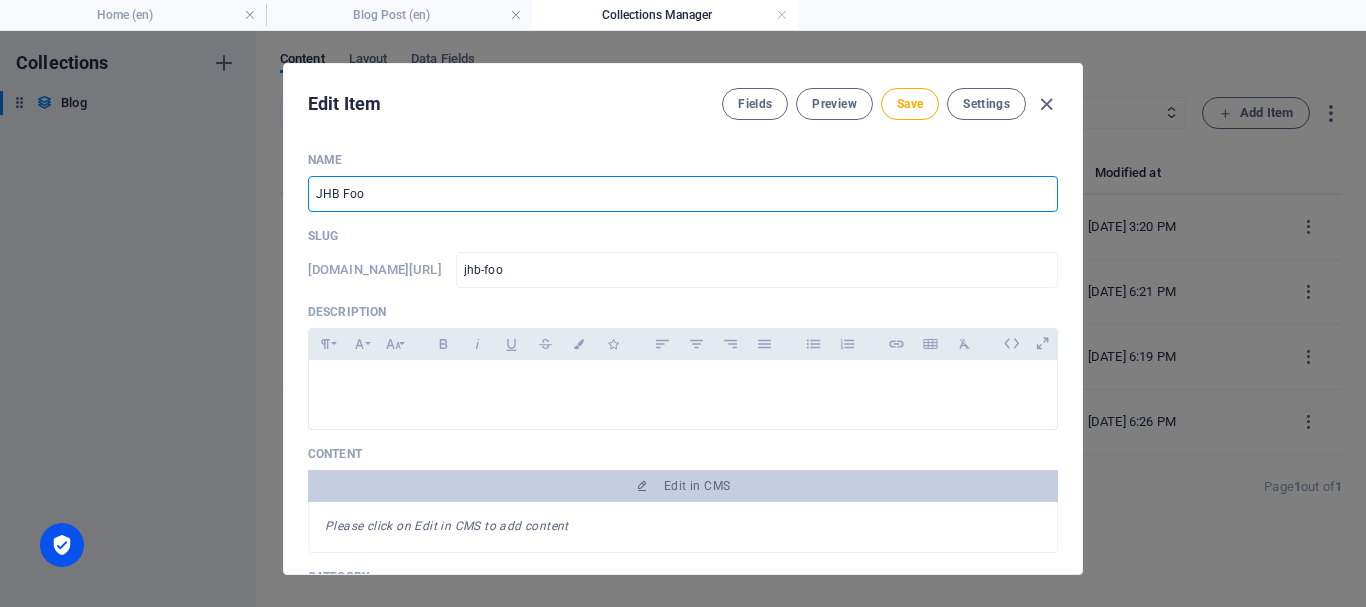 type on "jhb-foo" 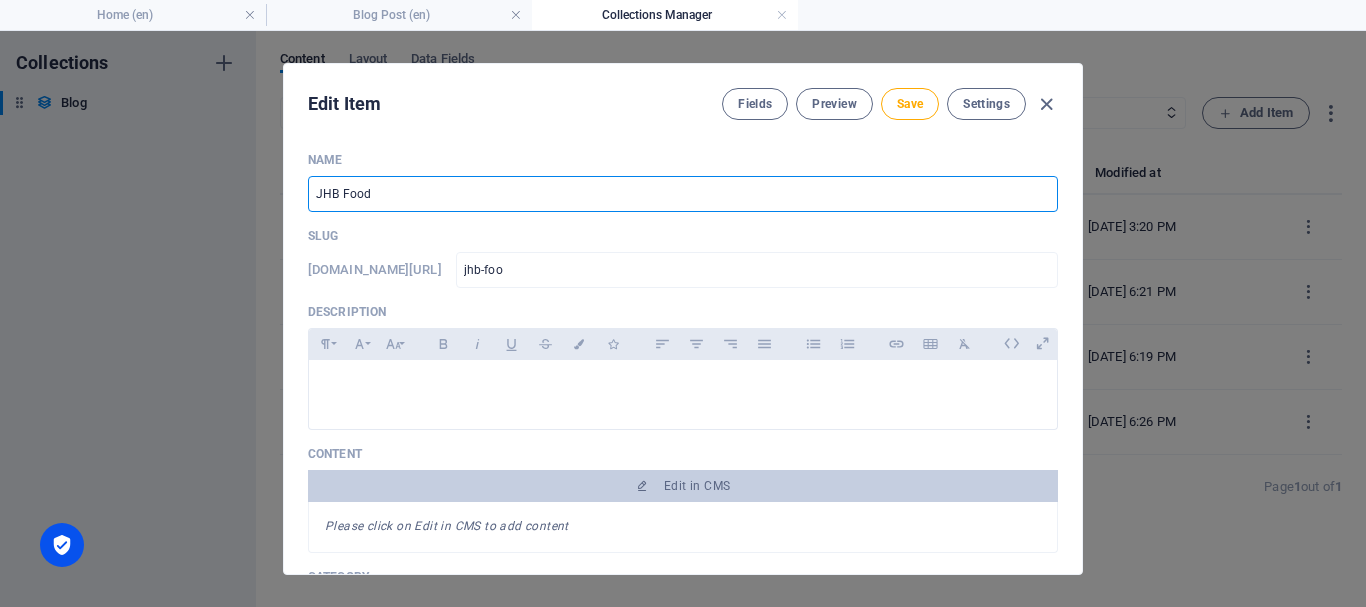 type on "jhb-food" 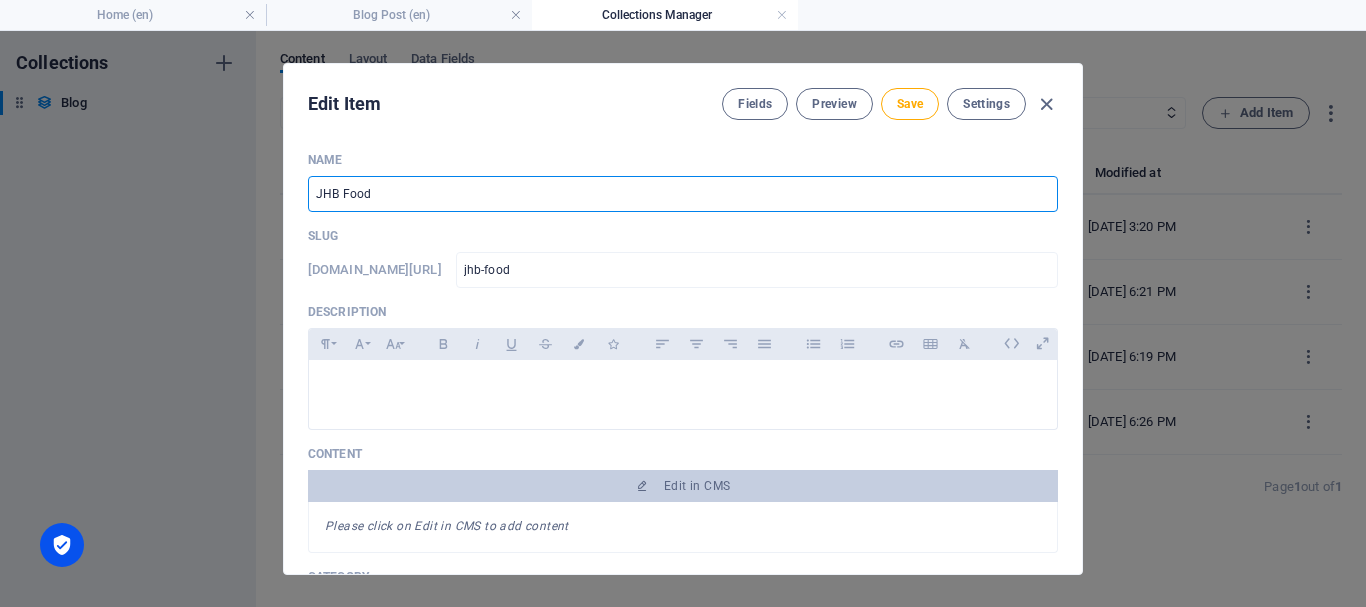 type on "JHB Food S" 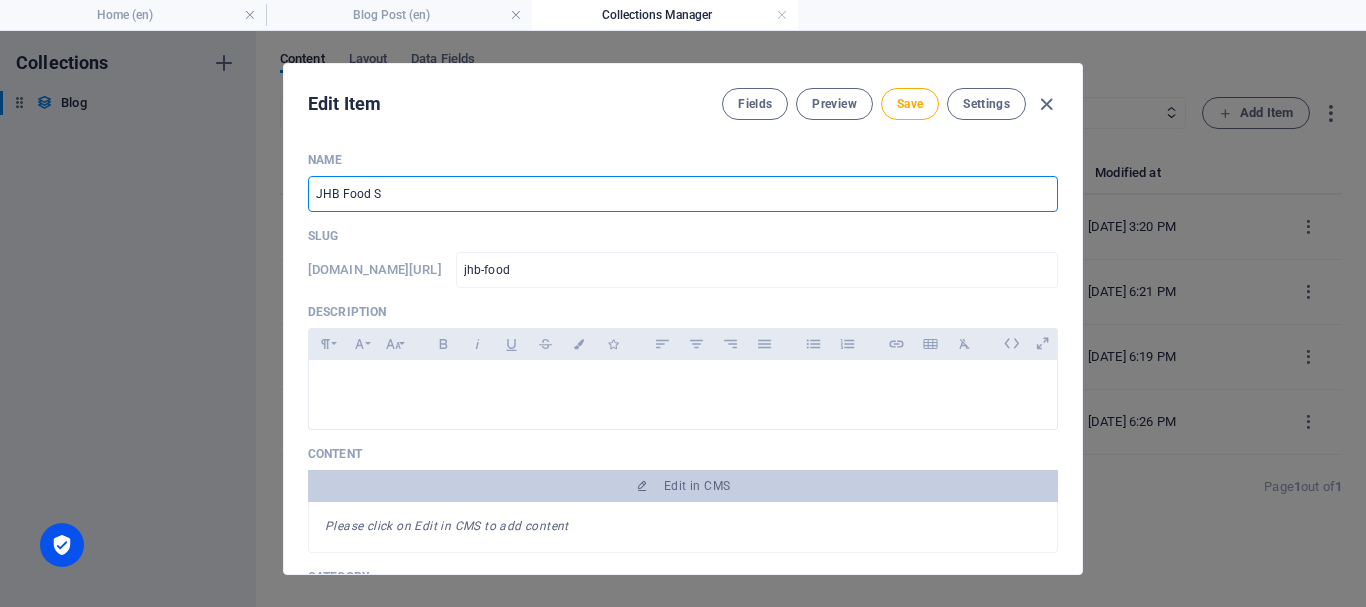 type on "jhb-food-s" 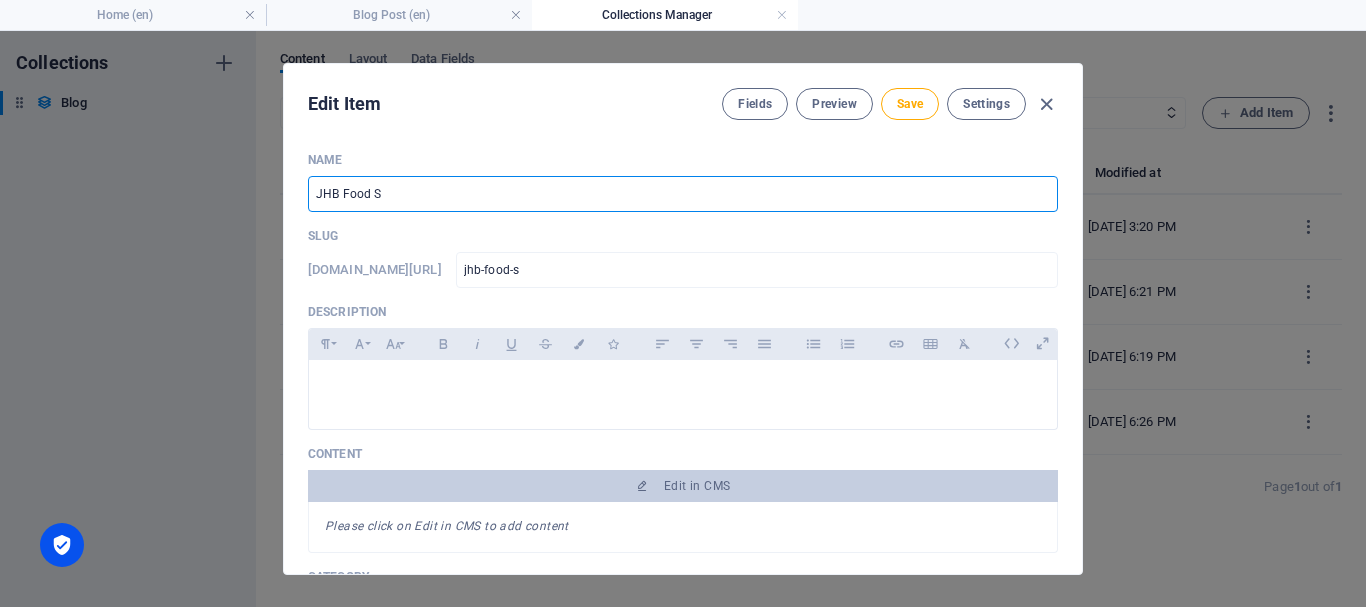 type on "JHB Food Sp" 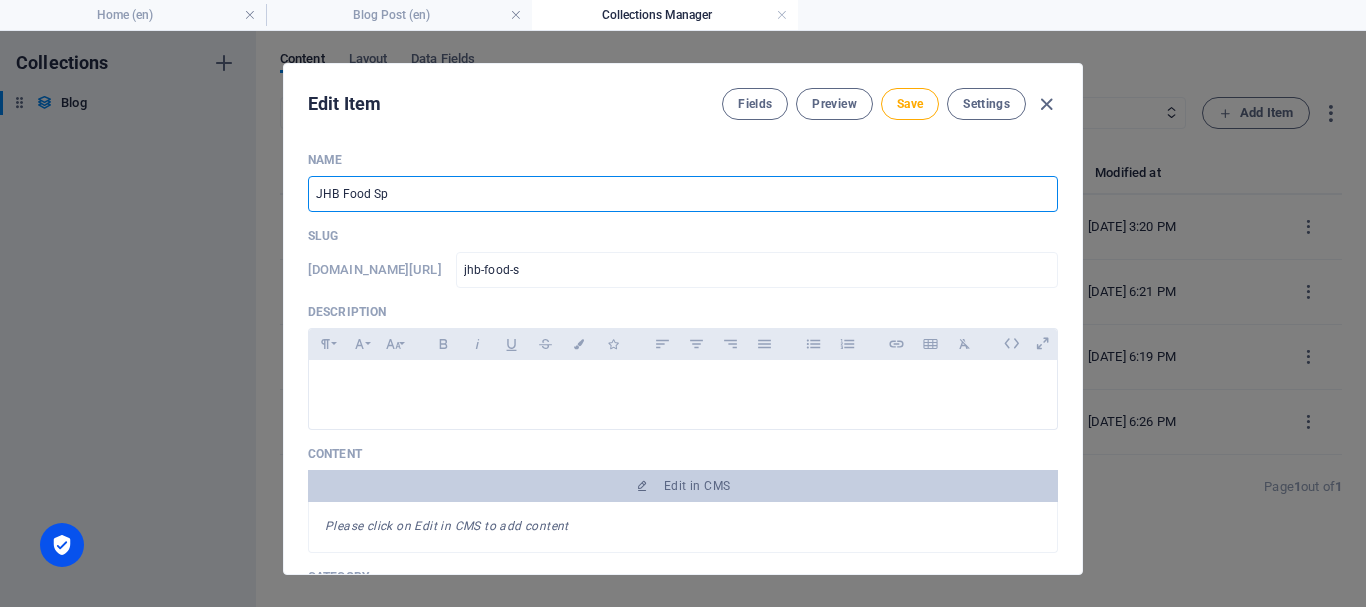 type on "jhb-food-sp" 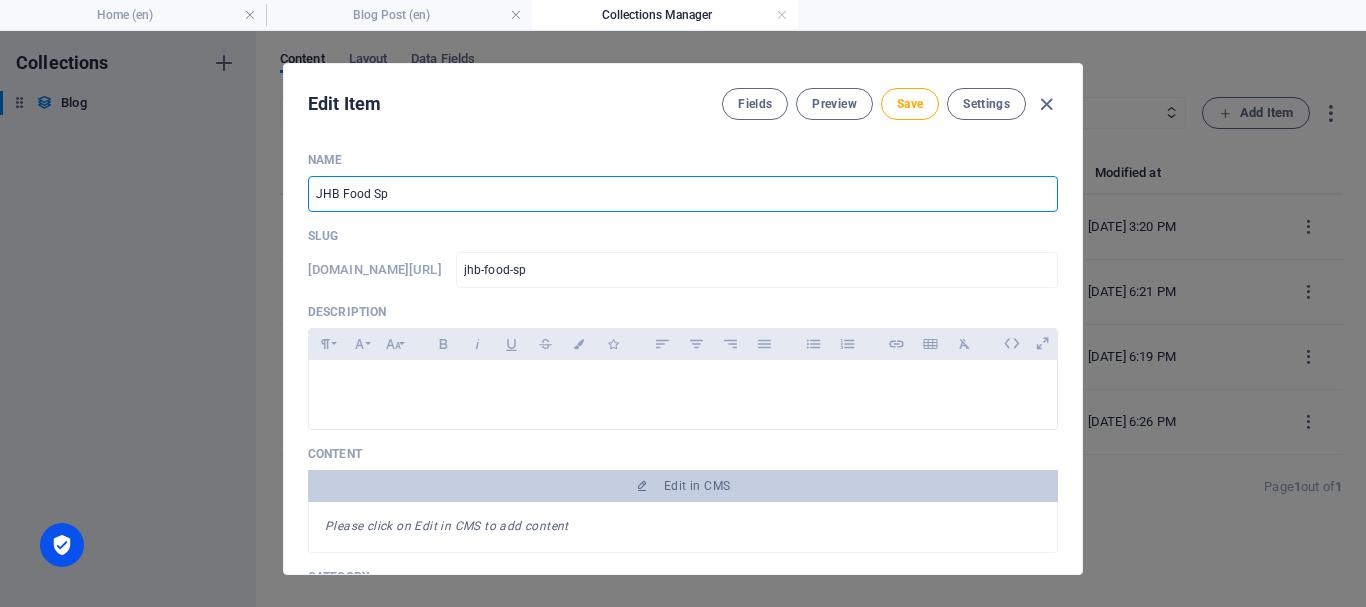 type on "JHB Food Spo" 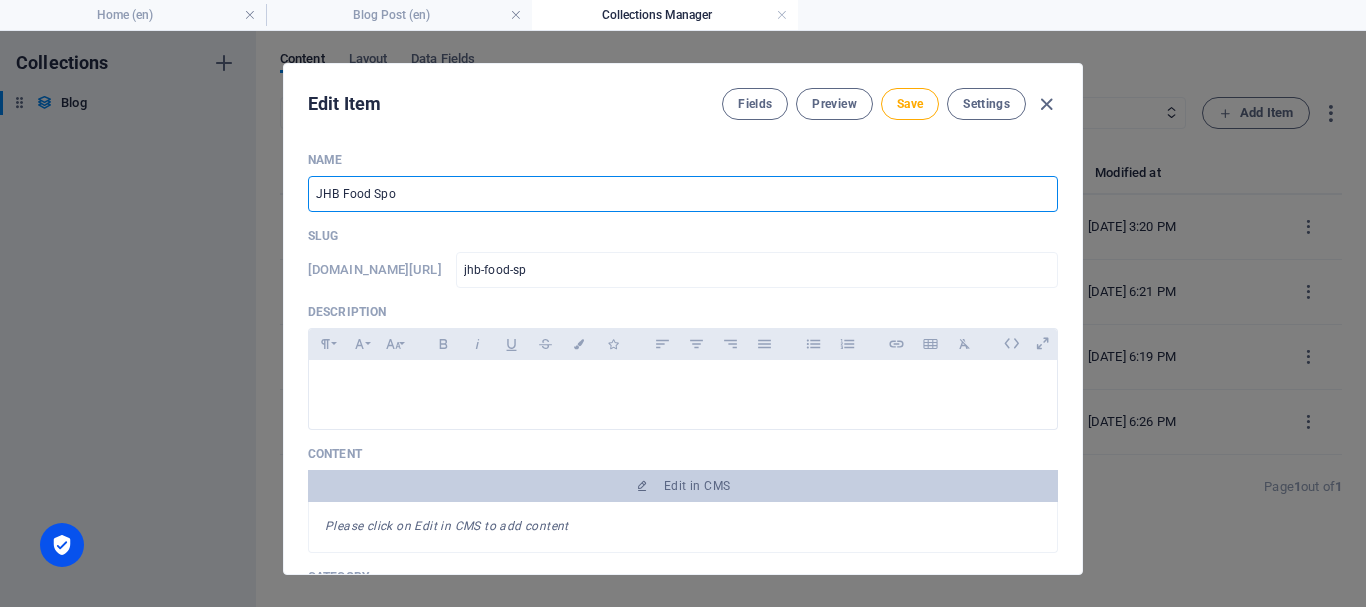 type on "jhb-food-spo" 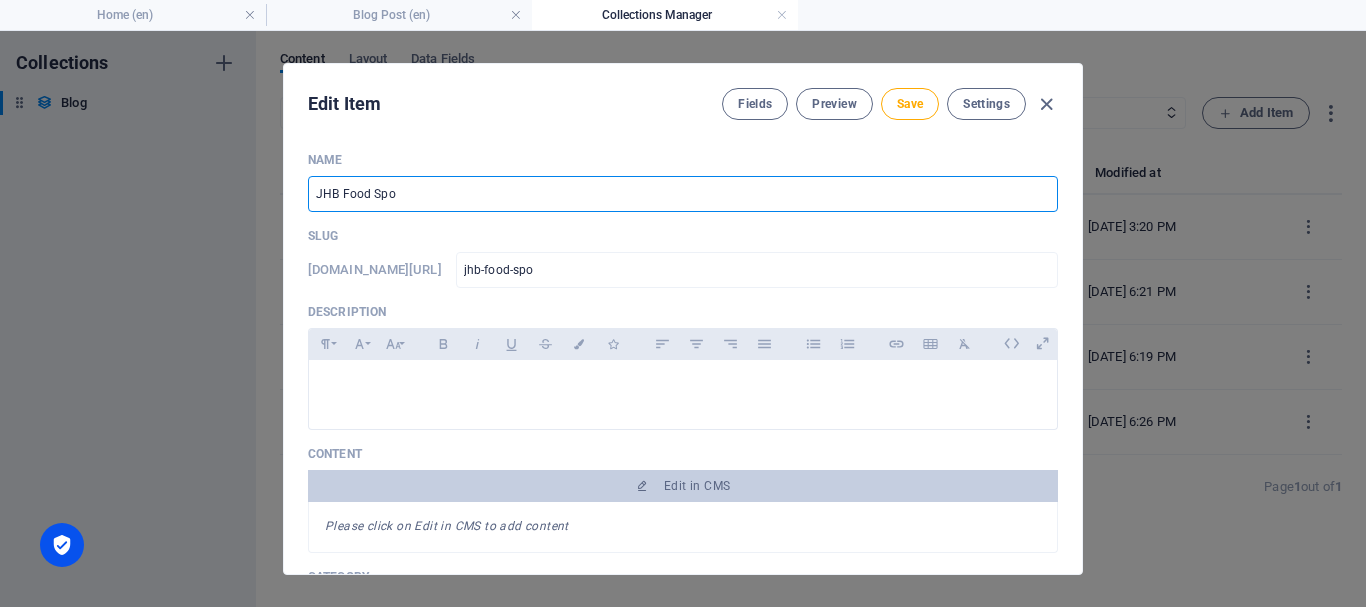 type on "JHB Food Spot" 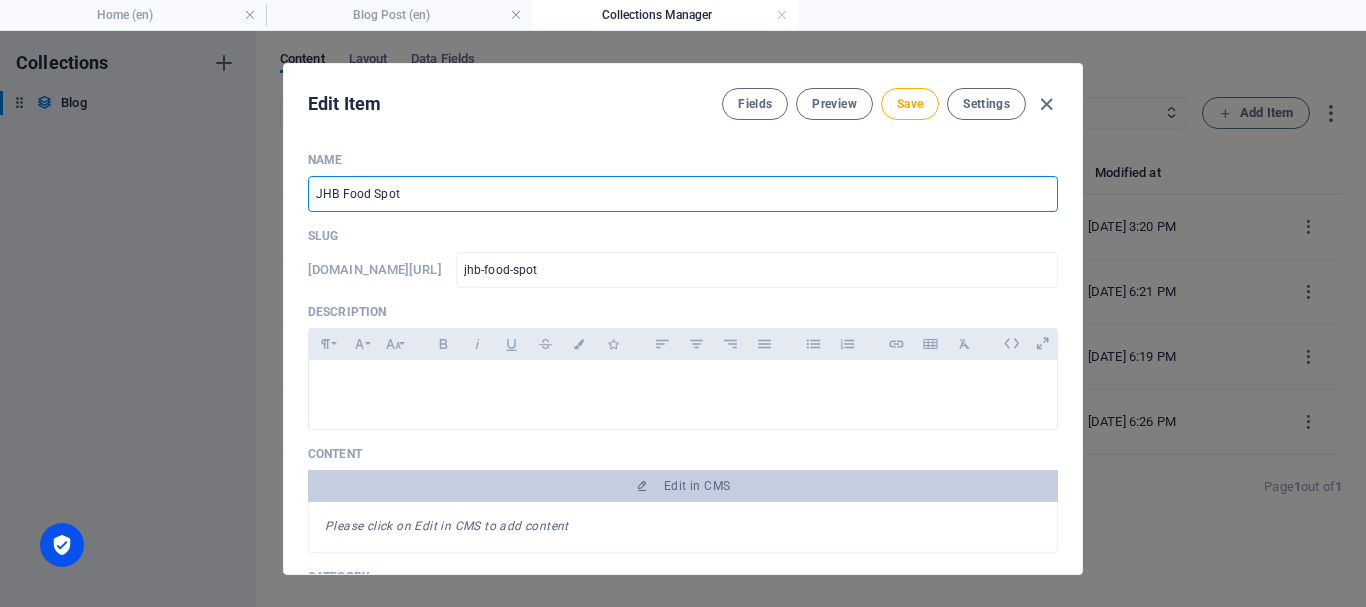 type on "JHB Food Spots" 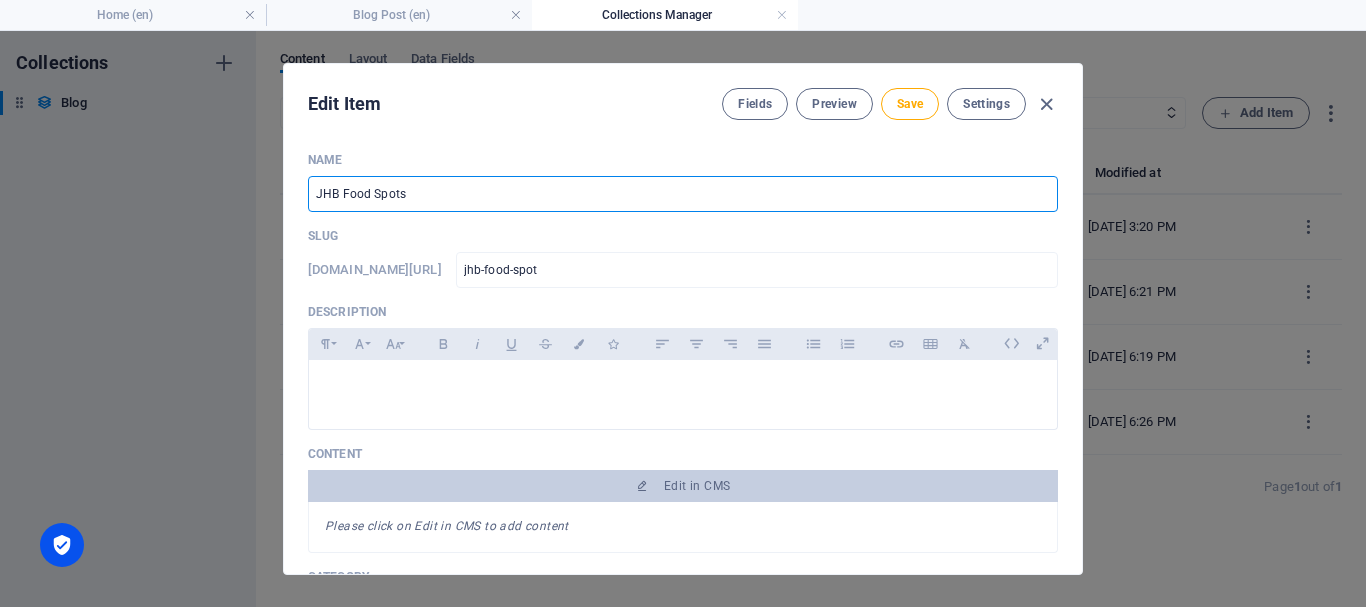 type on "jhb-food-spots" 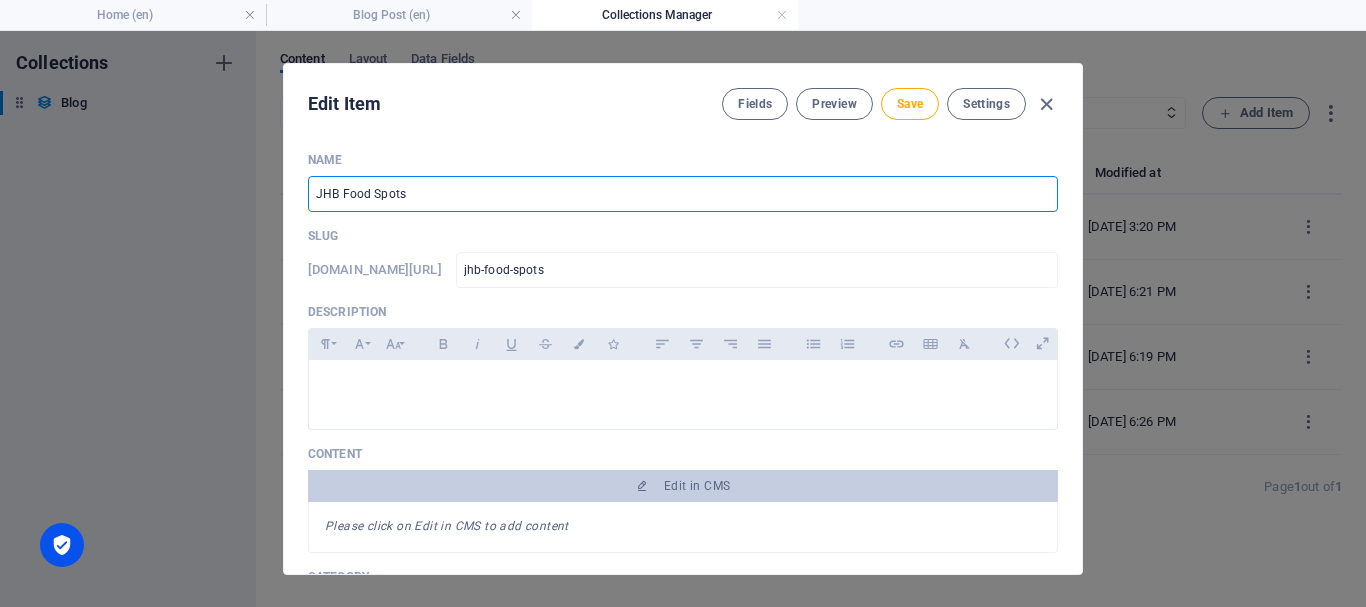 type on "JHB Food Spots J" 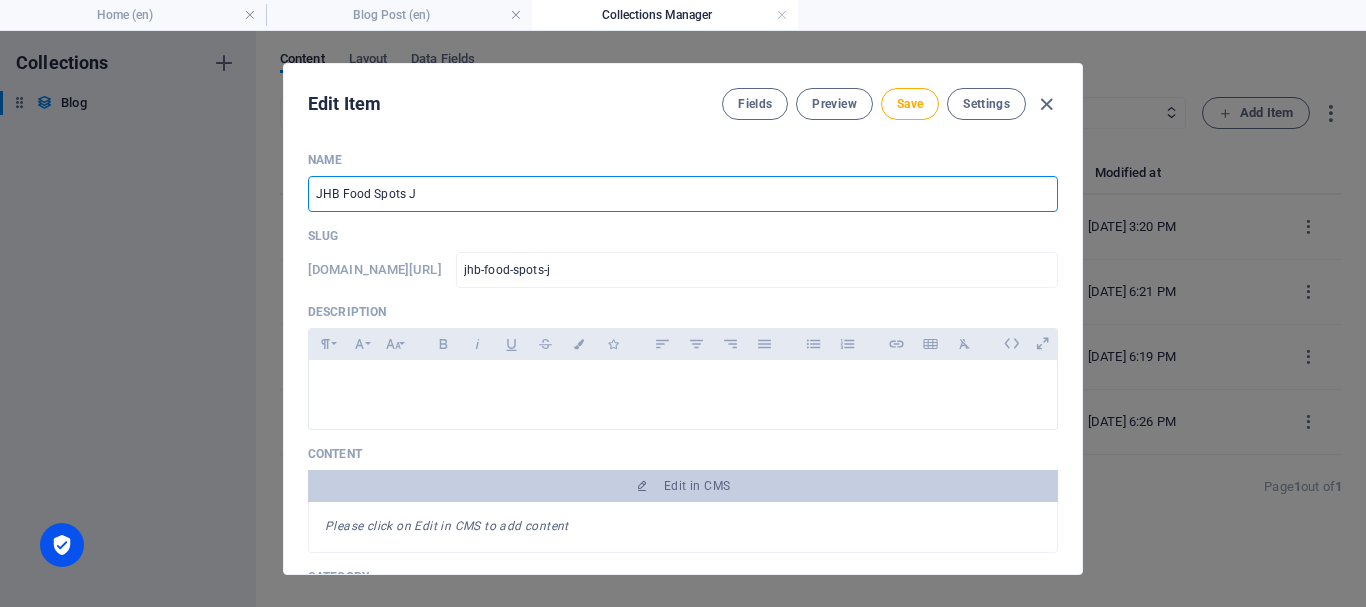 type on "JHB Food Spots Ju" 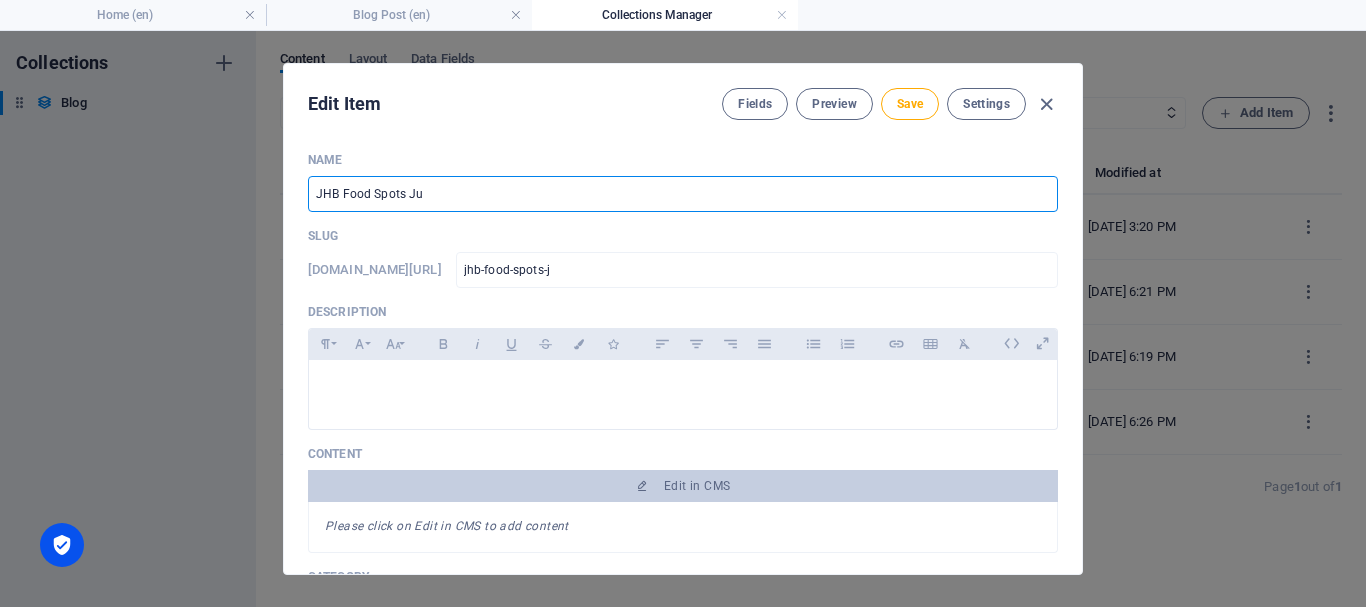 type on "jhb-food-spots-ju" 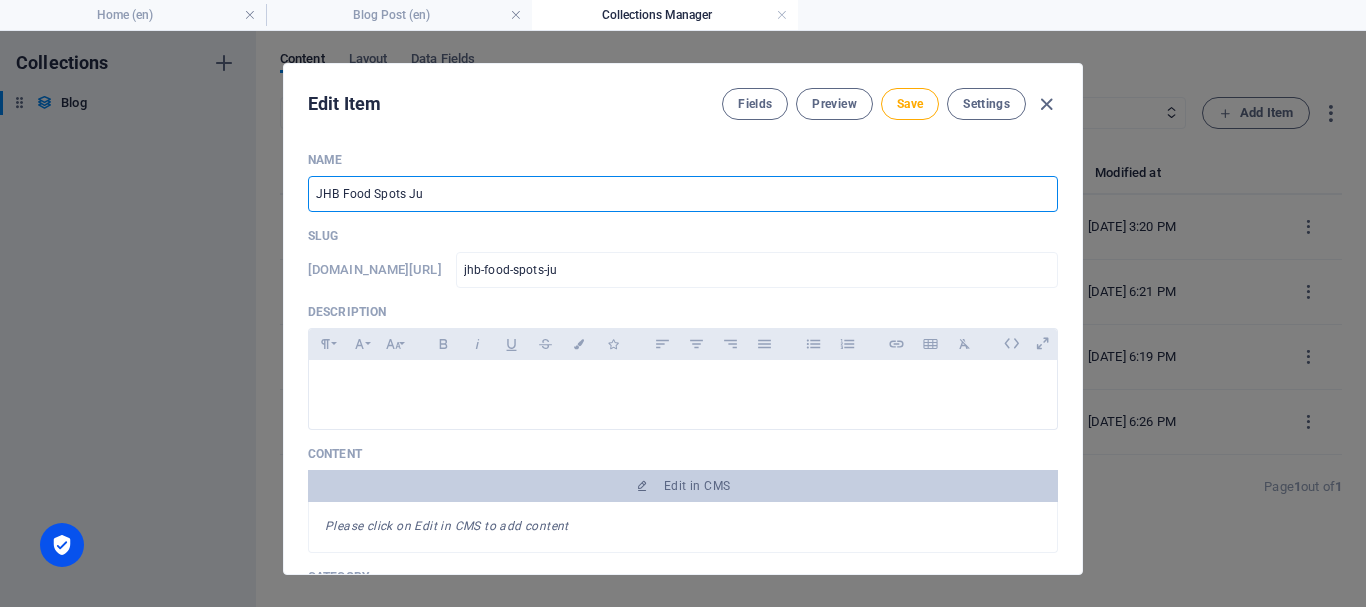 type on "JHB Food Spots Jul" 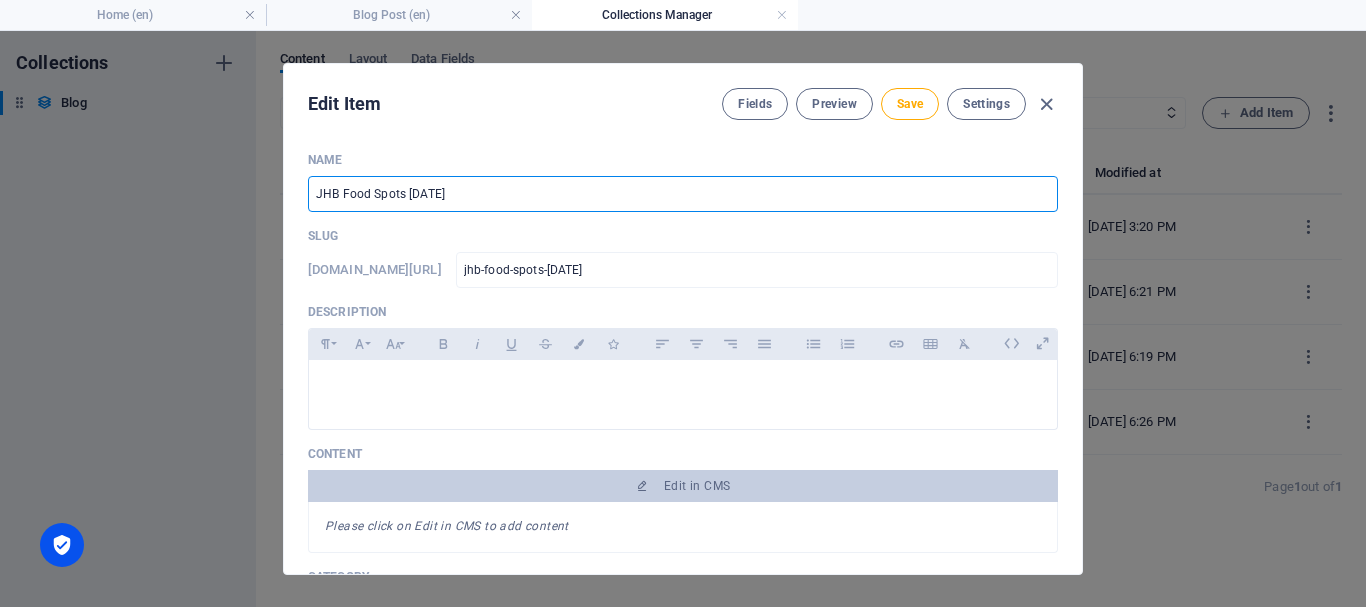 type on "JHB Food Spots July" 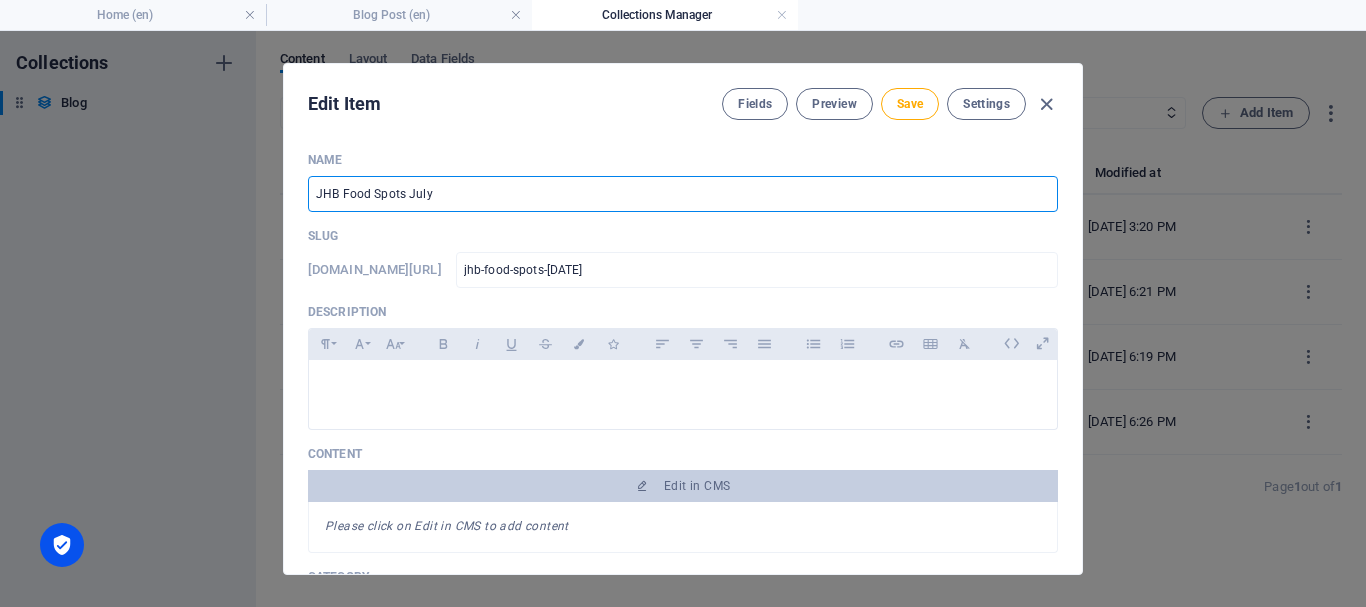 type on "jhb-food-spots-july" 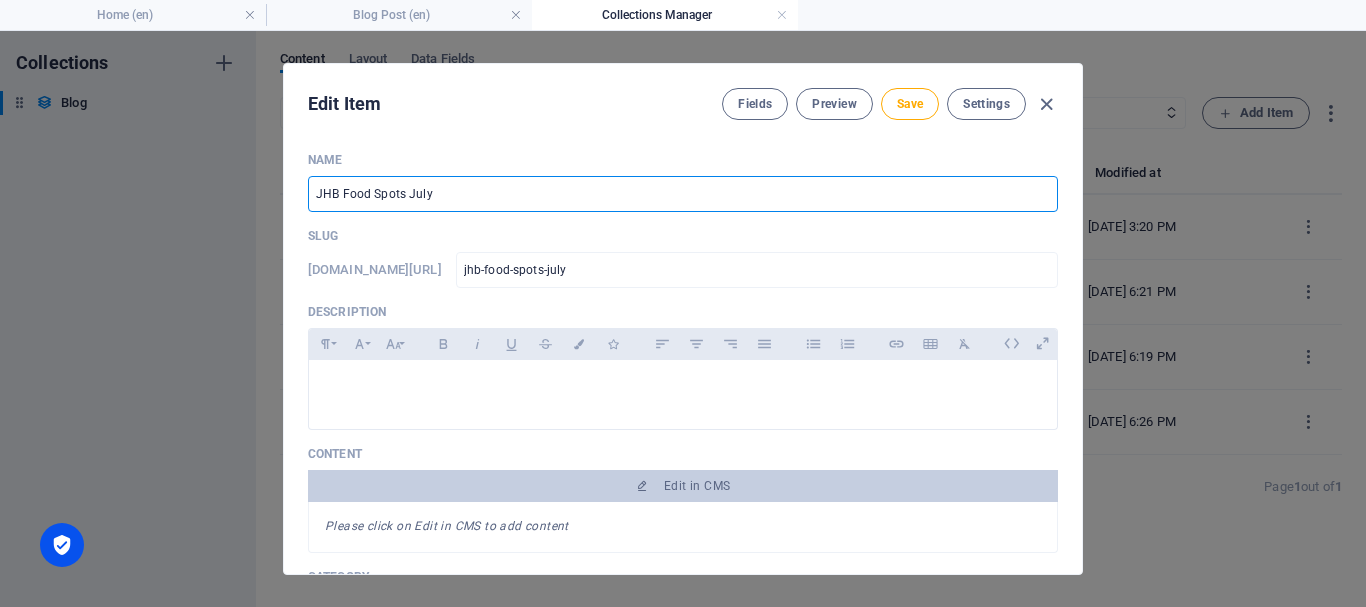 type on "JHB Food Spots July 2" 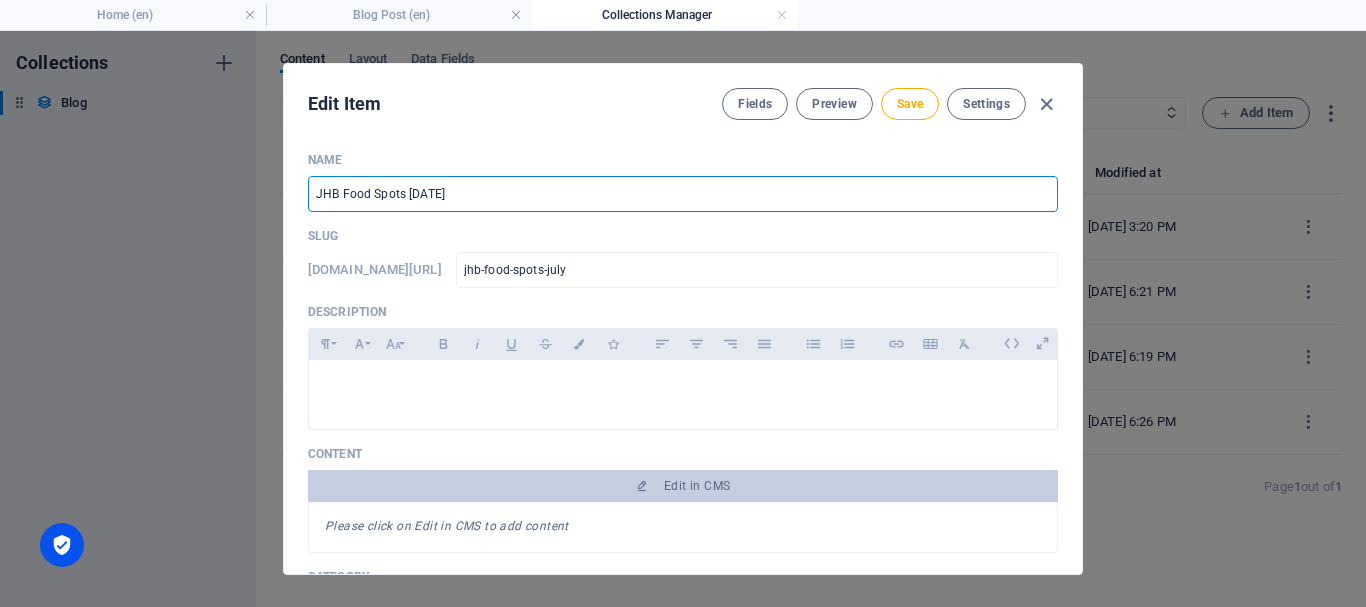 type on "jhb-food-spots-july-2" 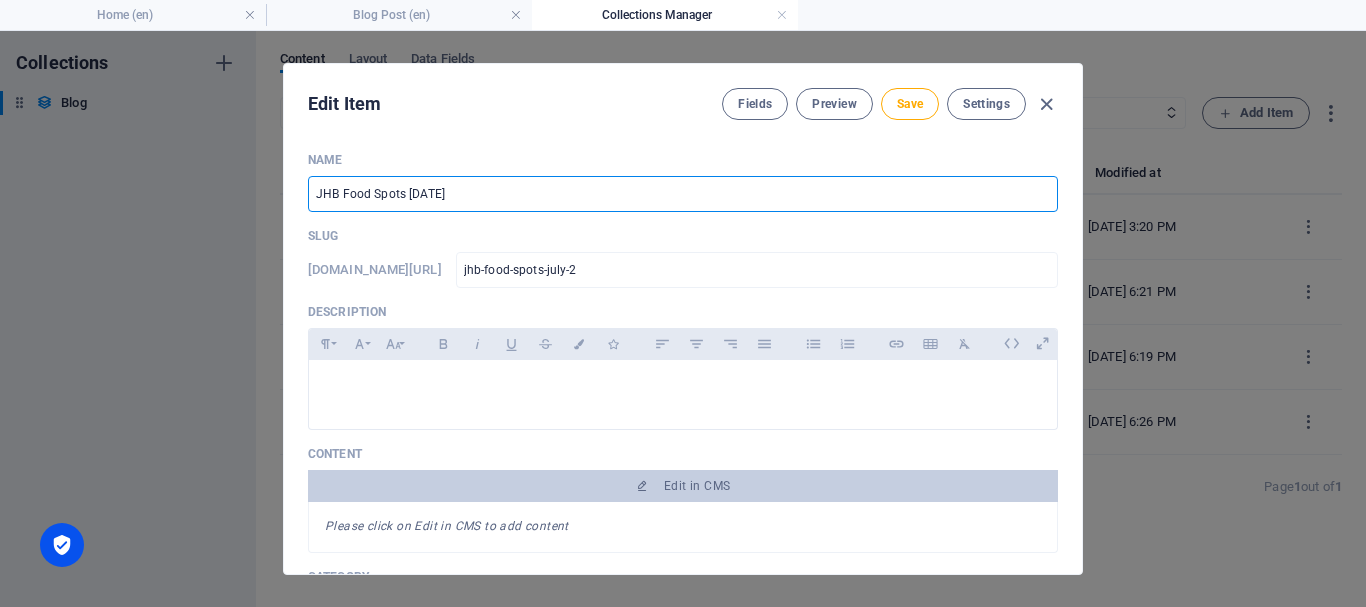 type on "JHB Food Spots July 20" 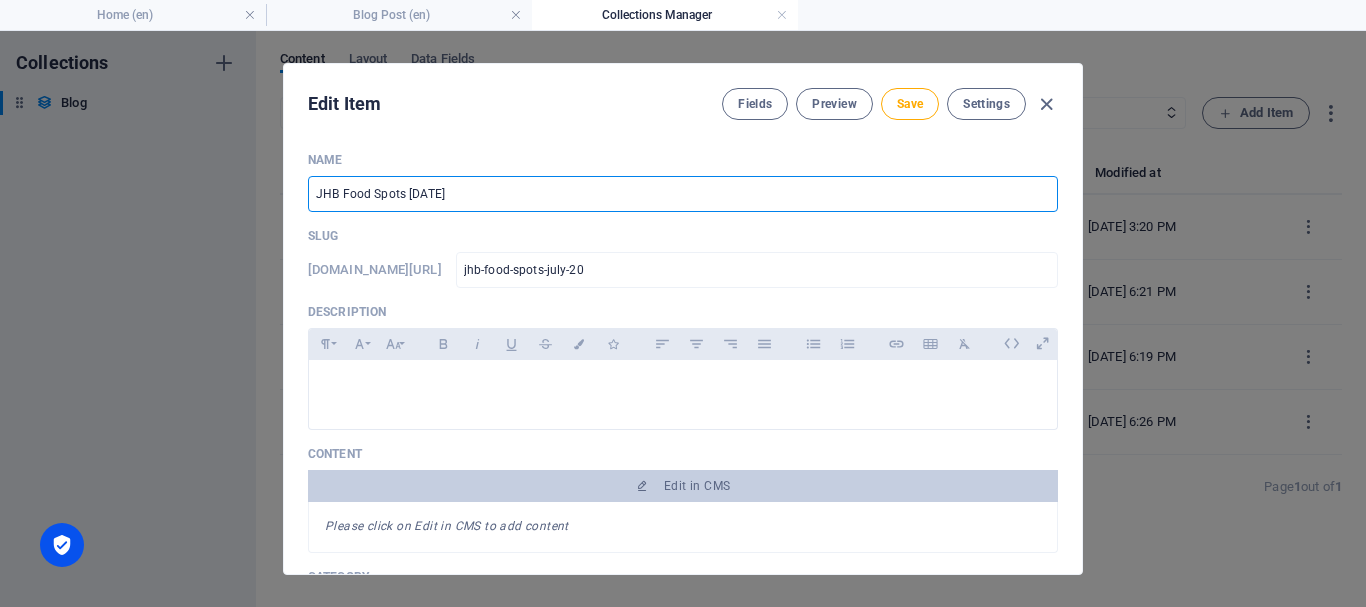 type on "JHB Food Spots July 202" 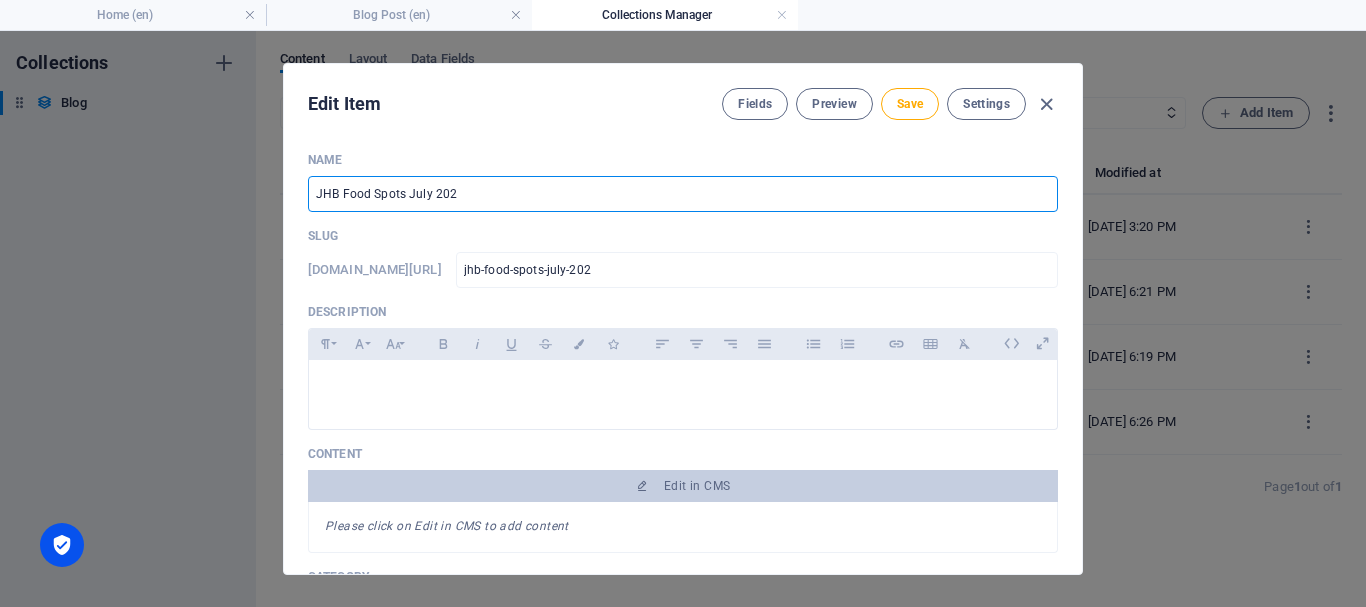 type on "JHB Food Spots July 2025" 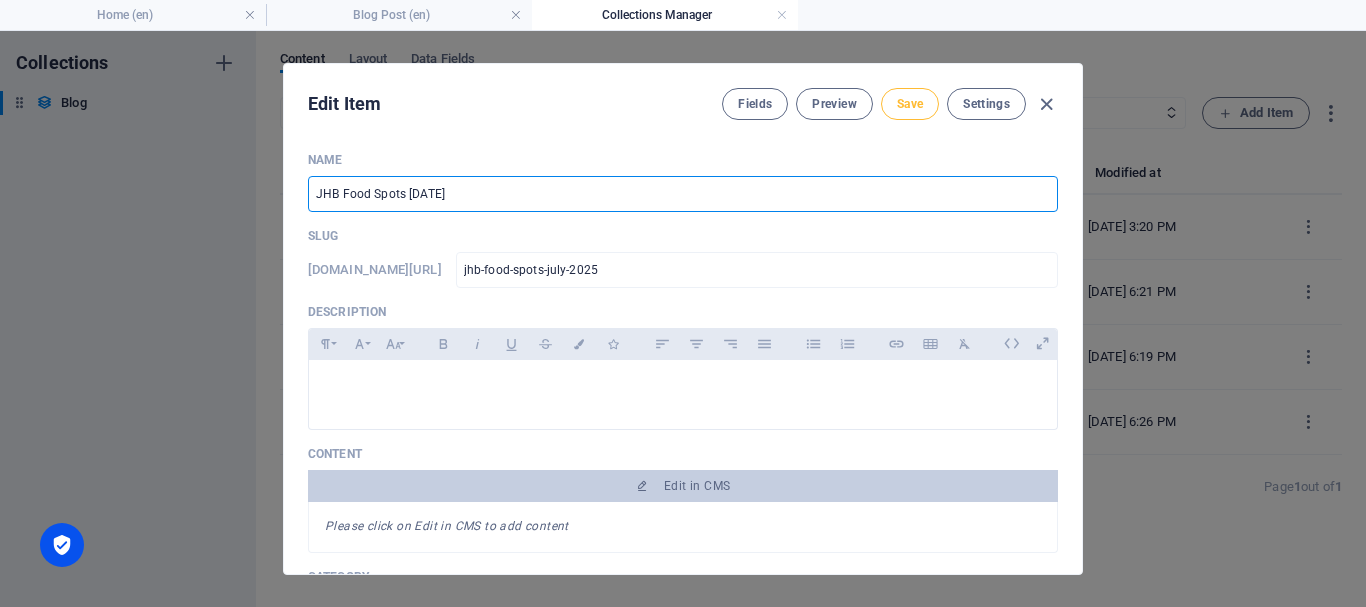 type on "JHB Food Spots July 2025" 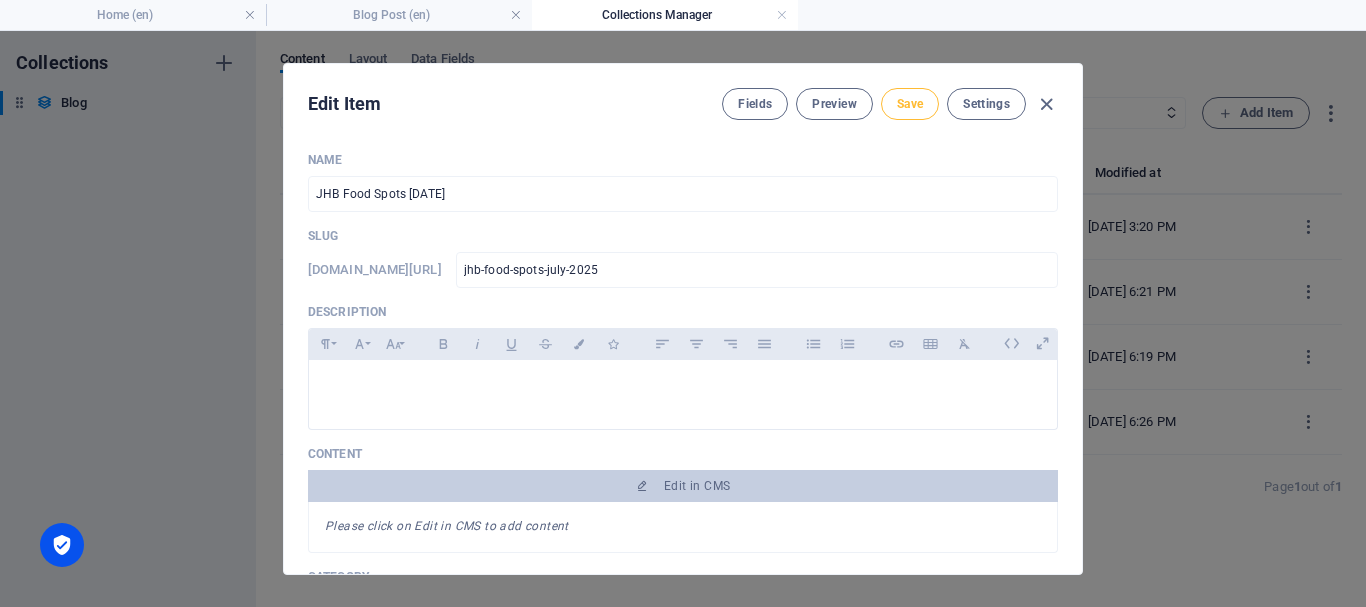 click on "Save" at bounding box center (910, 104) 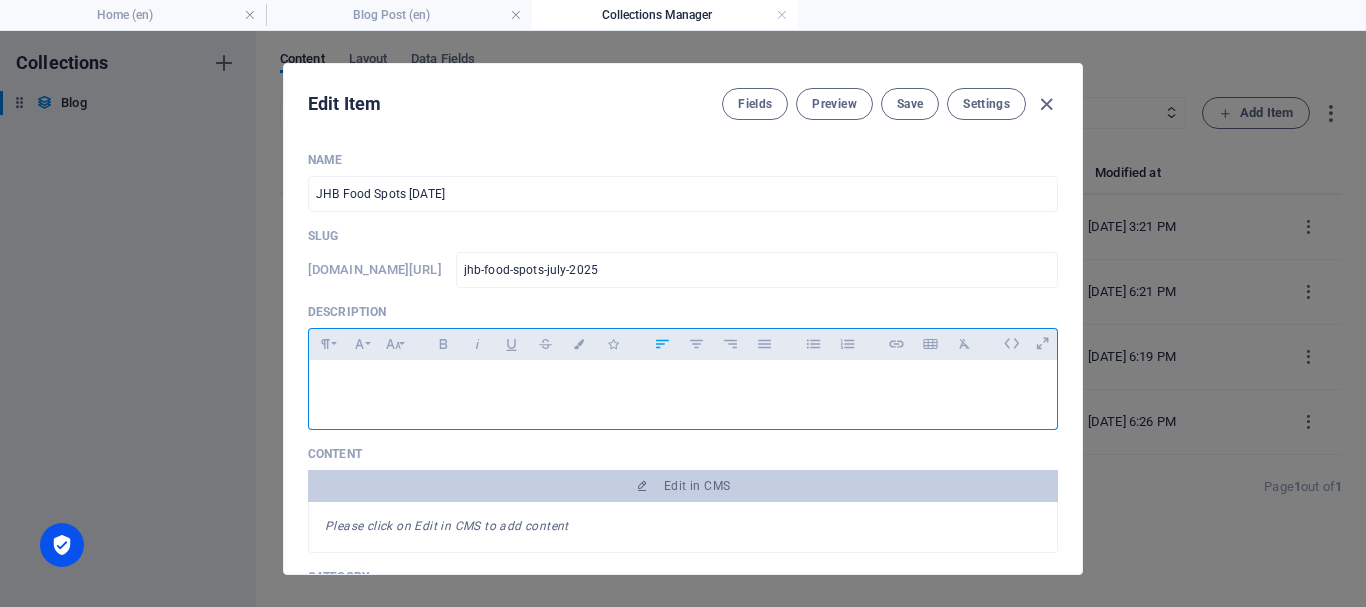 click at bounding box center [683, 385] 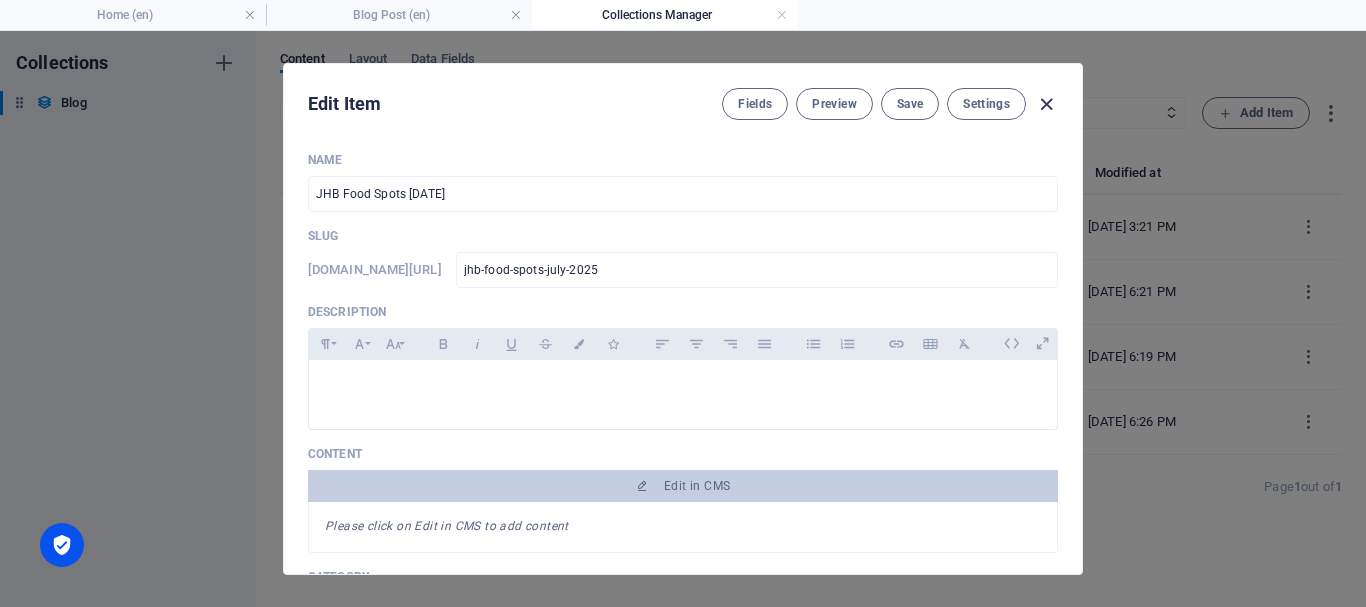 click at bounding box center [1046, 104] 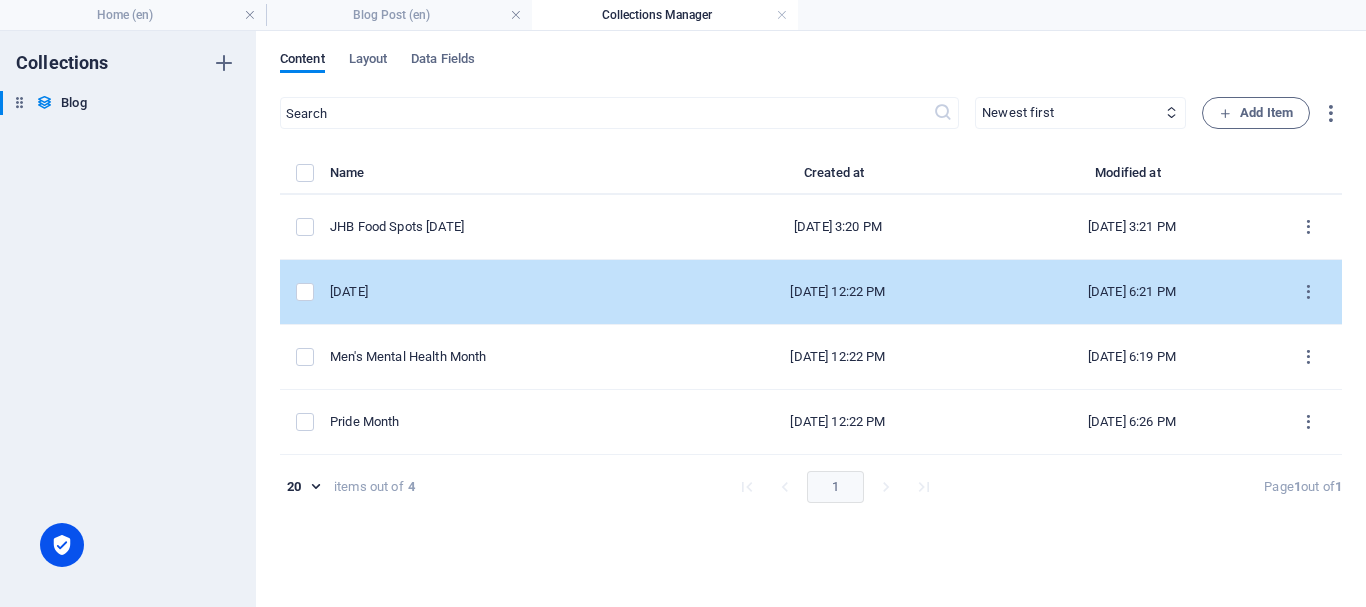 click on "Youth Day 2025" at bounding box center (500, 292) 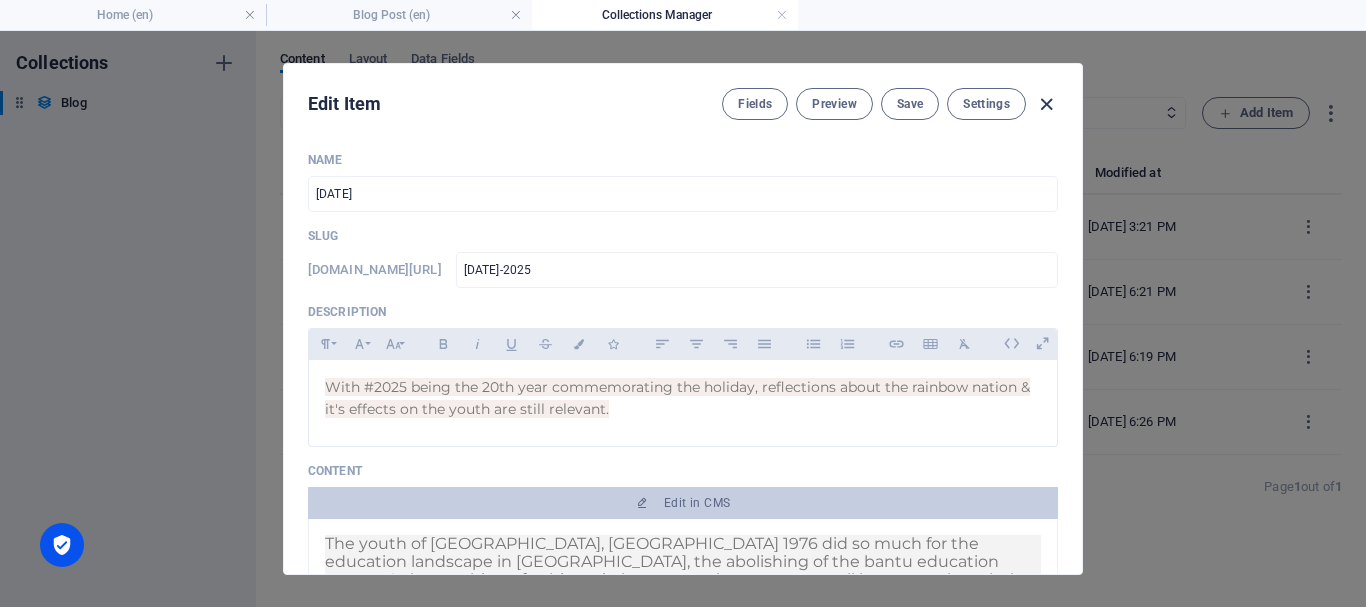 click at bounding box center [1046, 104] 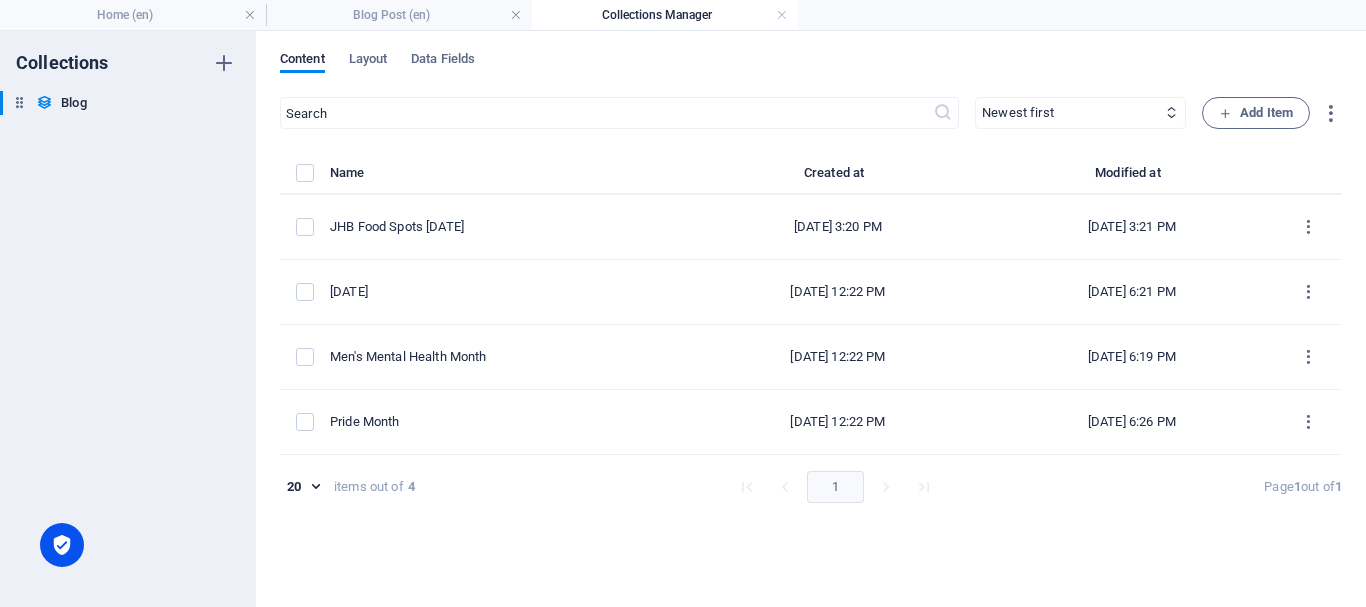 type on "2025-07-12" 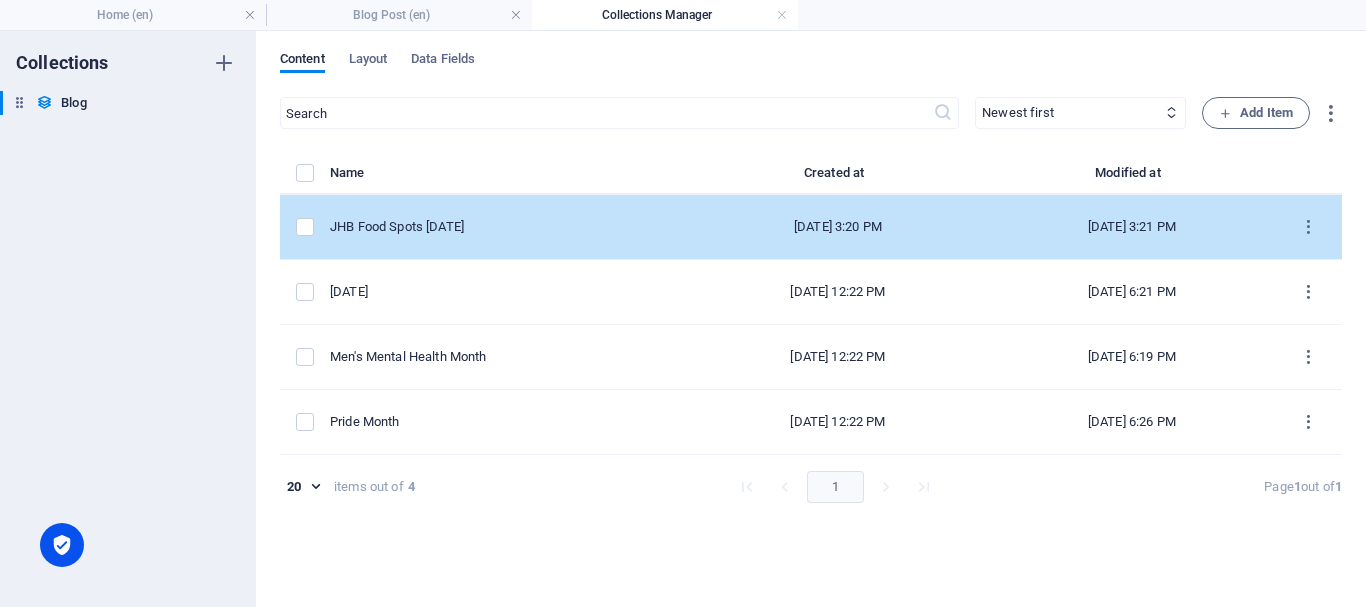 click on "Jul 12, 2025 3:20 PM" at bounding box center (838, 227) 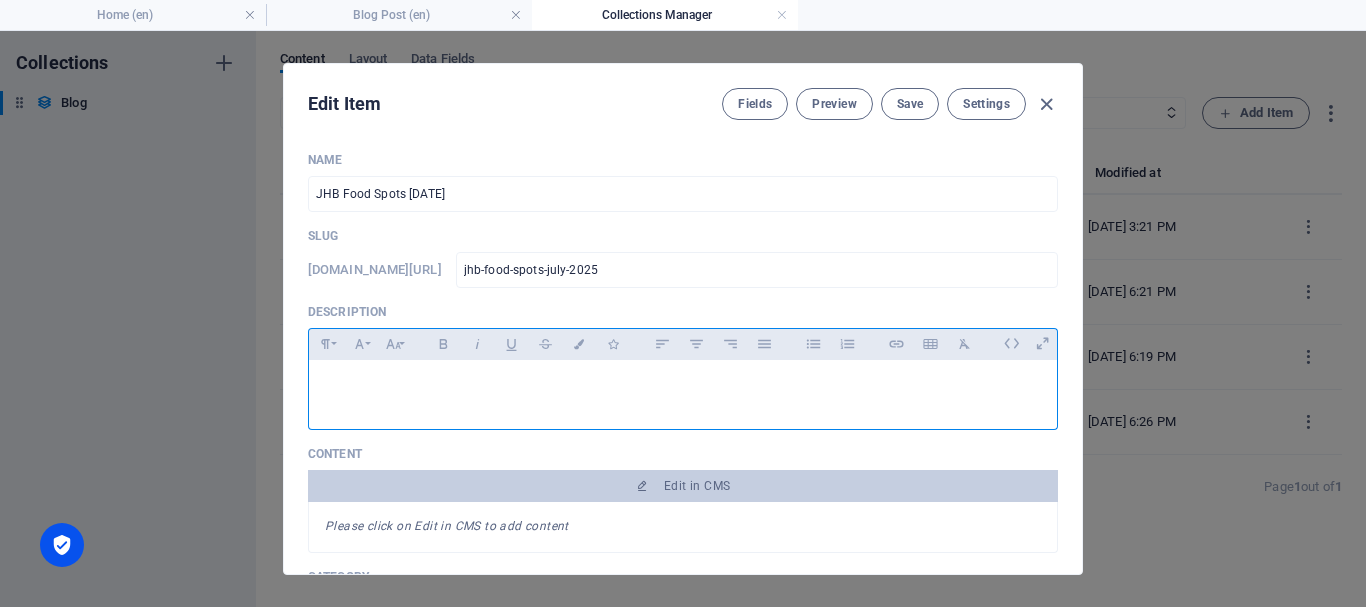 click at bounding box center [683, 385] 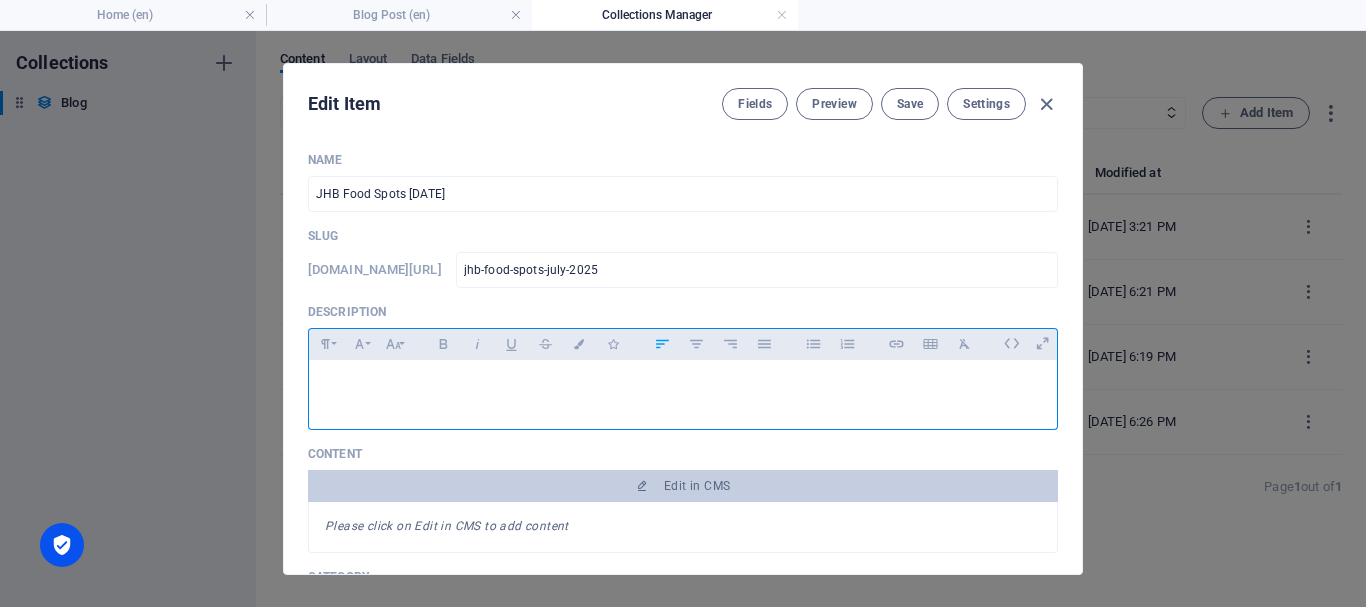 type 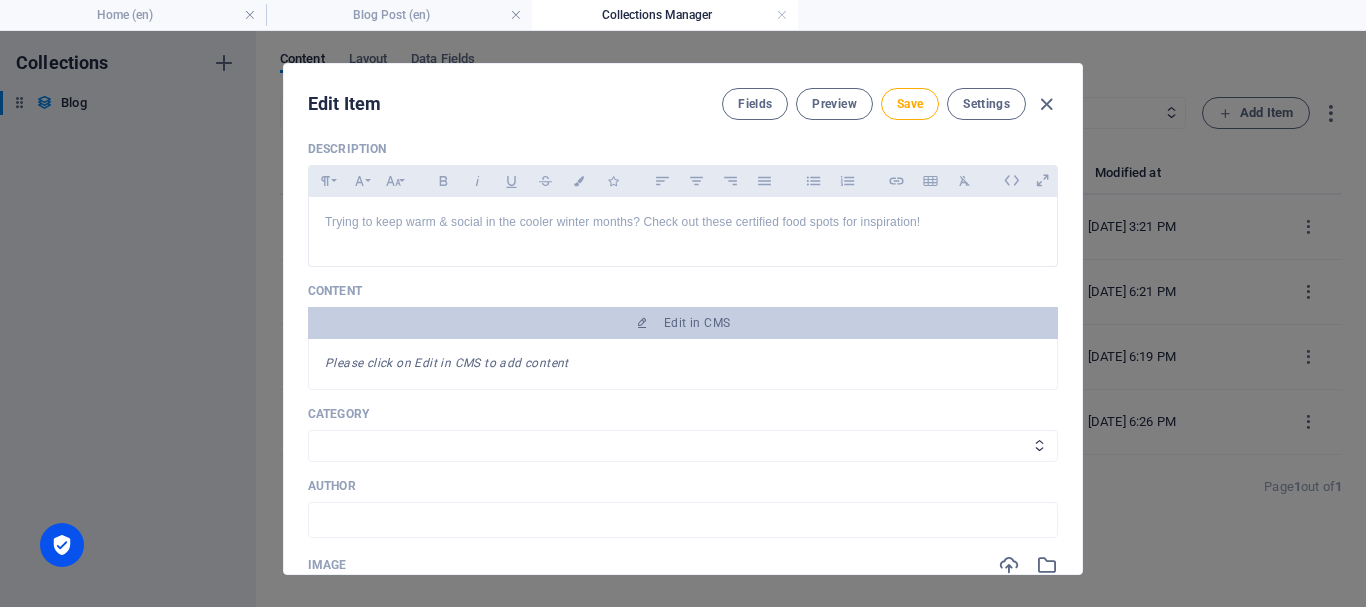 scroll, scrollTop: 286, scrollLeft: 0, axis: vertical 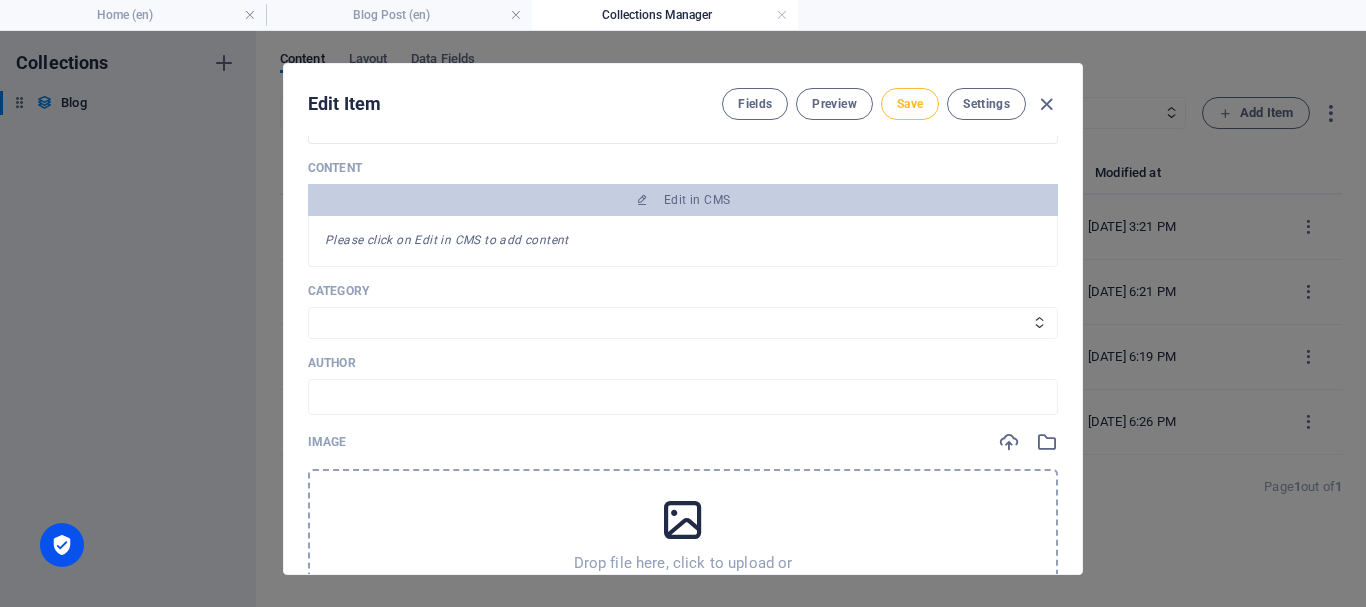 click on "Save" at bounding box center (910, 104) 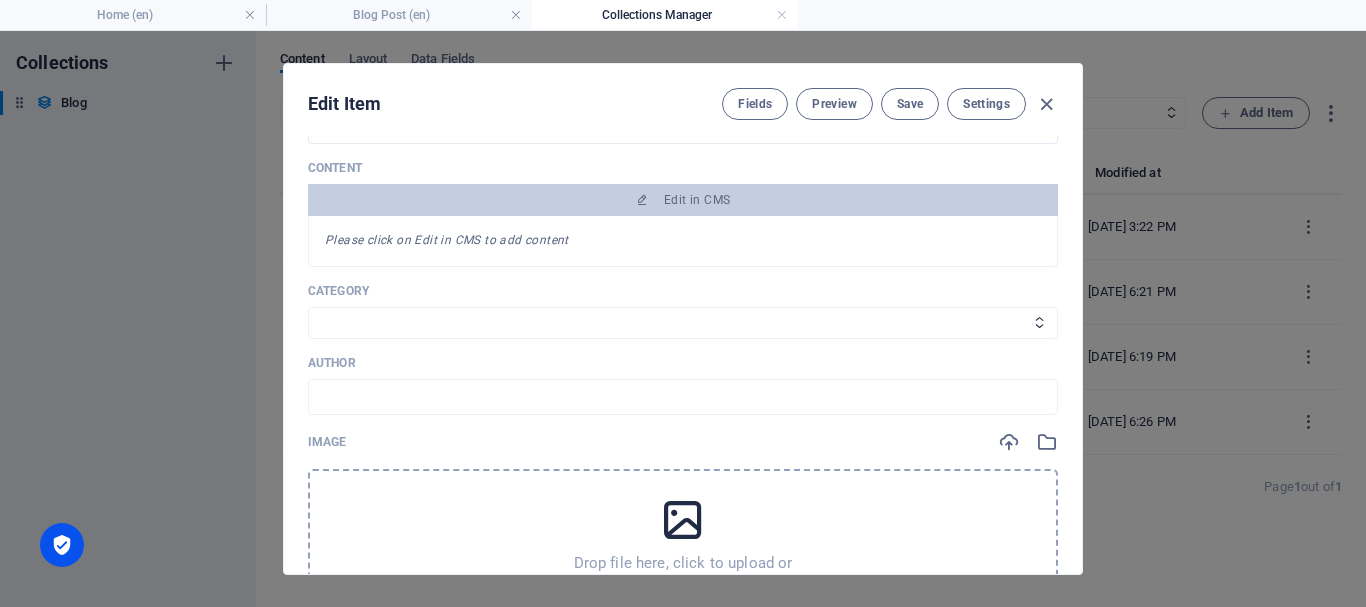 drag, startPoint x: 1083, startPoint y: 271, endPoint x: 1080, endPoint y: 199, distance: 72.06247 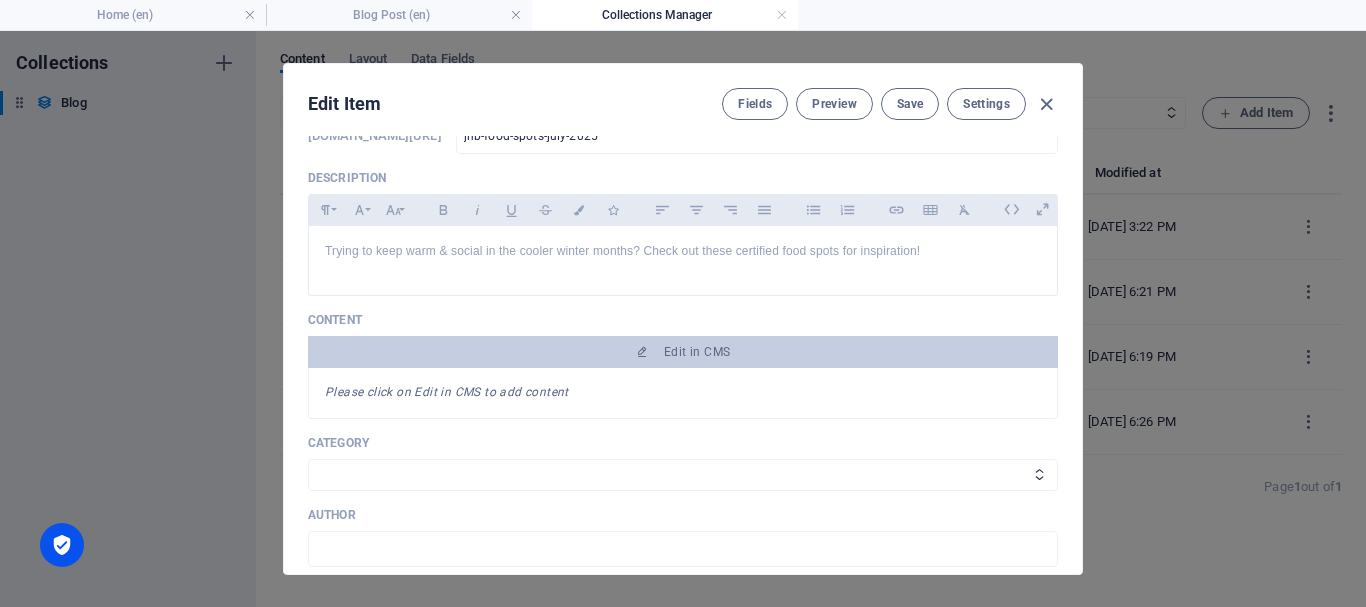 scroll, scrollTop: 138, scrollLeft: 0, axis: vertical 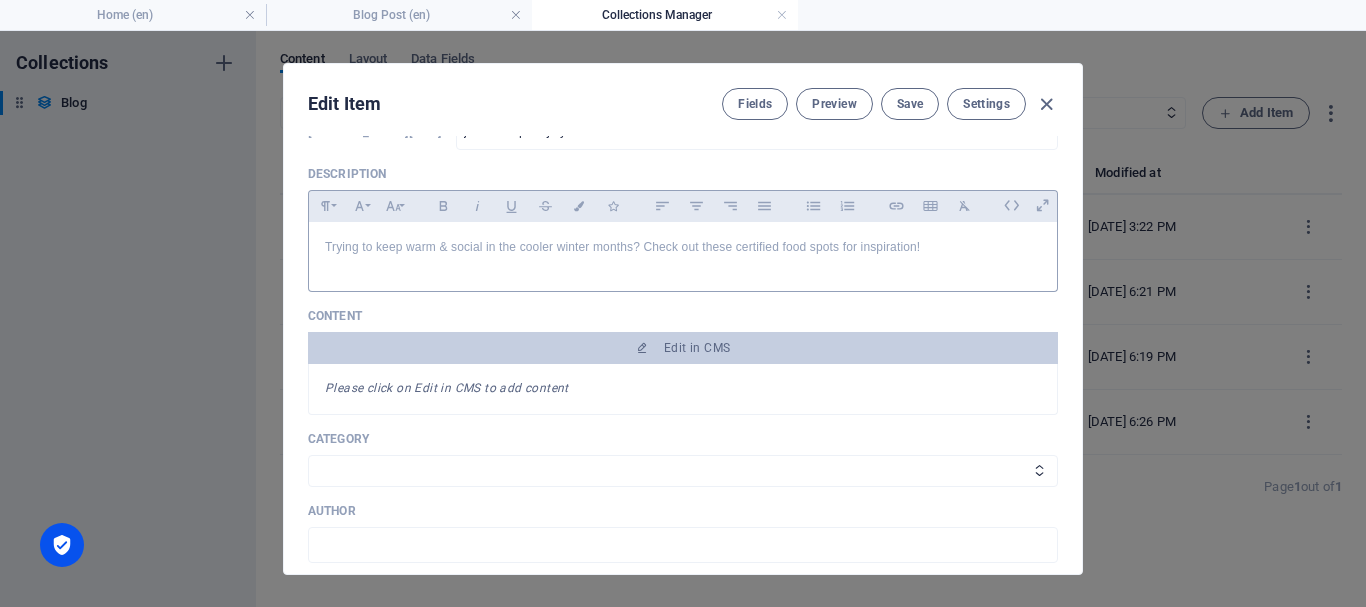 click at bounding box center [683, 287] 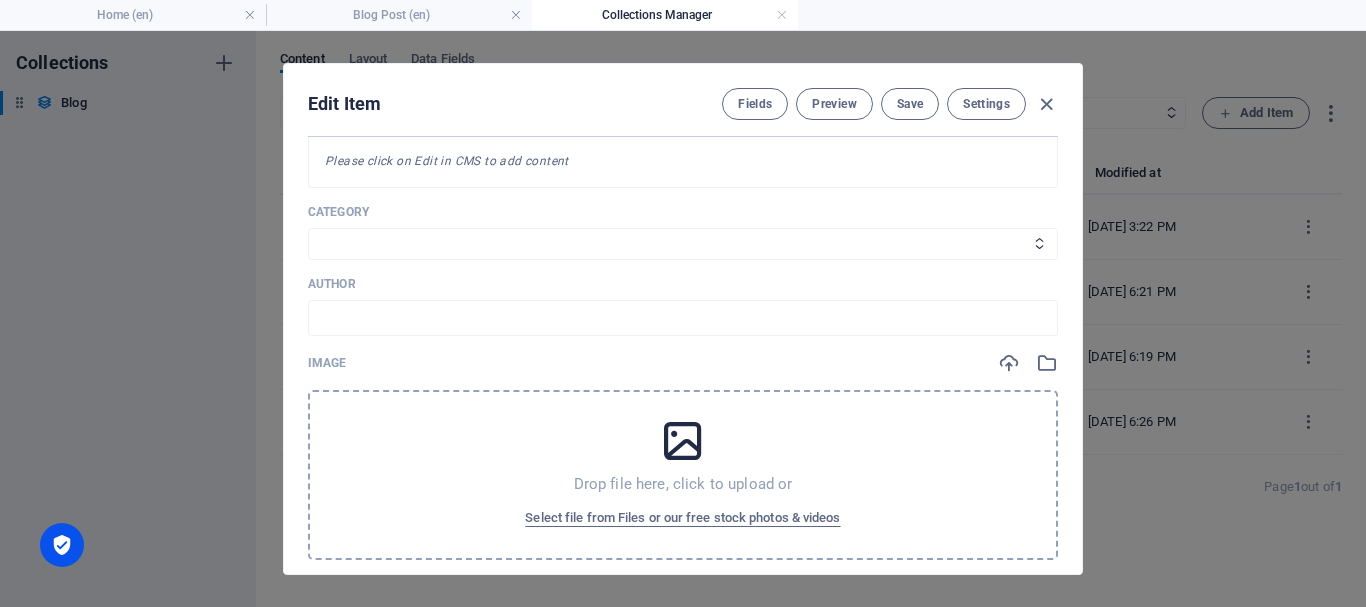 scroll, scrollTop: 385, scrollLeft: 0, axis: vertical 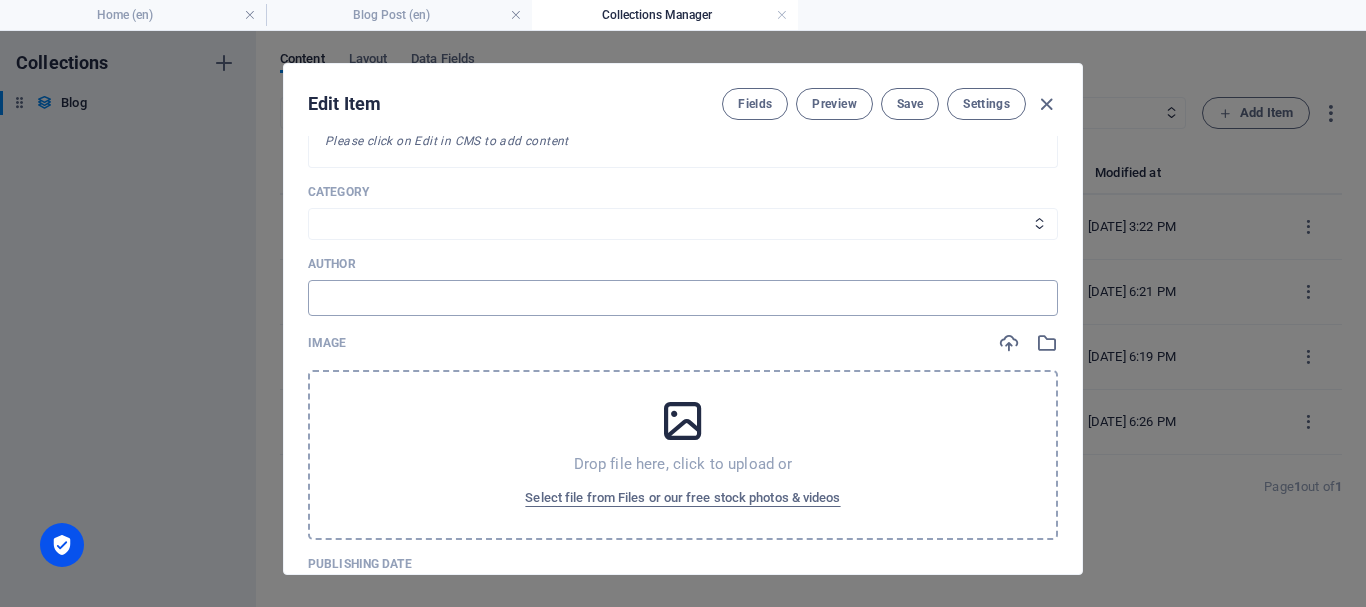 click at bounding box center (683, 298) 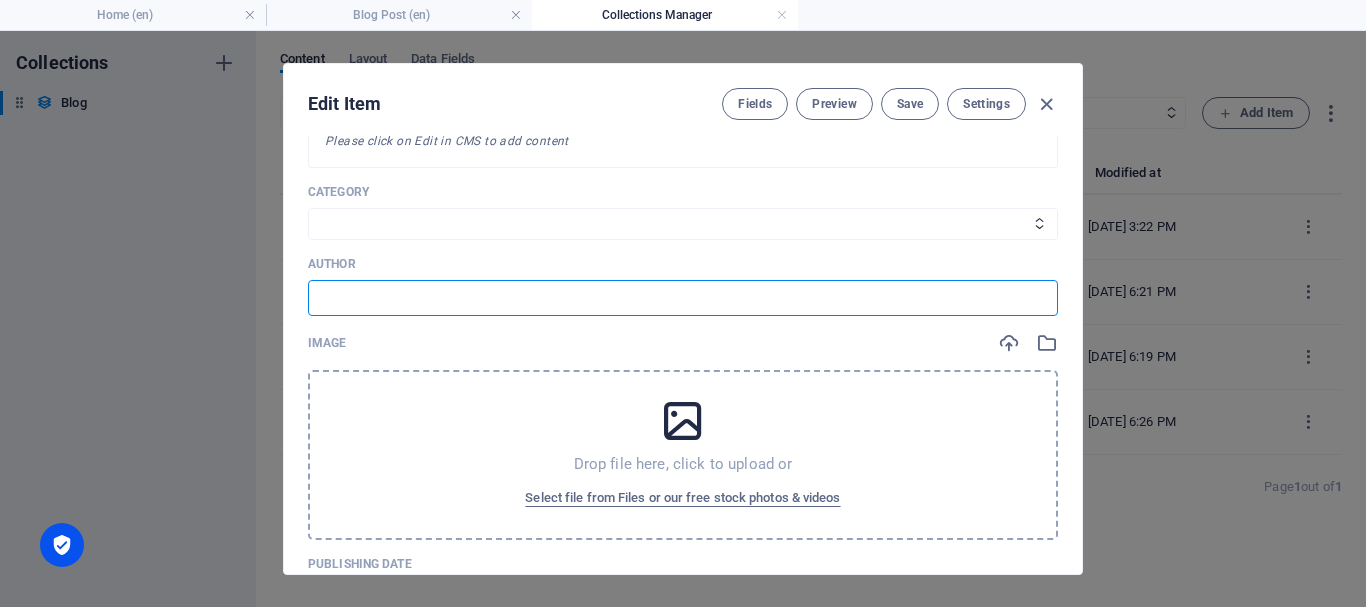 type on "[PERSON_NAME]" 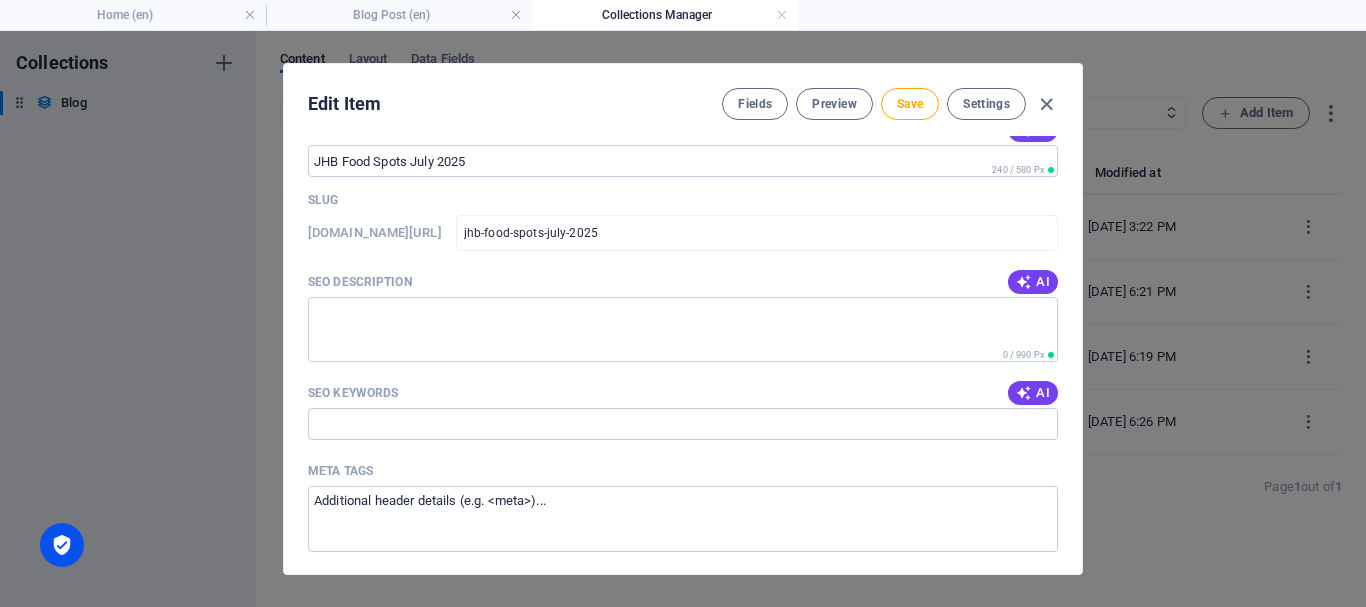 scroll, scrollTop: 1125, scrollLeft: 0, axis: vertical 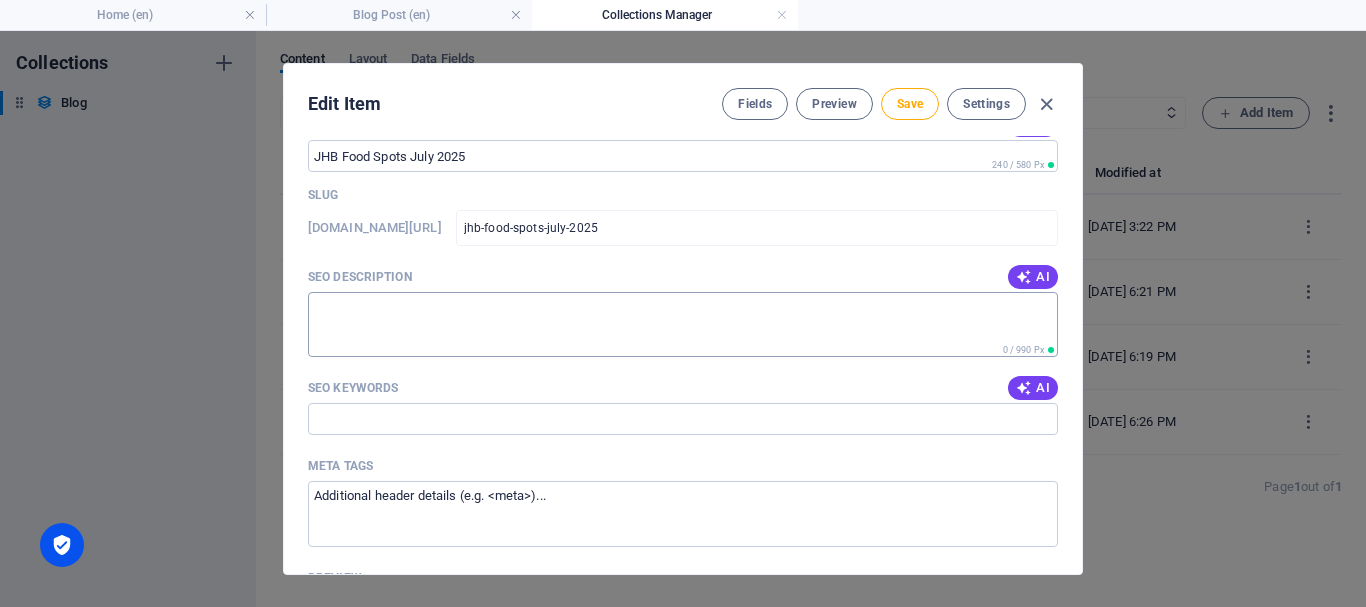 click on "SEO Description" at bounding box center (683, 324) 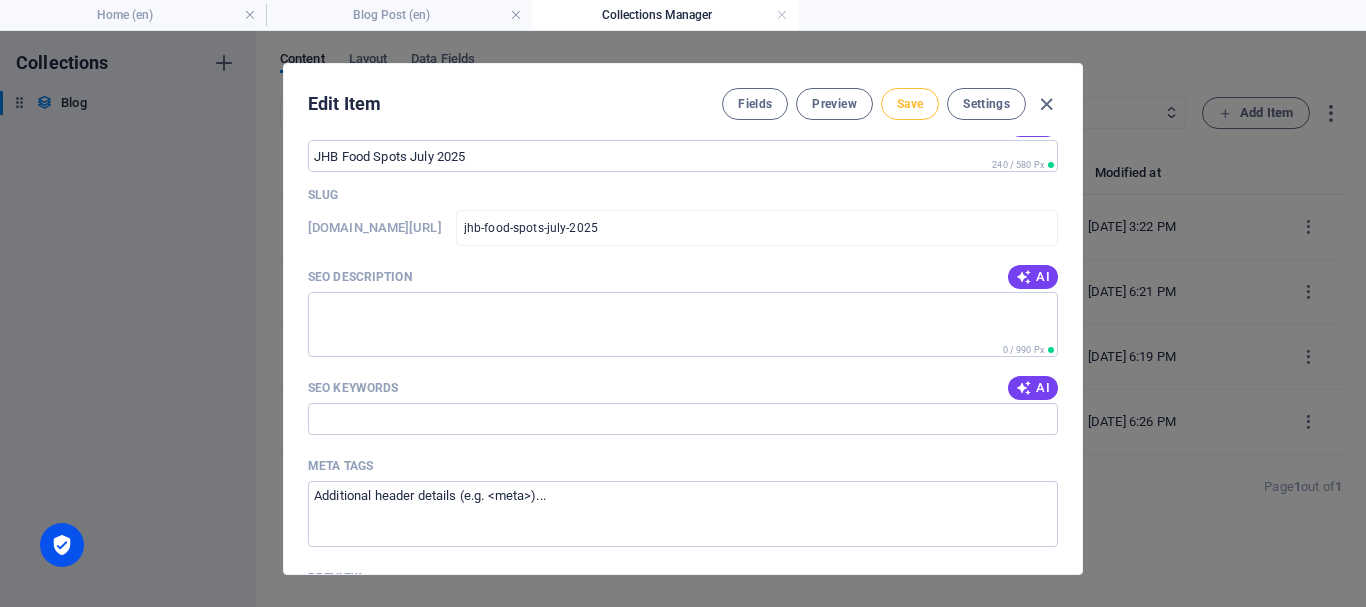 click on "Save" at bounding box center (910, 104) 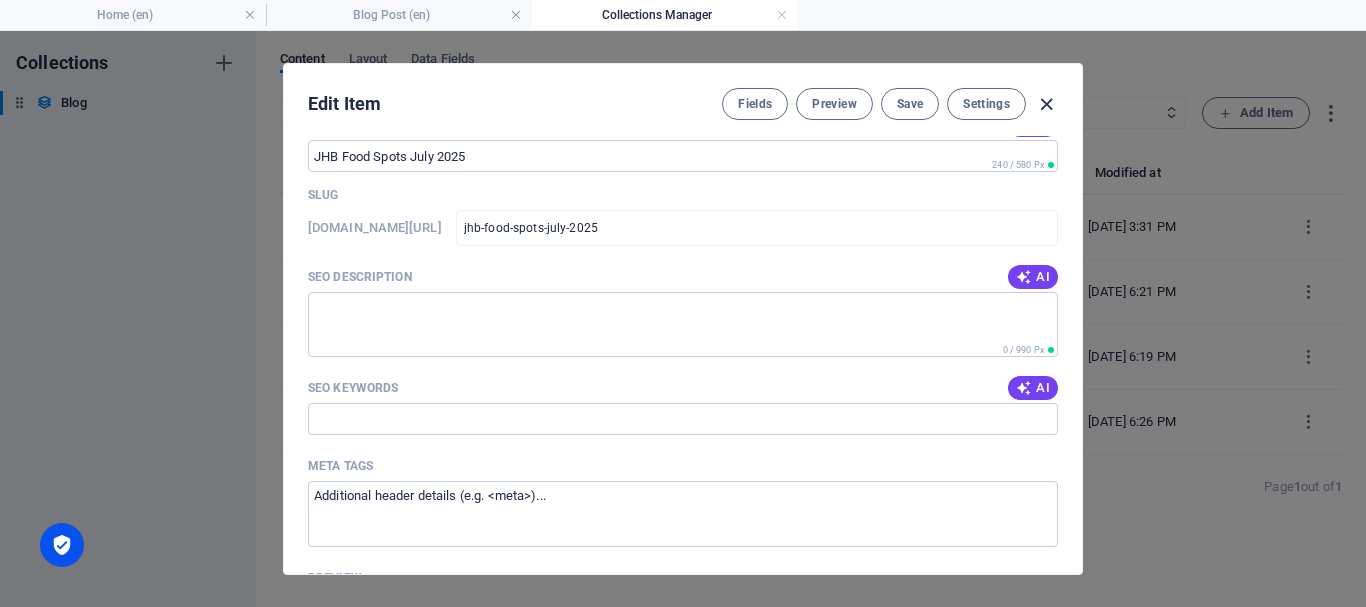 click at bounding box center [1046, 104] 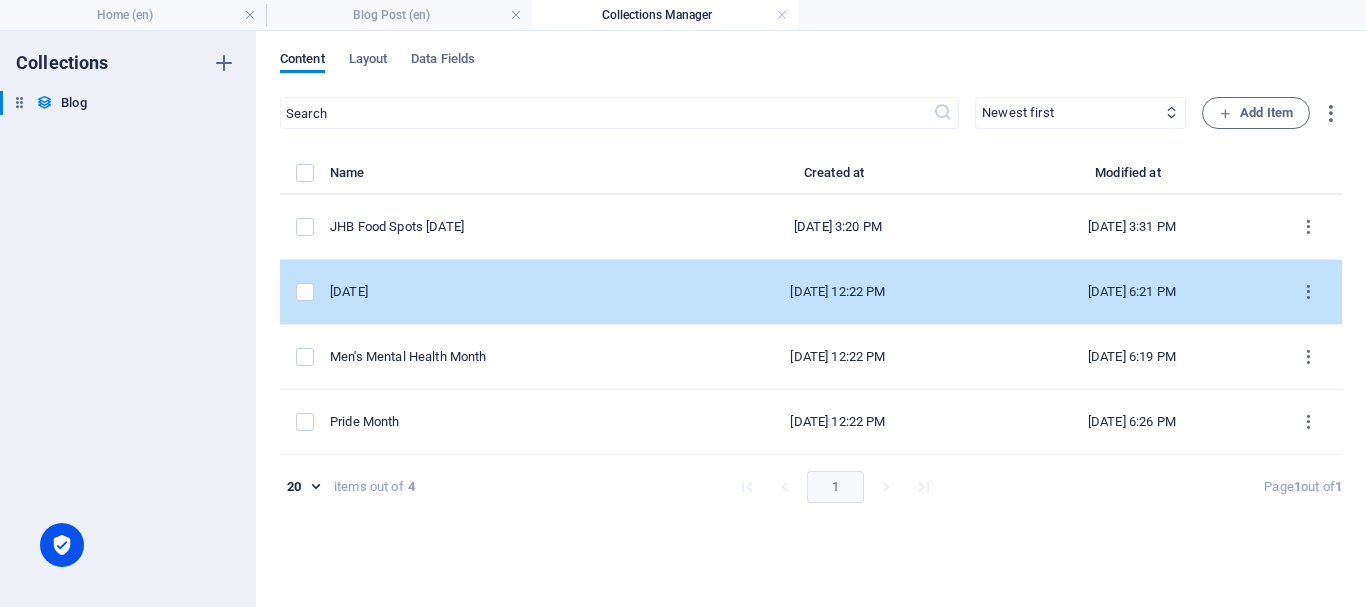click on "Youth Day 2025" at bounding box center (500, 292) 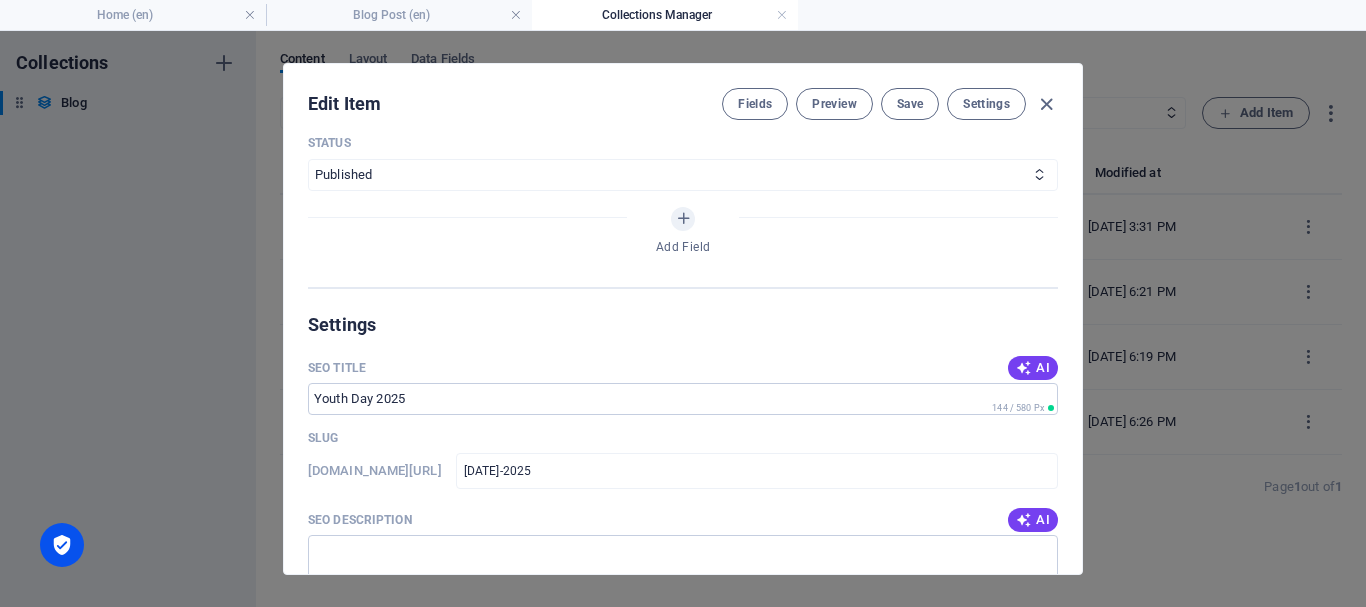 scroll, scrollTop: 1103, scrollLeft: 0, axis: vertical 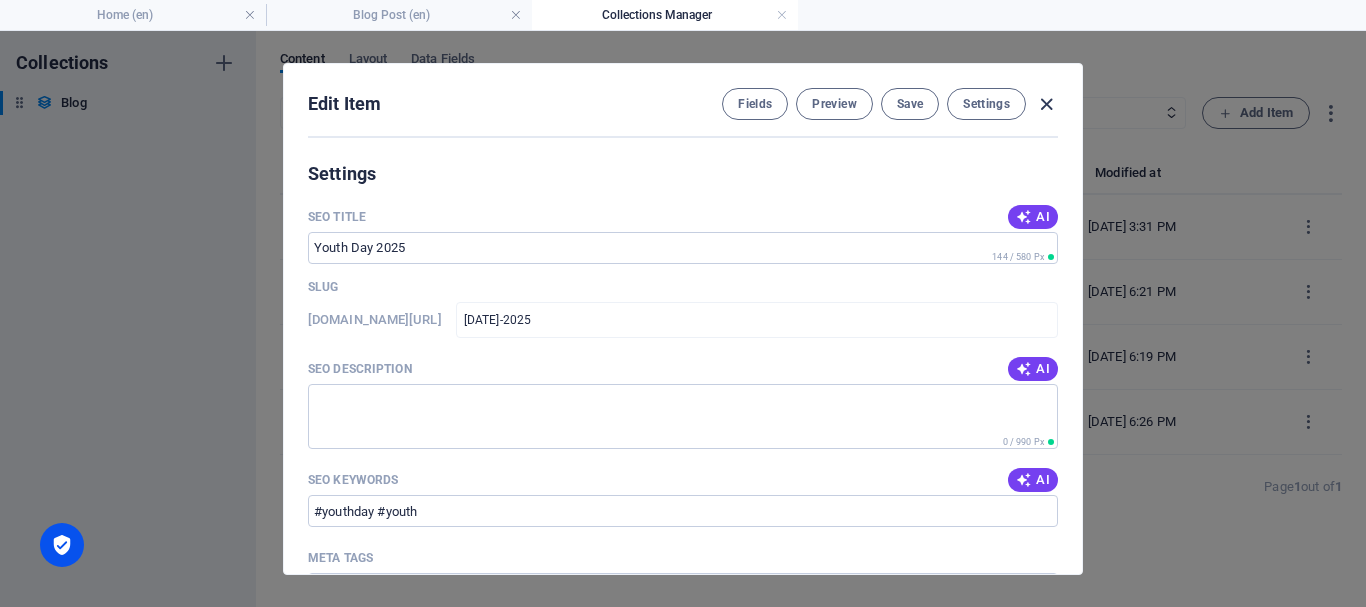 click at bounding box center (1046, 104) 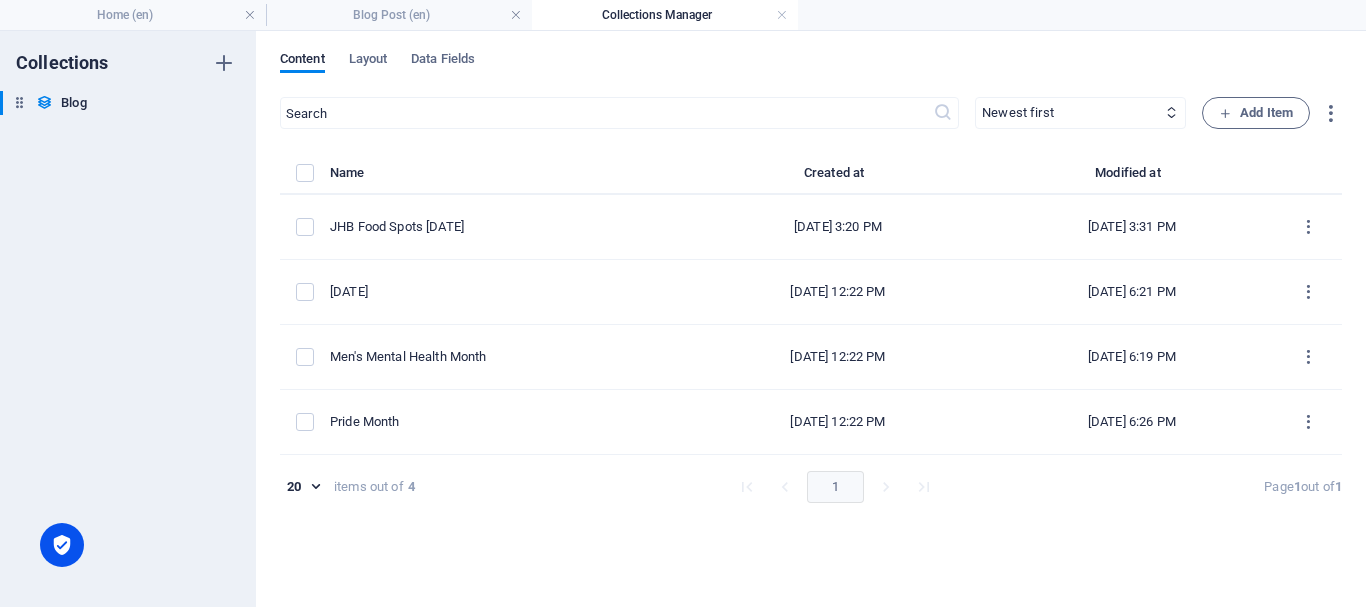 scroll, scrollTop: 0, scrollLeft: 0, axis: both 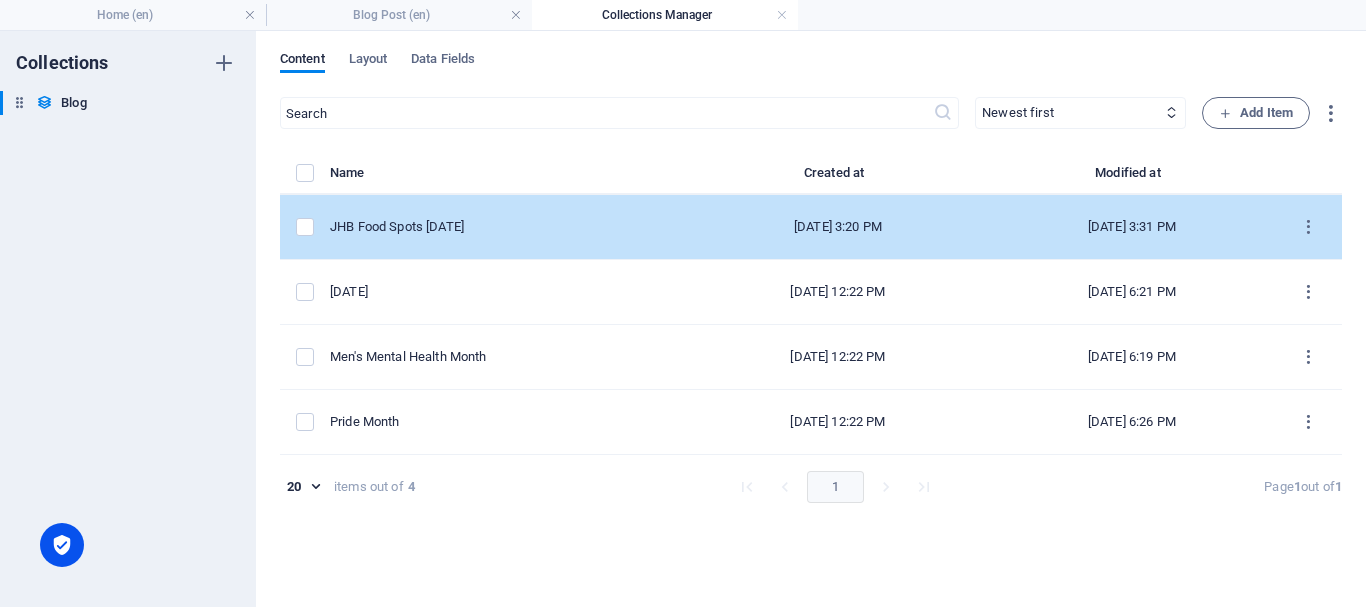 click on "JHB Food Spots July 2025" at bounding box center [508, 227] 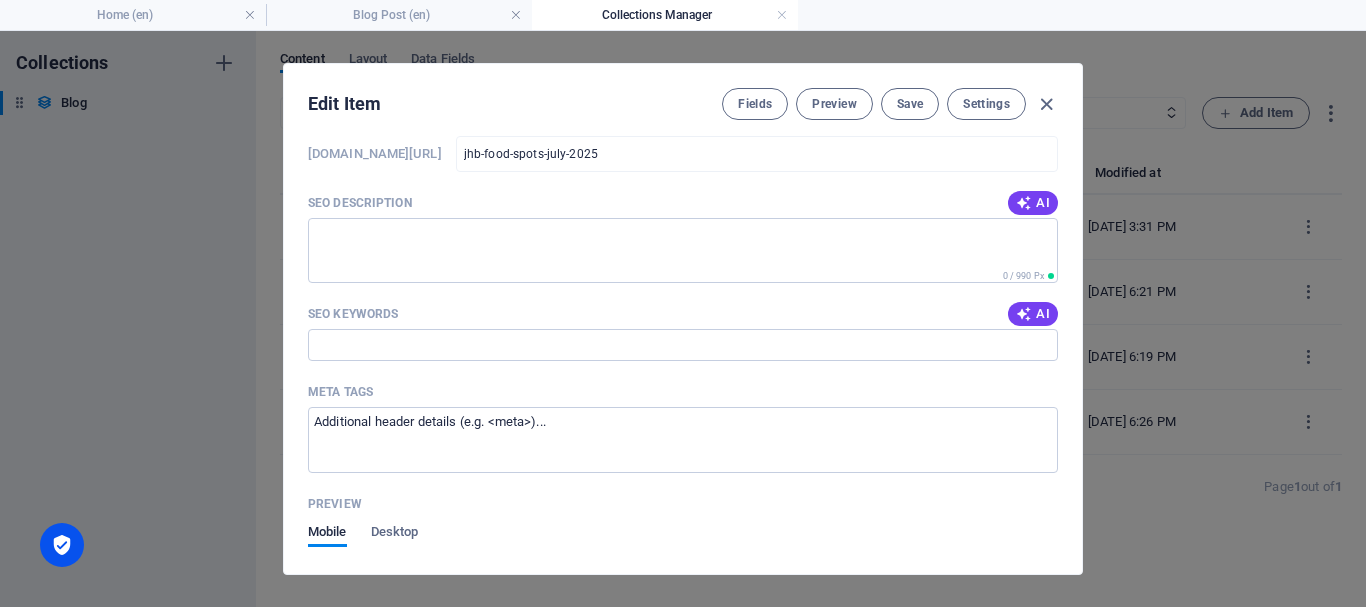 scroll, scrollTop: 1229, scrollLeft: 0, axis: vertical 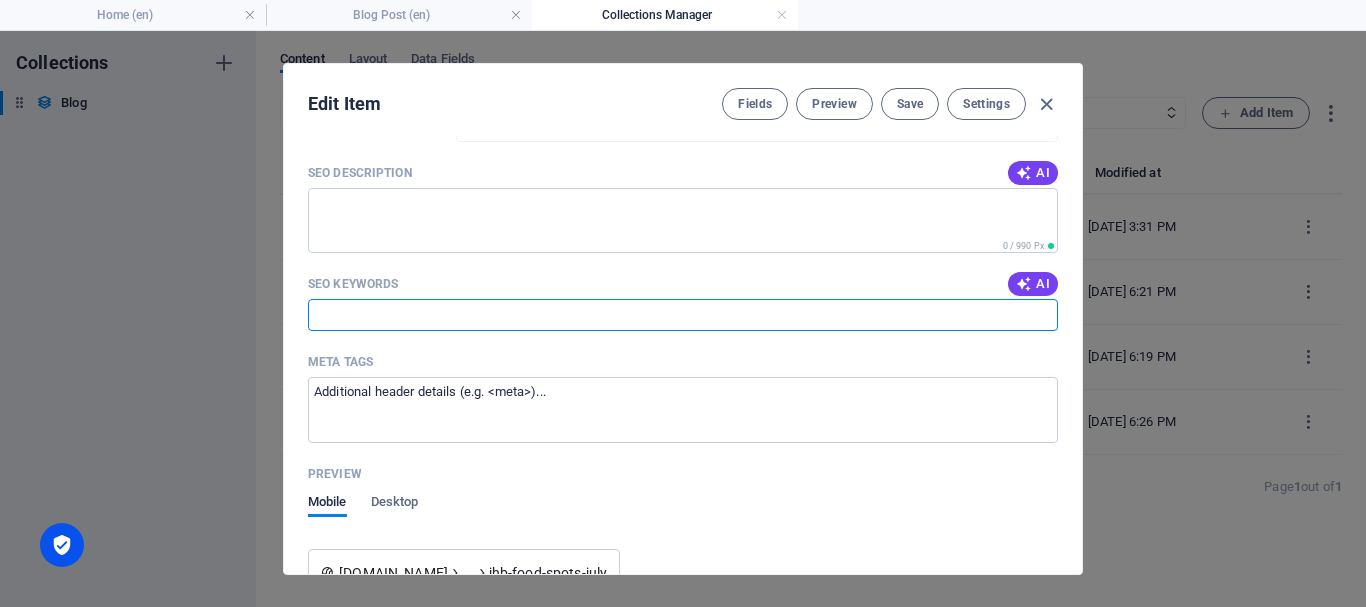 click on "SEO Keywords" at bounding box center [683, 315] 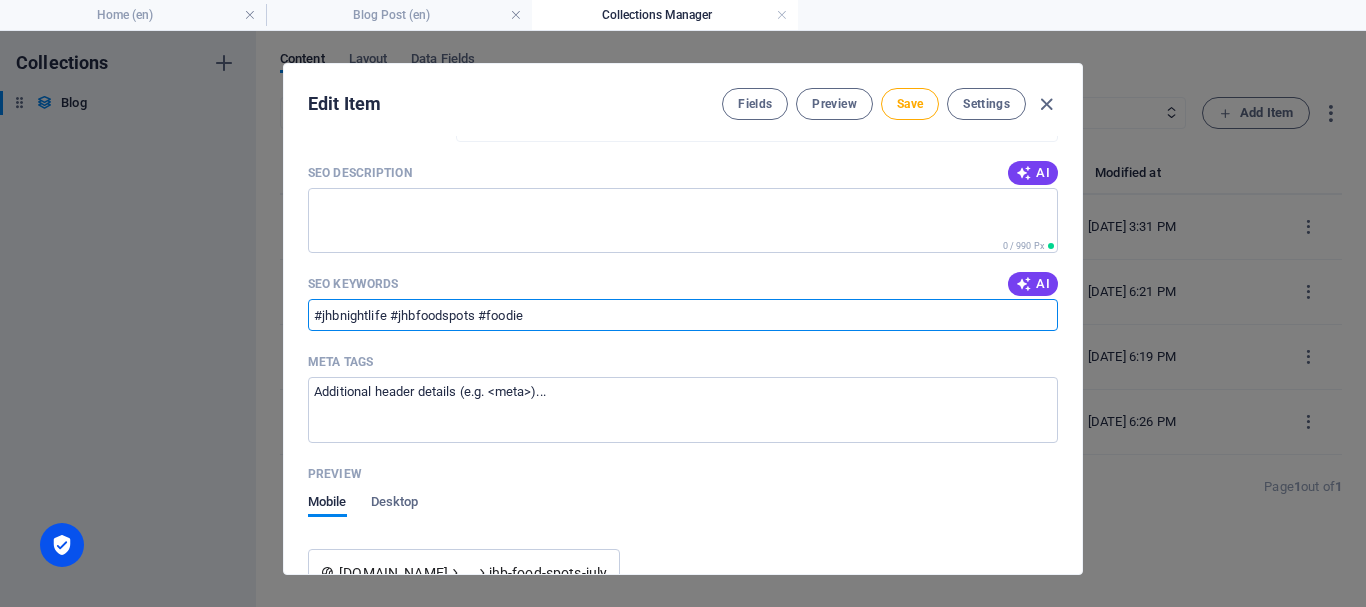 type on "#jhbnightlife #jhbfoodspots #foodie" 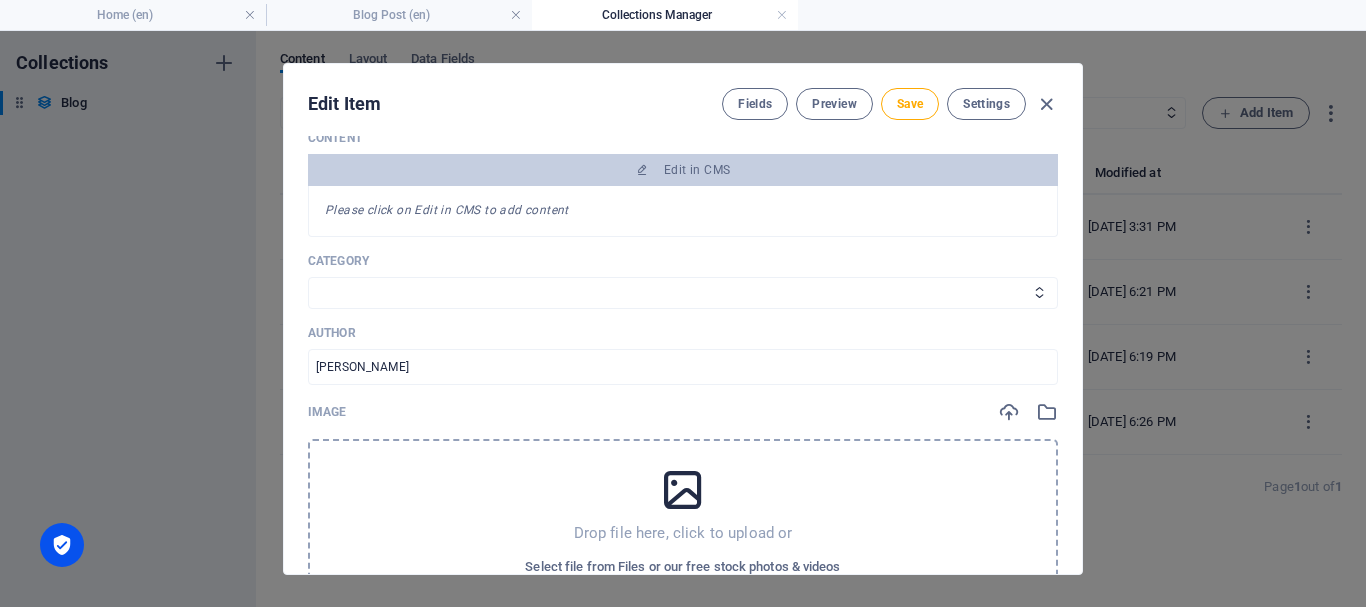 scroll, scrollTop: 310, scrollLeft: 0, axis: vertical 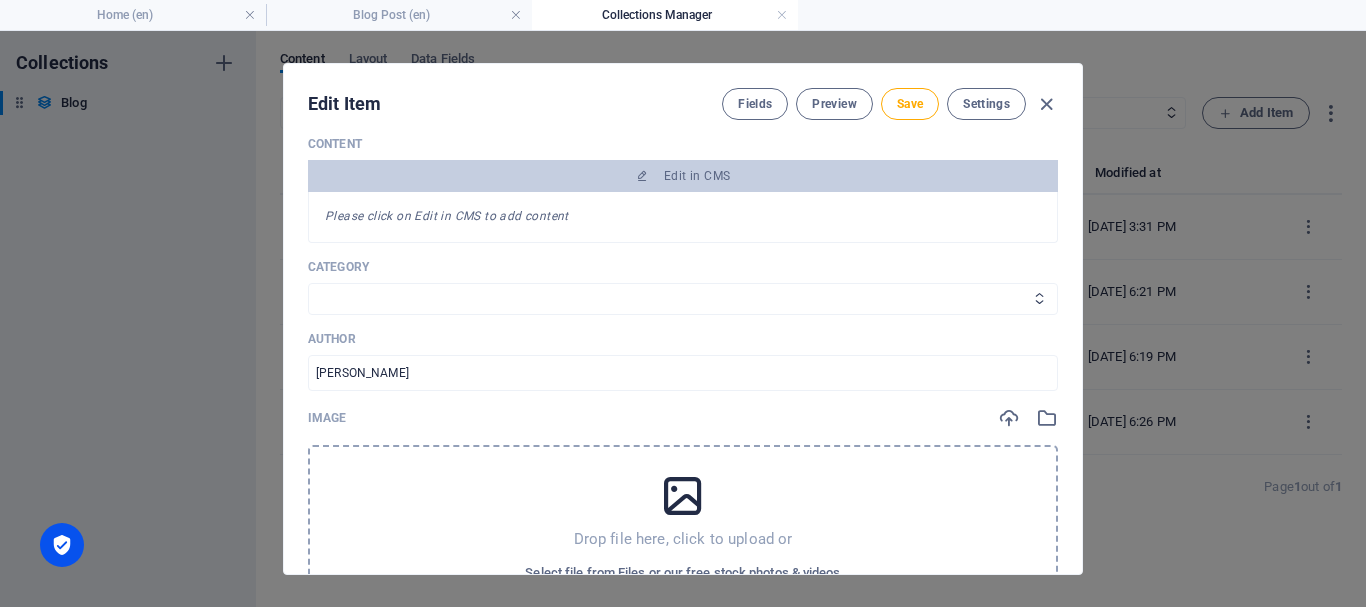 click on "Trends Classics" at bounding box center [683, 299] 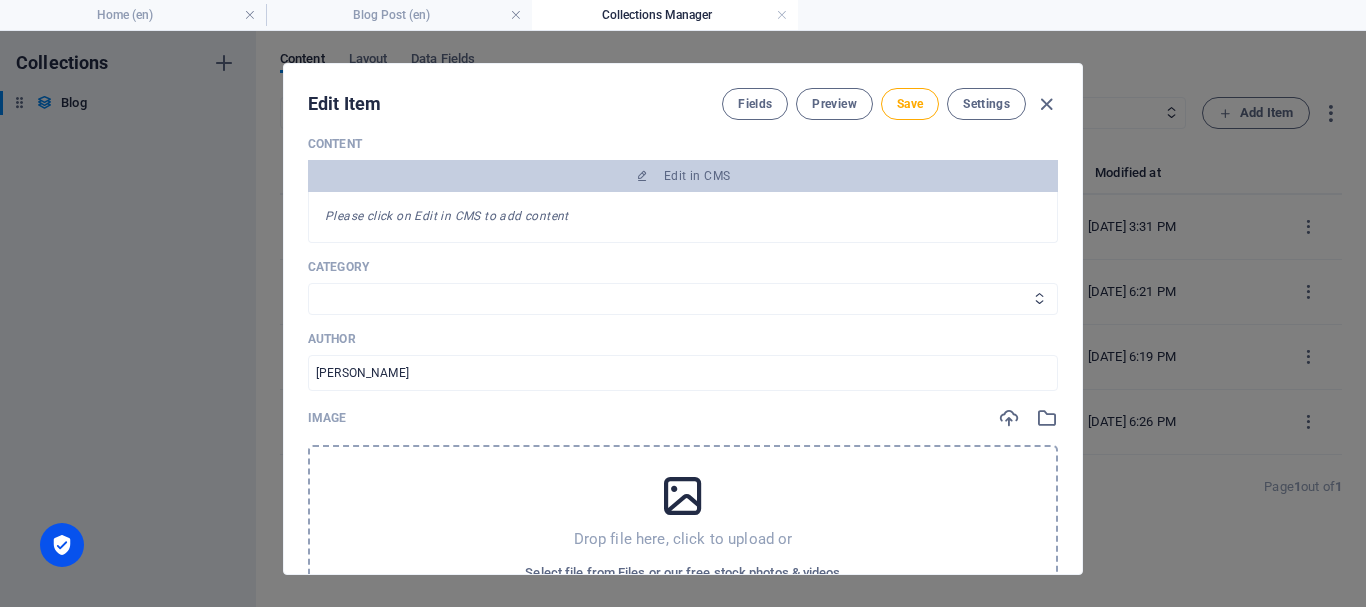select on "Trends" 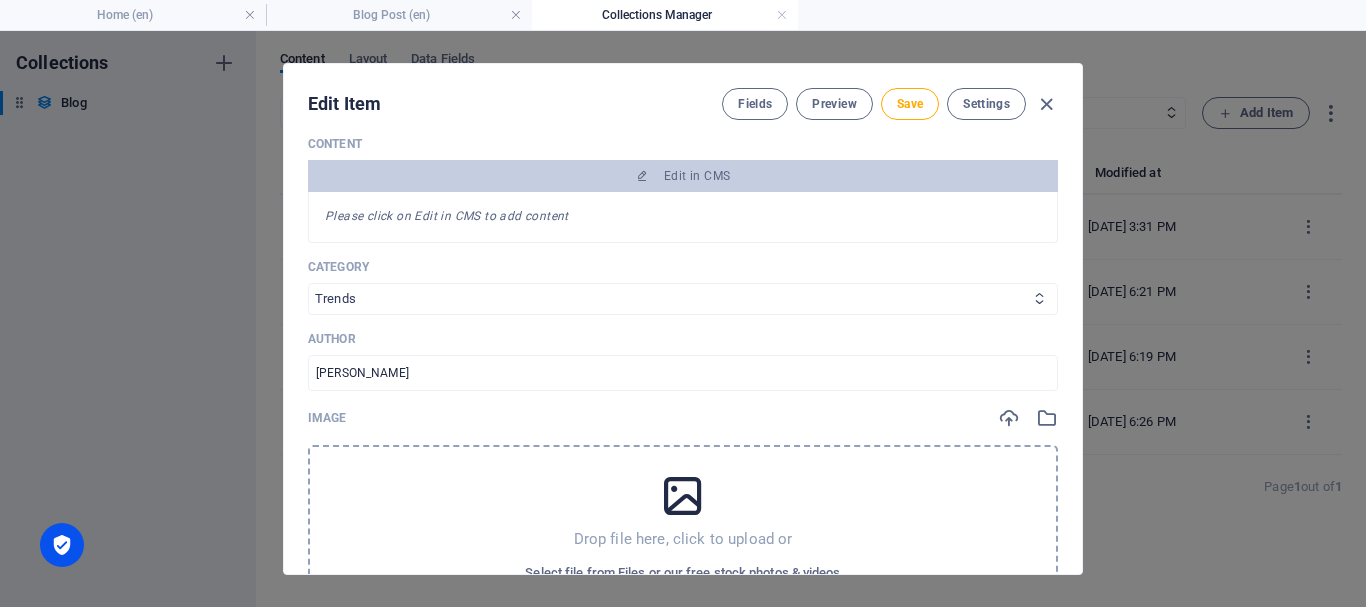click on "Trends Classics" at bounding box center (683, 299) 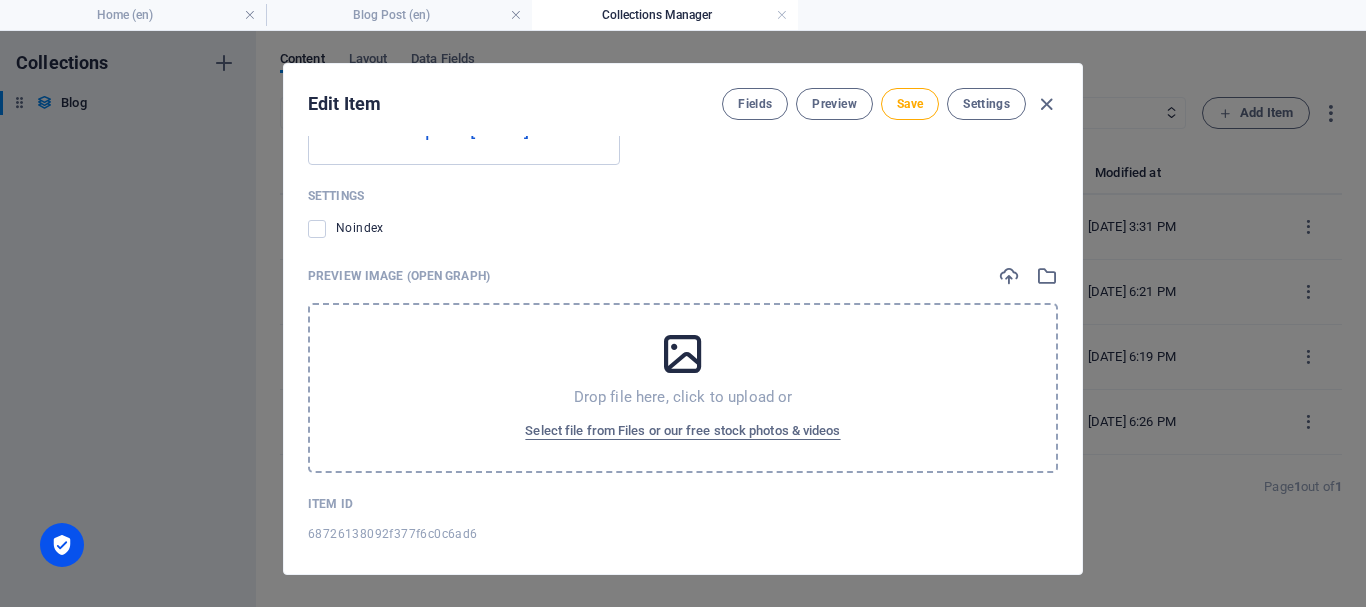 scroll, scrollTop: 1722, scrollLeft: 0, axis: vertical 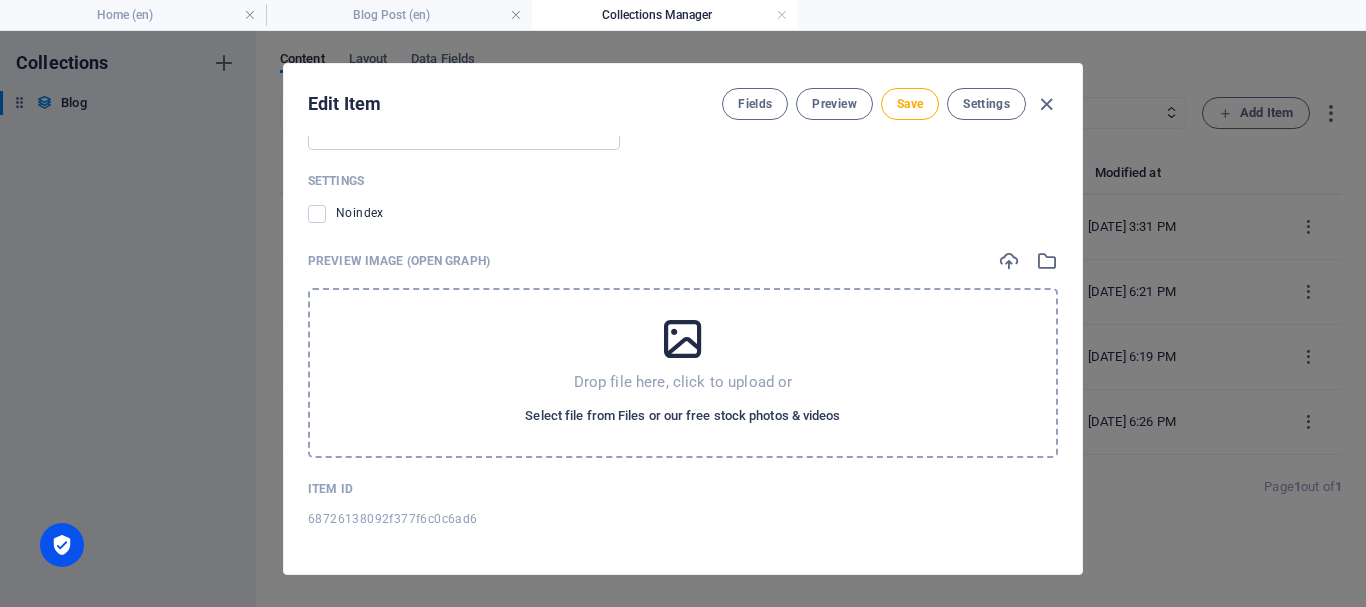 click on "Select file from Files or our free stock photos & videos" at bounding box center (682, 416) 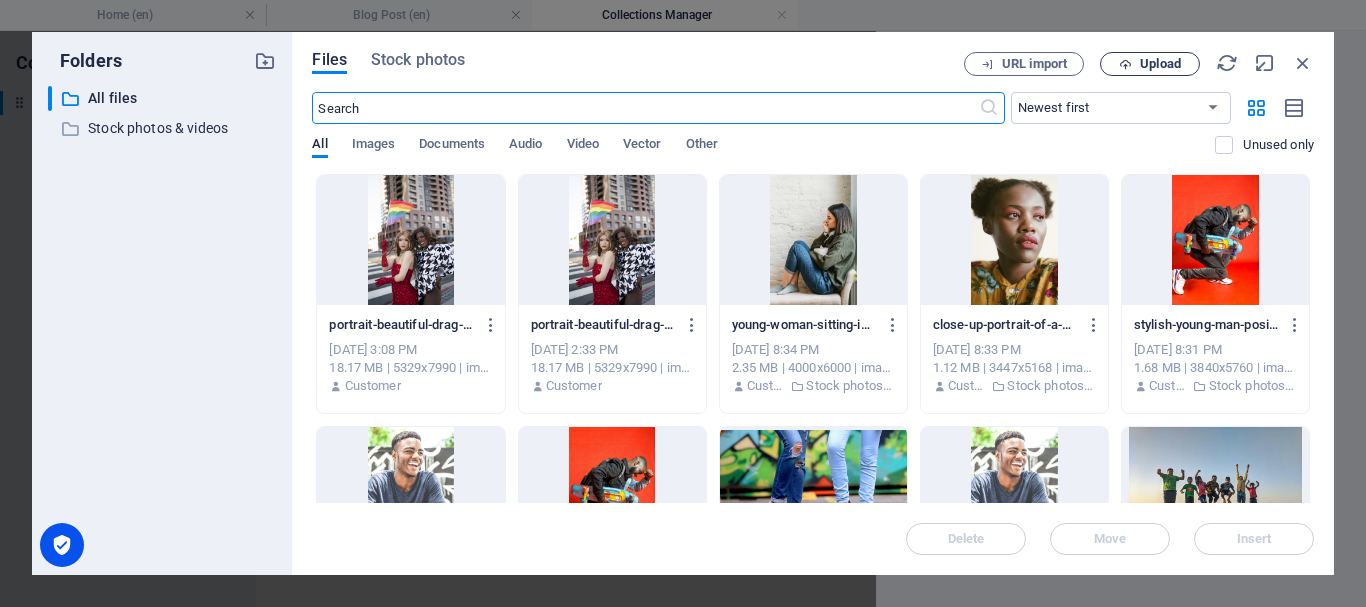 click on "Upload" at bounding box center [1160, 64] 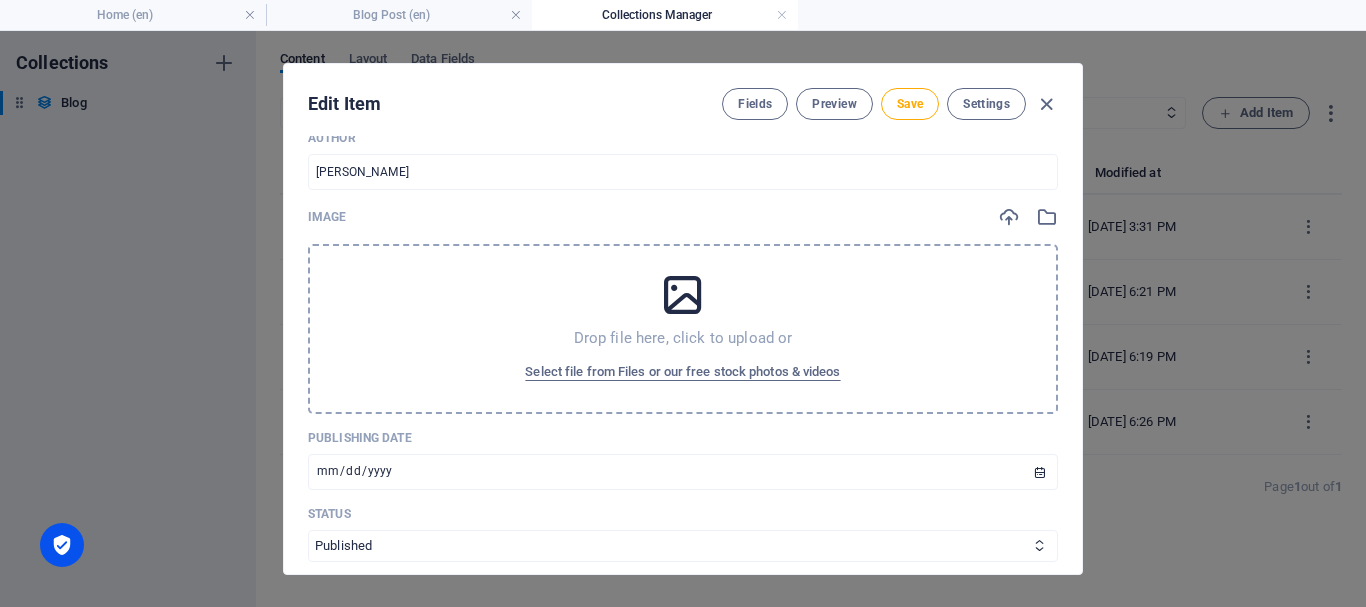 scroll, scrollTop: 435, scrollLeft: 0, axis: vertical 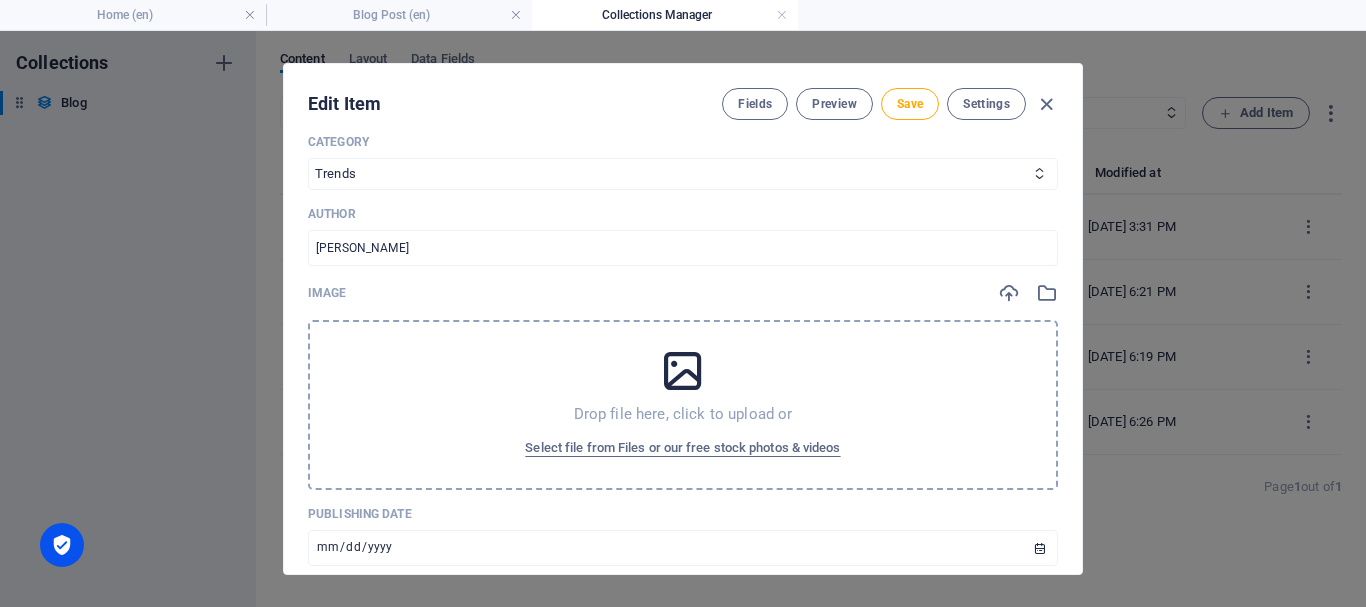drag, startPoint x: 1082, startPoint y: 255, endPoint x: 1083, endPoint y: 349, distance: 94.00532 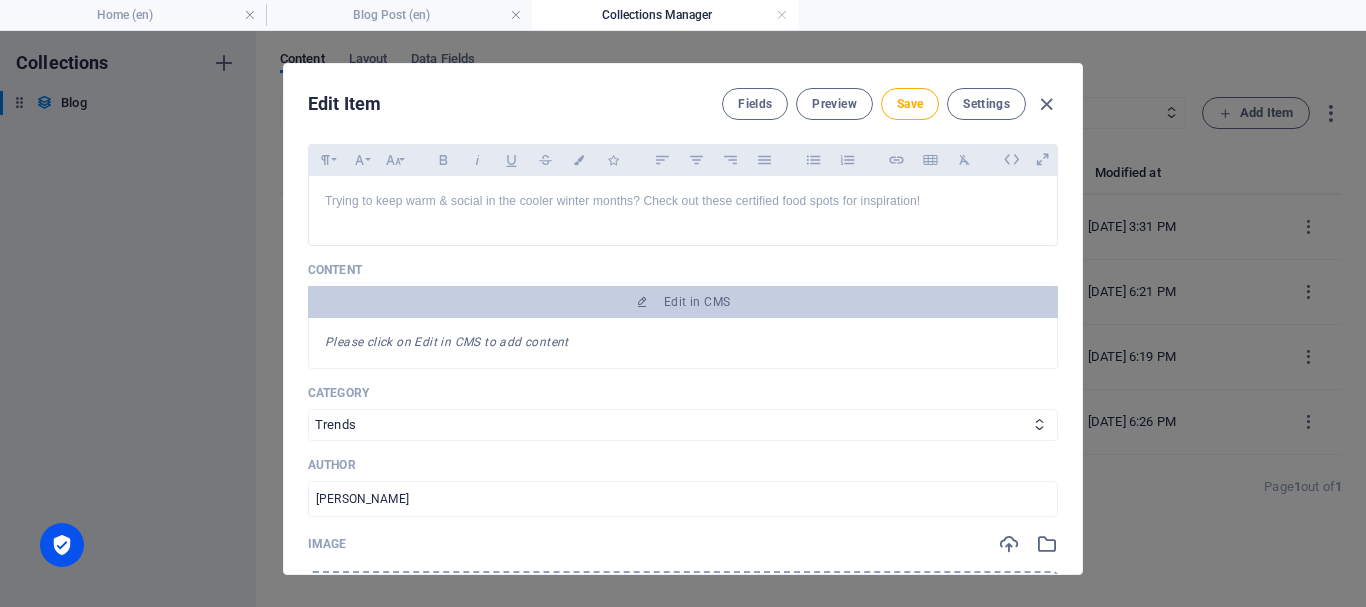 scroll, scrollTop: 0, scrollLeft: 0, axis: both 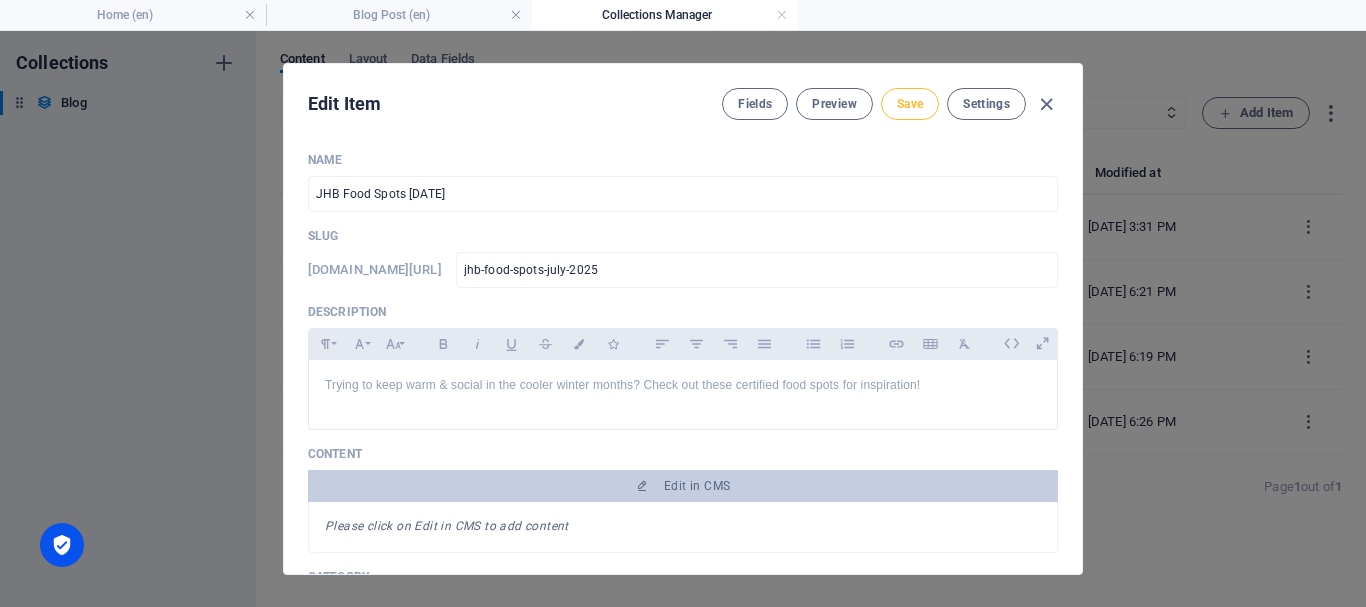 click on "Save" at bounding box center (910, 104) 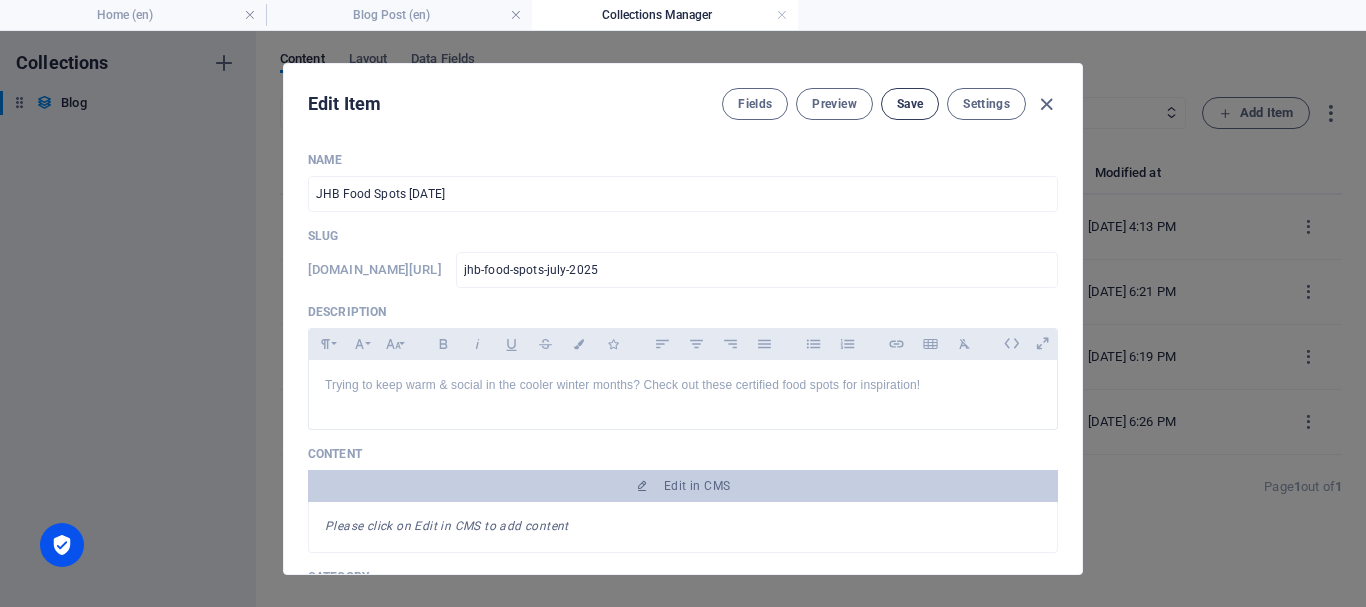click on "Save" at bounding box center (910, 104) 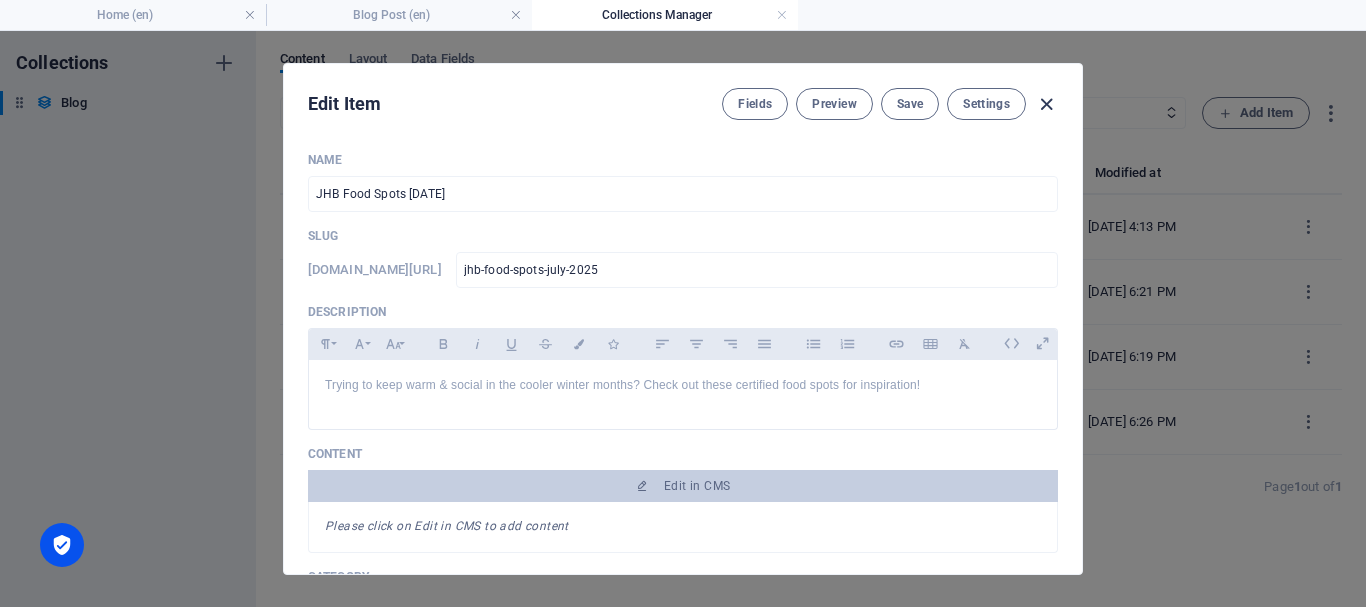 click at bounding box center [1046, 104] 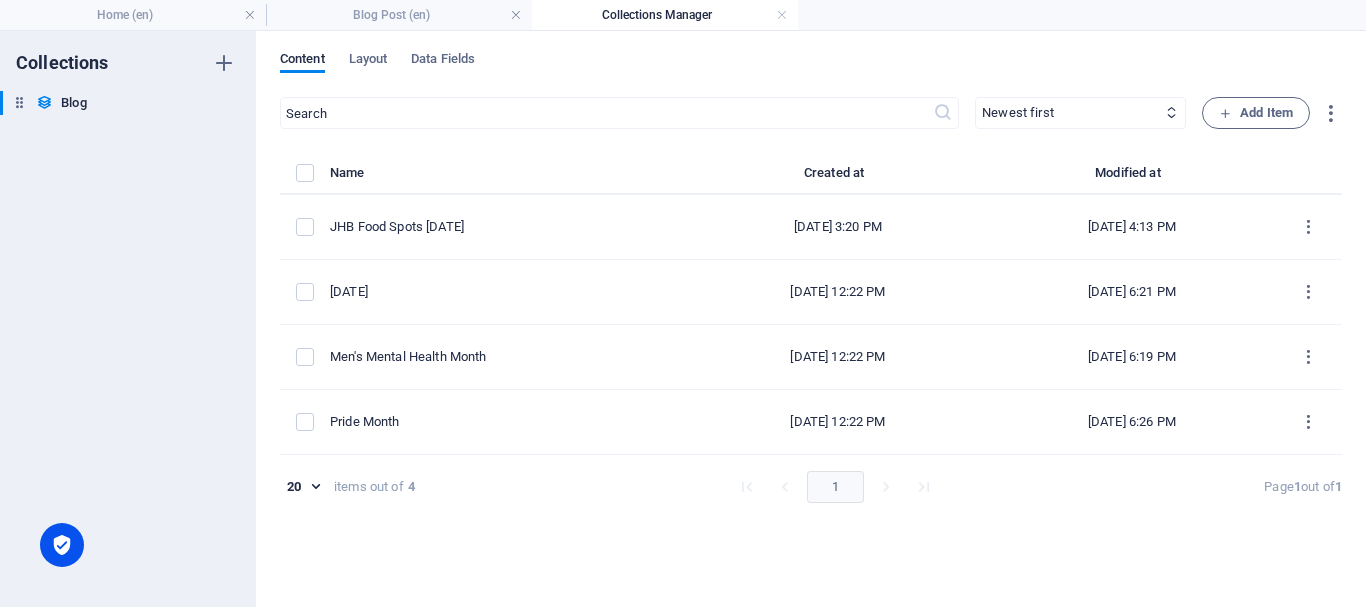 type on "jhb-food-spots-july-2025" 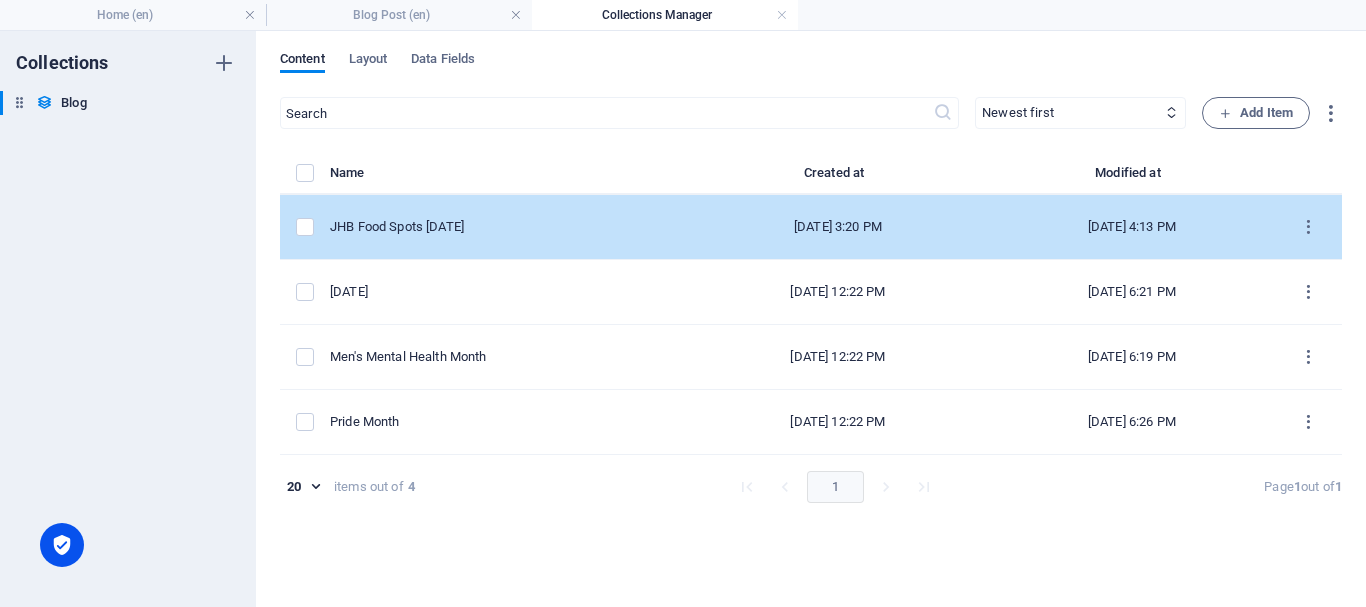 click on "JHB Food Spots July 2025" at bounding box center [500, 227] 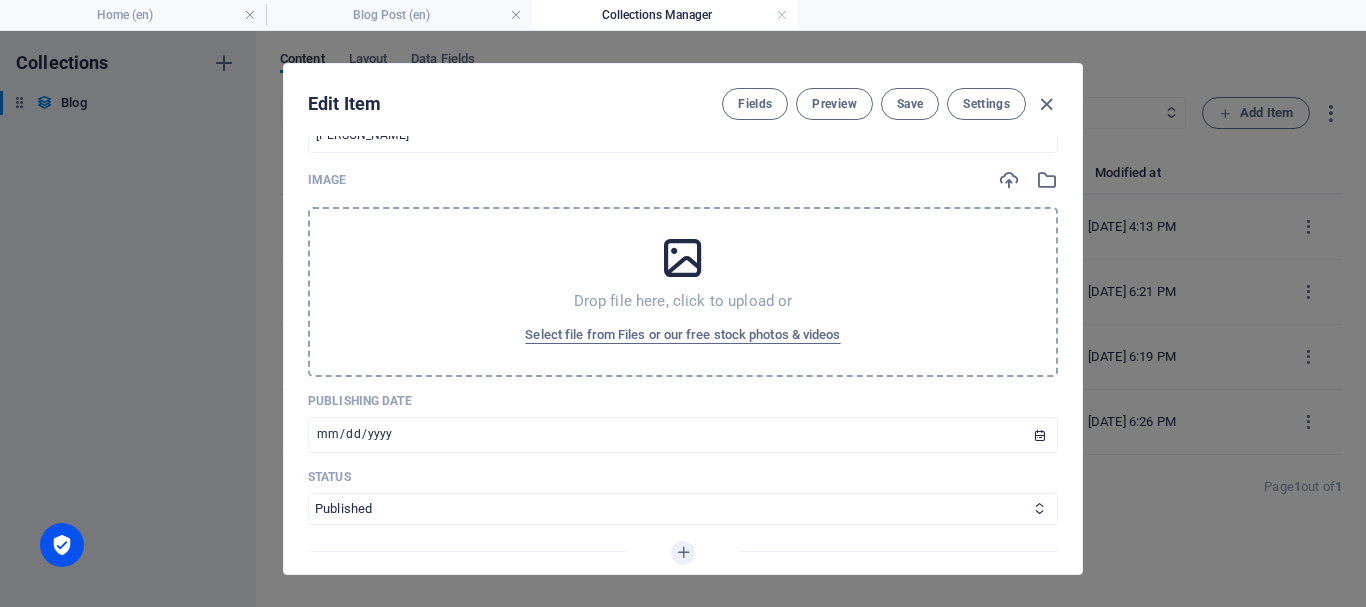 scroll, scrollTop: 542, scrollLeft: 0, axis: vertical 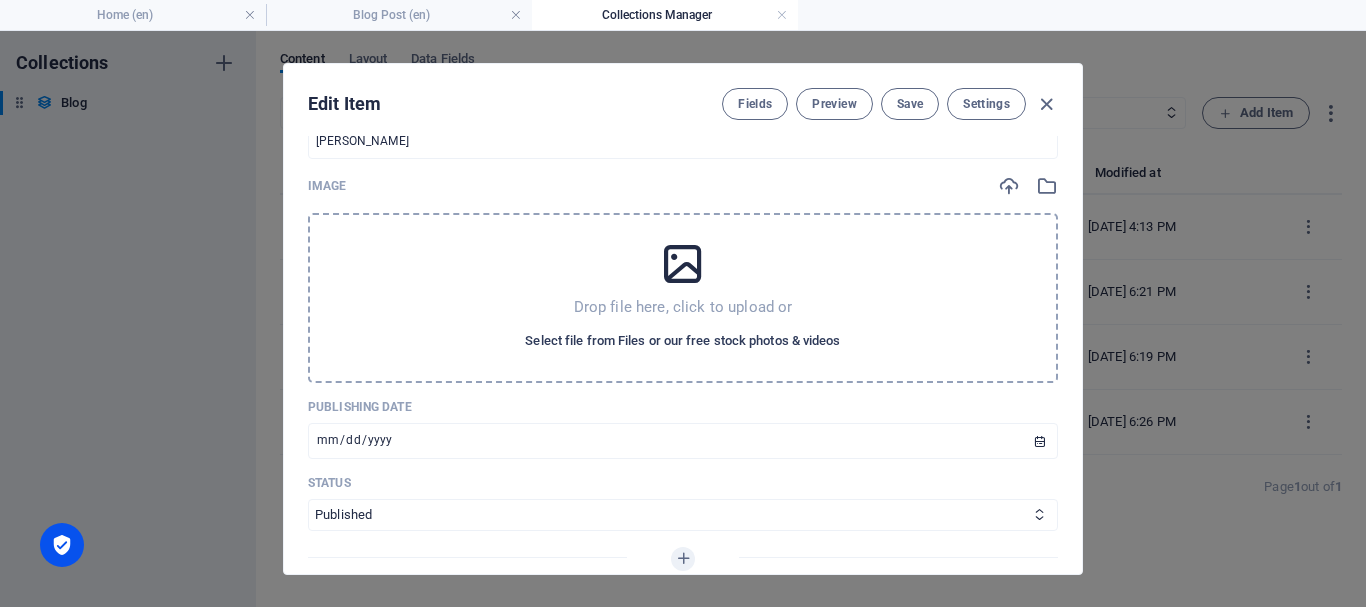 click on "Select file from Files or our free stock photos & videos" at bounding box center [682, 341] 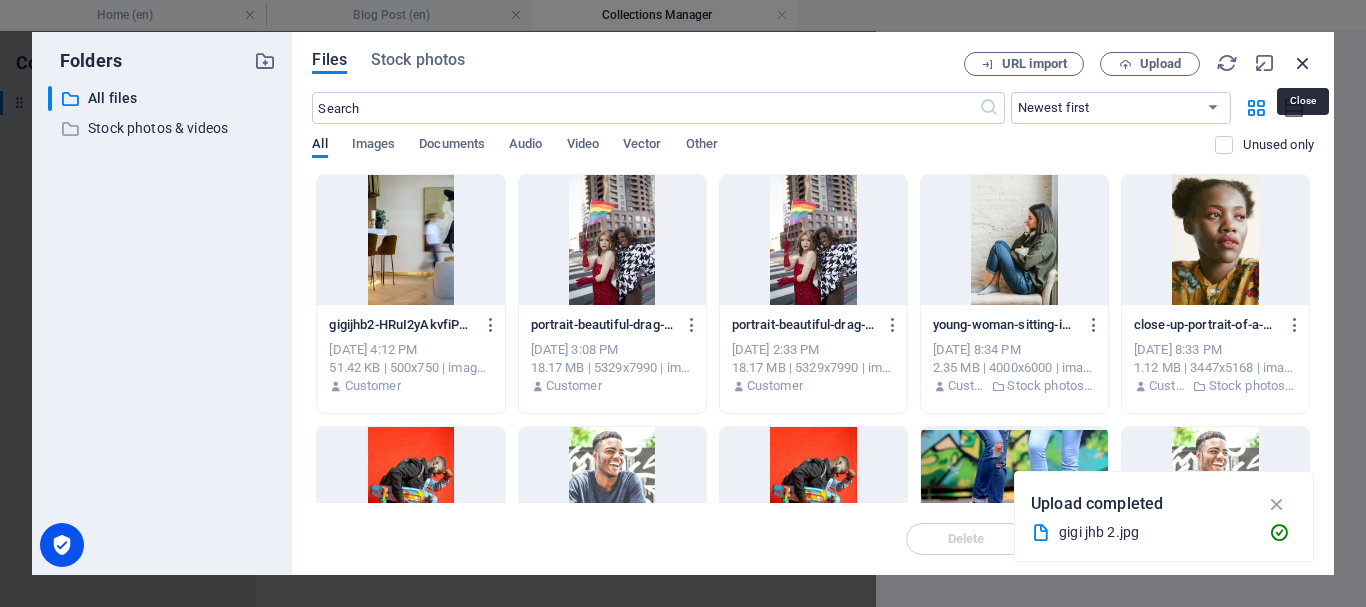 click at bounding box center (1303, 63) 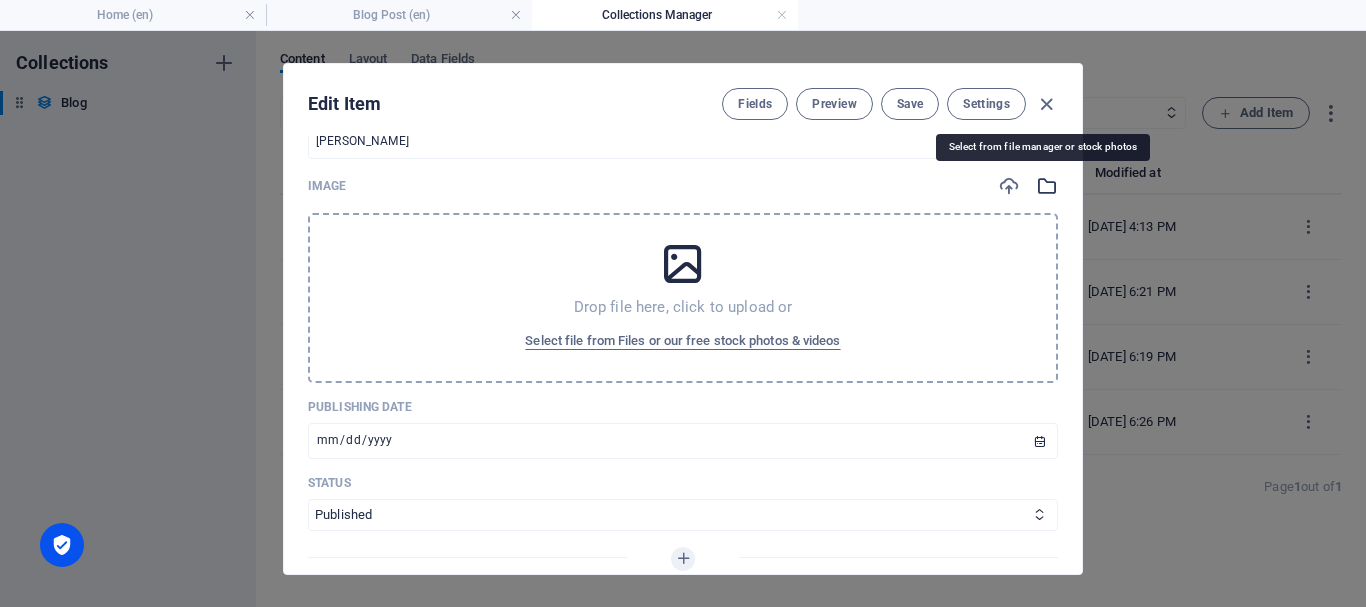 click at bounding box center (1047, 186) 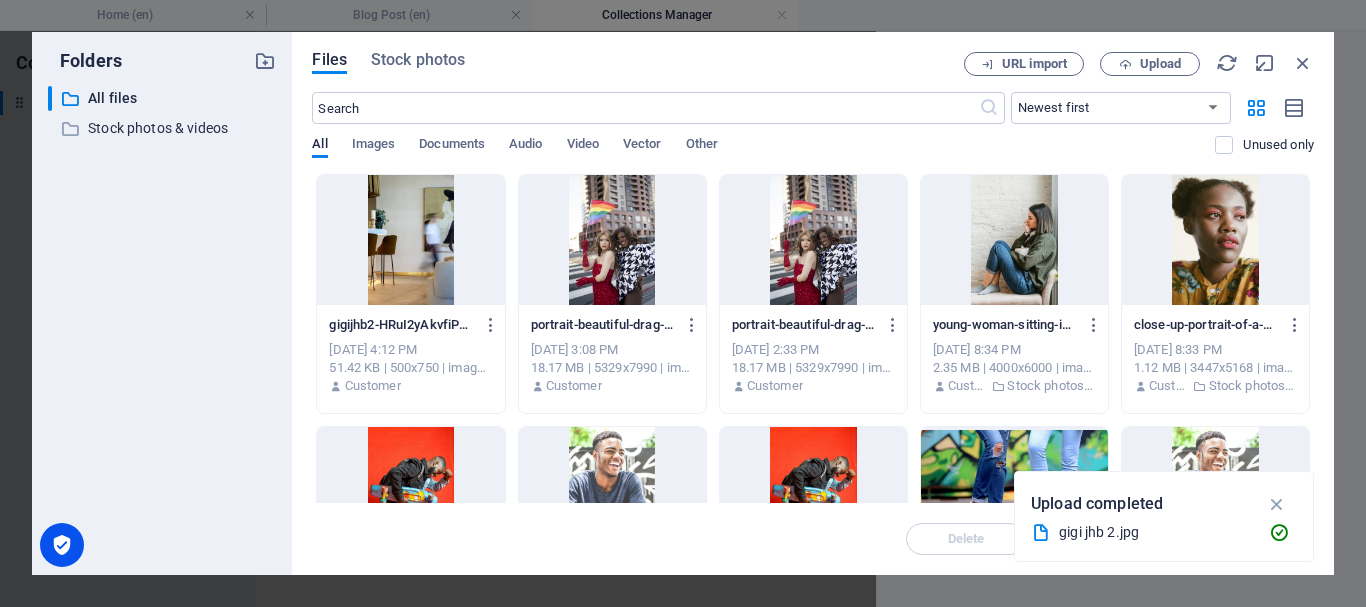 click at bounding box center [410, 240] 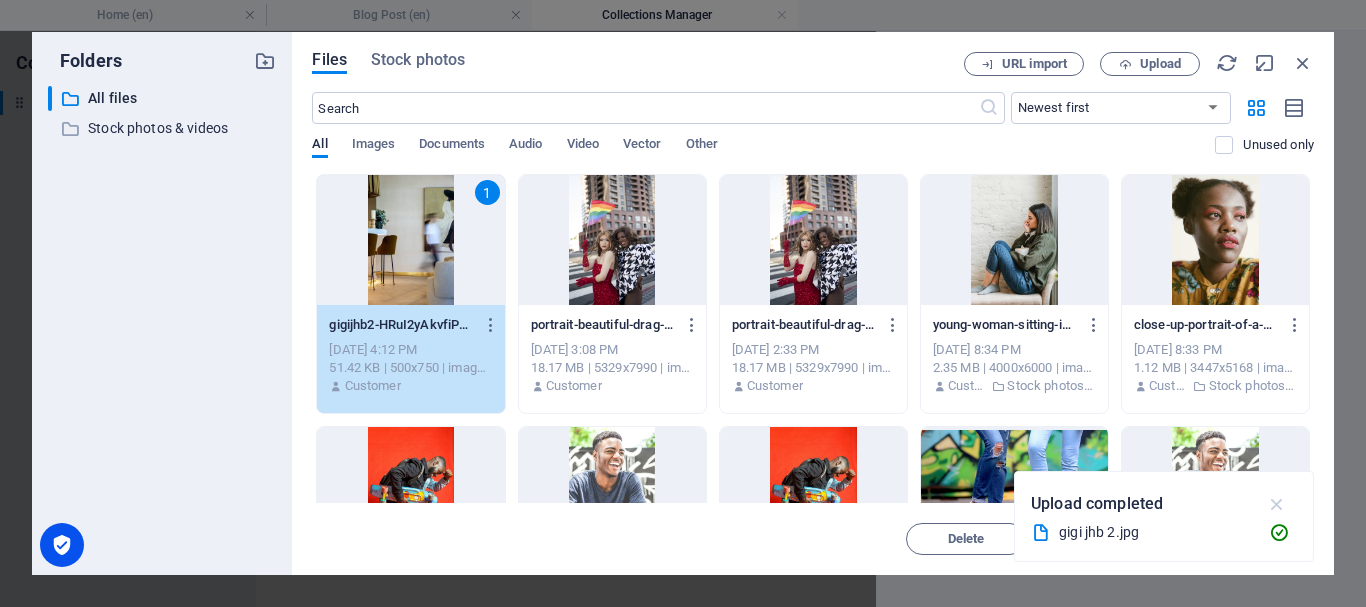 click at bounding box center [1277, 504] 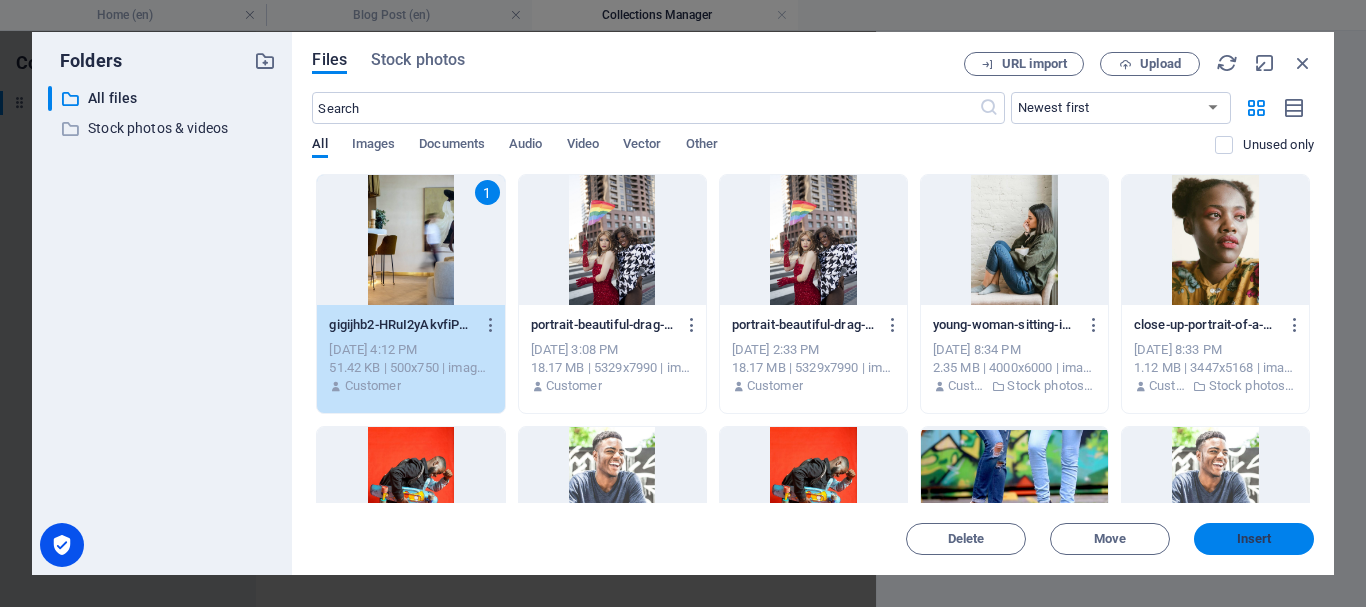 click on "Insert" at bounding box center (1254, 539) 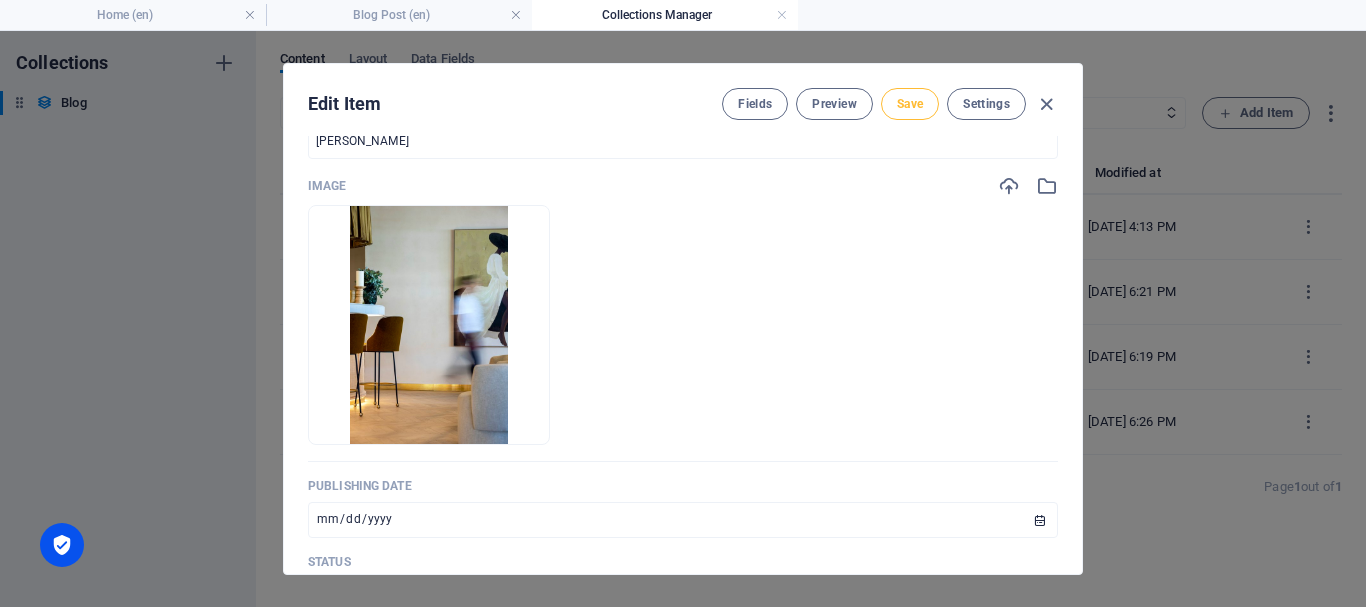 click on "Save" at bounding box center (910, 104) 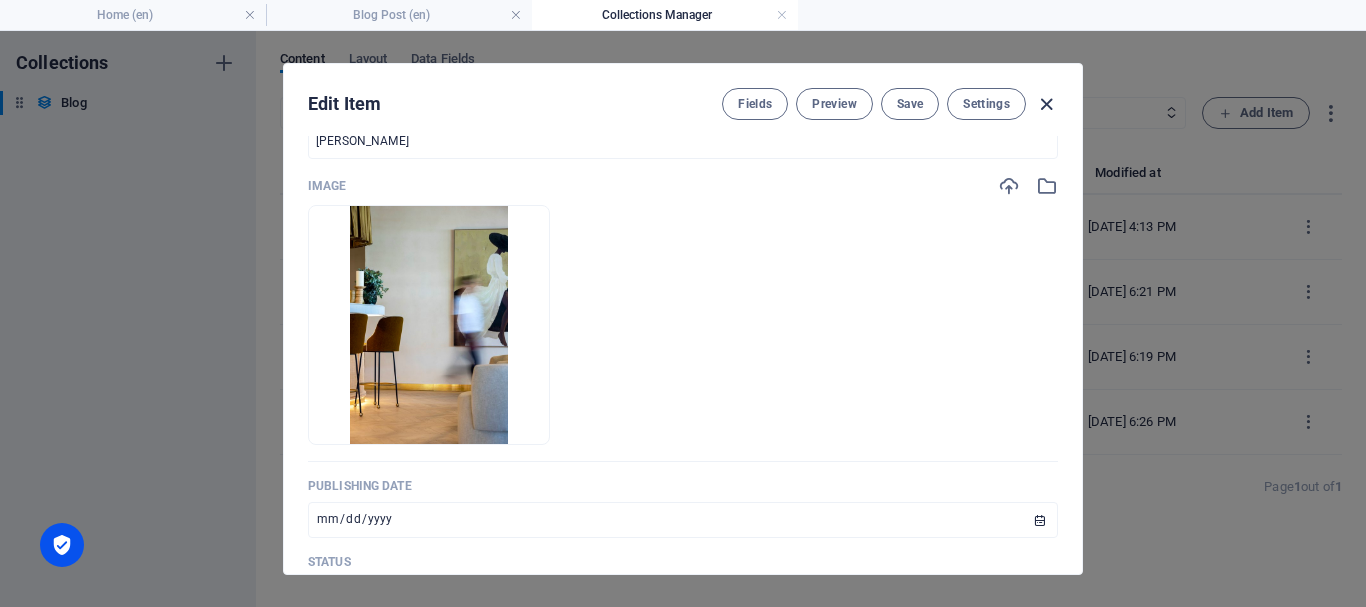 click at bounding box center [1046, 104] 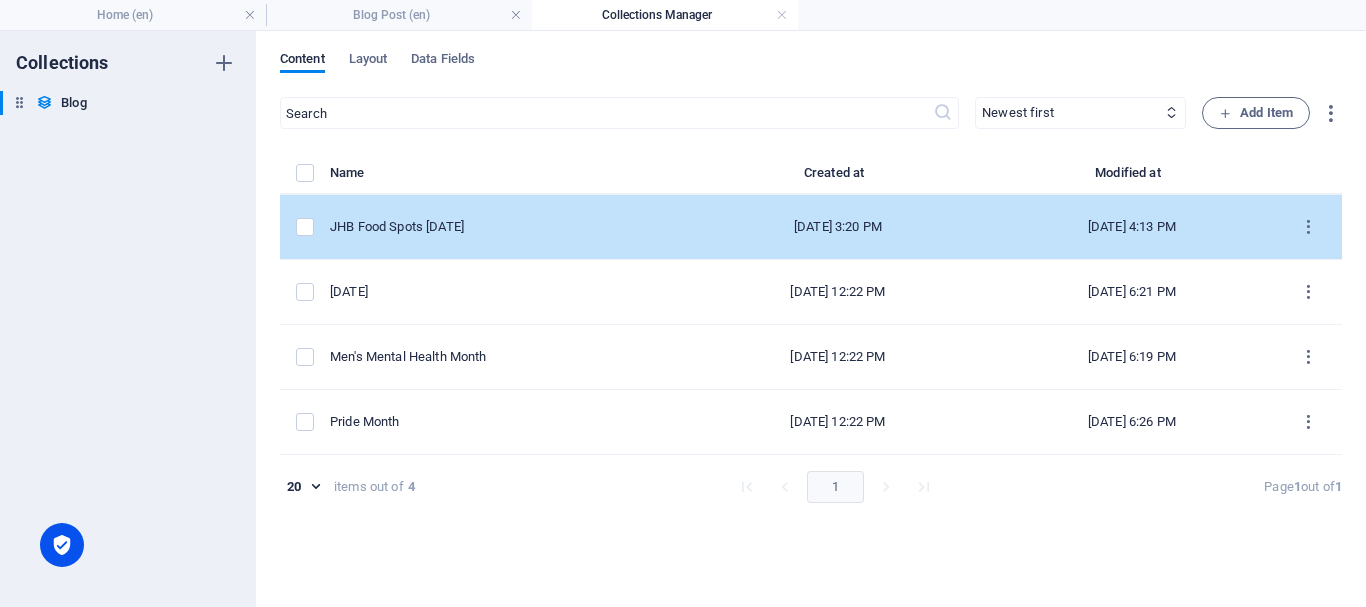 click on "JHB Food Spots July 2025" at bounding box center [508, 227] 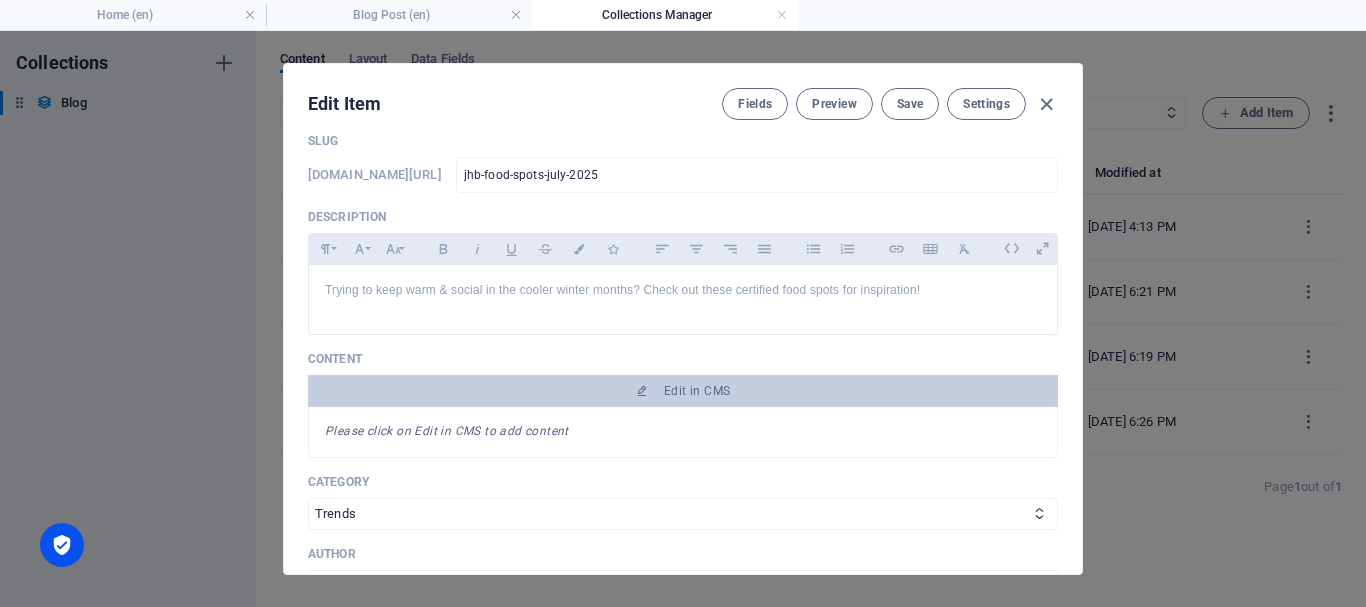 scroll, scrollTop: 297, scrollLeft: 0, axis: vertical 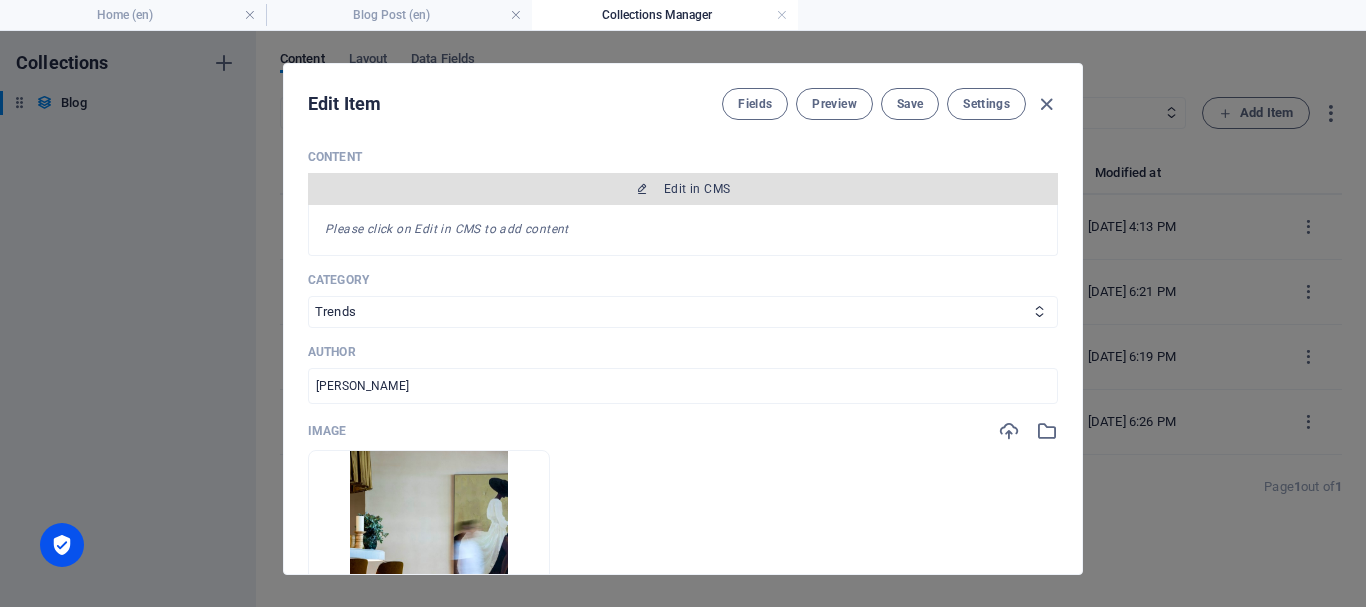 click on "Edit in CMS" at bounding box center (697, 189) 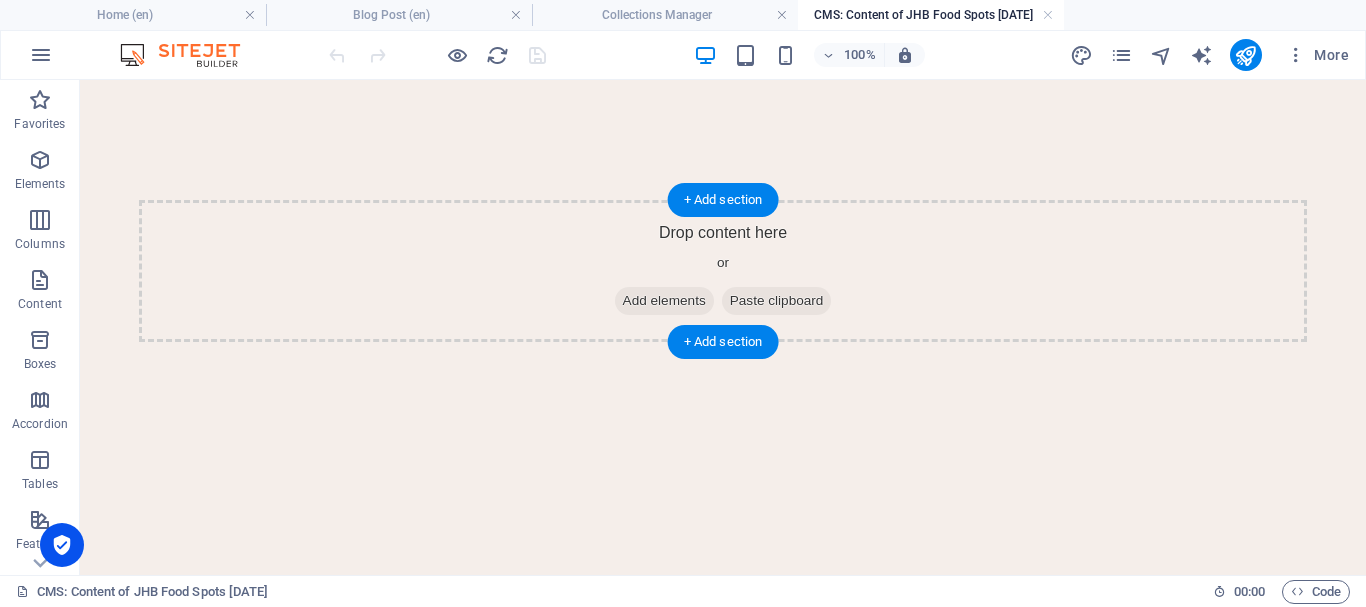 scroll, scrollTop: 0, scrollLeft: 0, axis: both 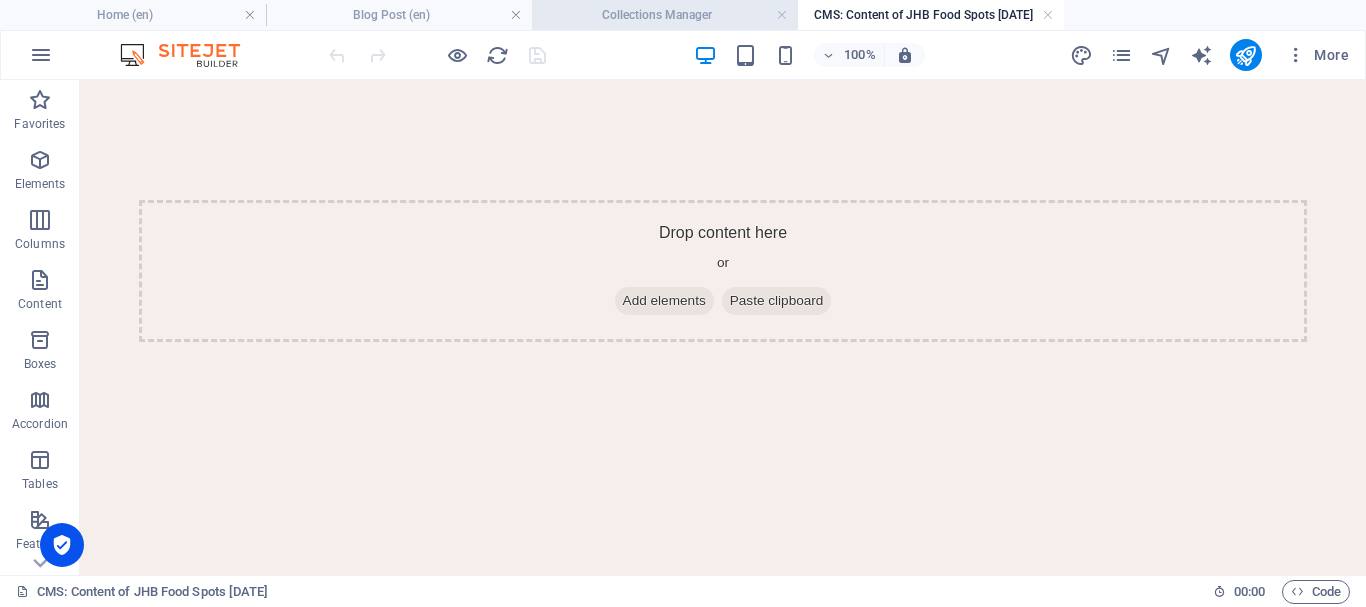 click on "Collections Manager" at bounding box center (665, 15) 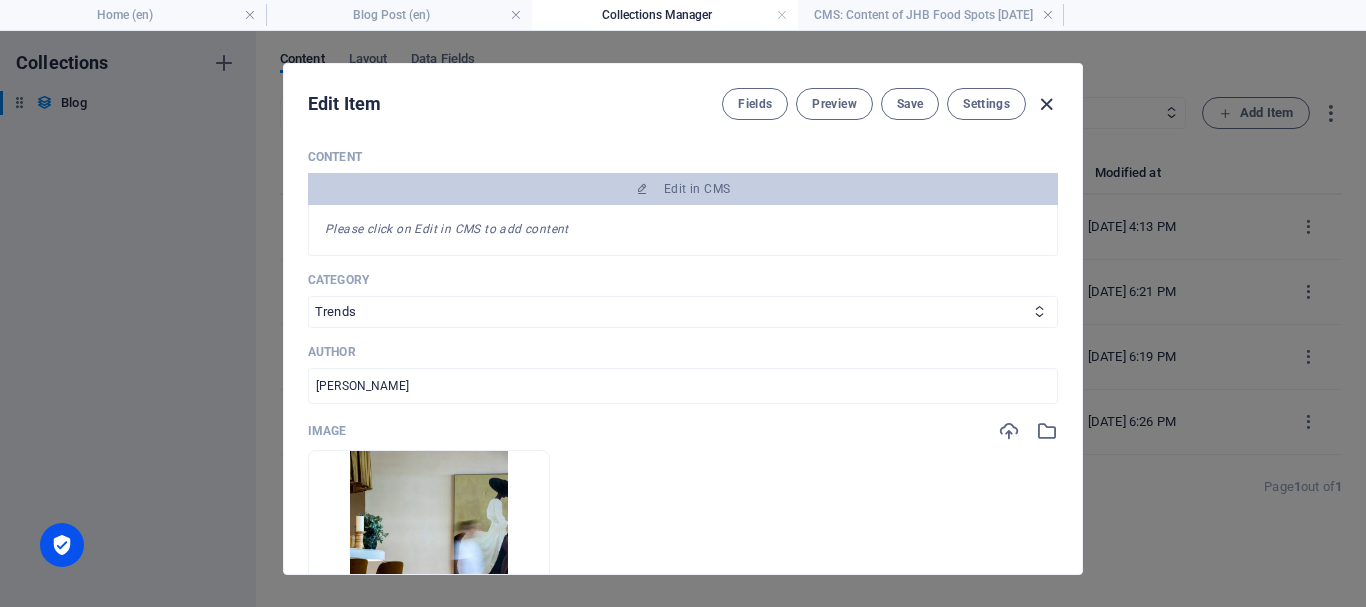 click at bounding box center [1046, 104] 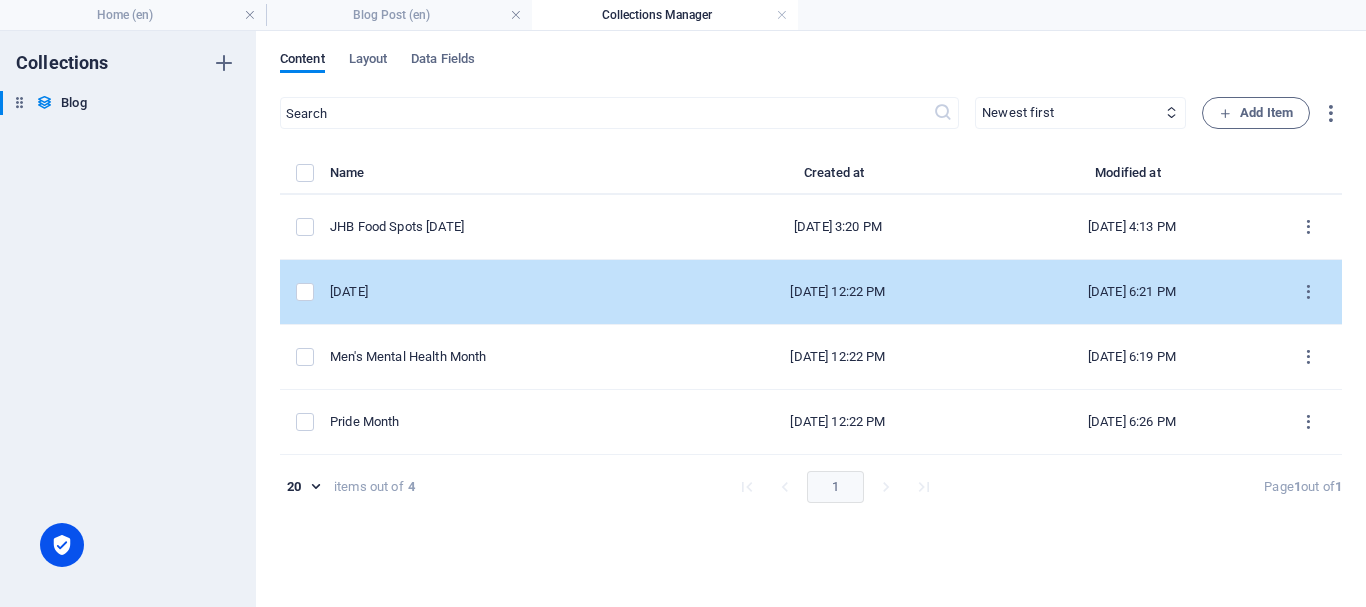 click on "Youth Day 2025" at bounding box center (500, 292) 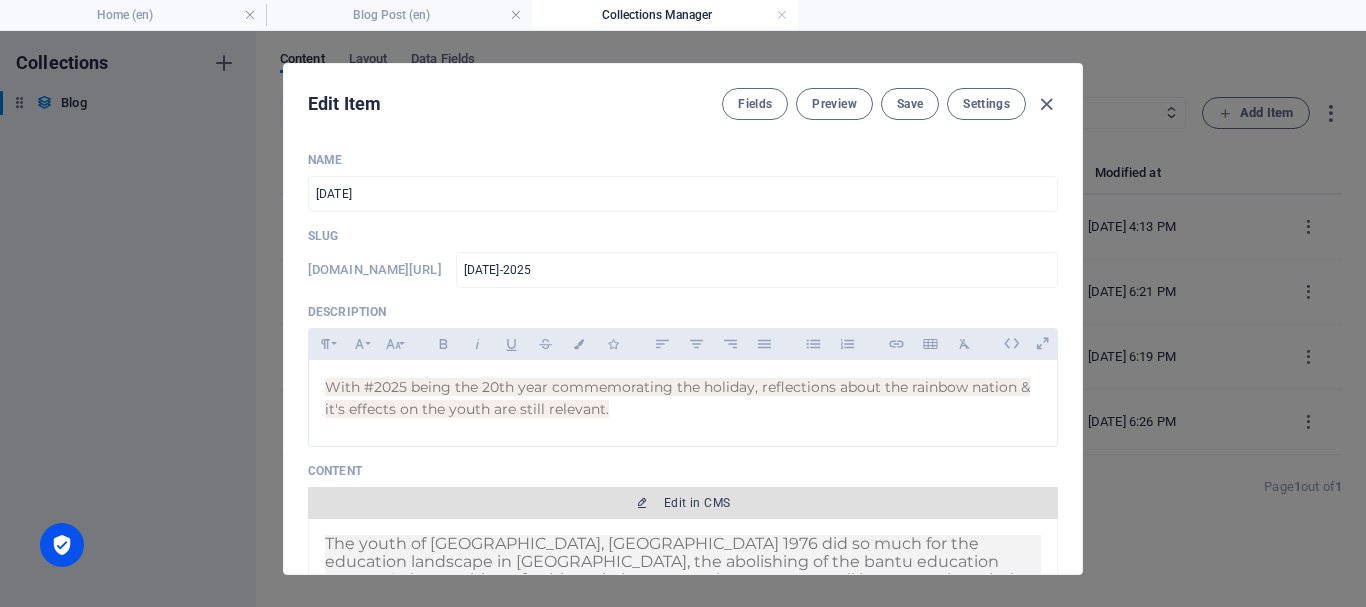 click on "Edit in CMS" at bounding box center (683, 503) 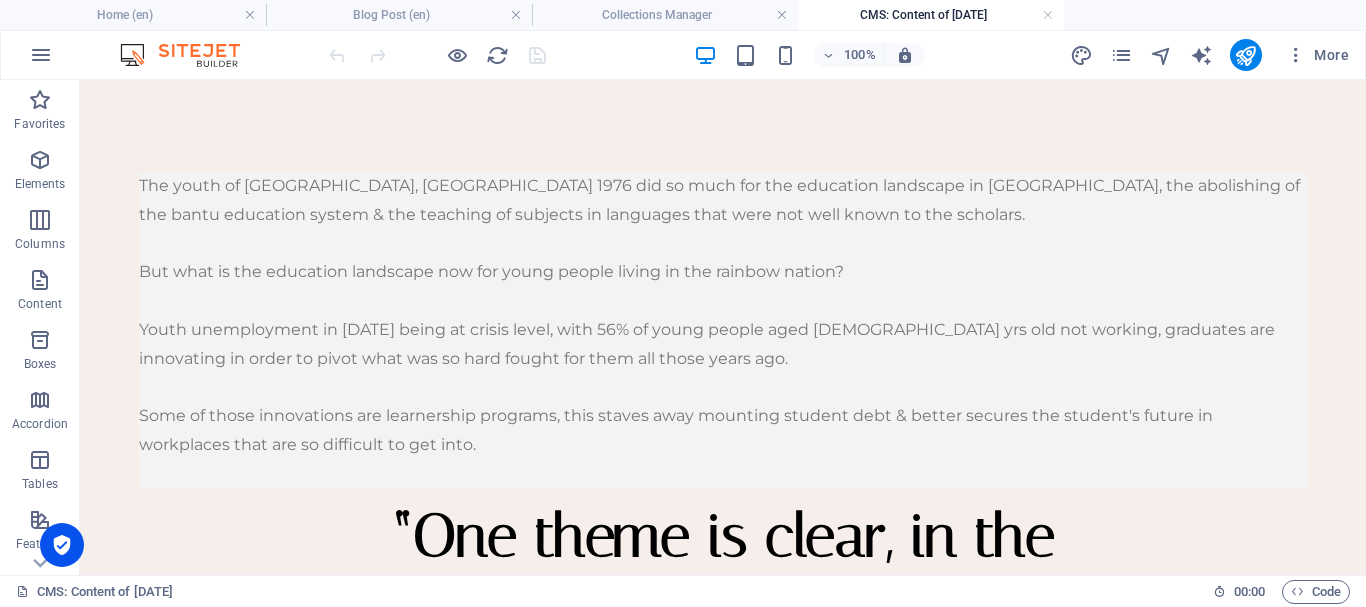scroll, scrollTop: 0, scrollLeft: 0, axis: both 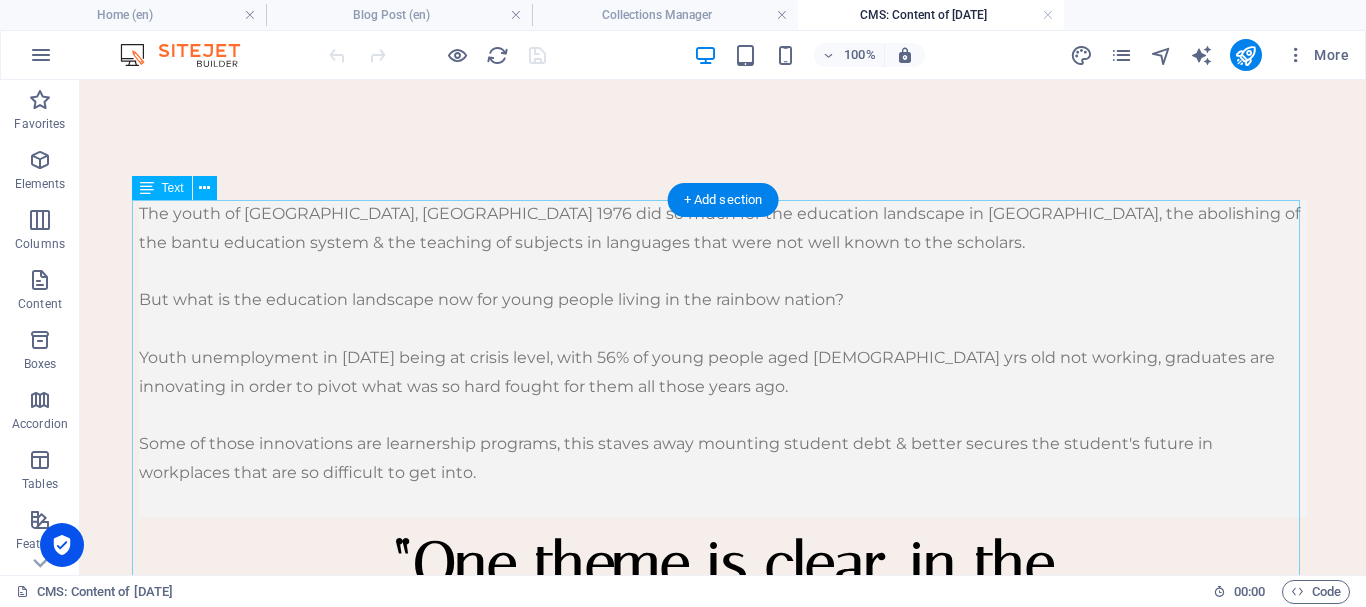 click on "The youth of Sharpeville, Soweto 1976 did so much for the education landscape in South Africa, the abolishing of the bantu education system & the teaching of subjects in languages that were not well known to the scholars. But what is the education landscape now for young people living in the rainbow nation? Youth unemployment in 2025 being at crisis level, with 56% of young people aged 18-34 yrs old not working, graduates are innovating in order to pivot what was so hard fought for them all those years ago. Some of those innovations are learnership programs, this staves away mounting student debt & better secures the student's future in workplaces that are so difficult to get into.  “ One theme is clear, in the new South Africa, building & maintaining relationships young is important to secure your spot at these sought after organizations. ” The question is what is the biggest barrier to implementing the strategies that could greatly aid the youth? Mindset. How does mental health play role?" at bounding box center (723, 1049) 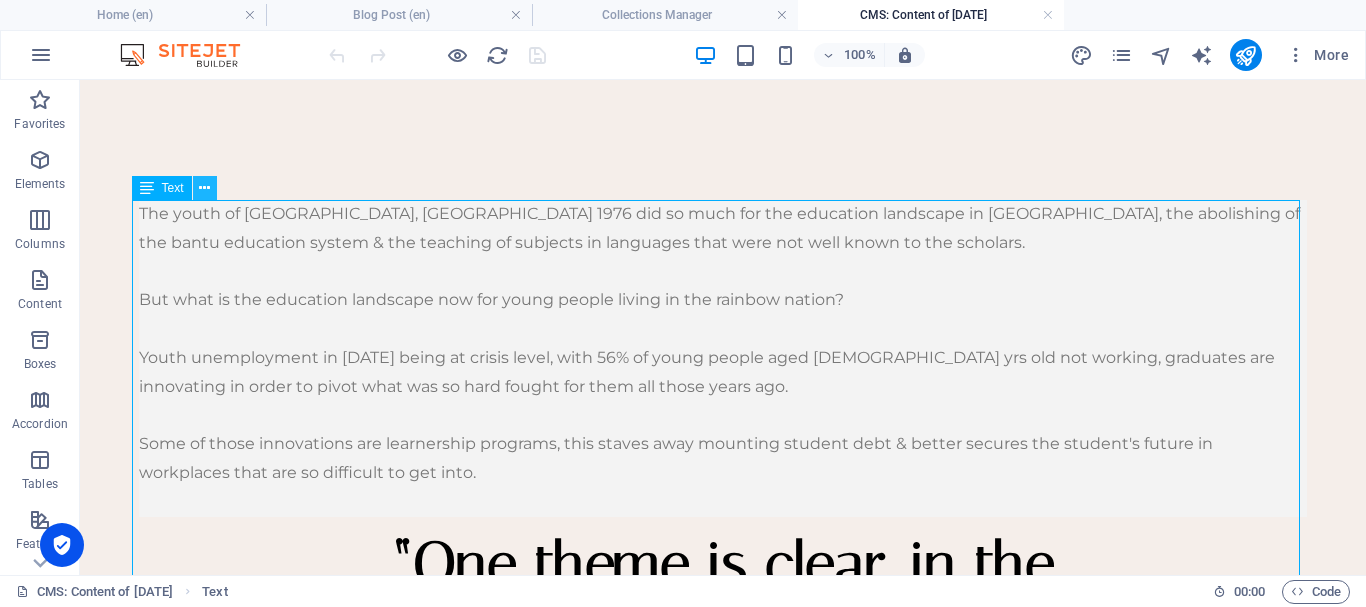 click at bounding box center [204, 188] 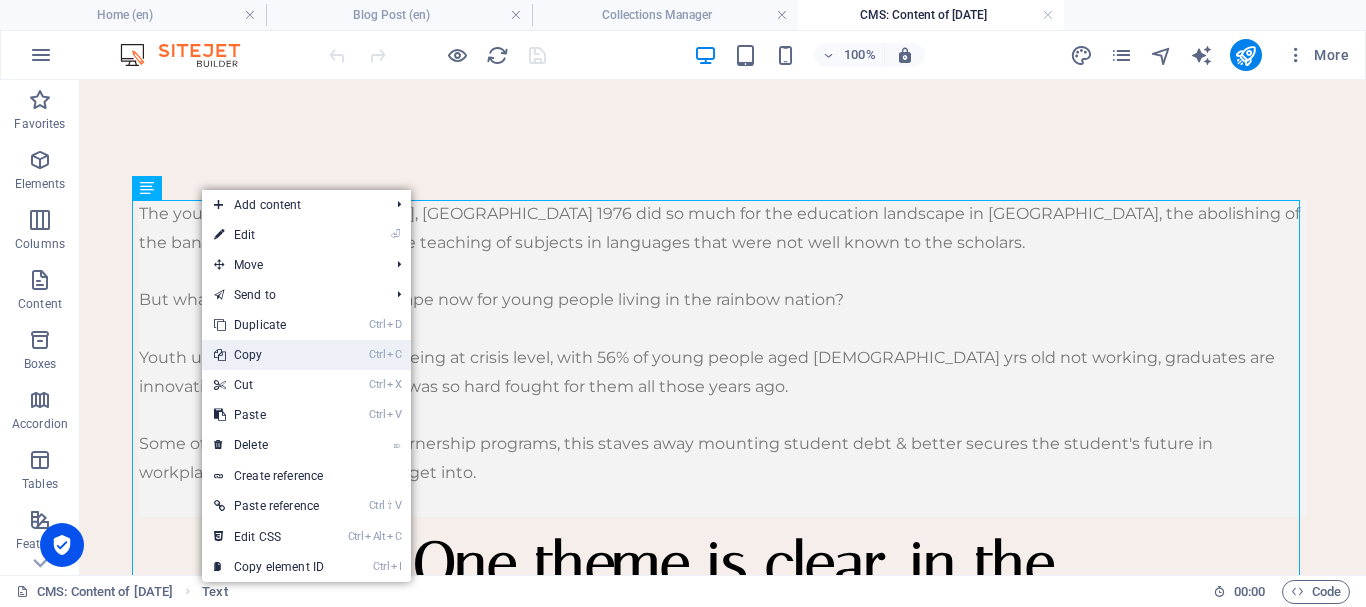 click on "Ctrl C  Copy" at bounding box center [269, 355] 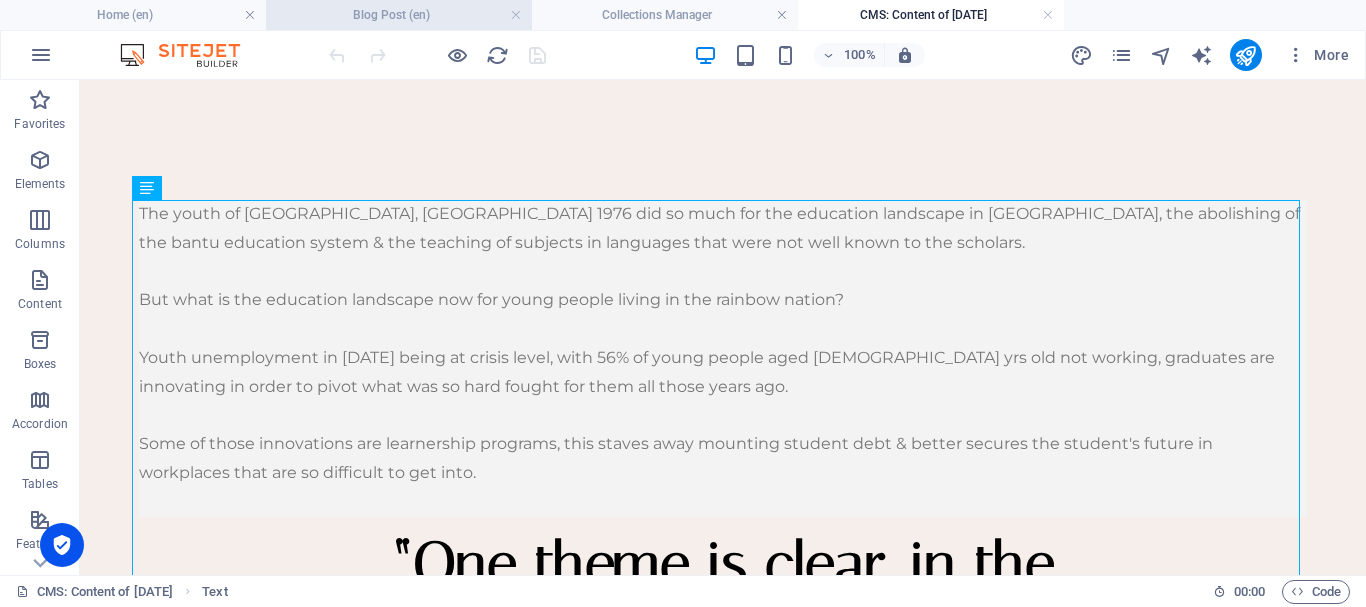 click on "Blog Post (en)" at bounding box center (399, 15) 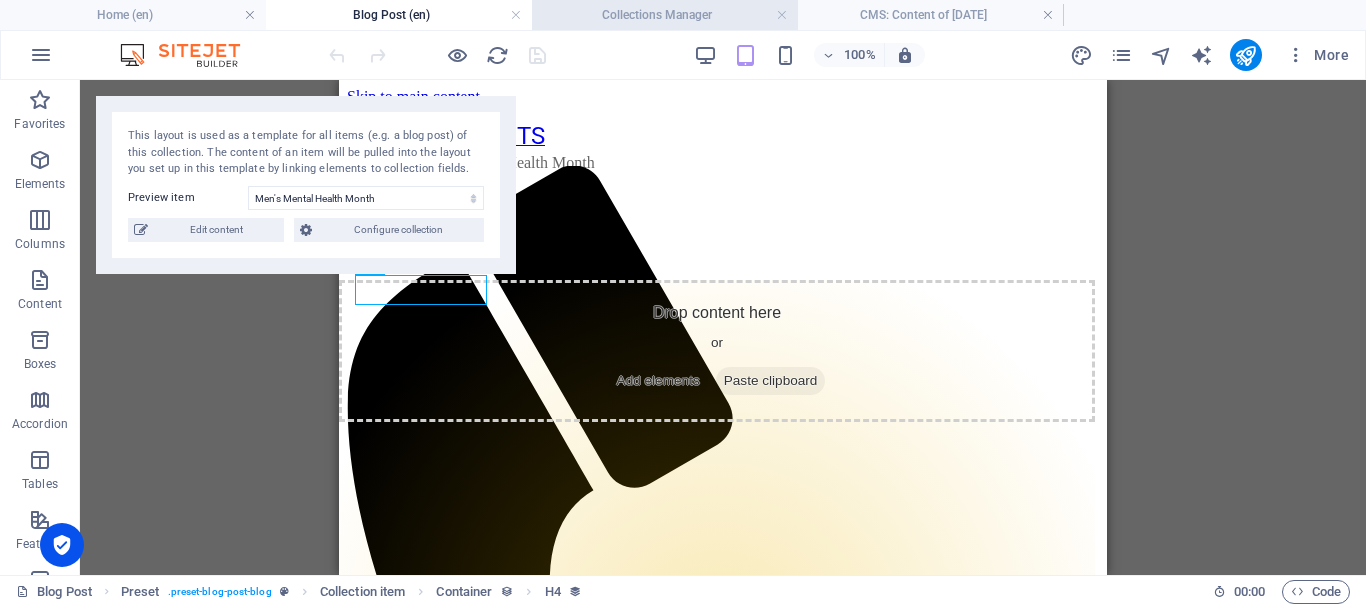 click on "Collections Manager" at bounding box center (665, 15) 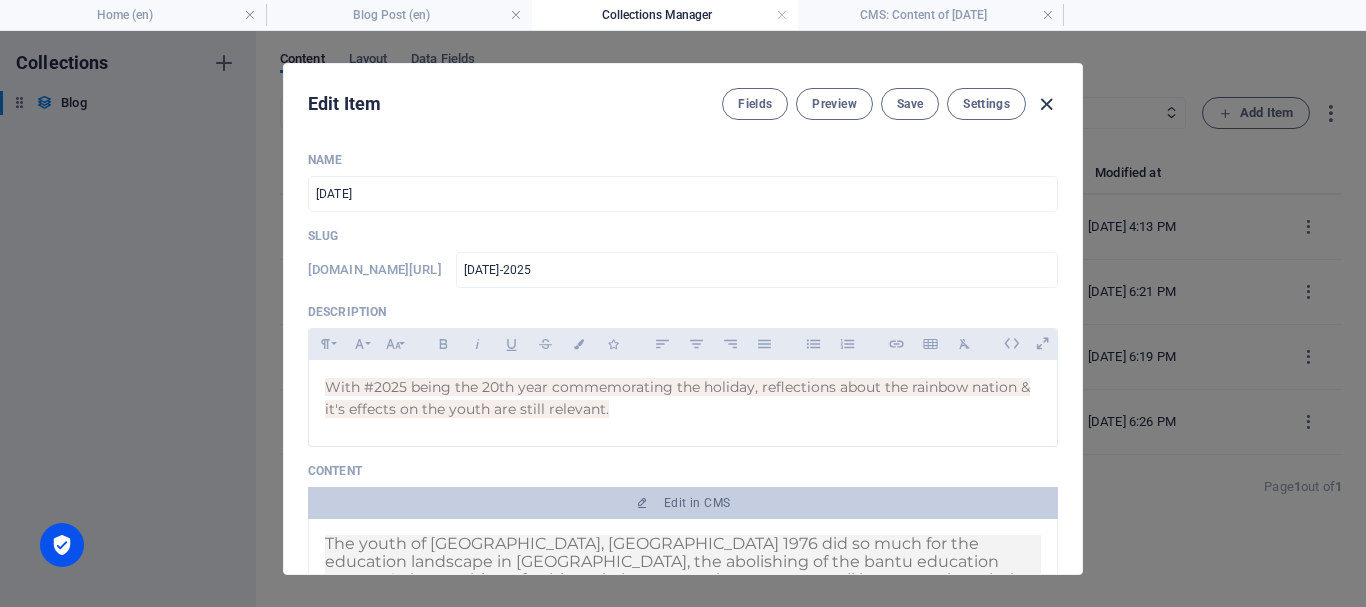 click at bounding box center [1046, 104] 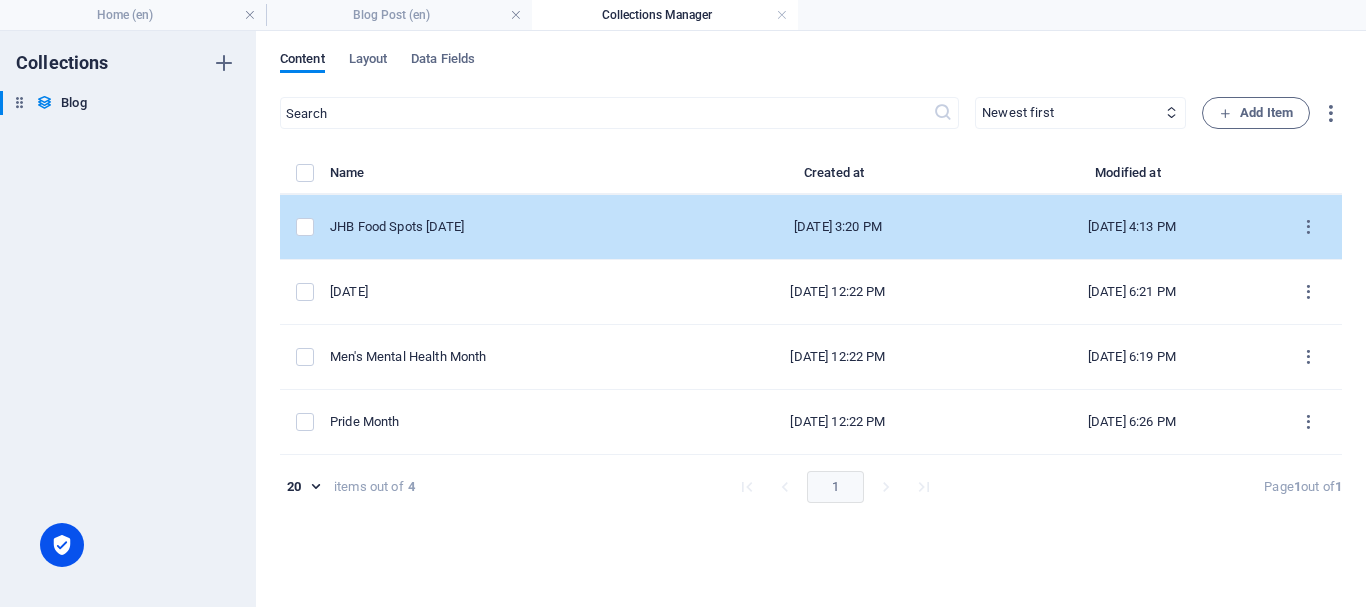 click on "JHB Food Spots July 2025" at bounding box center (500, 227) 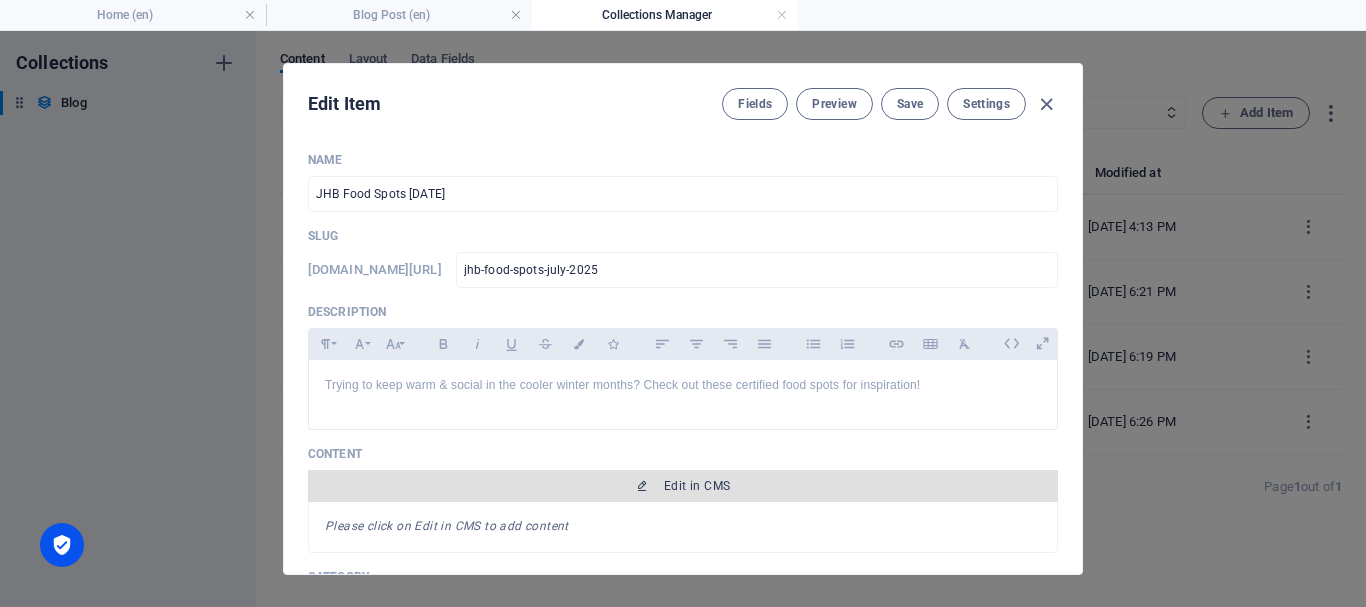 click on "Edit in CMS" at bounding box center [683, 486] 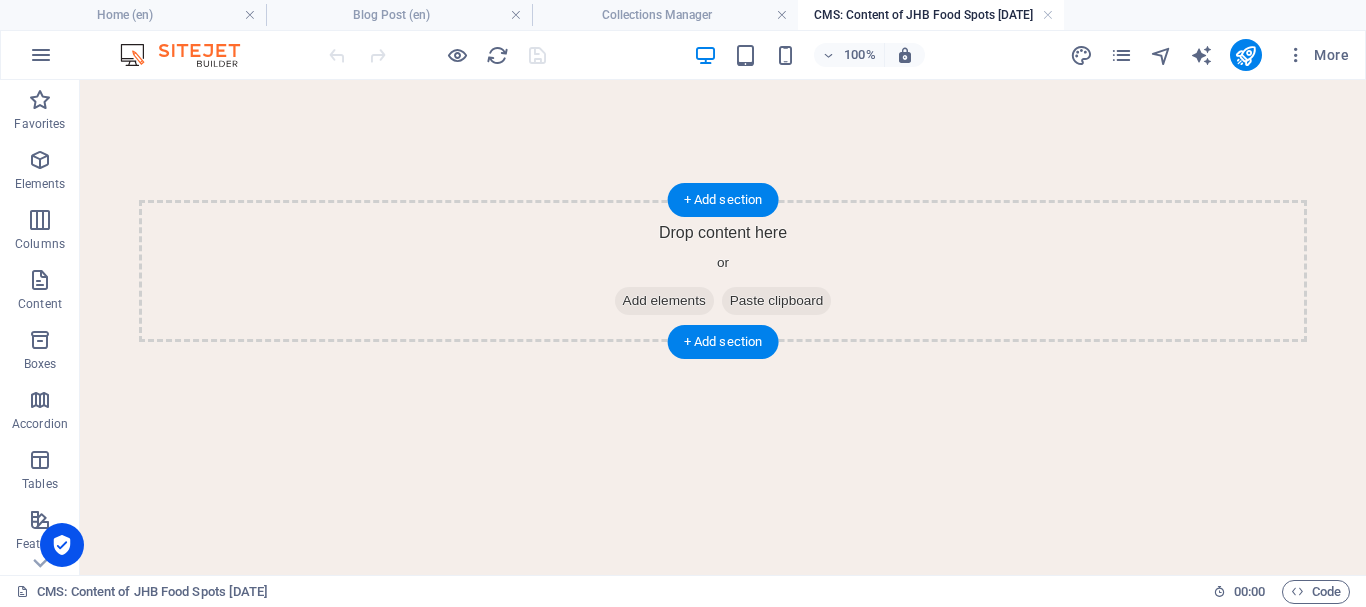 scroll, scrollTop: 0, scrollLeft: 0, axis: both 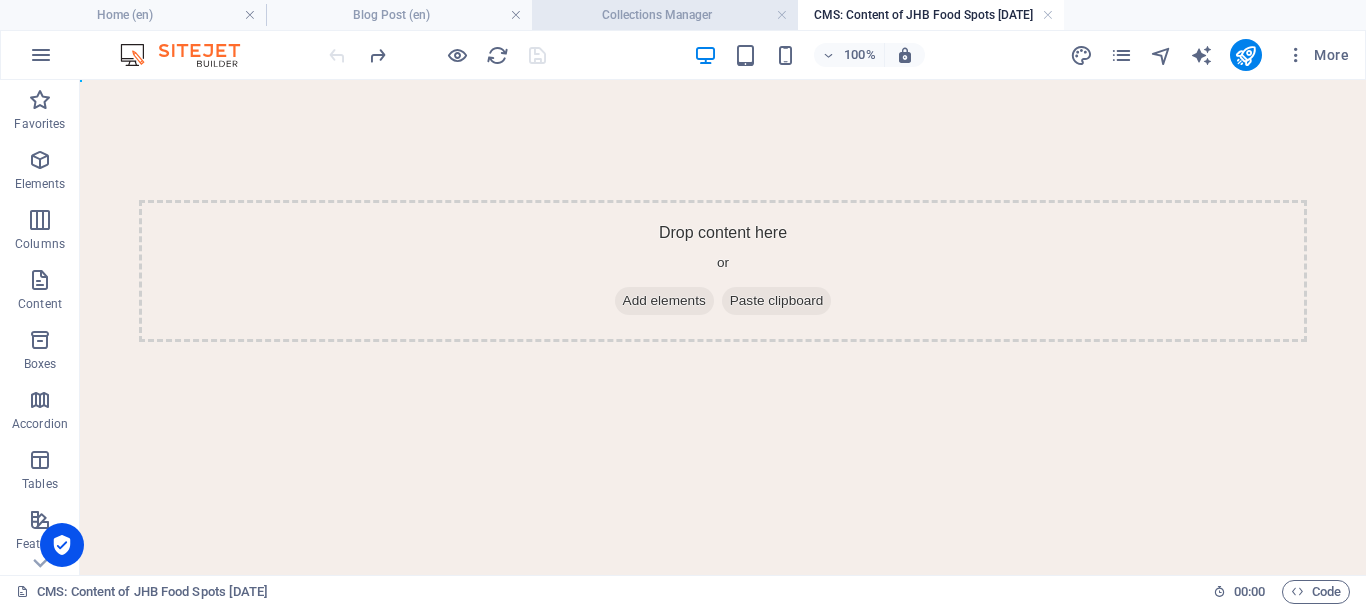 click on "Collections Manager" at bounding box center (665, 15) 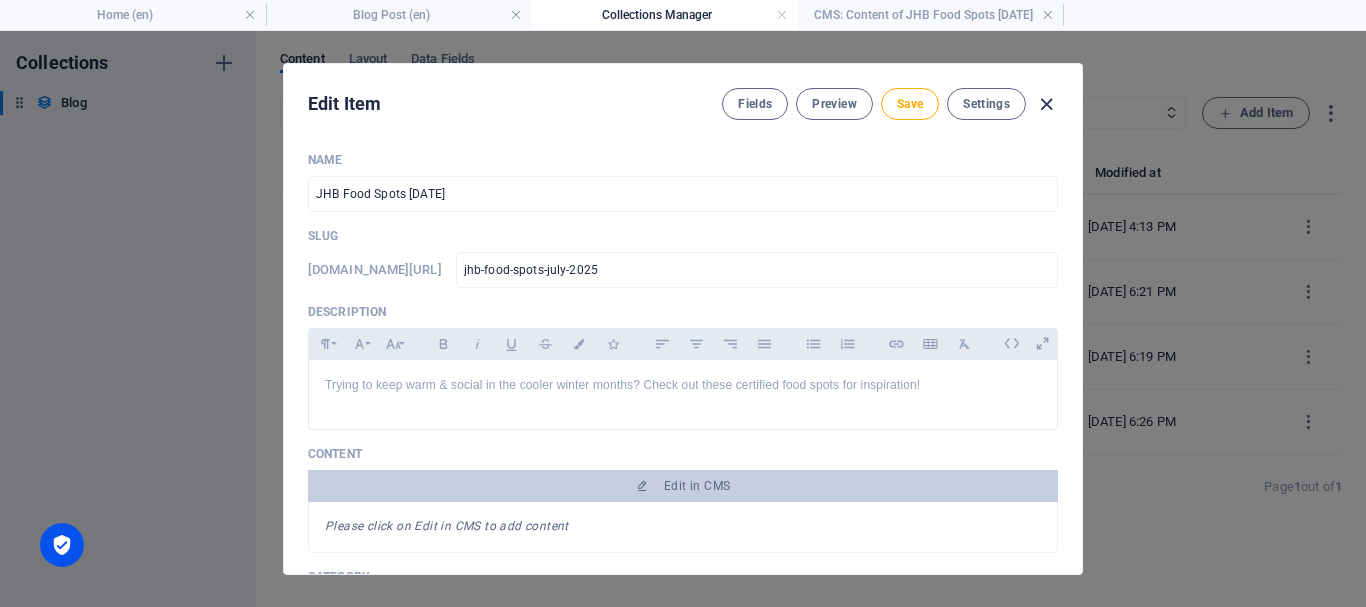 click at bounding box center [1046, 104] 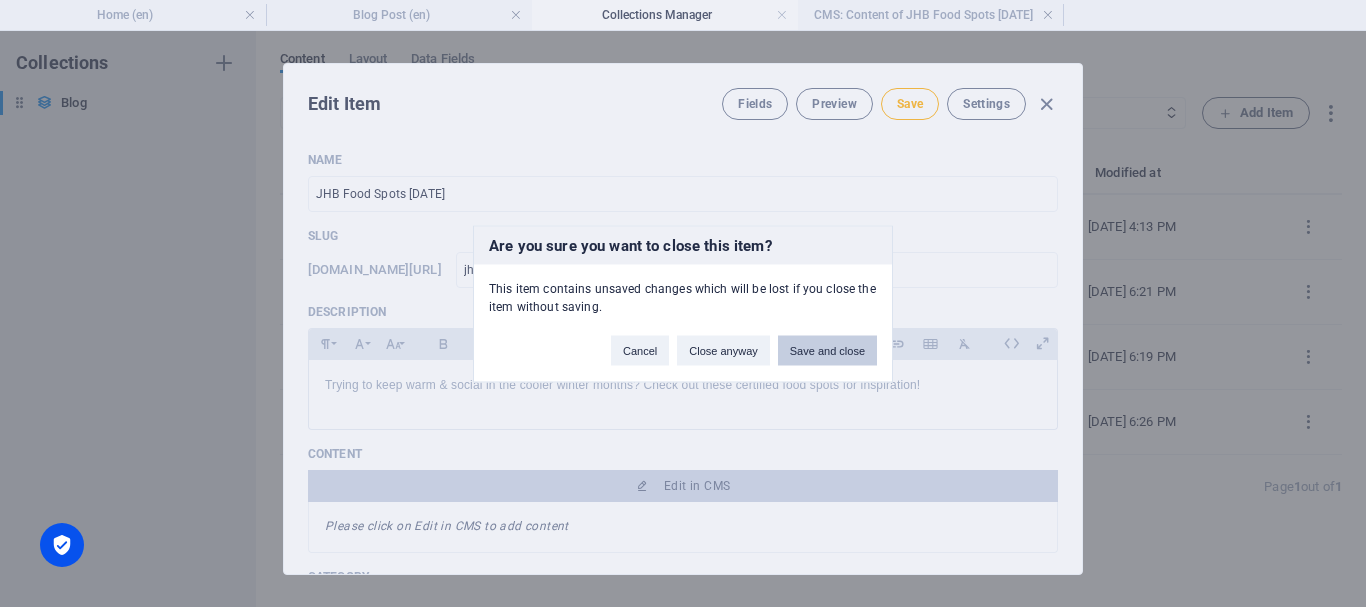 click on "Save and close" at bounding box center (827, 350) 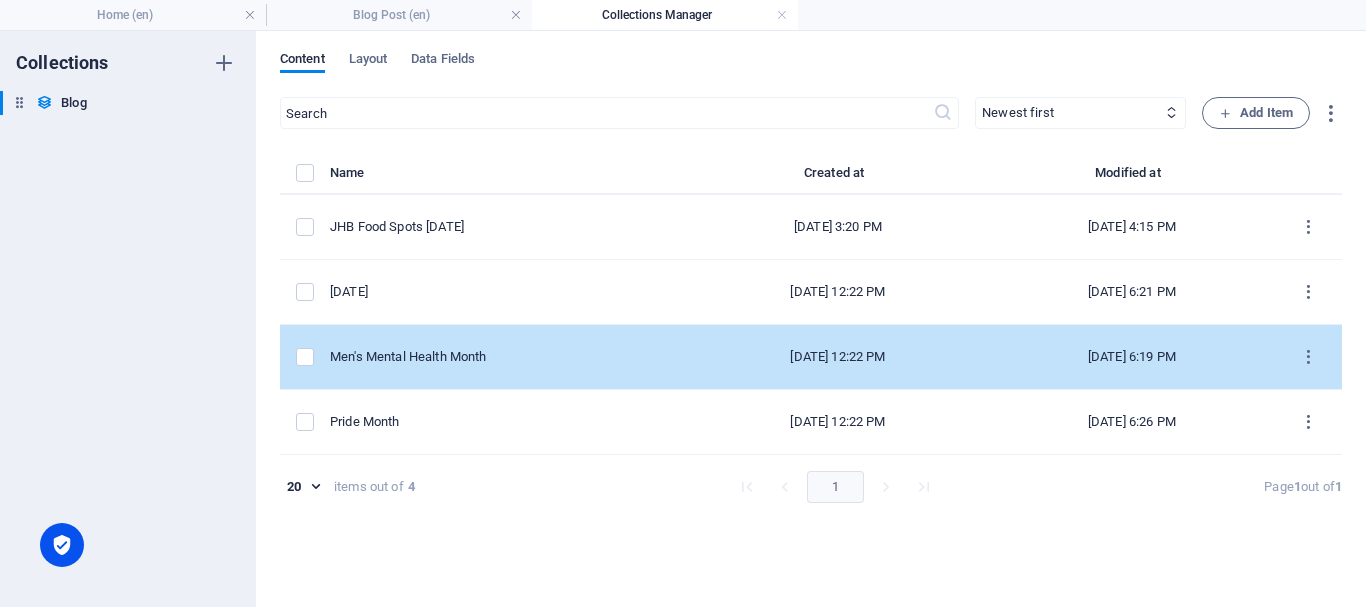 click on "Men's Mental Health Month" at bounding box center (500, 357) 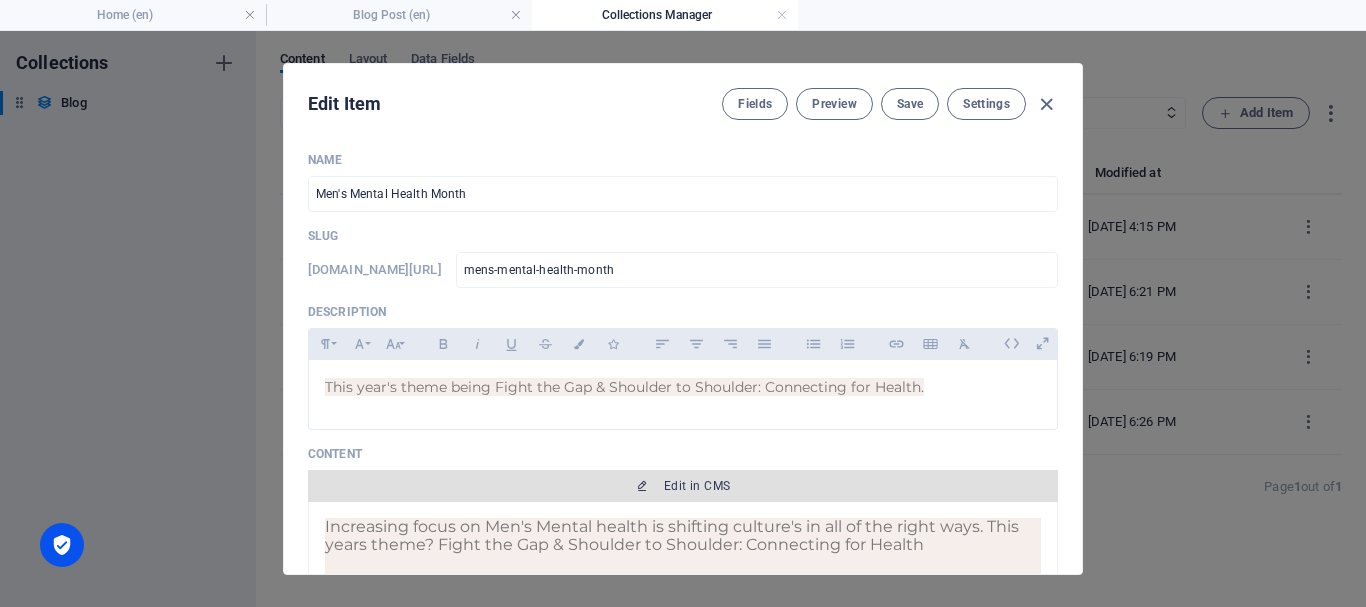 click on "Edit in CMS" at bounding box center [697, 486] 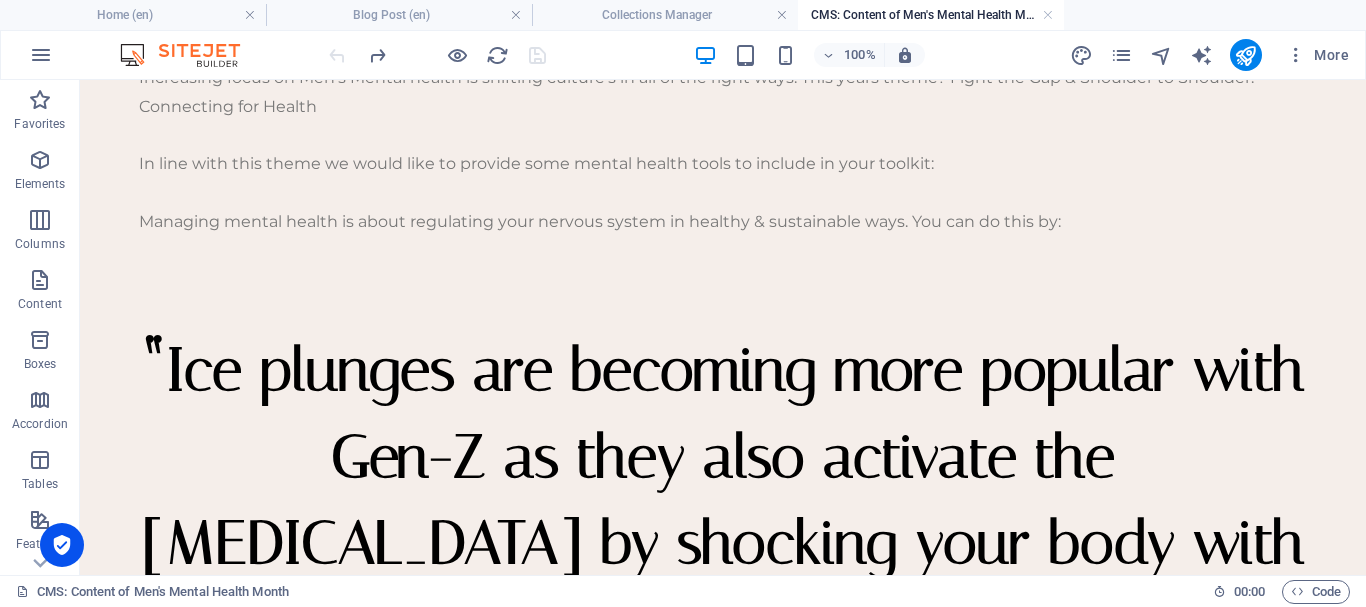 scroll, scrollTop: 0, scrollLeft: 0, axis: both 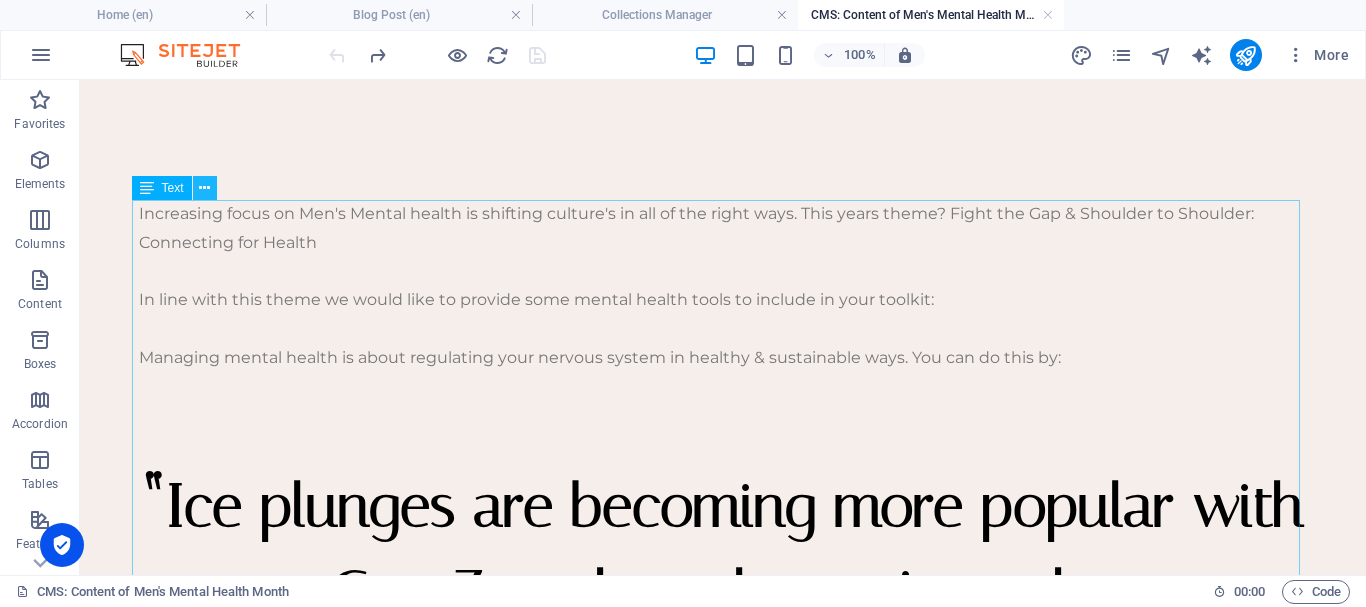 click at bounding box center [204, 188] 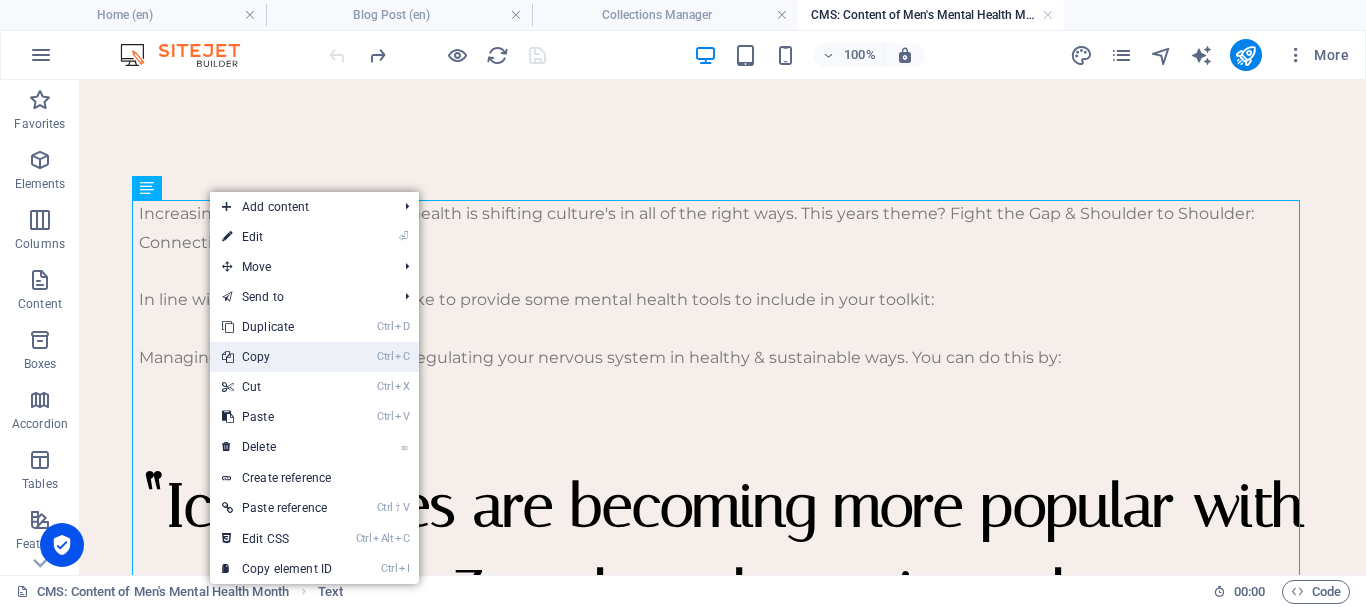 click on "Ctrl C  Copy" at bounding box center (277, 357) 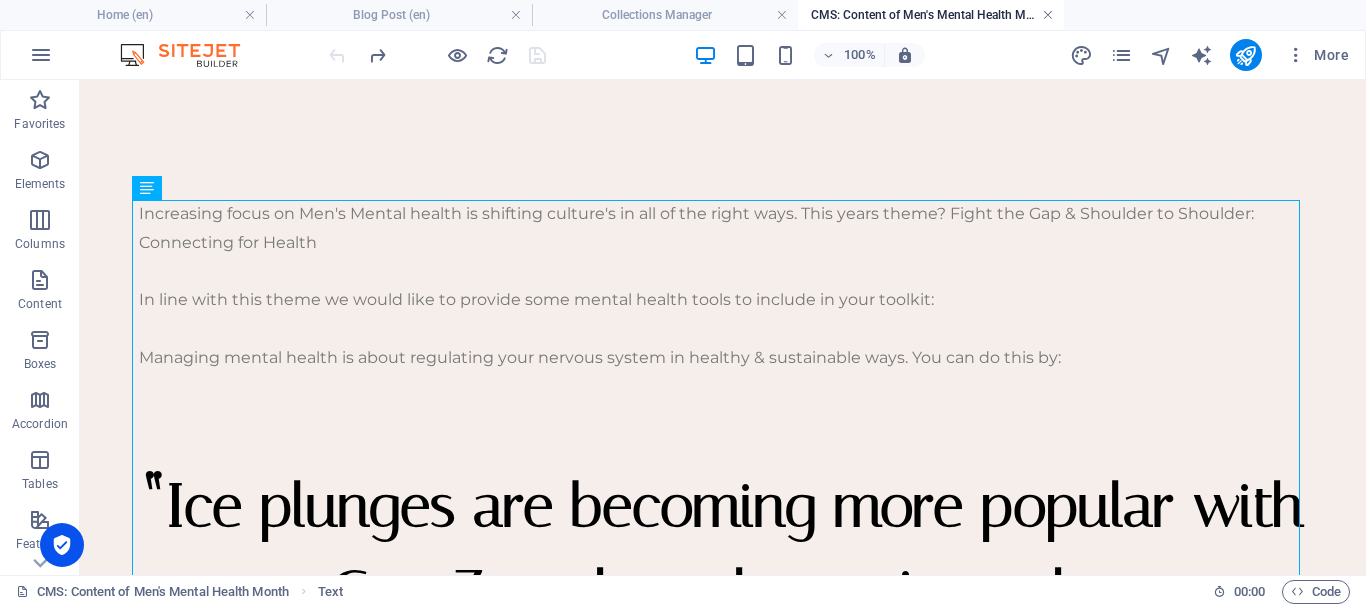 click at bounding box center (1048, 15) 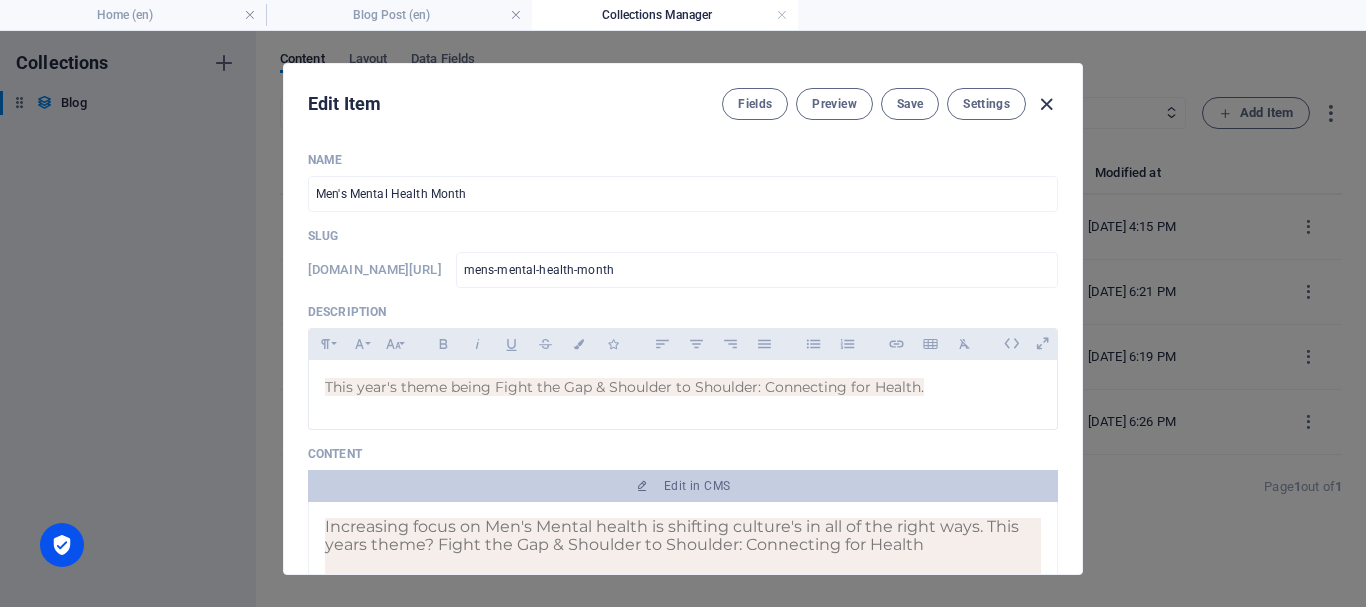 click at bounding box center [1046, 104] 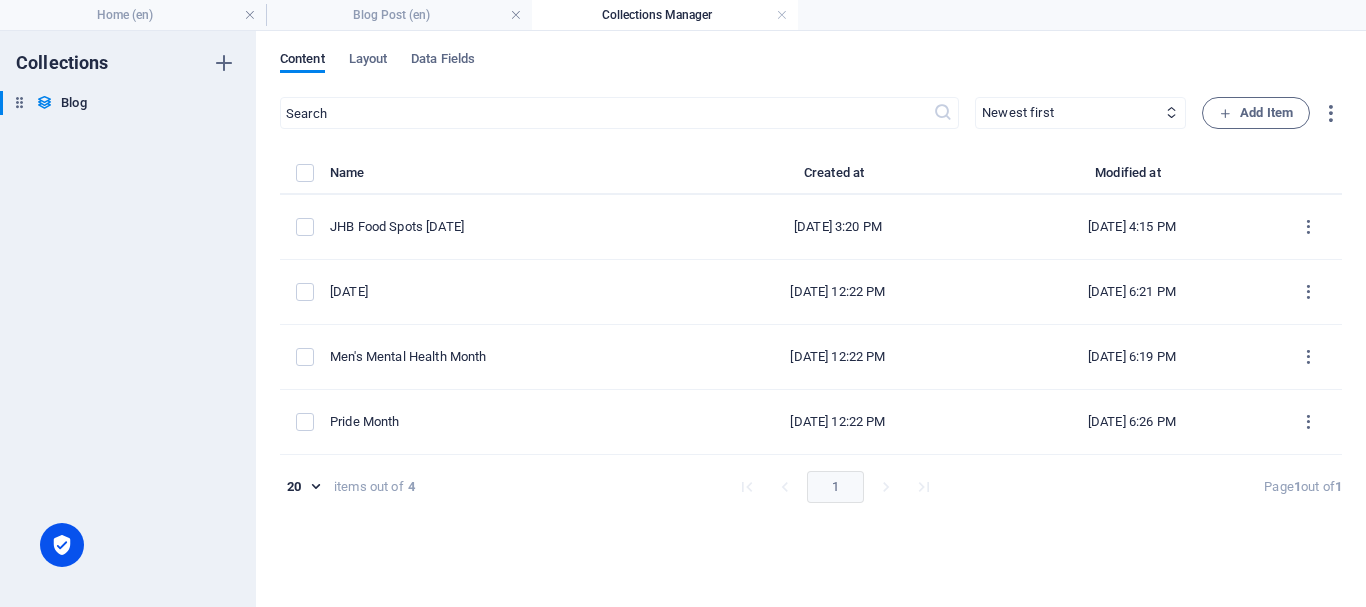 type on "men-s-mental-health-month" 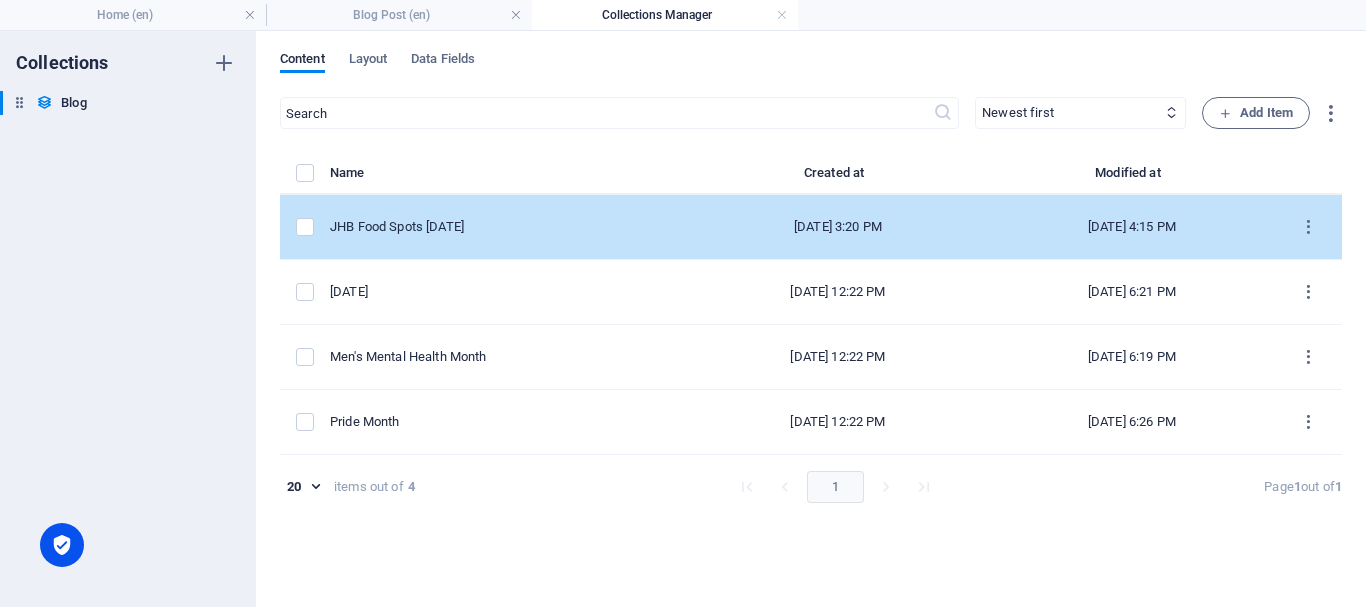 click on "JHB Food Spots July 2025" at bounding box center (500, 227) 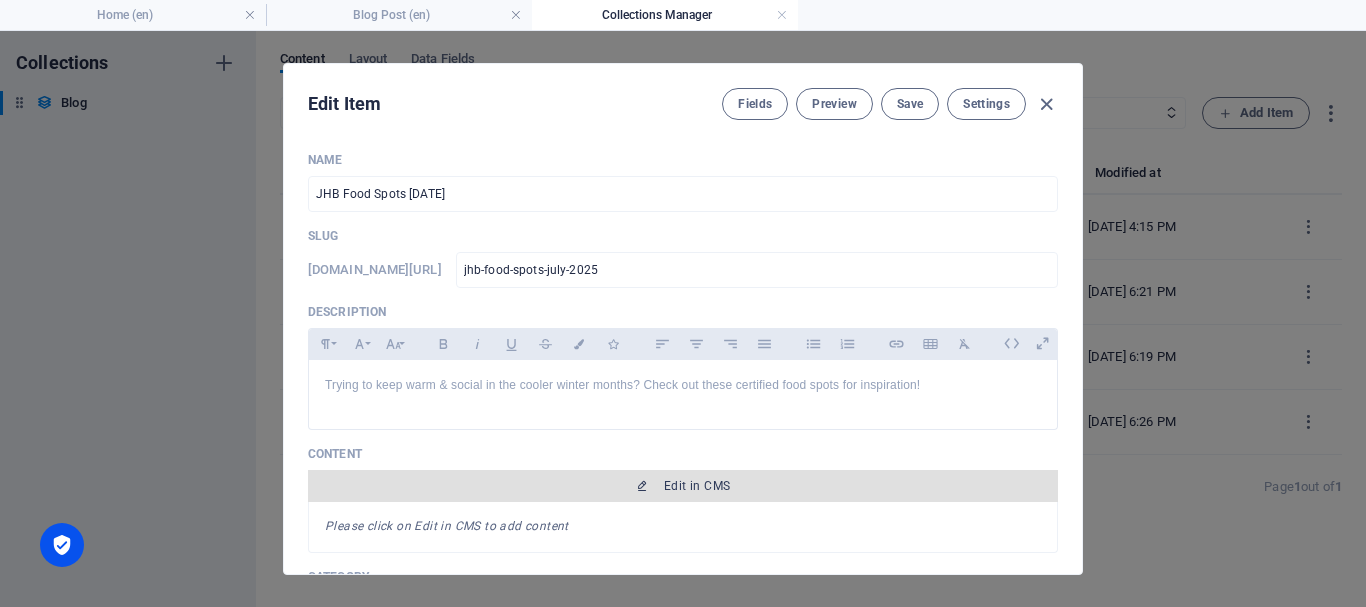 click on "Edit in CMS" at bounding box center (683, 486) 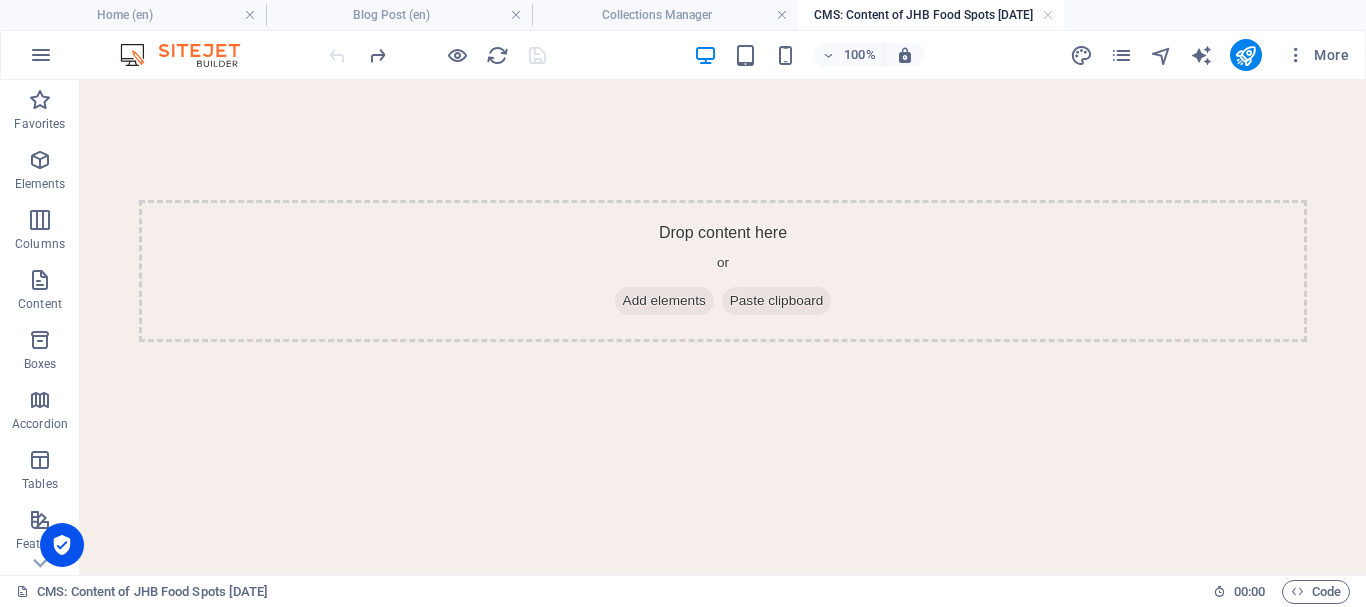 scroll, scrollTop: 0, scrollLeft: 0, axis: both 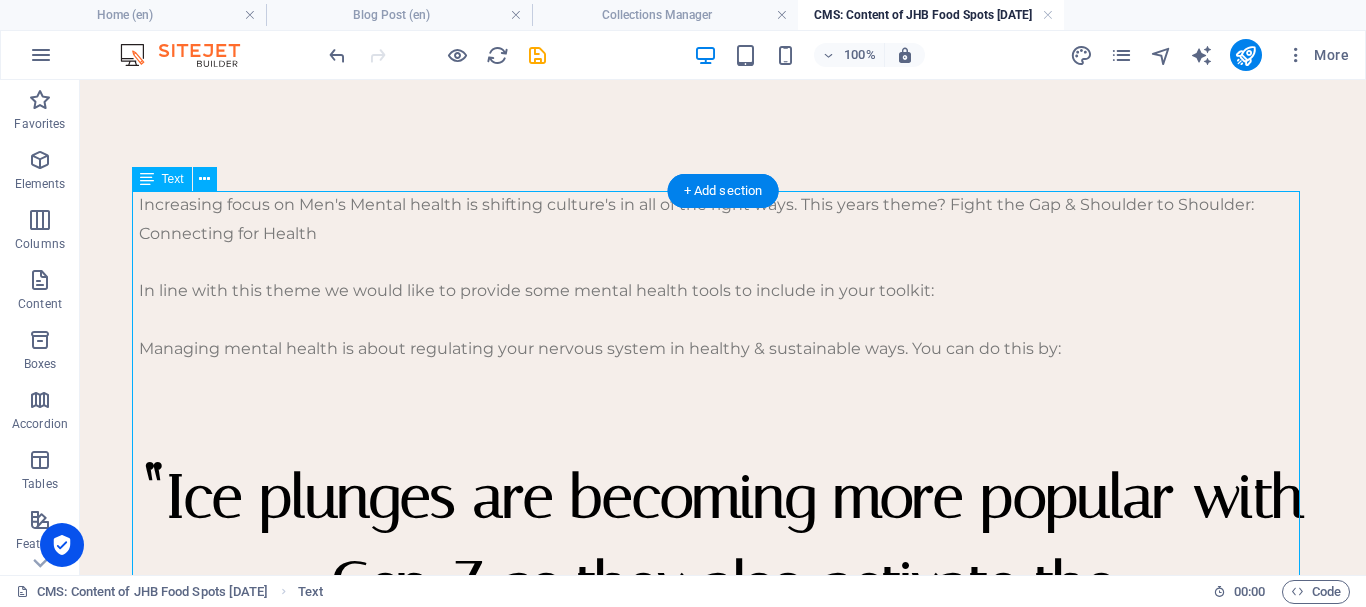 click on "Increasing focus on Men's Mental health is shifting culture's in all of the right ways. This years theme? Fight the Gap & Shoulder to Shoulder: Connecting for Health In line with this theme we would like to provide some mental health tools to include in your toolkit: Managing mental health is about regulating your nervous system in healthy & sustainable ways. You can do this by: “ Ice plunges are becoming more popular with Gen-Z as they also activate the parasympathetic nervous system by shocking your body with the cold water immersion ” Spending time in nature: studies have shown that being outdoors activates the parasympathetic nervous system, reduces stress hormones & improve cognition (clearing your mind in order to better problem solve challenging situations).  jog & some time outside can do a lot! Sunshine: Sufficient vitamin D is important for mental health & overall wellbeing  Ally ship Conclusion Give them a try today! prochainement selon les demandes." at bounding box center [723, 1040] 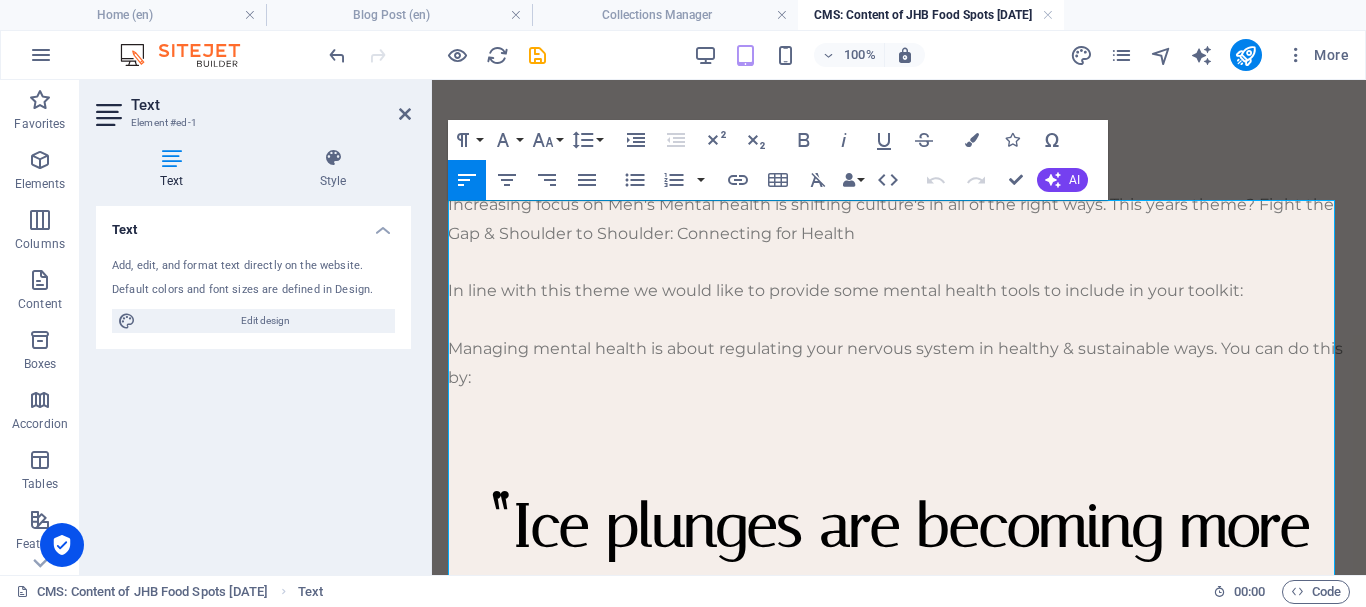 scroll, scrollTop: 0, scrollLeft: 0, axis: both 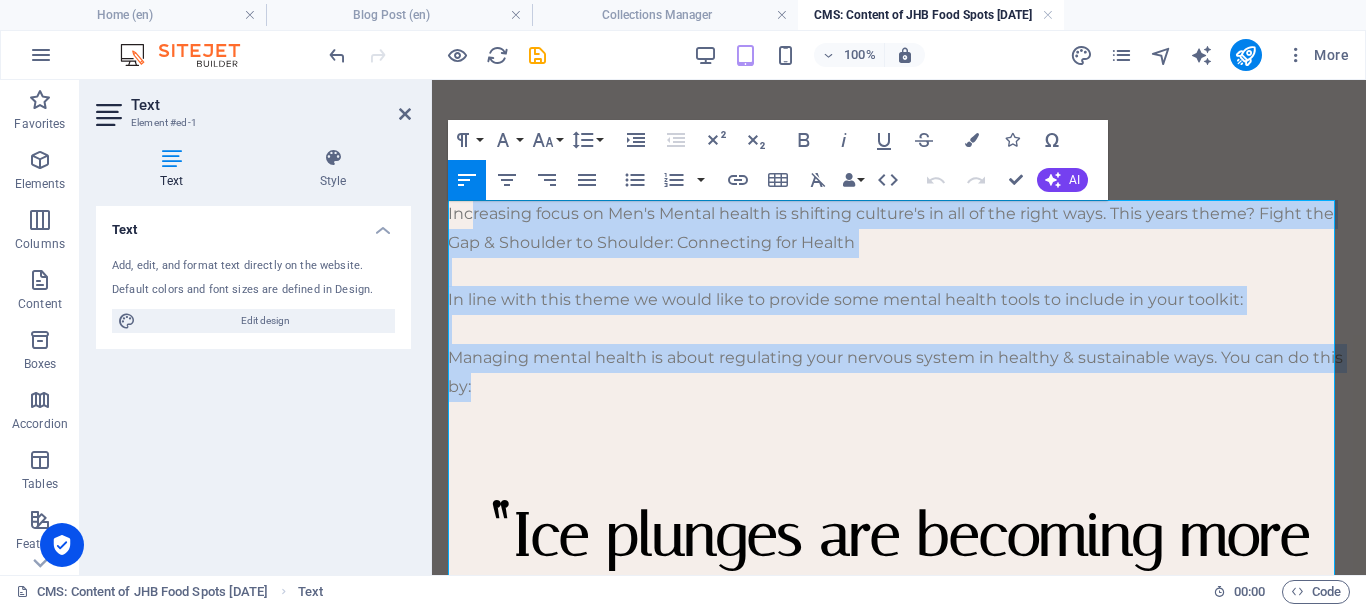 drag, startPoint x: 518, startPoint y: 384, endPoint x: 471, endPoint y: 223, distance: 167.72 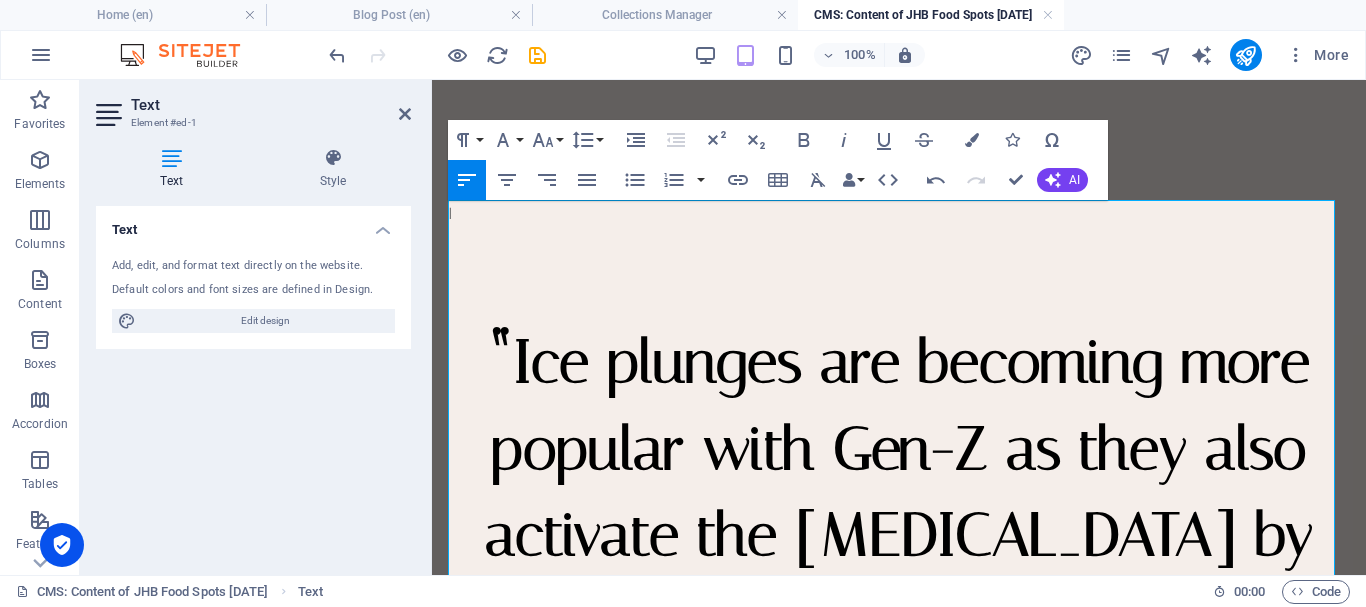 type 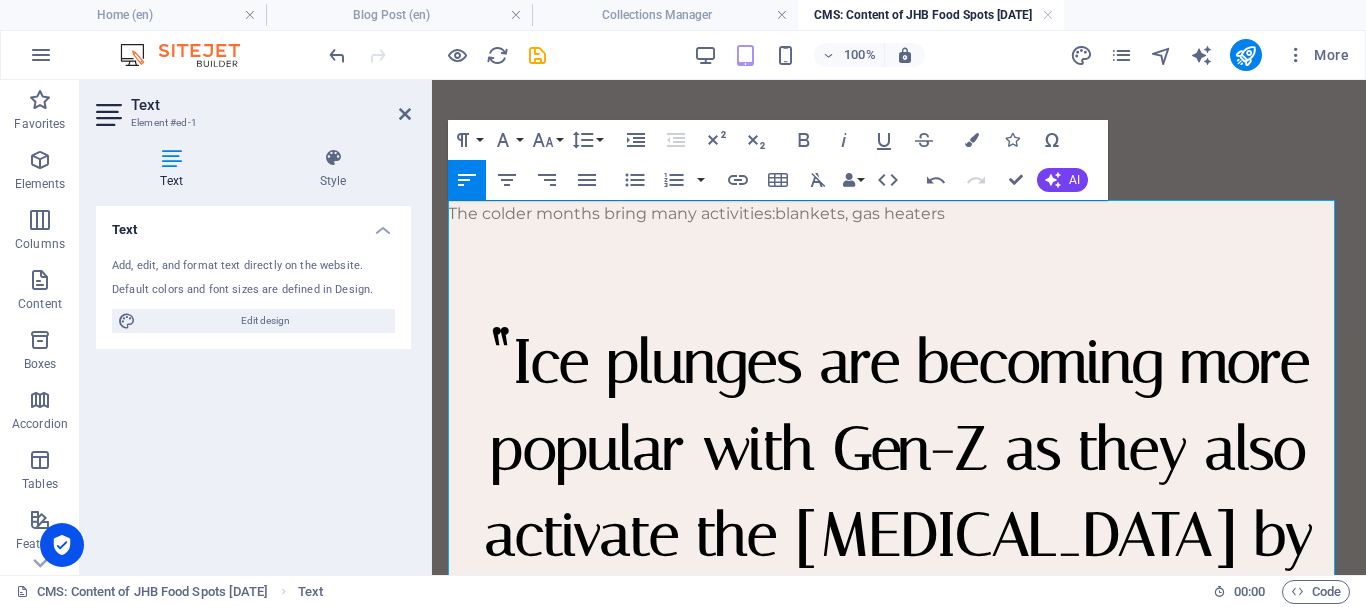 click on "The colder months bring many activities:  blankets, gas heaters" at bounding box center (899, 214) 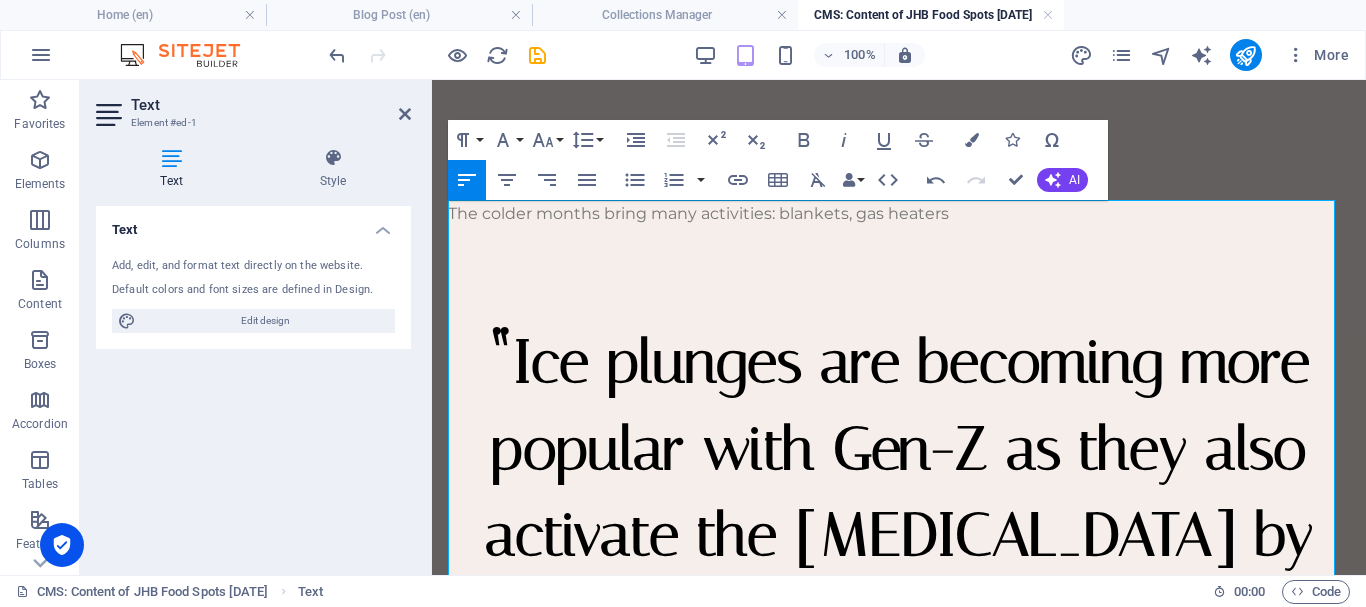 click on "The colder months bring many activities: blankets, gas heaters" at bounding box center (899, 214) 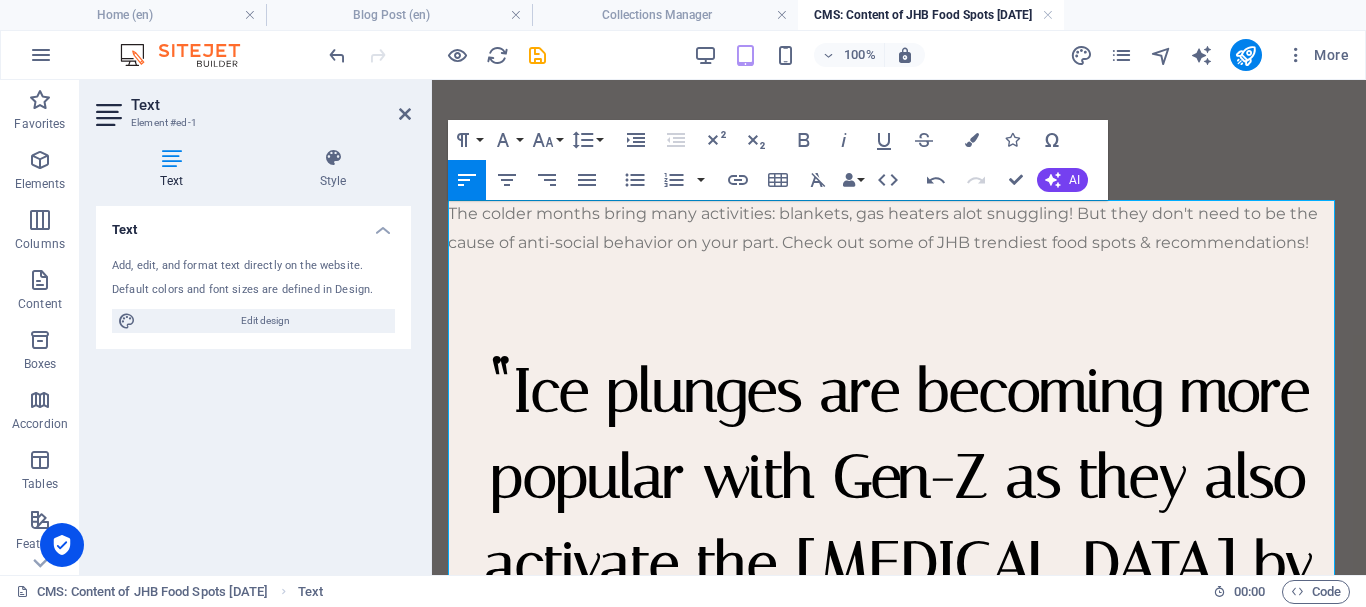 click on "The colder months bring many activities: blankets, gas heaters alot snuggling! But they don't need to be the cause of anti-social behavior on your part. Check out some of JHB trendiest food spots & recommendations!" at bounding box center (899, 229) 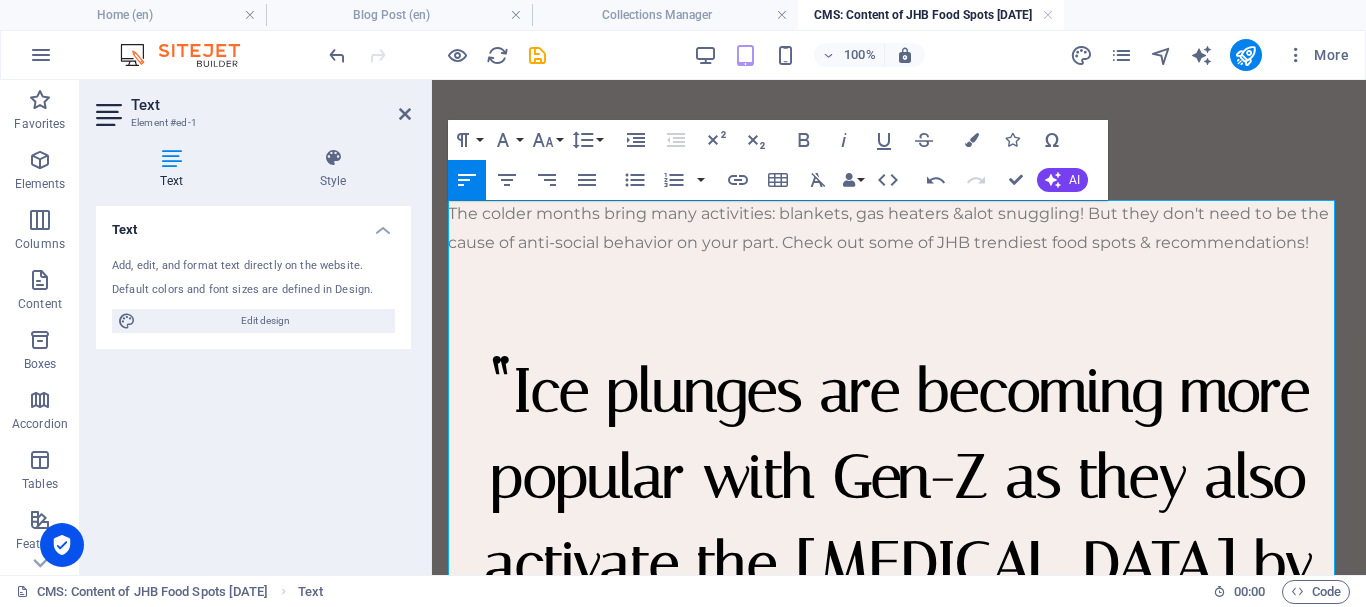 click on "The colder months bring many activities: blankets, gas heaters &  alot snuggling! But they don't need to be the cause of anti-social behavior on your part. Check out some of JHB trendiest food spots & recommendations!" at bounding box center (899, 229) 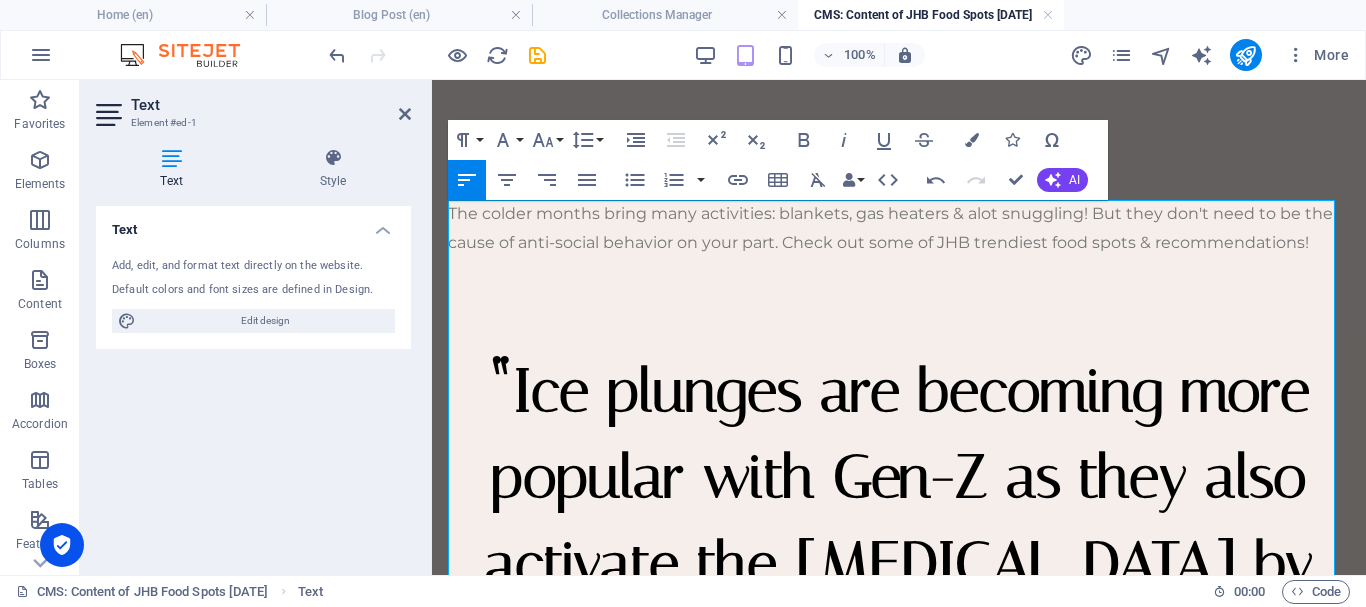 click on "The colder months bring many activities: blankets, gas heaters & alot snuggling! But they don't need to be the cause of anti-social behavior on your part. Check out some of JHB trendiest food spots & recommendations!" at bounding box center (899, 229) 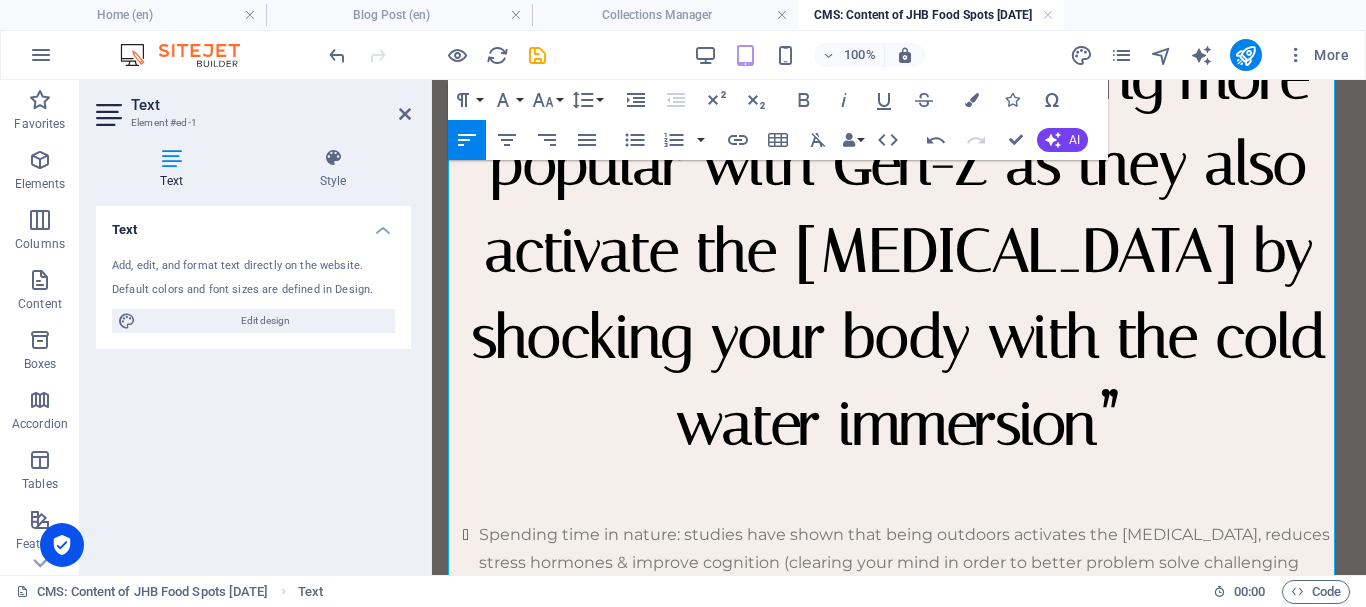scroll, scrollTop: 317, scrollLeft: 0, axis: vertical 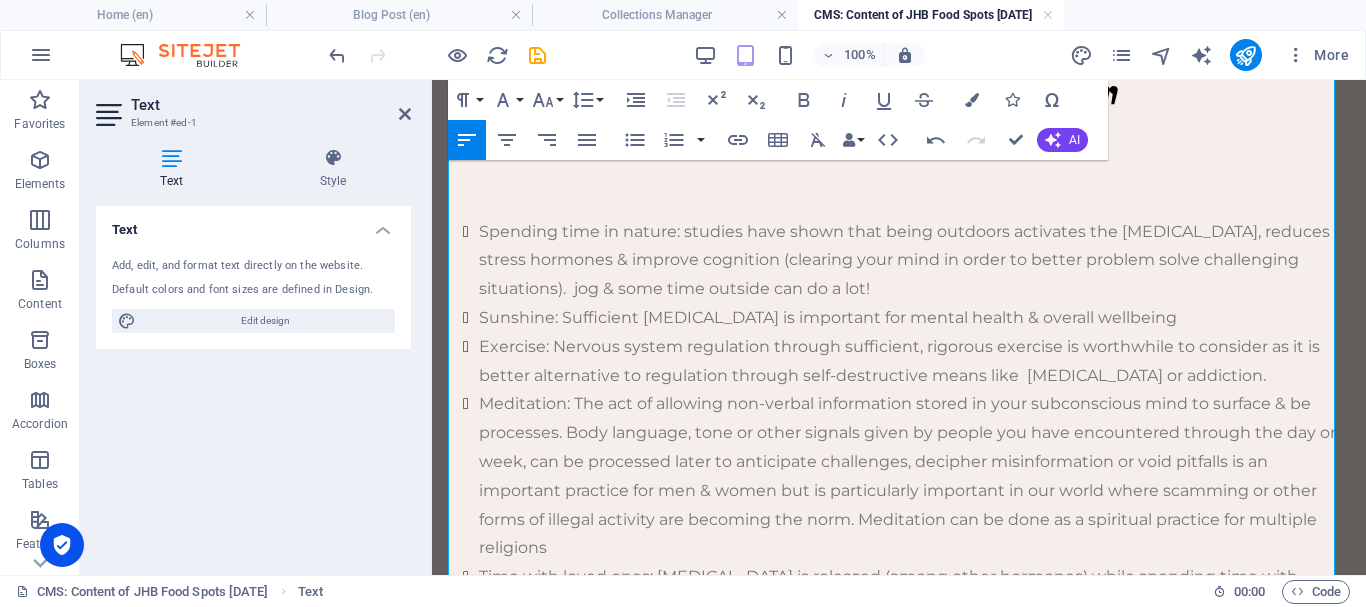 click on "Spending time in nature: studies have shown that being outdoors activates the parasympathetic nervous system, reduces stress hormones & improve cognition (clearing your mind in order to better problem solve challenging situations).  jog & some time outside can do a lot!" at bounding box center [914, 261] 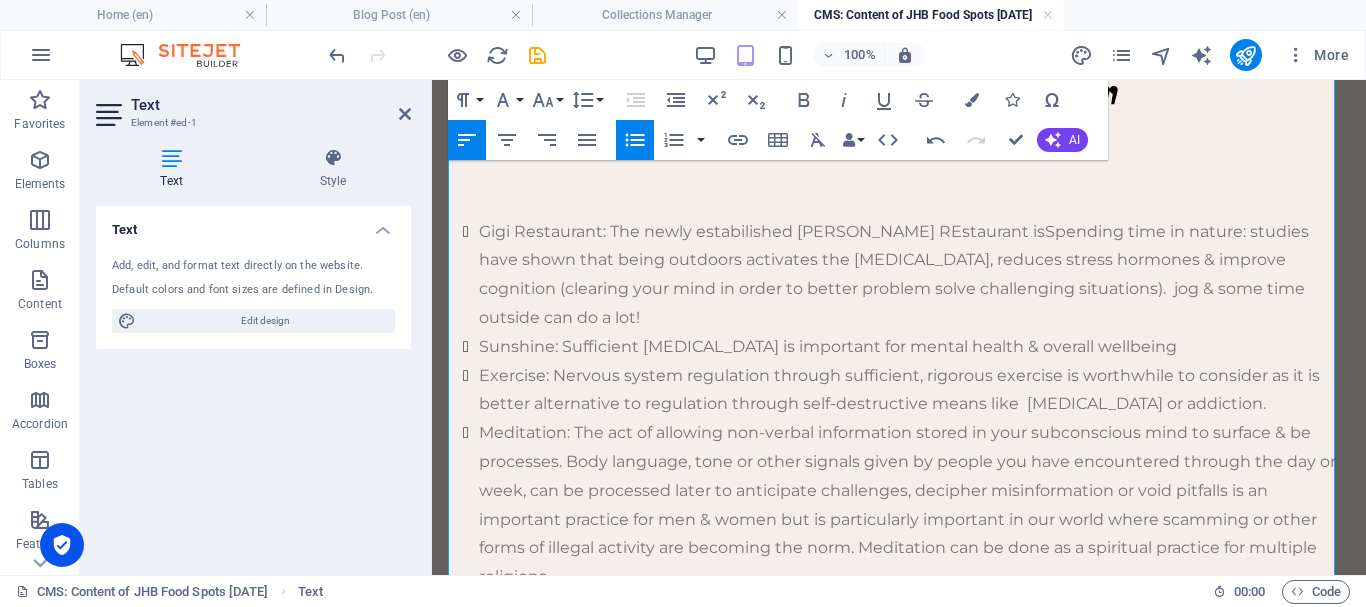 click on "Gigi Restaurant: The newly estabilished Gigi REstaurant is  Spending time in nature: studies have shown that being outdoors activates the parasympathetic nervous system, reduces stress hormones & improve cognition (clearing your mind in order to better problem solve challenging situations).  jog & some time outside can do a lot!" at bounding box center (914, 275) 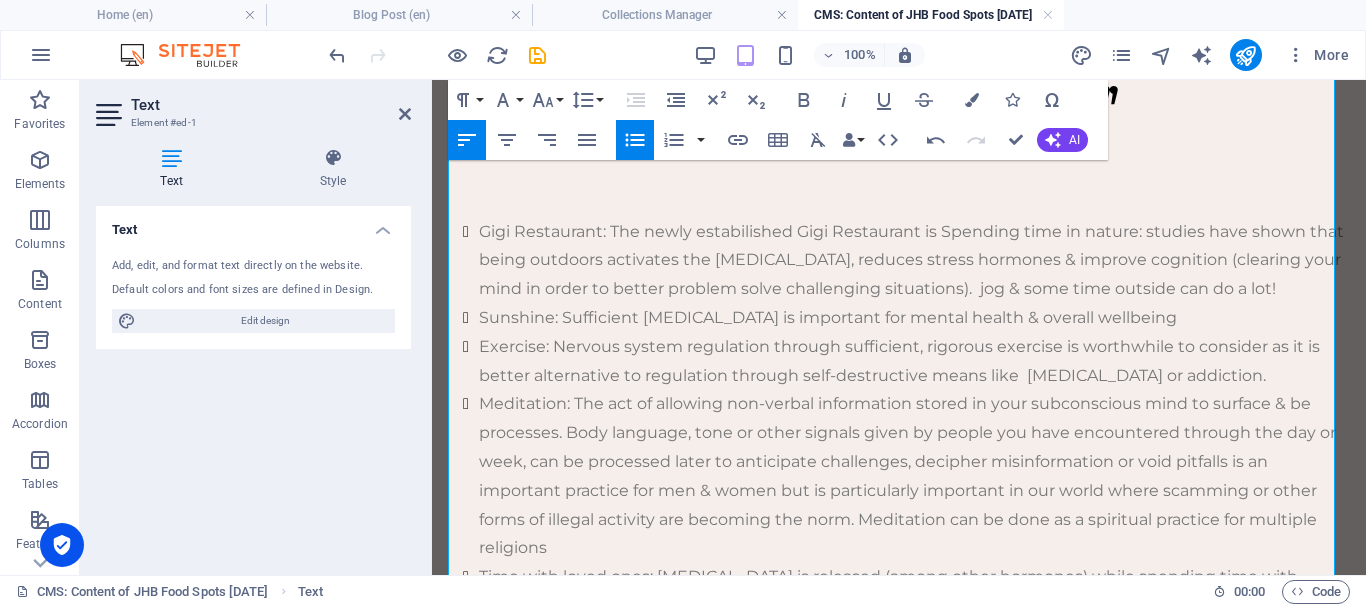 click on "Gigi Restaurant: The newly estabilished Gigi Restaurant is Spending time in nature: studies have shown that being outdoors activates the parasympathetic nervous system, reduces stress hormones & improve cognition (clearing your mind in order to better problem solve challenging situations).  jog & some time outside can do a lot!" at bounding box center [914, 261] 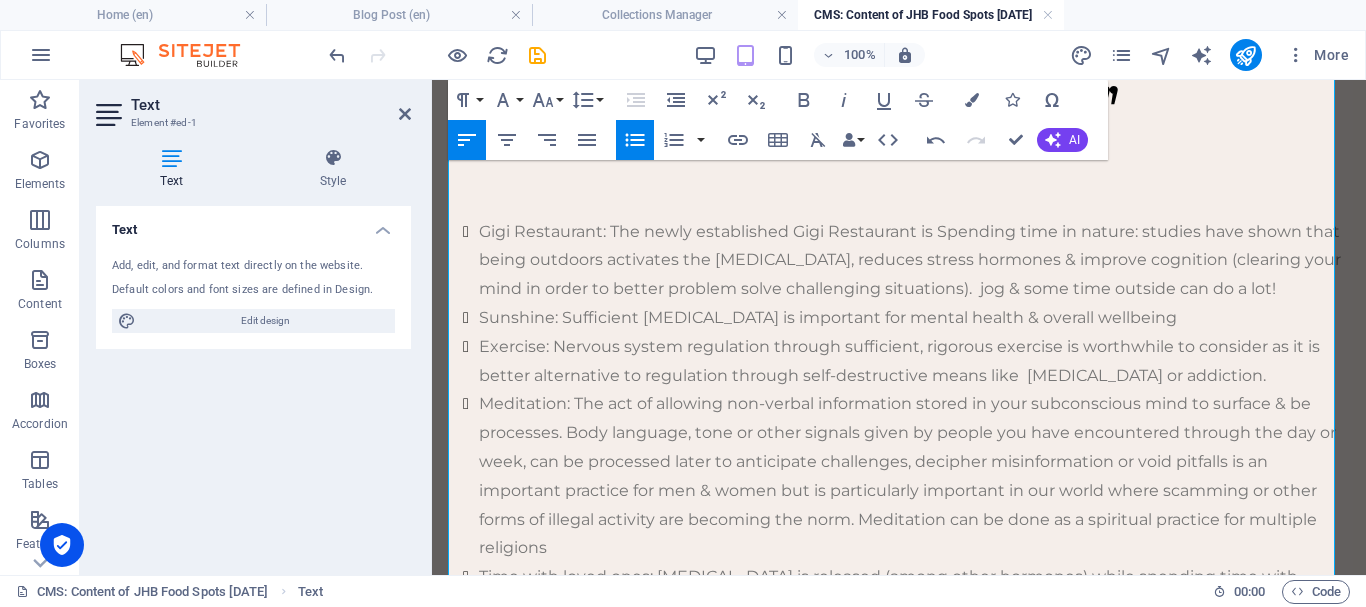 click on "Gigi Restaurant: The newly established Gigi Restaurant is Spending time in nature: studies have shown that being outdoors activates the parasympathetic nervous system, reduces stress hormones & improve cognition (clearing your mind in order to better problem solve challenging situations).  jog & some time outside can do a lot!" at bounding box center [914, 261] 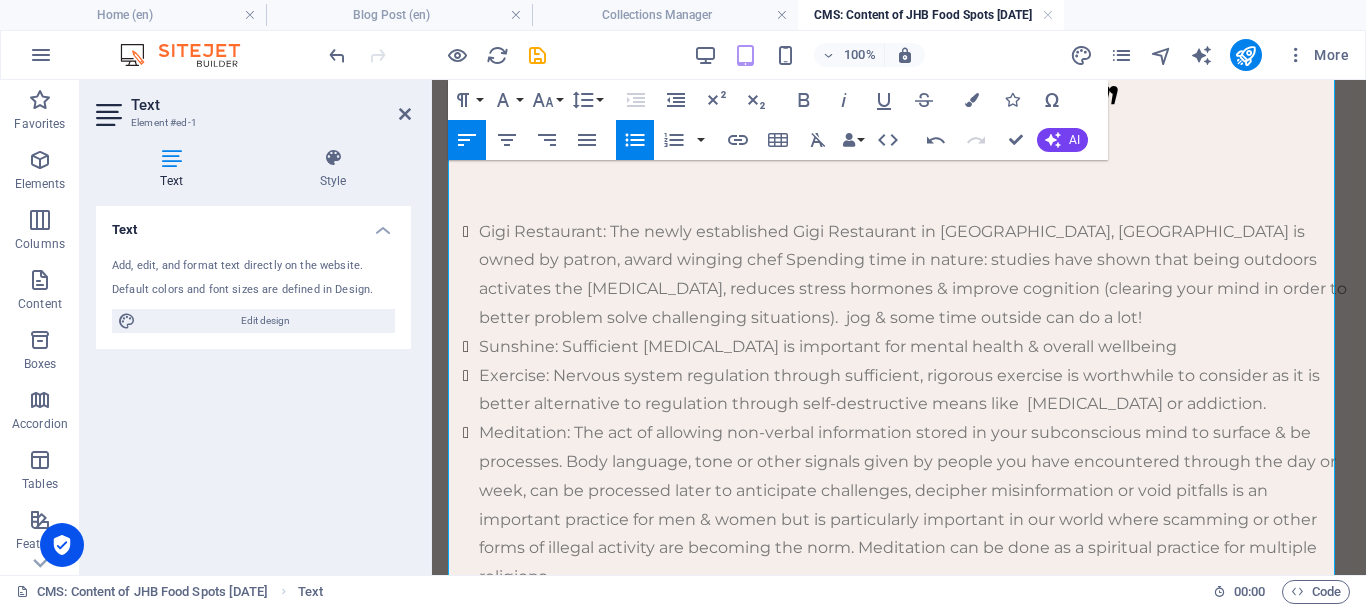 click on "Gigi Restaurant: The newly established Gigi Restaurant in Waterfall Corner, Waterfall City is owned by patron, award winging chef Spending time in nature: studies have shown that being outdoors activates the parasympathetic nervous system, reduces stress hormones & improve cognition (clearing your mind in order to better problem solve challenging situations).  jog & some time outside can do a lot!" at bounding box center (914, 275) 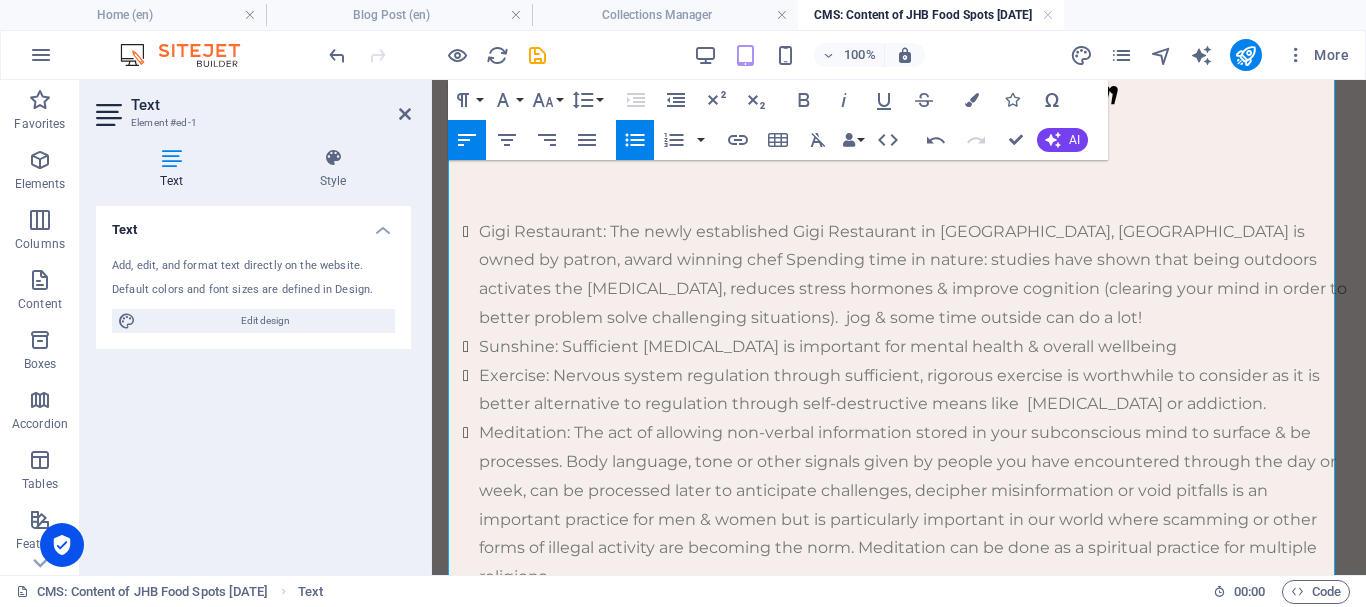 click on "Gigi Restaurant: The newly established Gigi Restaurant in Waterfall Corner, Waterfall City is owned by patron, award winning chef Spending time in nature: studies have shown that being outdoors activates the parasympathetic nervous system, reduces stress hormones & improve cognition (clearing your mind in order to better problem solve challenging situations).  jog & some time outside can do a lot!" at bounding box center [914, 275] 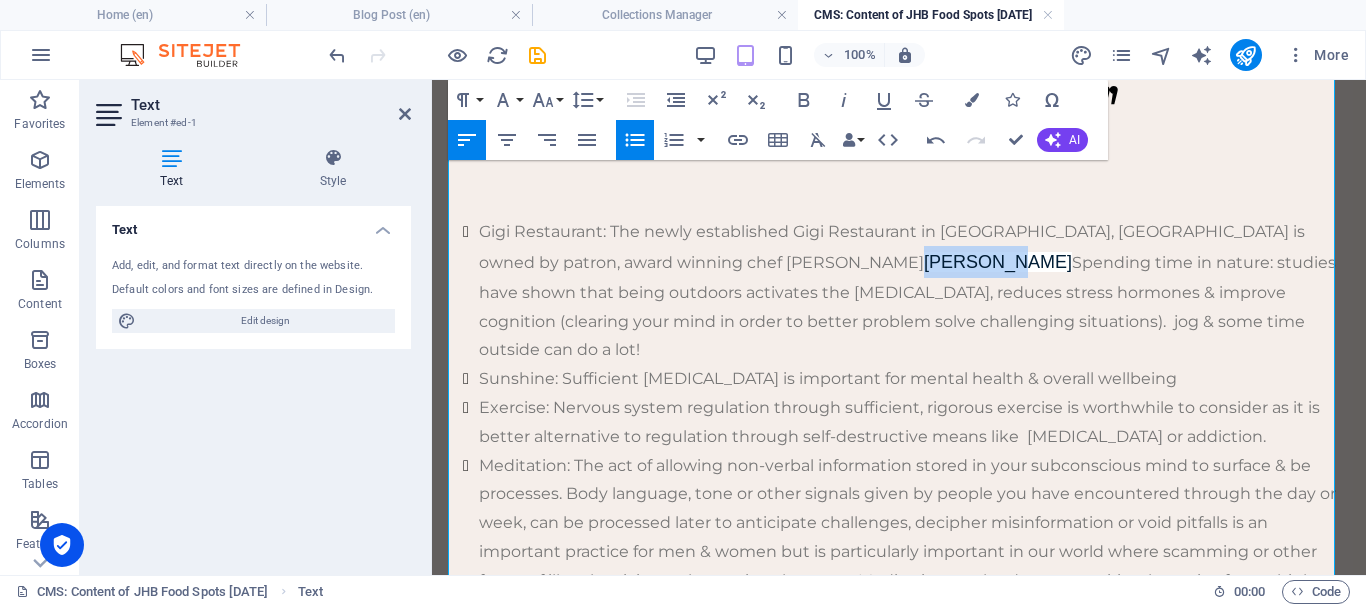 click on "Besele Moses Moloi" at bounding box center (998, 262) 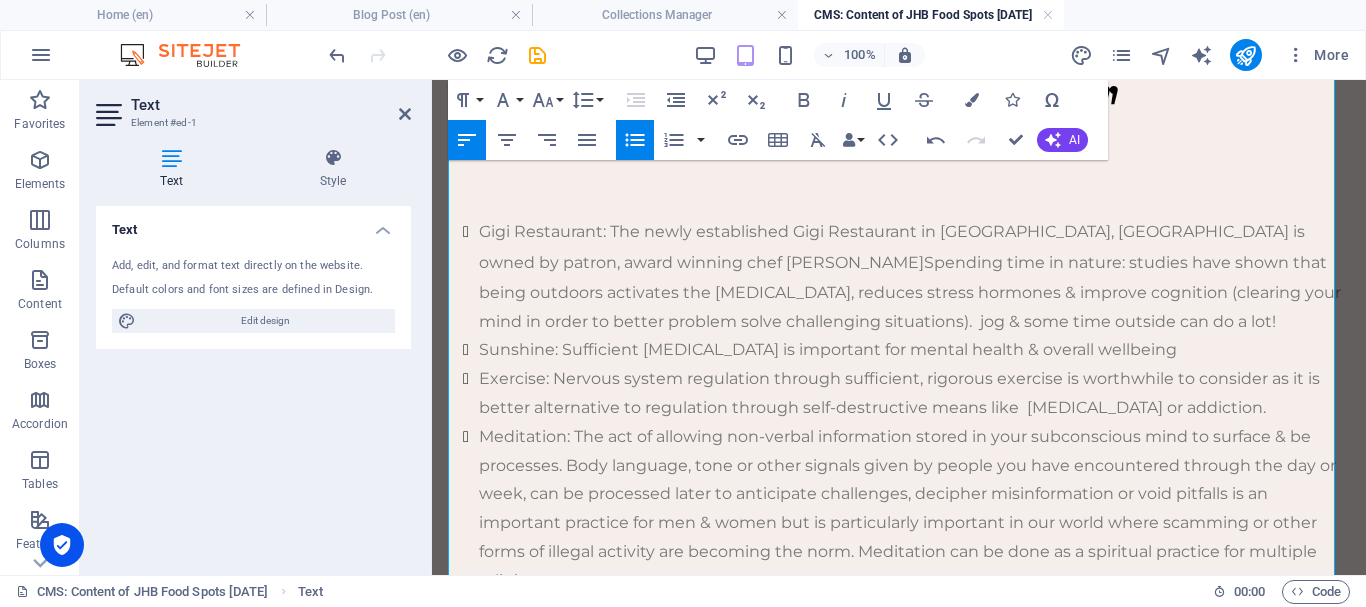 drag, startPoint x: 863, startPoint y: 352, endPoint x: 873, endPoint y: 429, distance: 77.64664 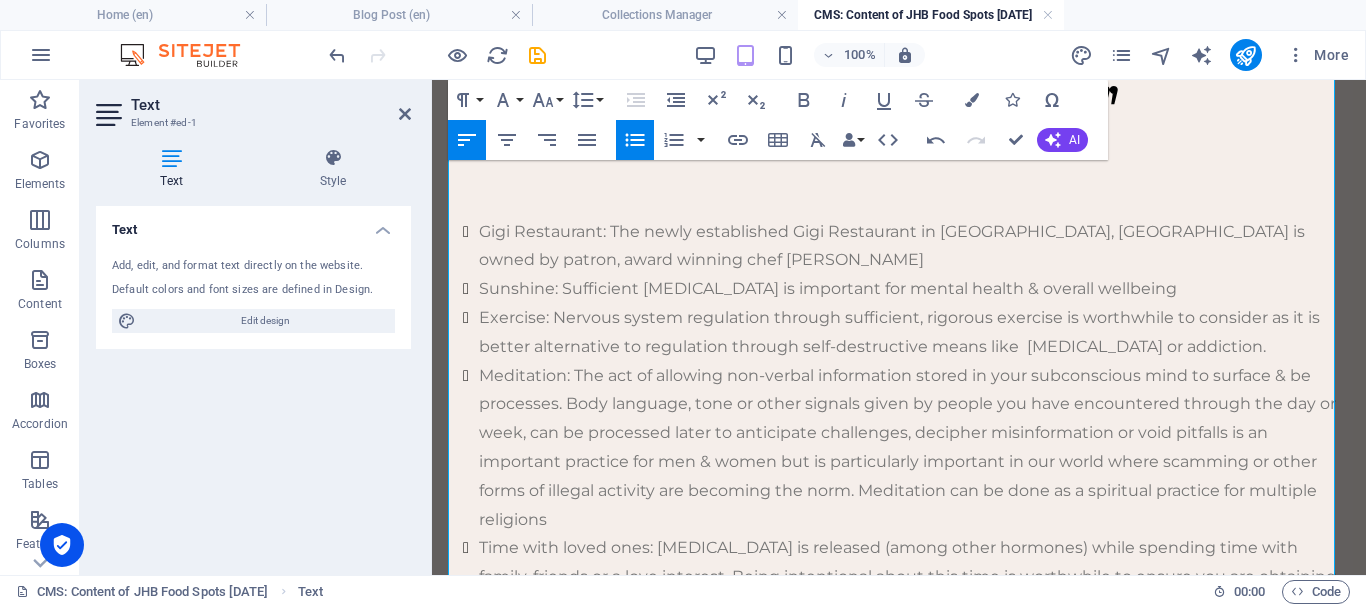 click on "Sunshine: Sufficient vitamin D is important for mental health & overall wellbeing" at bounding box center (914, 289) 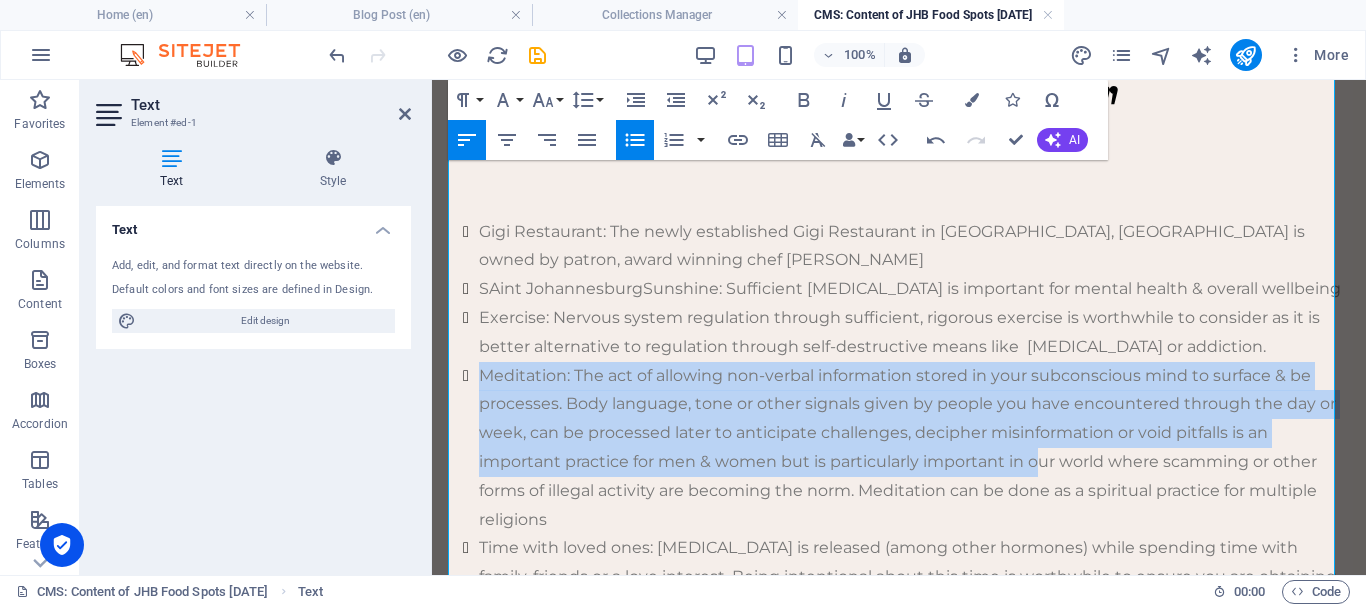scroll, scrollTop: 622, scrollLeft: 0, axis: vertical 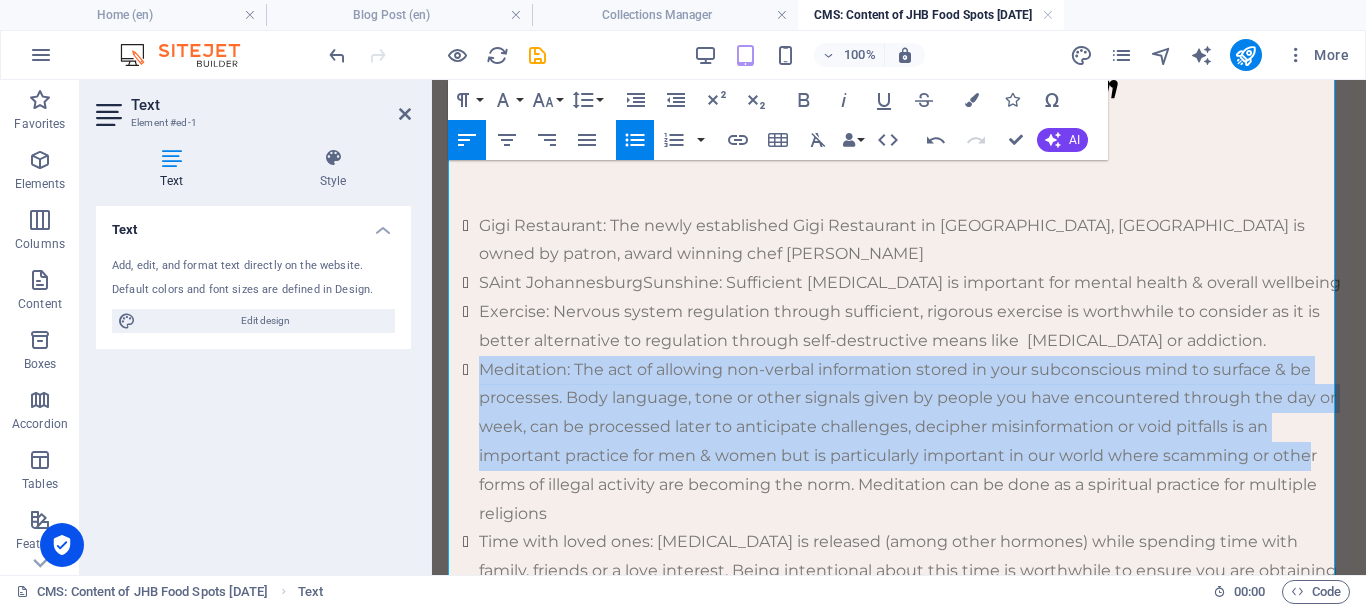 drag, startPoint x: 484, startPoint y: 466, endPoint x: 1313, endPoint y: 549, distance: 833.14465 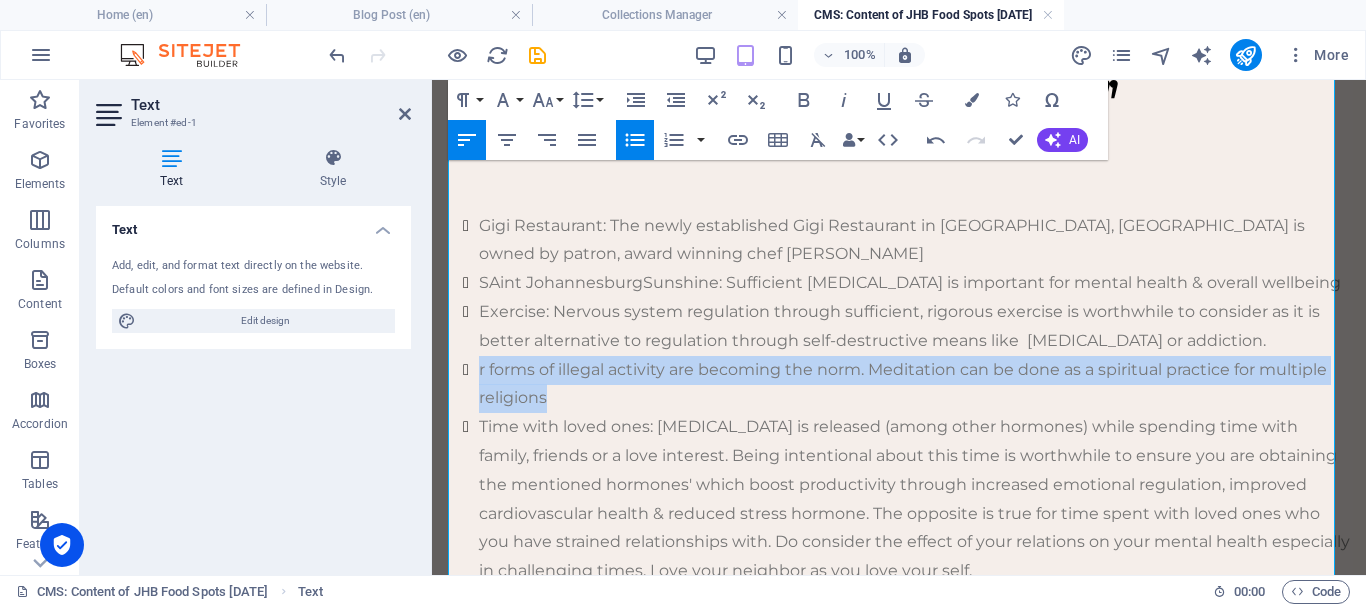 drag, startPoint x: 481, startPoint y: 460, endPoint x: 545, endPoint y: 483, distance: 68.007355 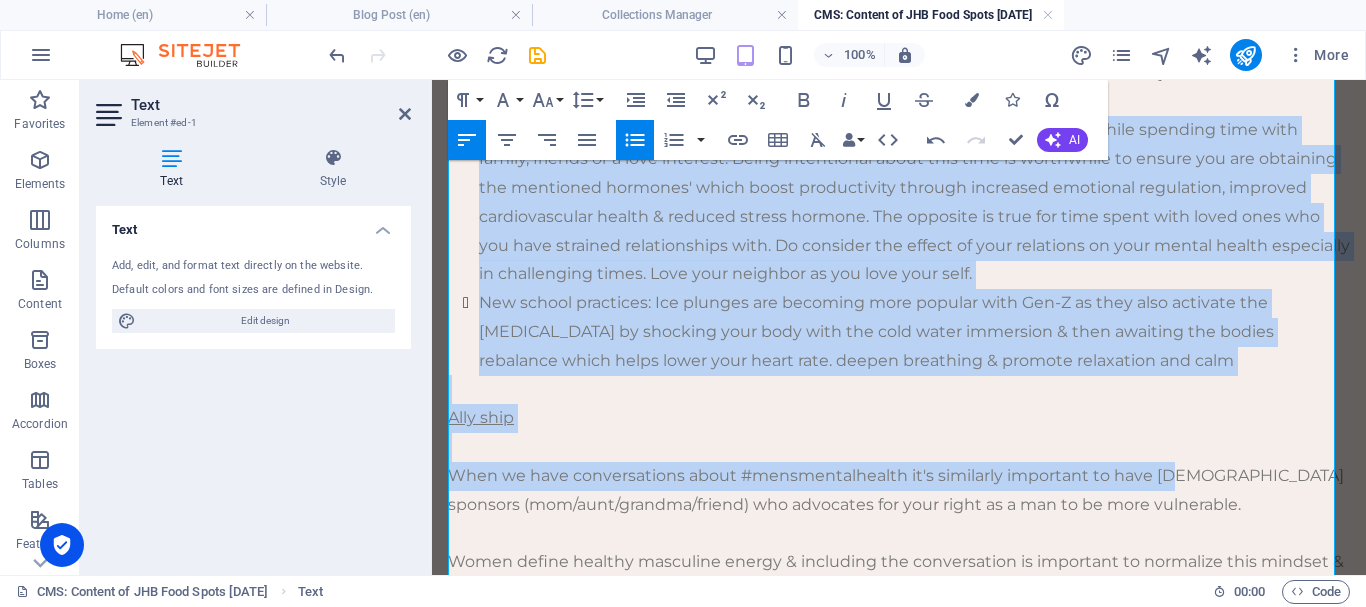 scroll, scrollTop: 930, scrollLeft: 0, axis: vertical 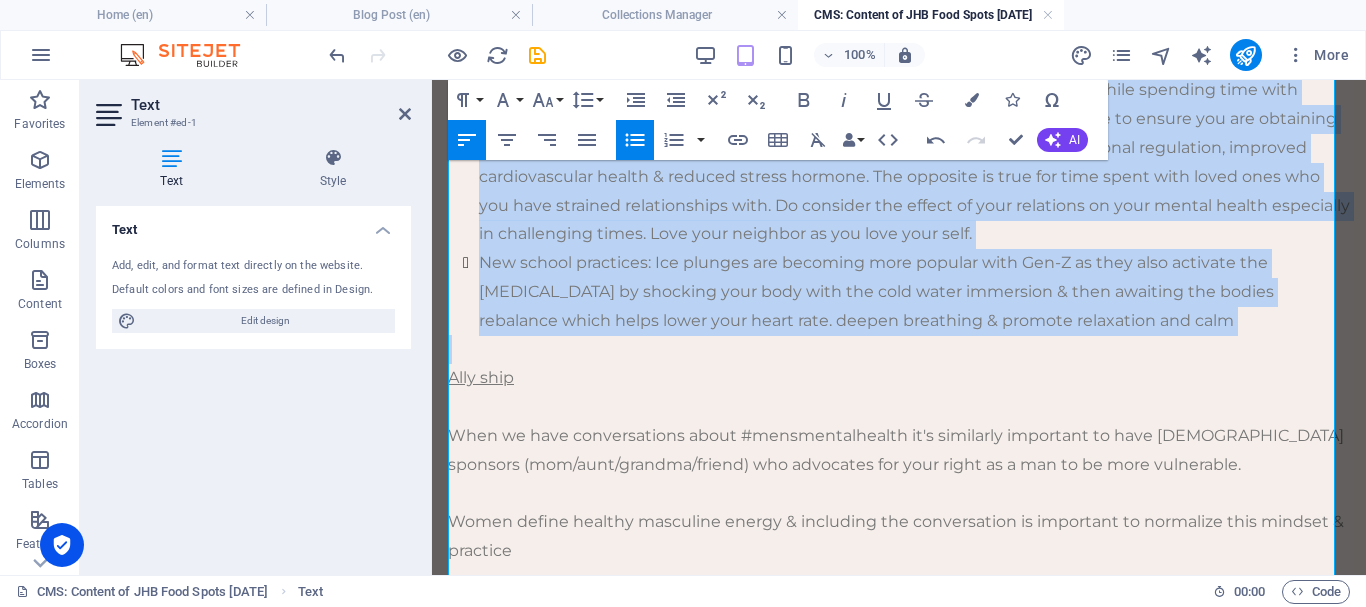 drag, startPoint x: 481, startPoint y: 483, endPoint x: 1233, endPoint y: 428, distance: 754.0086 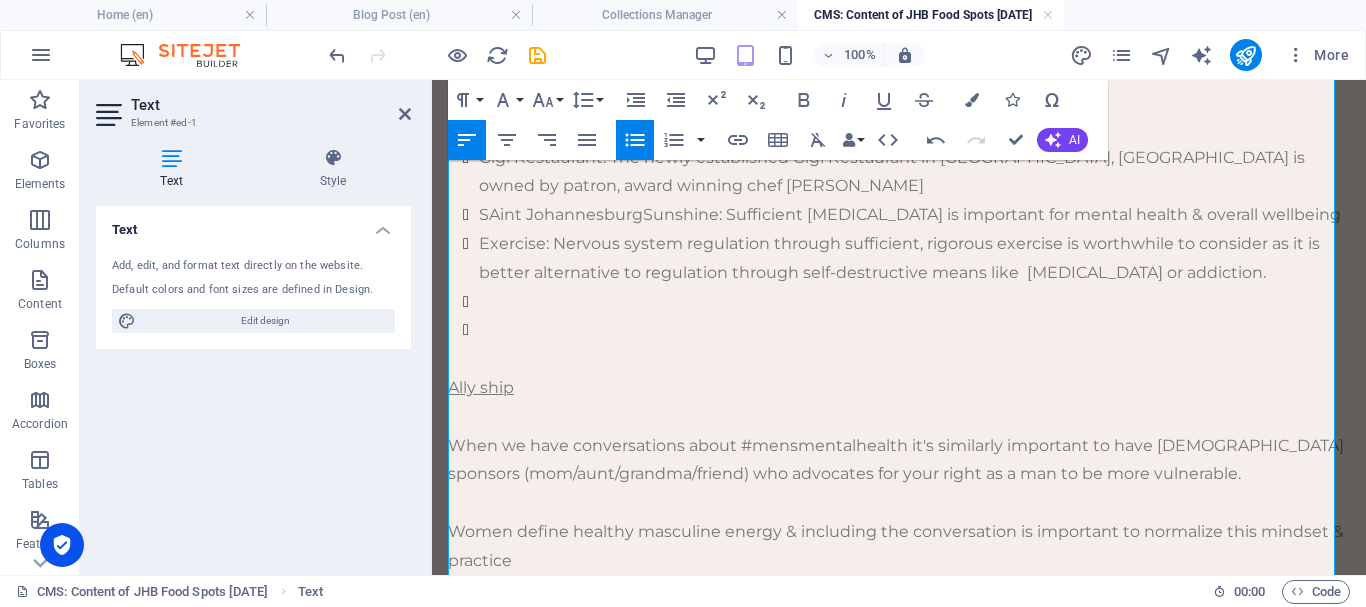 scroll, scrollTop: 678, scrollLeft: 0, axis: vertical 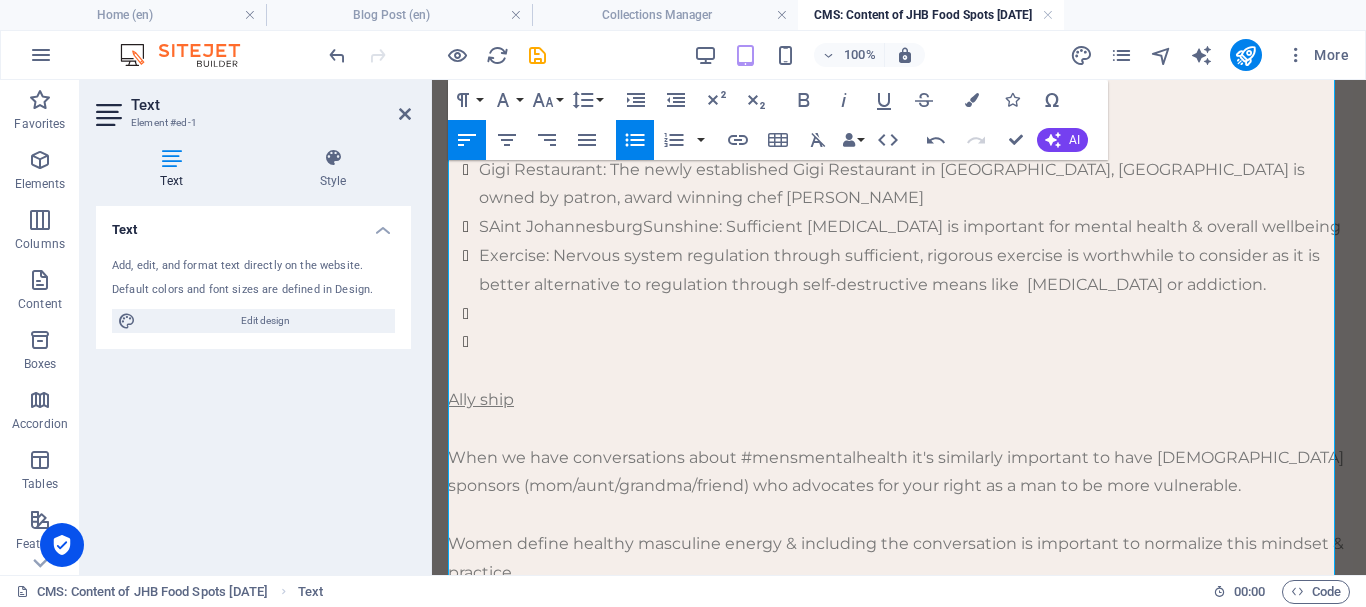 click on "Ally ship" at bounding box center [899, 400] 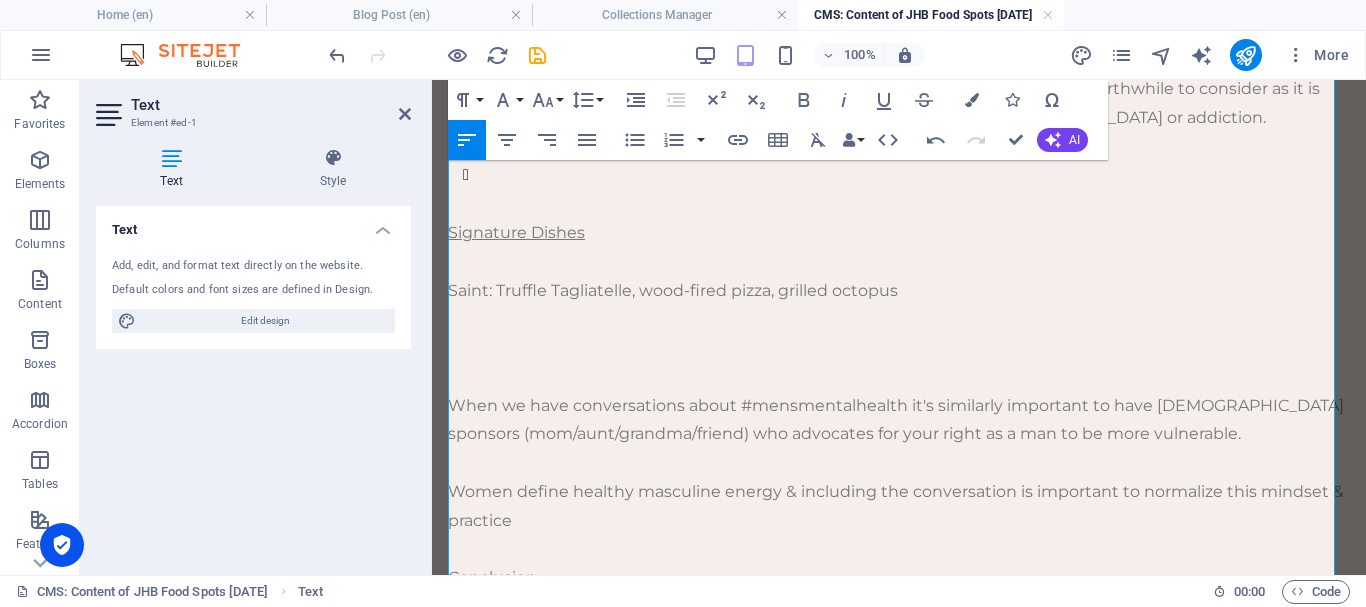 scroll, scrollTop: 850, scrollLeft: 0, axis: vertical 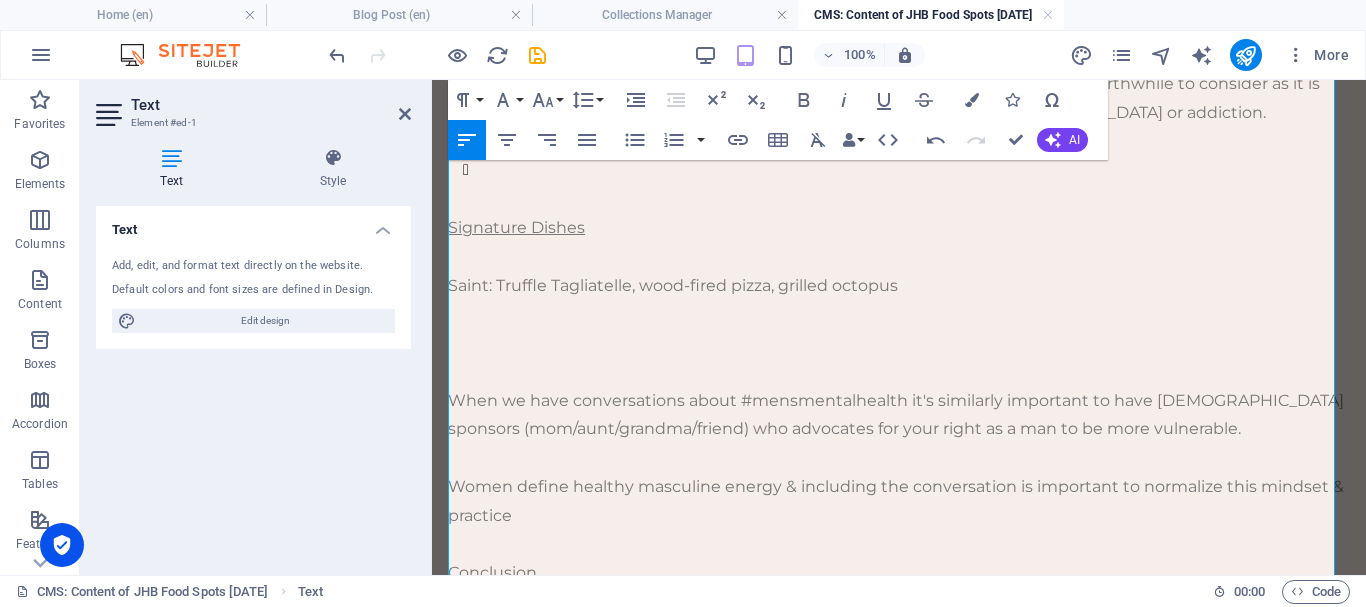 click at bounding box center [899, 314] 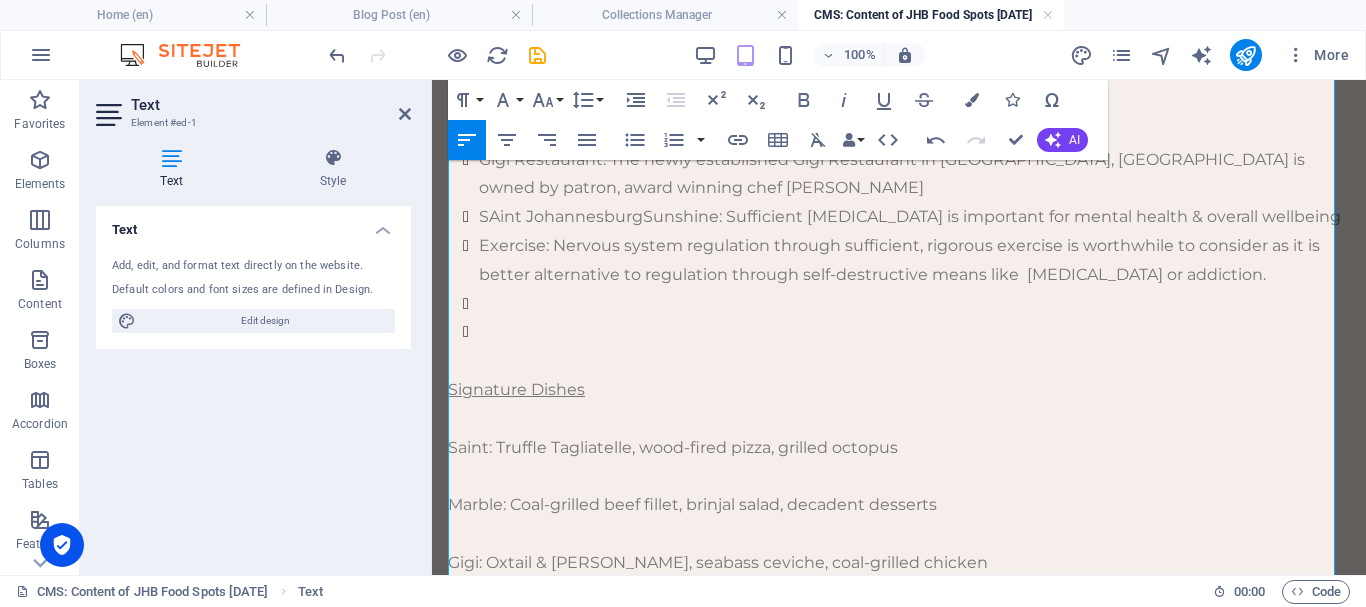 scroll, scrollTop: 679, scrollLeft: 0, axis: vertical 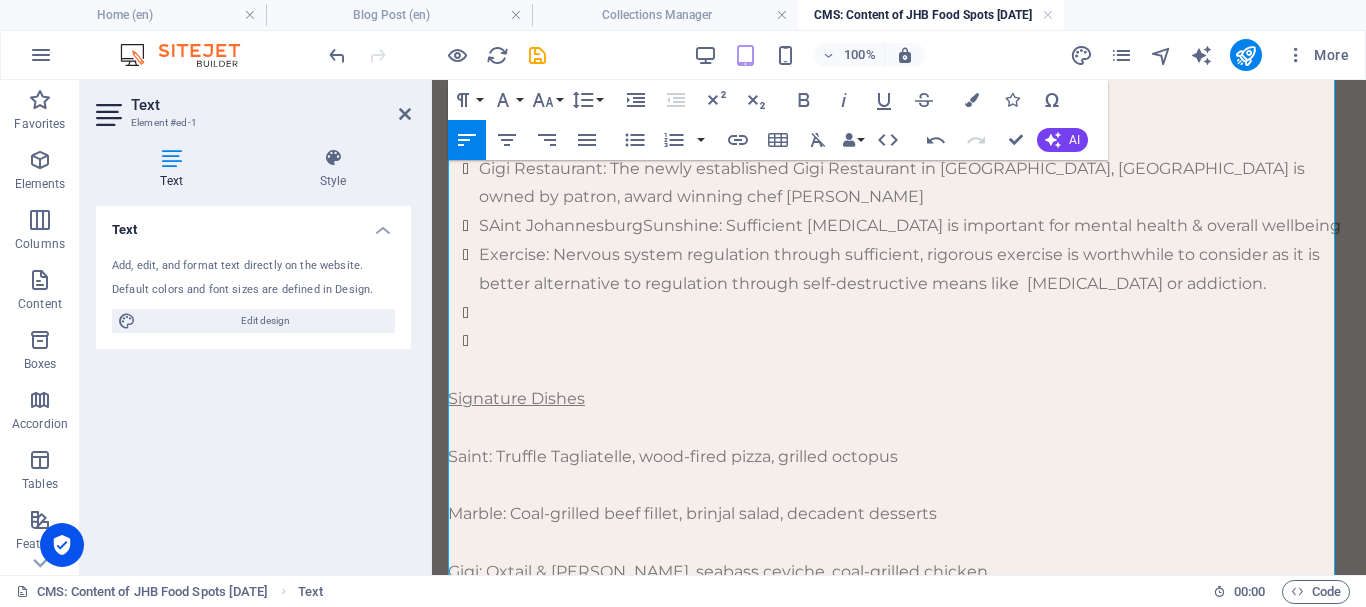 click on "Gigi Restaurant: The newly established Gigi Restaurant in Waterfall Corner, Waterfall City is owned by patron, award winning chef Besele Moses Moloi" at bounding box center [914, 184] 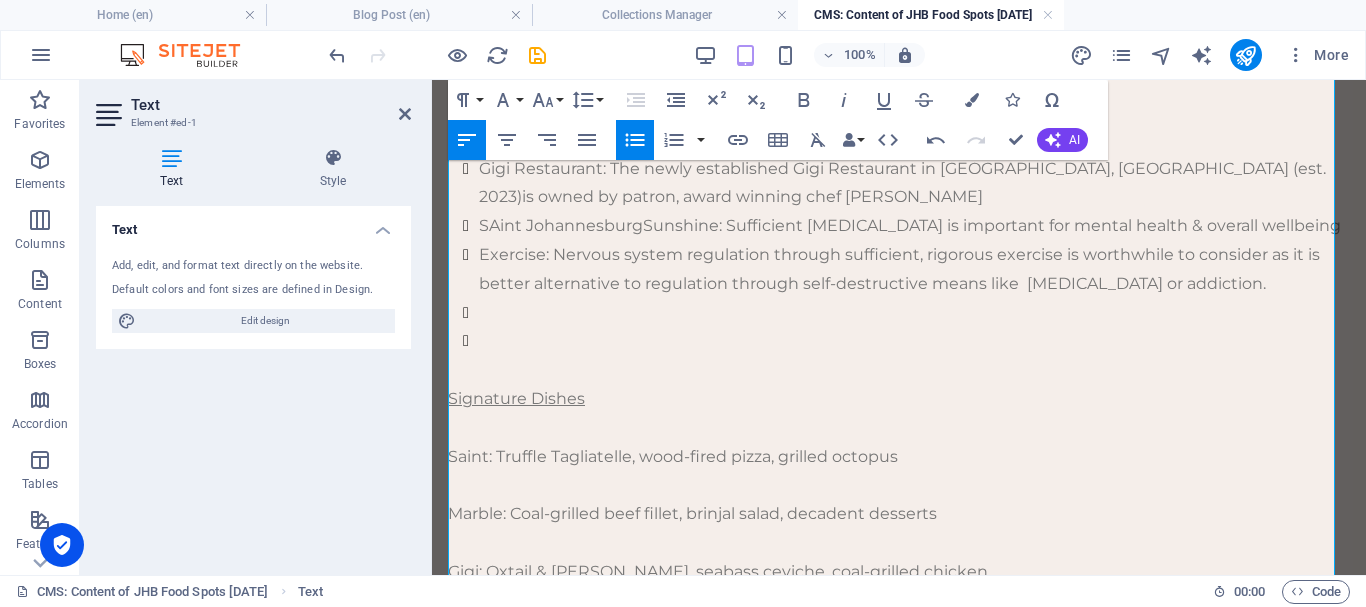 click on "Gigi Restaurant: The newly established Gigi Restaurant in Waterfall Corner, Waterfall City (est. 2023)  is owned by patron, award winning chef Besele Moses Moloi" at bounding box center [914, 184] 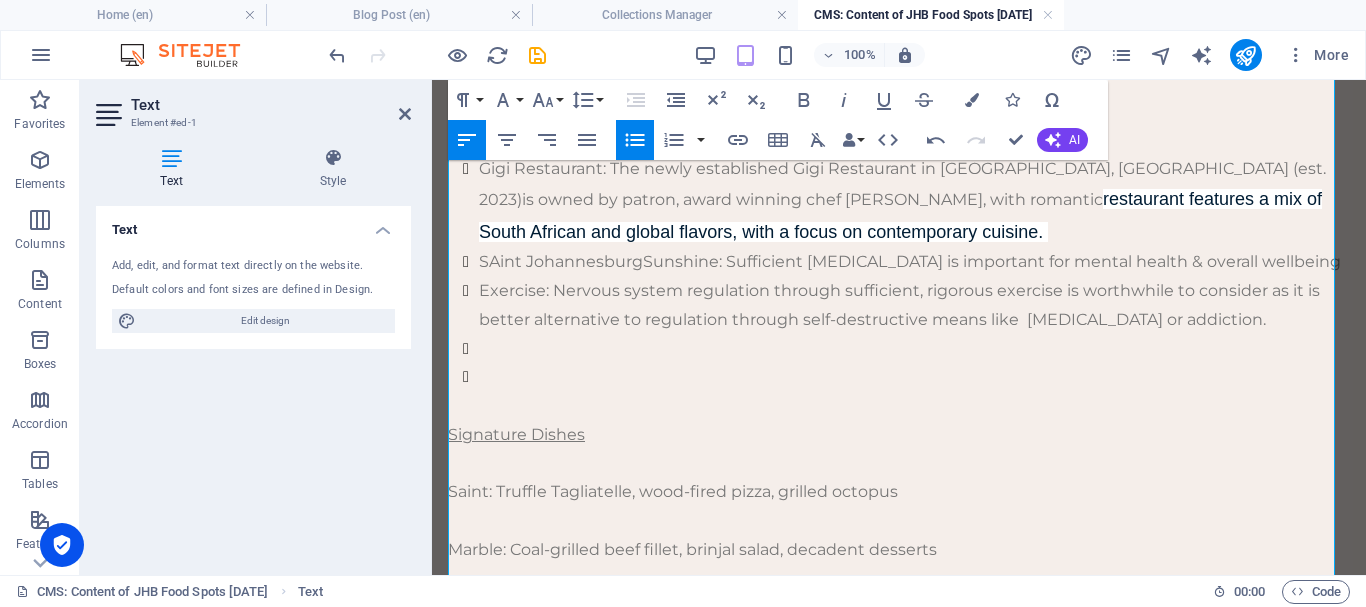 drag, startPoint x: 1024, startPoint y: 283, endPoint x: 927, endPoint y: 279, distance: 97.082436 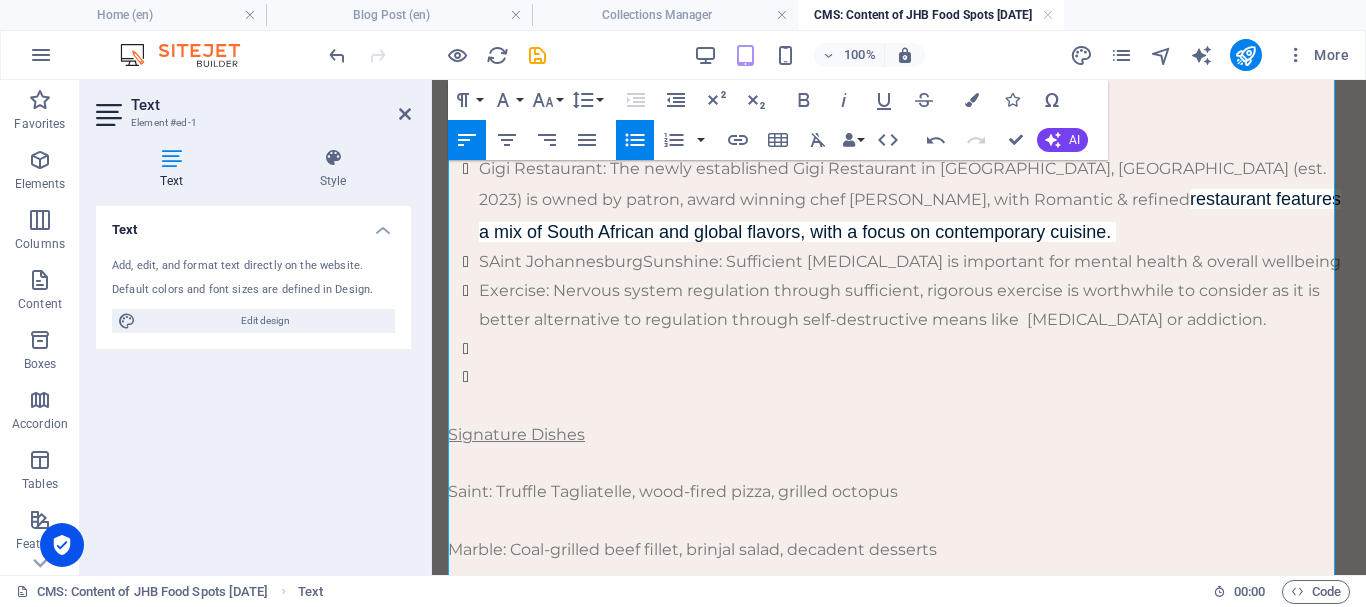 click on "Gigi Restaurant: The newly established Gigi Restaurant in Waterfall Corner, Waterfall City (est. 2023) is owned by patron, award winning chef Besele Moses Moloi, with Romantic & refined restaurant features a mix of South African and global flavors, with a focus on contemporary cuisine." at bounding box center [914, 202] 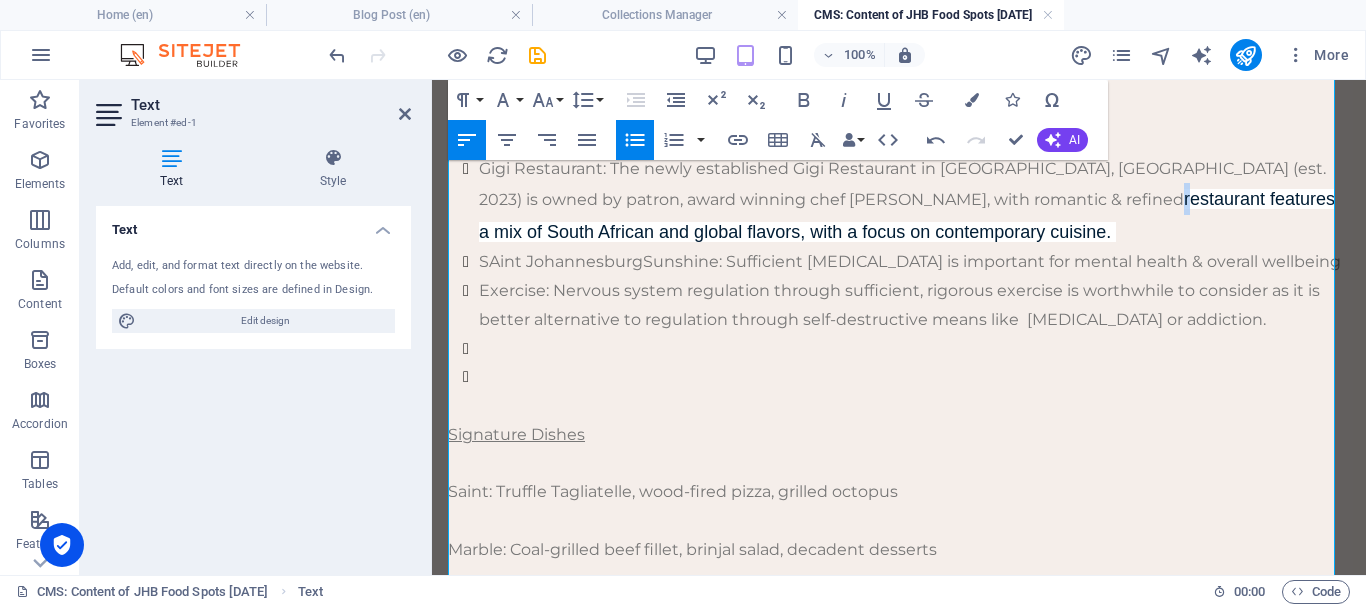 click on "restaurant features a mix of South African and global flavors, with a focus on contemporary cuisine." at bounding box center (907, 215) 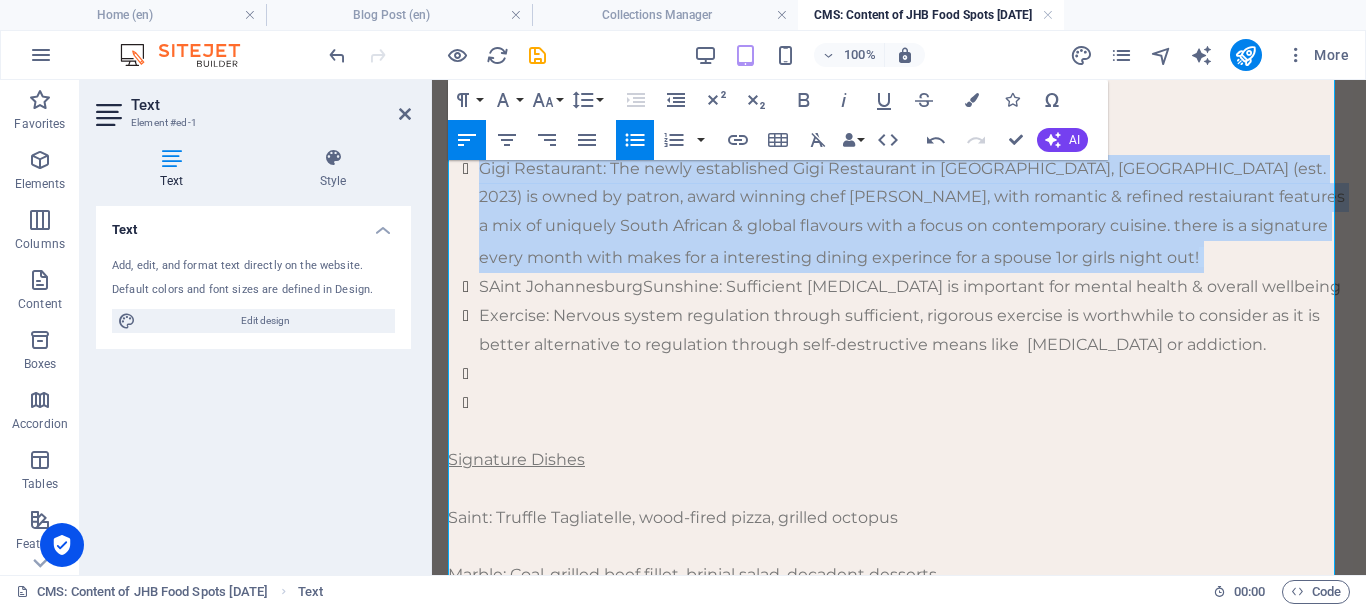 drag, startPoint x: 482, startPoint y: 249, endPoint x: 1223, endPoint y: 337, distance: 746.2071 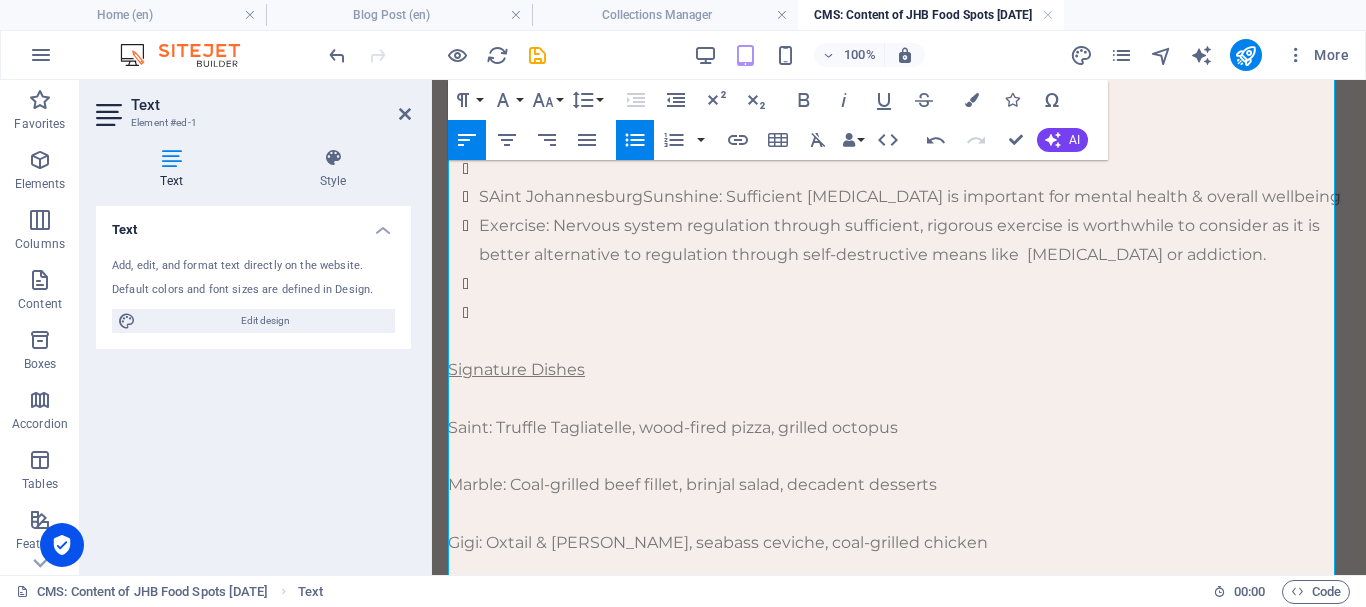 click at bounding box center [914, 284] 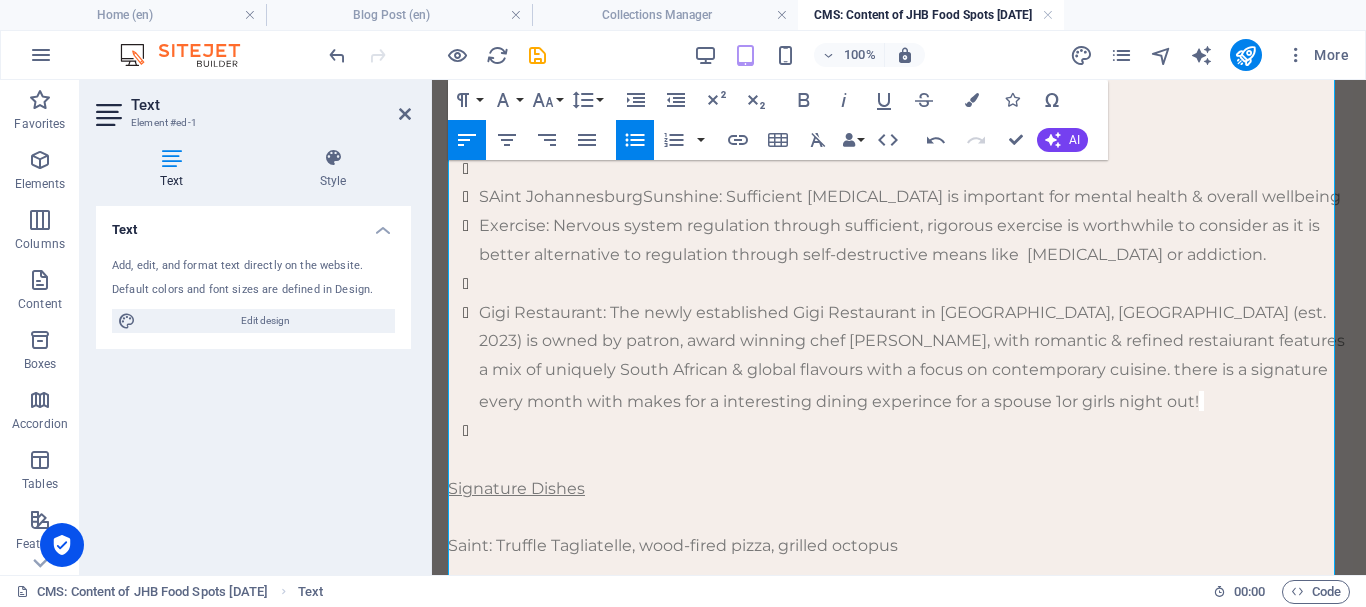 click at bounding box center (914, 431) 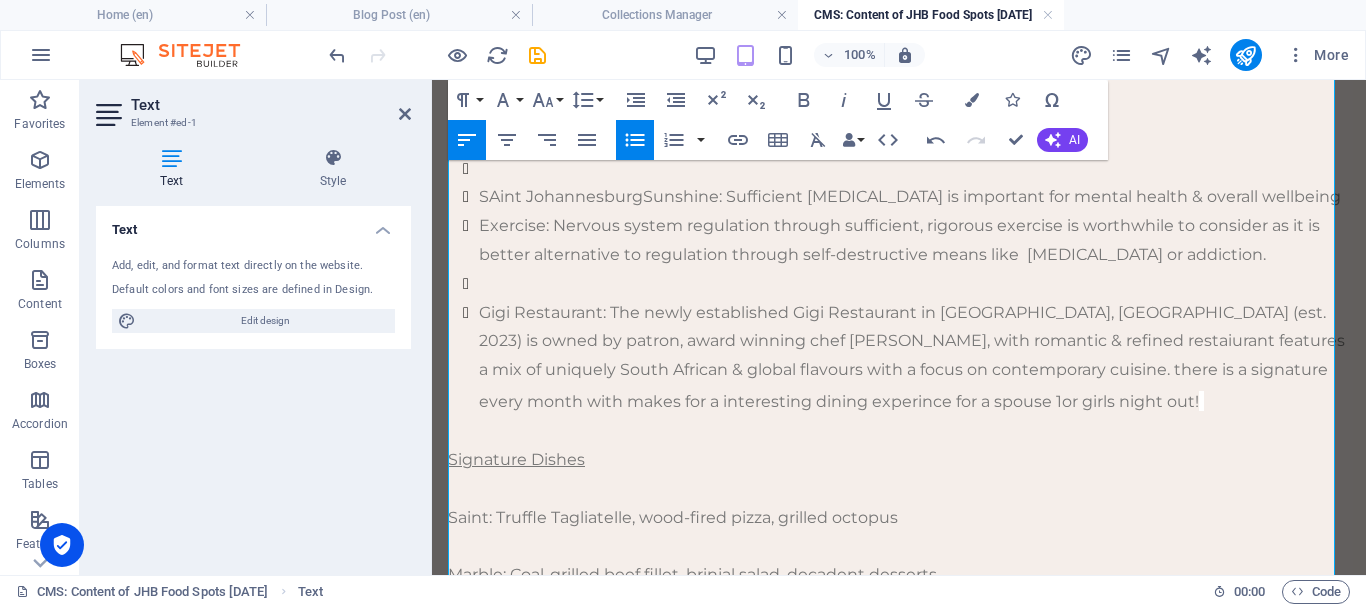click at bounding box center (914, 284) 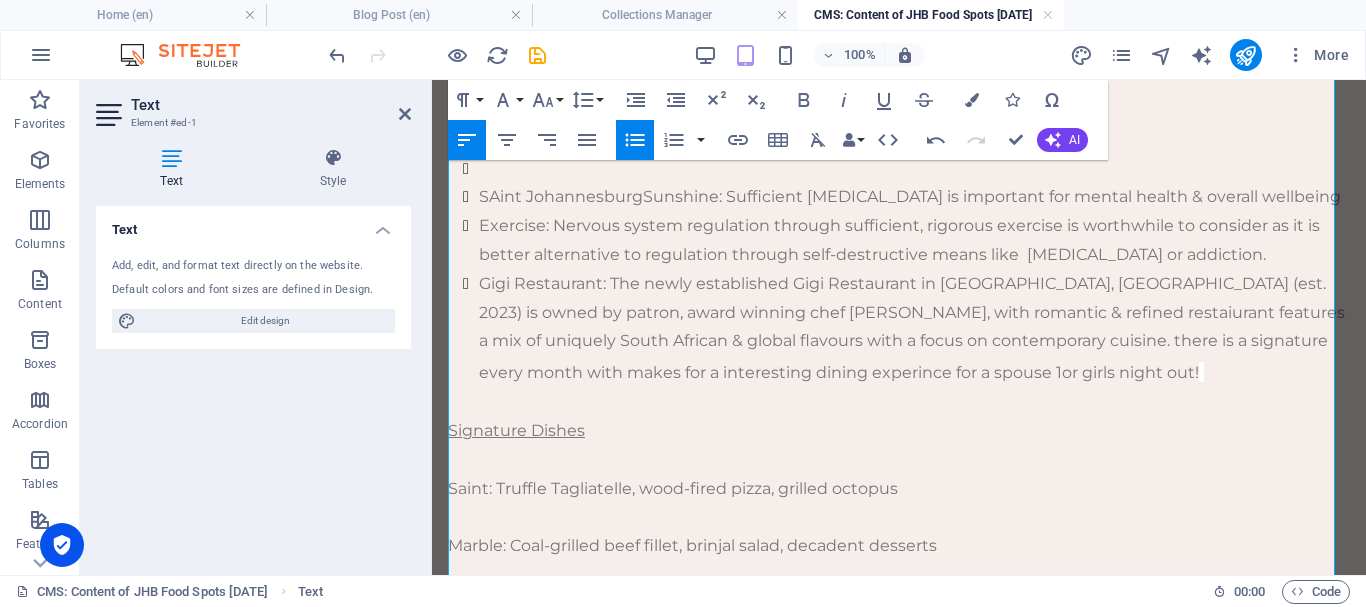 click on "Gigi Restaurant: The newly established Gigi Restaurant in Waterfall Corner, Waterfall City (est. 2023) is owned by patron, award winning chef Besele Moses Moloi, with romantic & refined restaiurant features a mix of uniquely South African & global flavours with a focus on contemporary cuisine. there is a signature every month with makes for a interesting dining experince for a spouse 1or girls night out!" at bounding box center (914, 329) 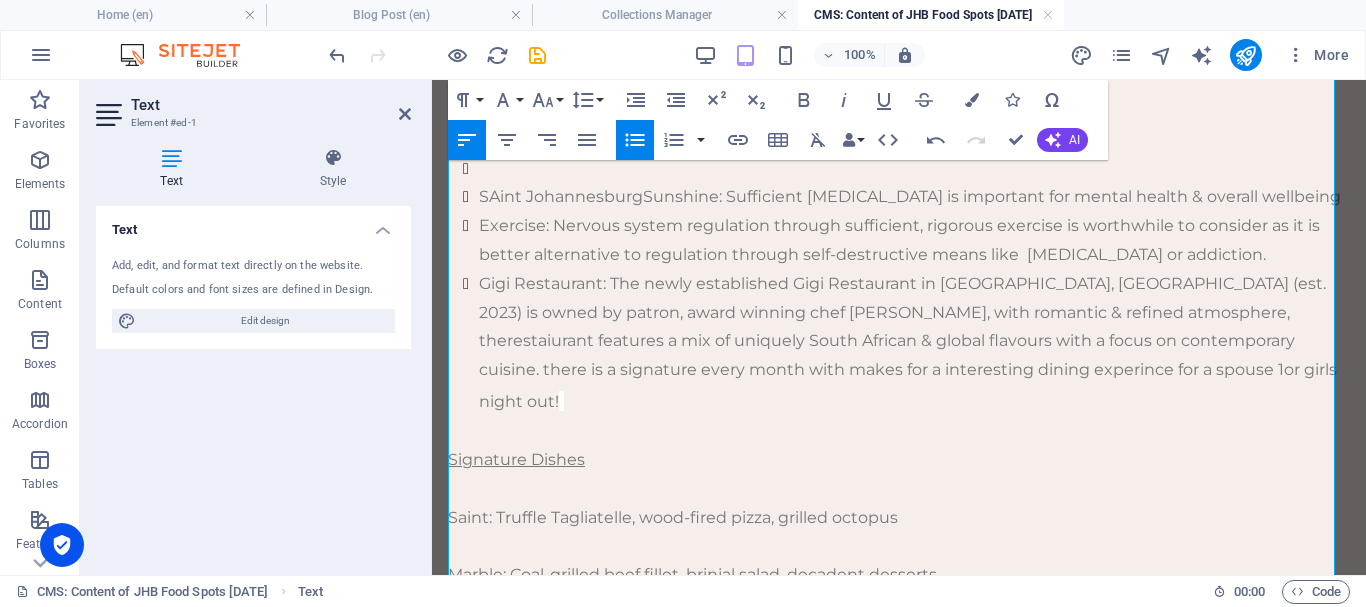 click on "Gigi Restaurant: The newly established Gigi Restaurant in Waterfall Corner, Waterfall City (est. 2023) is owned by patron, award winning chef Besele Moses Moloi, with romantic & refined atmosphere, the  restaiurant features a mix of uniquely South African & global flavours with a focus on contemporary cuisine. there is a signature every month with makes for a interesting dining experince for a spouse 1or girls night out!" at bounding box center (914, 344) 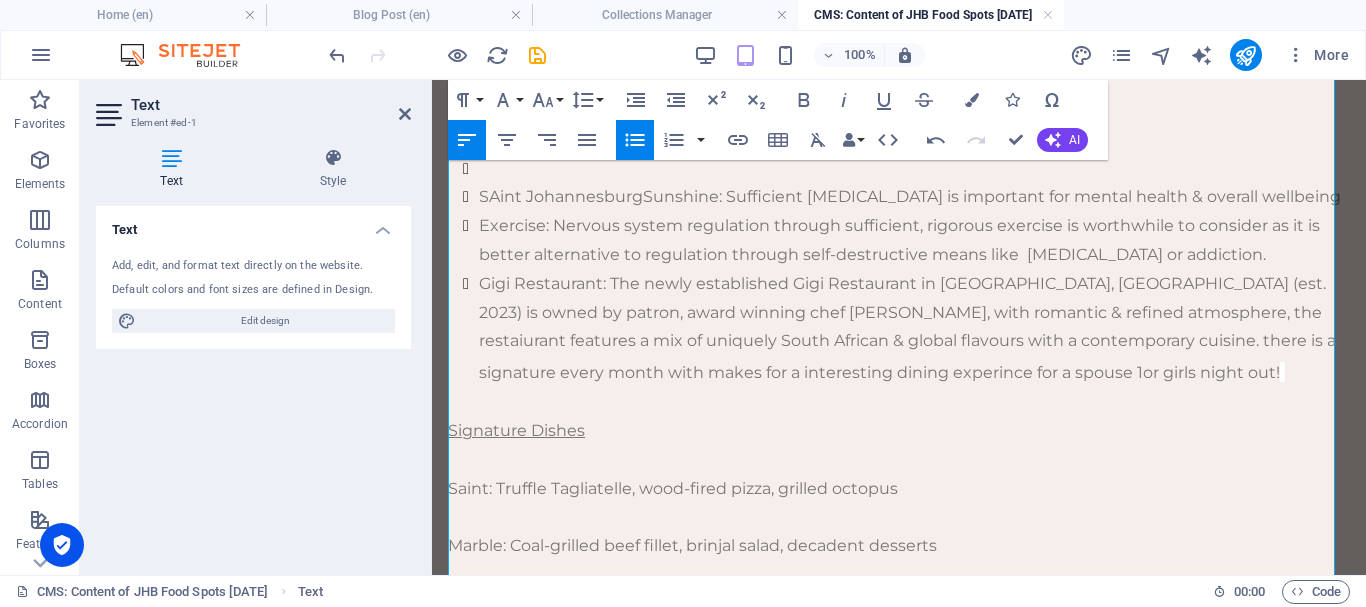 click on "Gigi Restaurant: The newly established Gigi Restaurant in Waterfall Corner, Waterfall City (est. 2023) is owned by patron, award winning chef Besele Moses Moloi, with romantic & refined atmosphere, the restaiurant features a mix of uniquely South African & global flavours with a contemporary cuisine. there is a signature every month with makes for a interesting dining experince for a spouse 1or girls night out!" at bounding box center [914, 329] 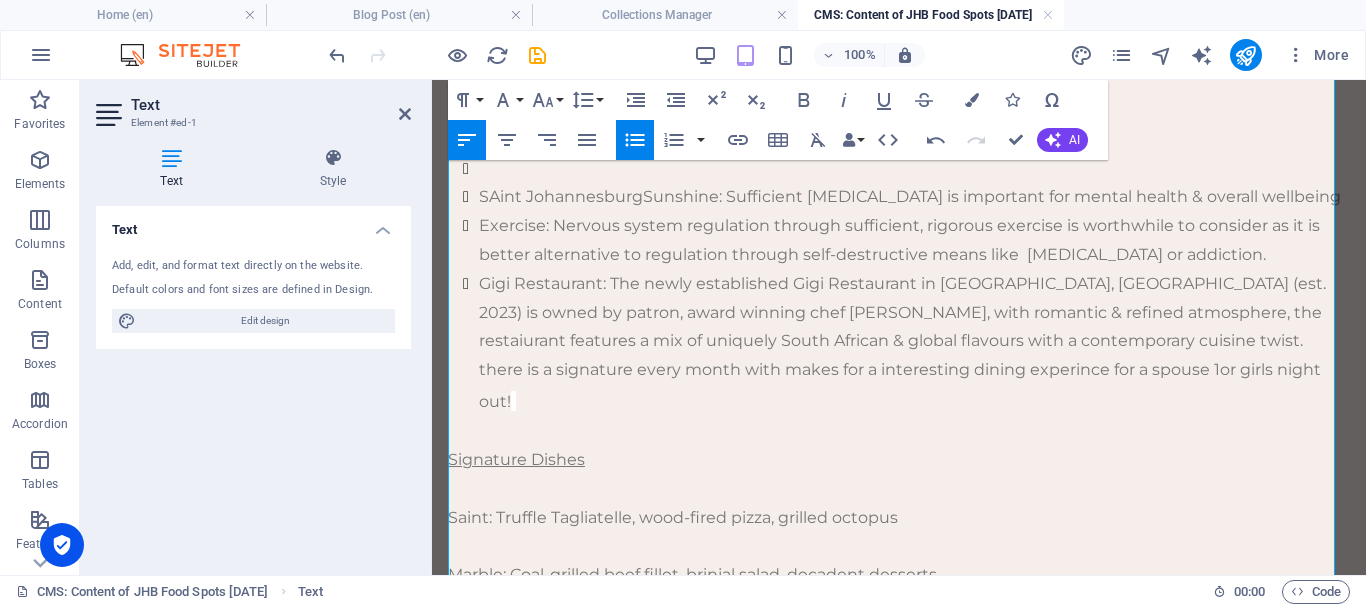 click on "Gigi Restaurant: The newly established Gigi Restaurant in Waterfall Corner, Waterfall City (est. 2023) is owned by patron, award winning chef Besele Moses Moloi, with romantic & refined atmosphere, the restaiurant features a mix of uniquely South African & global flavours with a contemporary cuisine twist . there is a signature every month with makes for a interesting dining experince for a spouse 1or girls night out!" at bounding box center [914, 344] 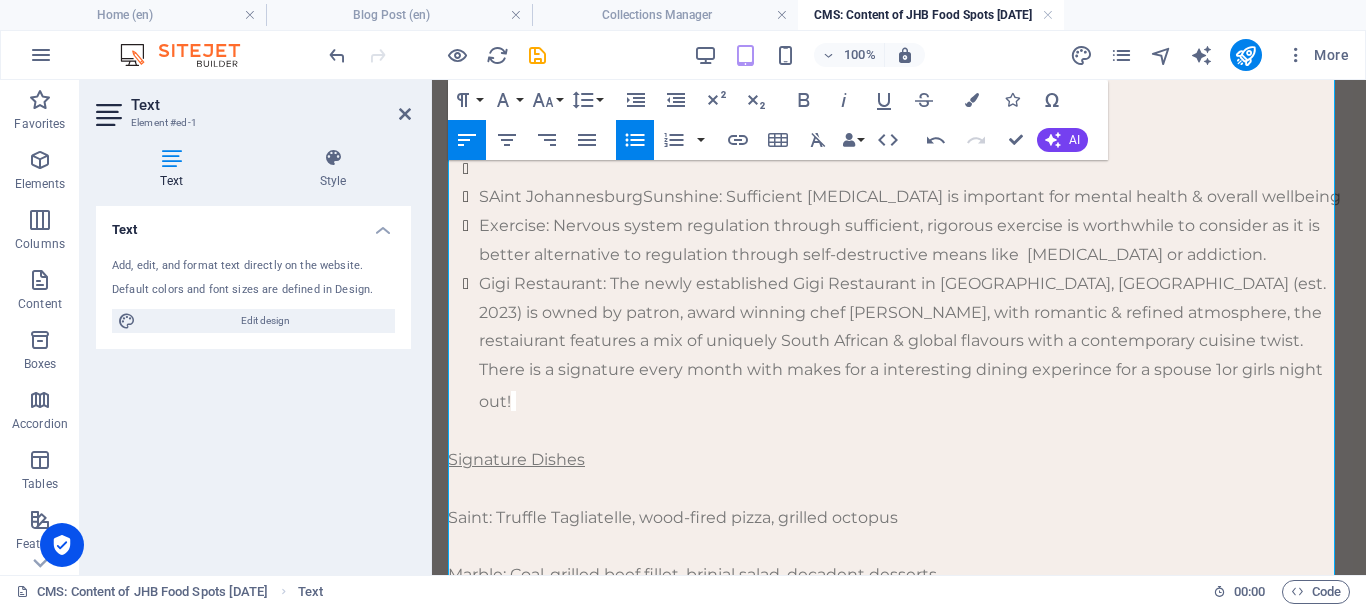 click on "Gigi Restaurant: The newly established Gigi Restaurant in Waterfall Corner, Waterfall City (est. 2023) is owned by patron, award winning chef Besele Moses Moloi, with romantic & refined atmosphere, the restaiurant features a mix of uniquely South African & global flavours with a contemporary cuisine twist. There is a signature every month with makes for a interesting dining experince for a spouse 1or girls night out!" at bounding box center (914, 344) 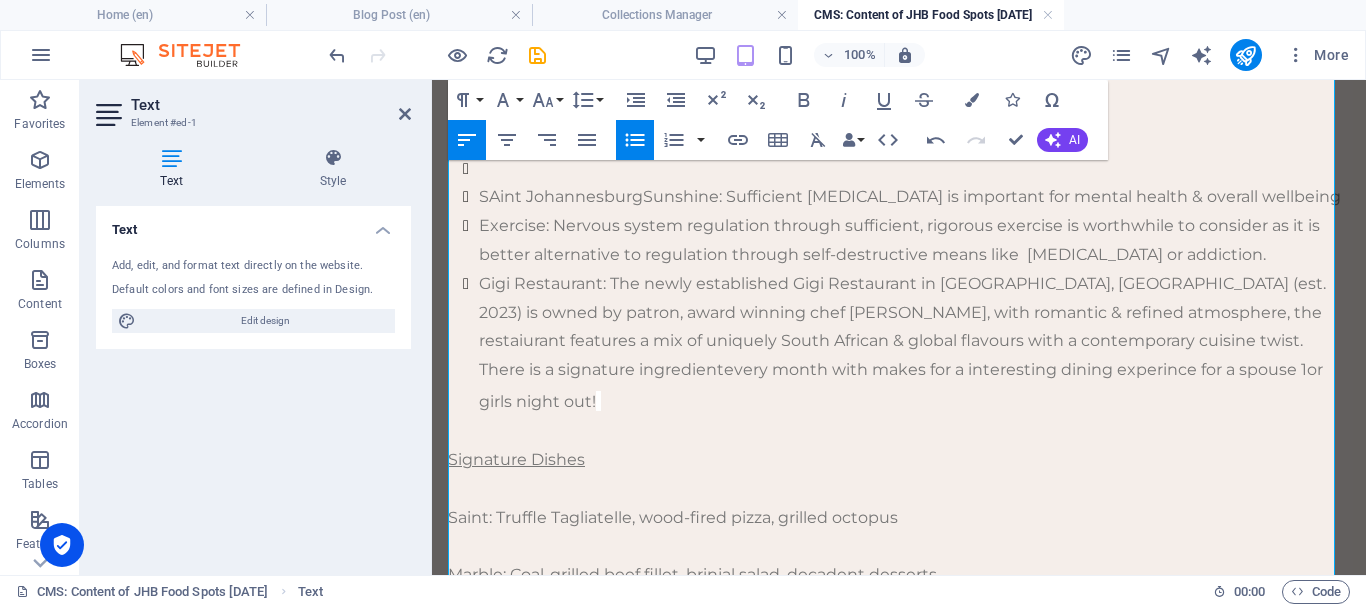 click on "Gigi Restaurant: The newly established Gigi Restaurant in Waterfall Corner, Waterfall City (est. 2023) is owned by patron, award winning chef Besele Moses Moloi, with romantic & refined atmosphere, the restaiurant features a mix of uniquely South African & global flavours with a contemporary cuisine twist. There is a signature ingredient  every month with makes for a interesting dining experince for a spouse 1or girls night out!" at bounding box center [914, 344] 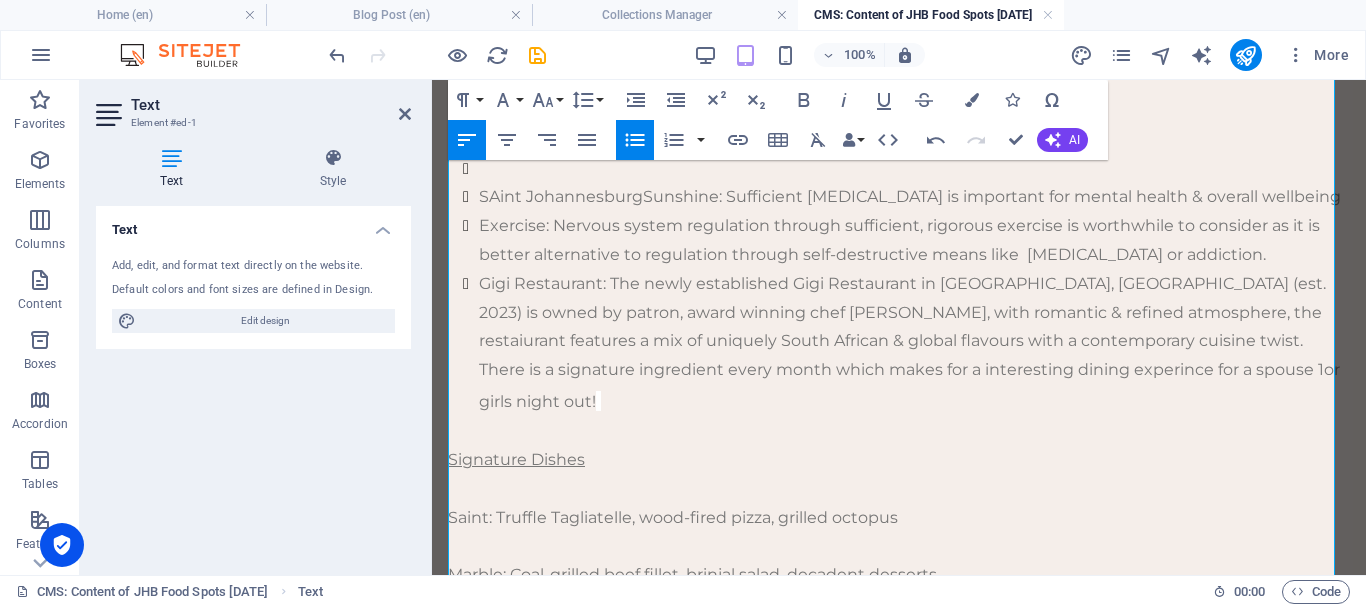 click on "Gigi Restaurant: The newly established Gigi Restaurant in Waterfall Corner, Waterfall City (est. 2023) is owned by patron, award winning chef Besele Moses Moloi, with romantic & refined atmosphere, the restaiurant features a mix of uniquely South African & global flavours with a contemporary cuisine twist. There is a signature ingredient every month which makes for a interesting dining experince for a spouse 1or girls night out!" at bounding box center [914, 344] 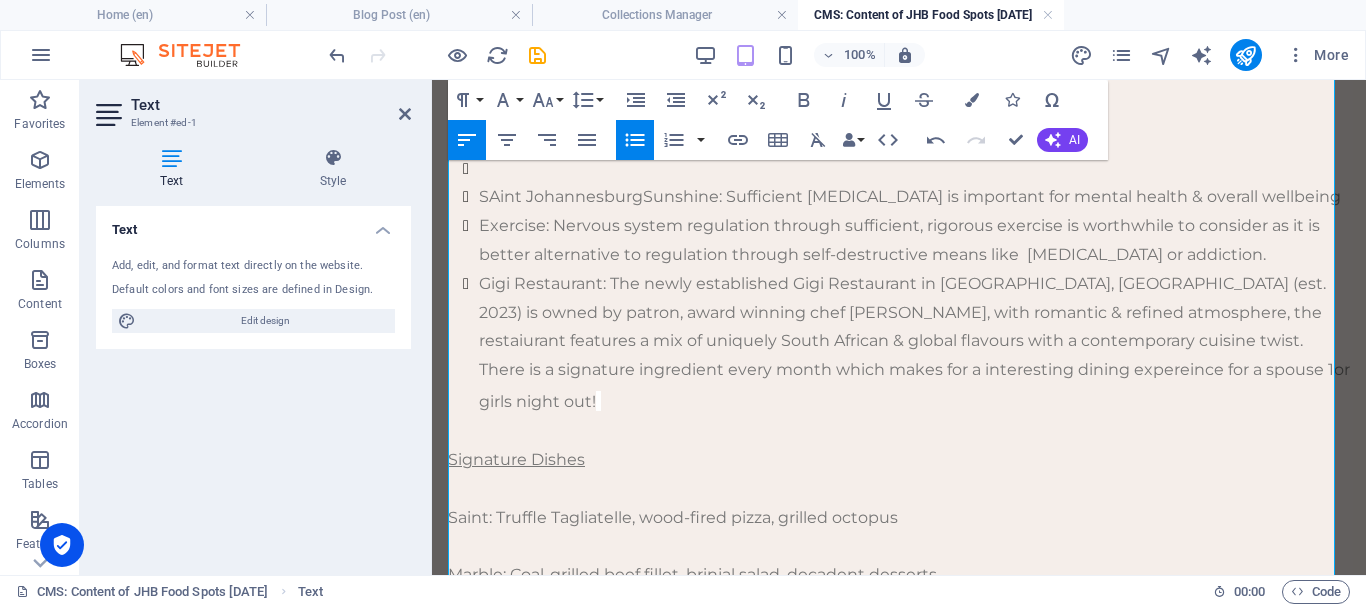 click on "Gigi Restaurant: The newly established Gigi Restaurant in Waterfall Corner, Waterfall City (est. 2023) is owned by patron, award winning chef Besele Moses Moloi, with romantic & refined atmosphere, the restaiurant features a mix of uniquely South African & global flavours with a contemporary cuisine twist. There is a signature ingredient every month which makes for a interesting dining expereince for a spouse 1or girls night out!" at bounding box center [914, 344] 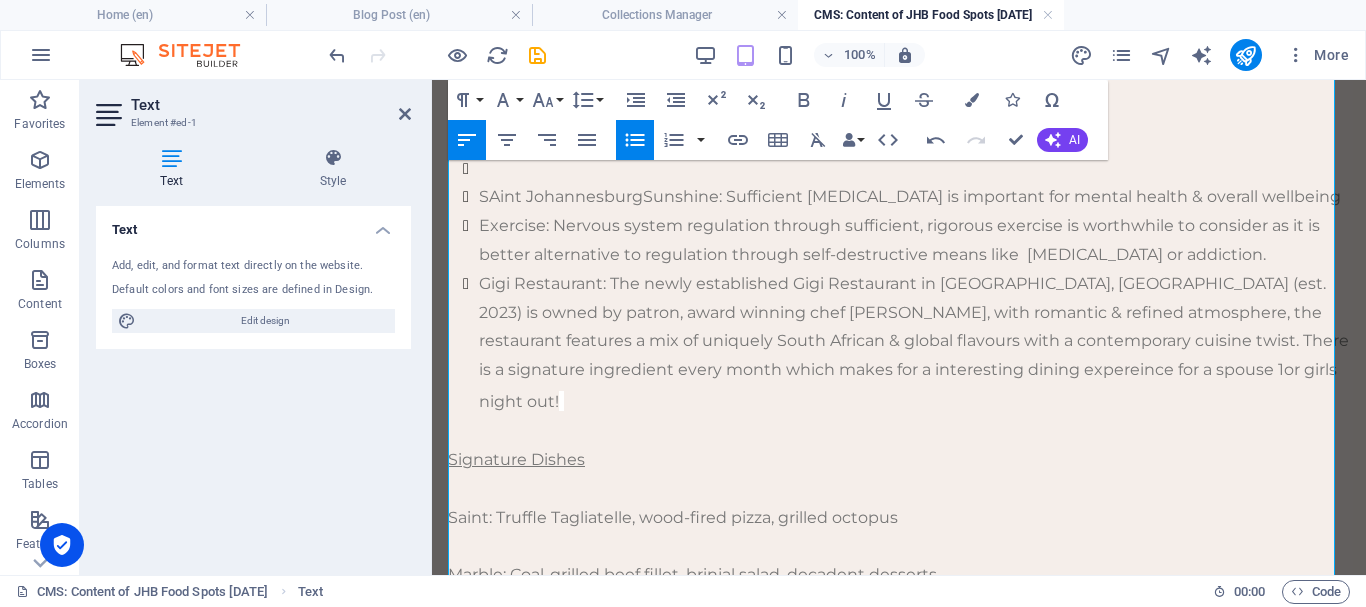 click on "Gigi Restaurant: The newly established Gigi Restaurant in Waterfall Corner, Waterfall City (est. 2023) is owned by patron, award winning chef Besele Moses Moloi, with romantic & refined atmosphere, the restaurant features a mix of uniquely South African & global flavours with a contemporary cuisine twist. There is a signature ingredient every month which makes for a interesting dining expereince for a spouse 1or girls night out!" at bounding box center [914, 344] 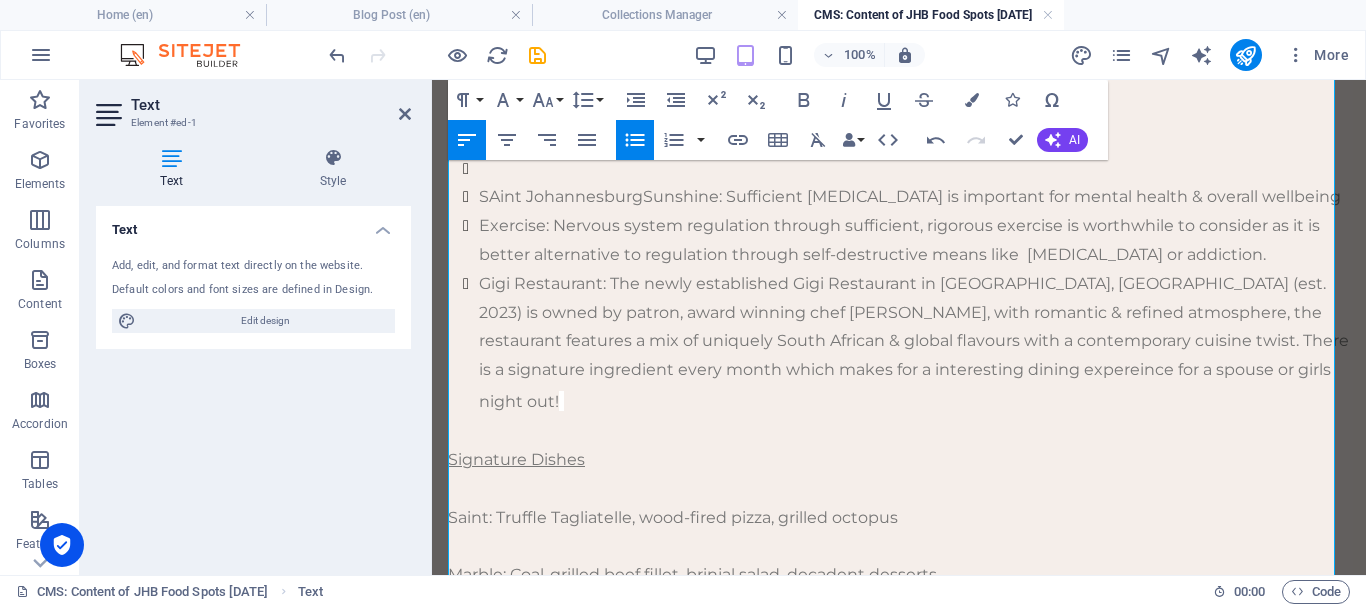 click on "Gigi Restaurant: The newly established Gigi Restaurant in Waterfall Corner, Waterfall City (est. 2023) is owned by patron, award winning chef Besele Moses Moloi, with romantic & refined atmosphere, the restaurant features a mix of uniquely South African & global flavours with a contemporary cuisine twist. There is a signature ingredient every month which makes for a interesting dining expereince for a spouse or girls night out!" at bounding box center (914, 344) 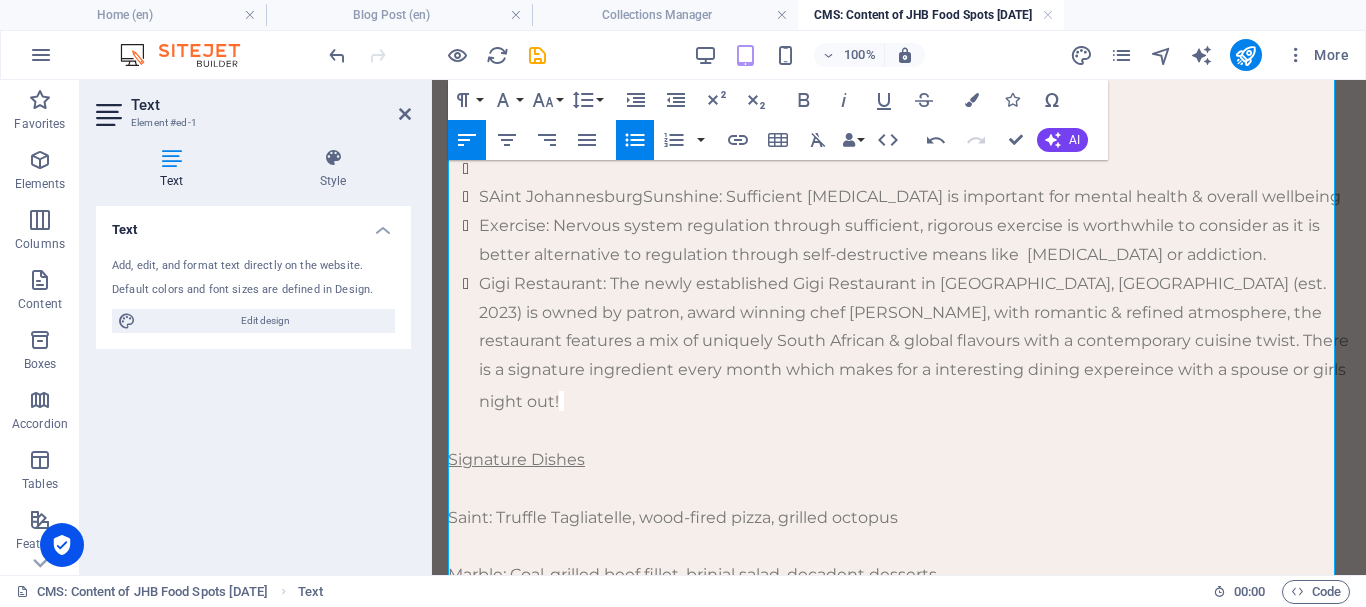 click on "Gigi Restaurant: The newly established Gigi Restaurant in Waterfall Corner, Waterfall City (est. 2023) is owned by patron, award winning chef Besele Moses Moloi, with romantic & refined atmosphere, the restaurant features a mix of uniquely South African & global flavours with a contemporary cuisine twist. There is a signature ingredient every month which makes for a interesting dining expereince with a spouse or girls night out!" at bounding box center (914, 344) 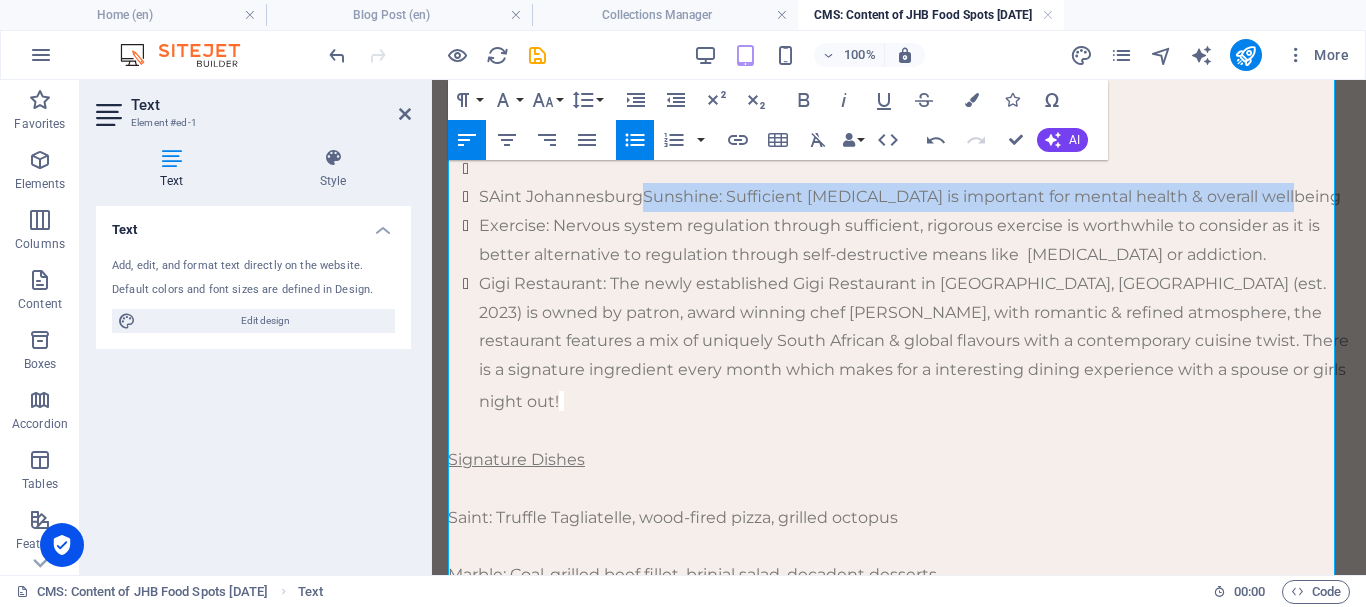 drag, startPoint x: 643, startPoint y: 281, endPoint x: 1278, endPoint y: 280, distance: 635.0008 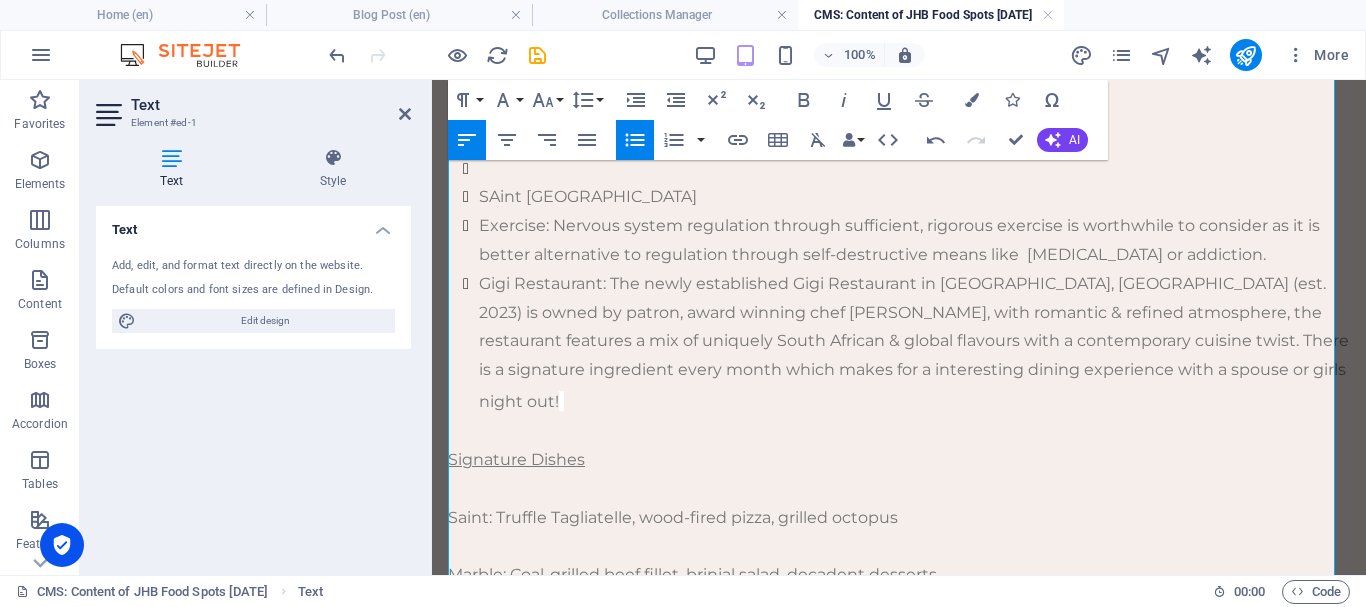 click on "SAint Johannesburg" at bounding box center [914, 197] 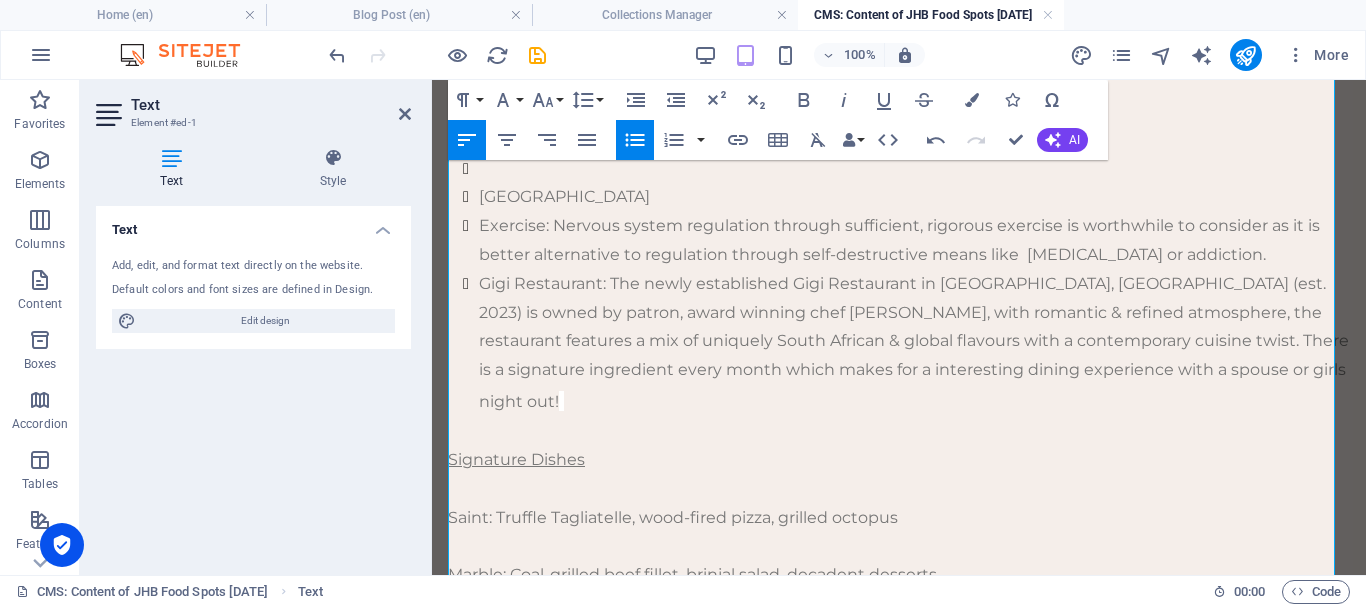 click at bounding box center (914, 169) 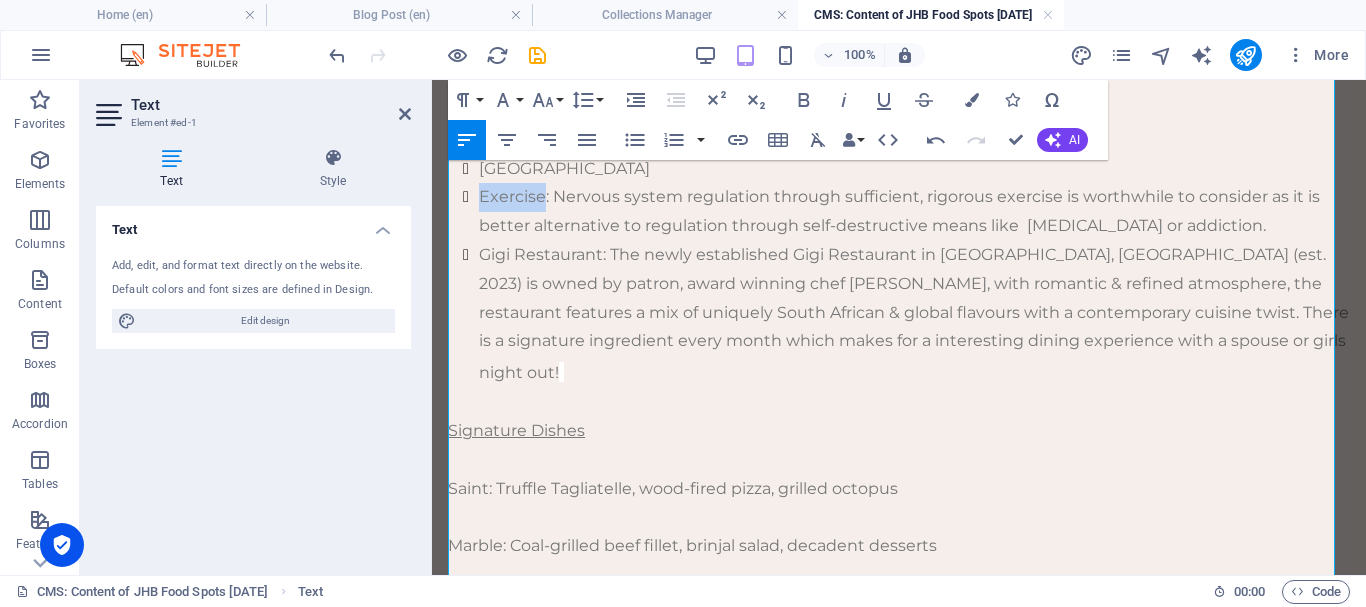 drag, startPoint x: 541, startPoint y: 286, endPoint x: 480, endPoint y: 281, distance: 61.204575 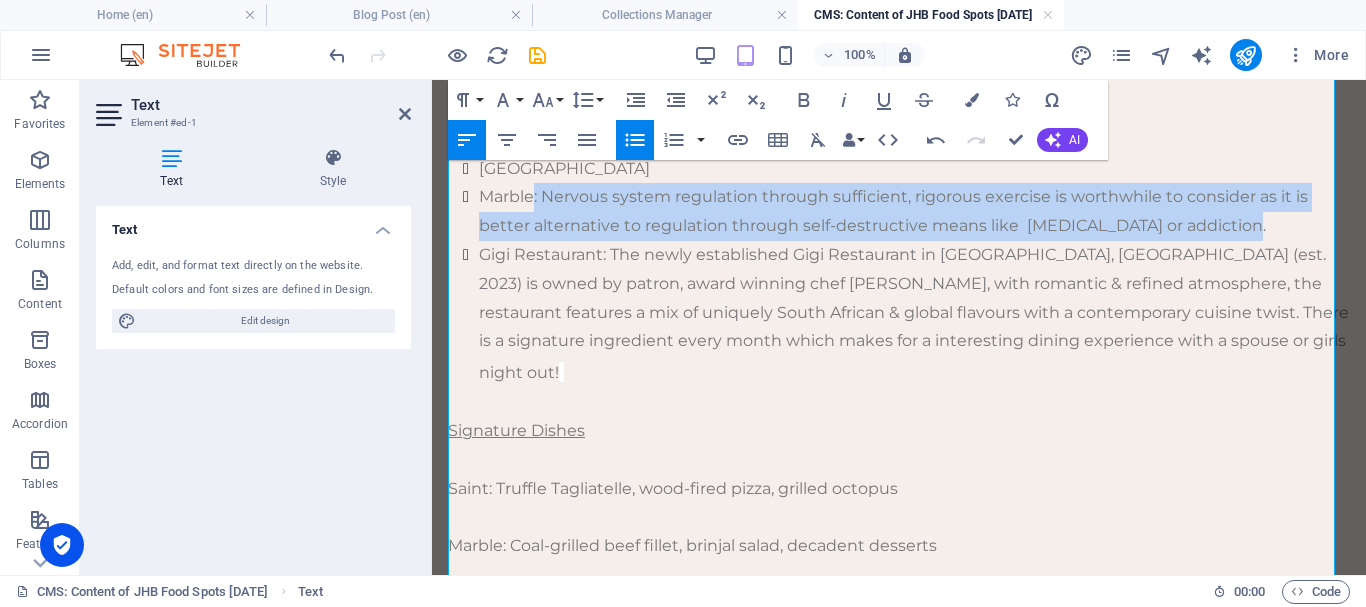 drag, startPoint x: 540, startPoint y: 280, endPoint x: 1238, endPoint y: 302, distance: 698.3466 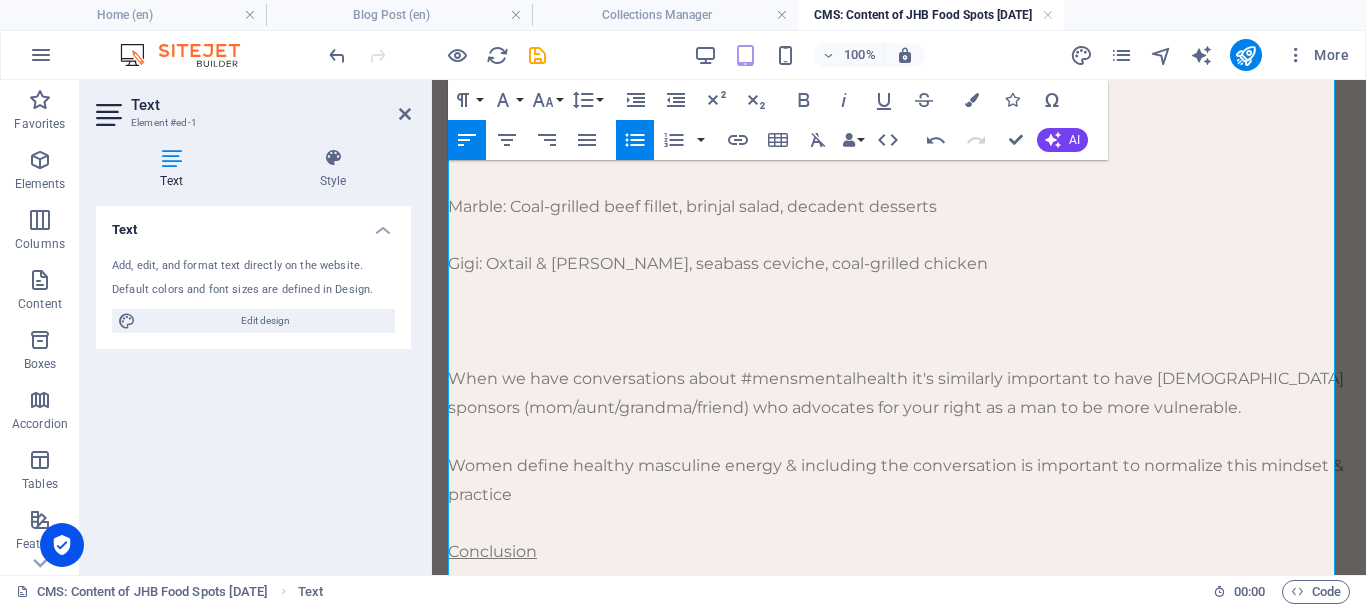 scroll, scrollTop: 998, scrollLeft: 0, axis: vertical 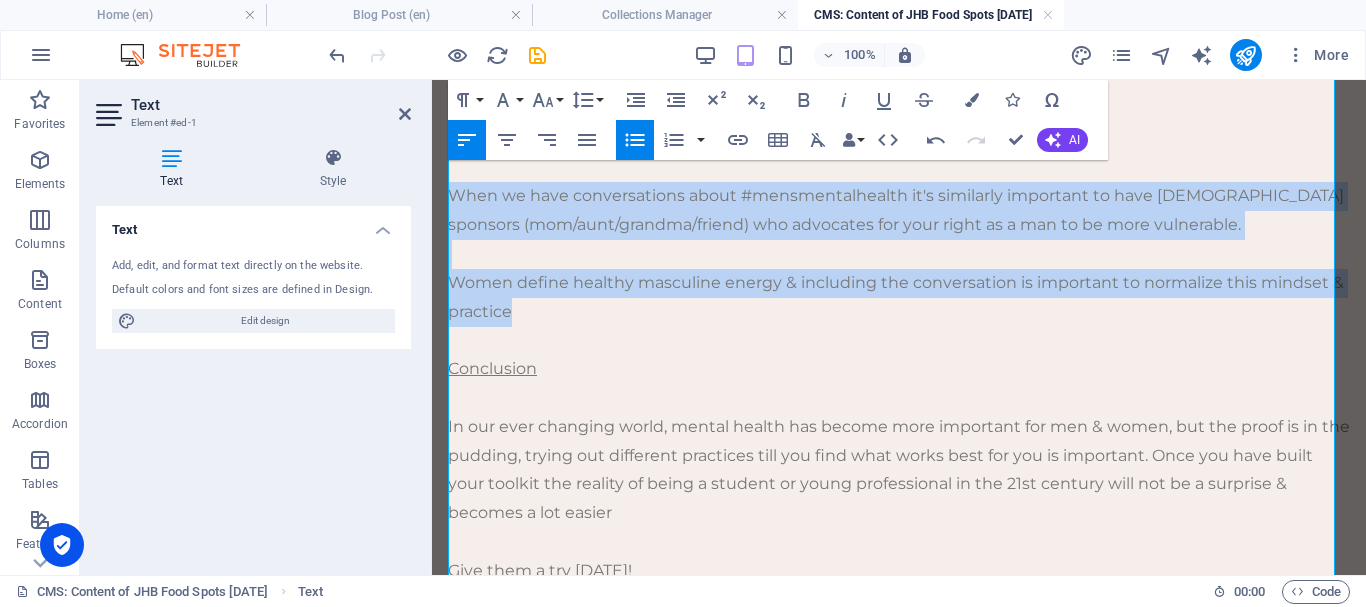drag, startPoint x: 454, startPoint y: 281, endPoint x: 619, endPoint y: 413, distance: 211.3031 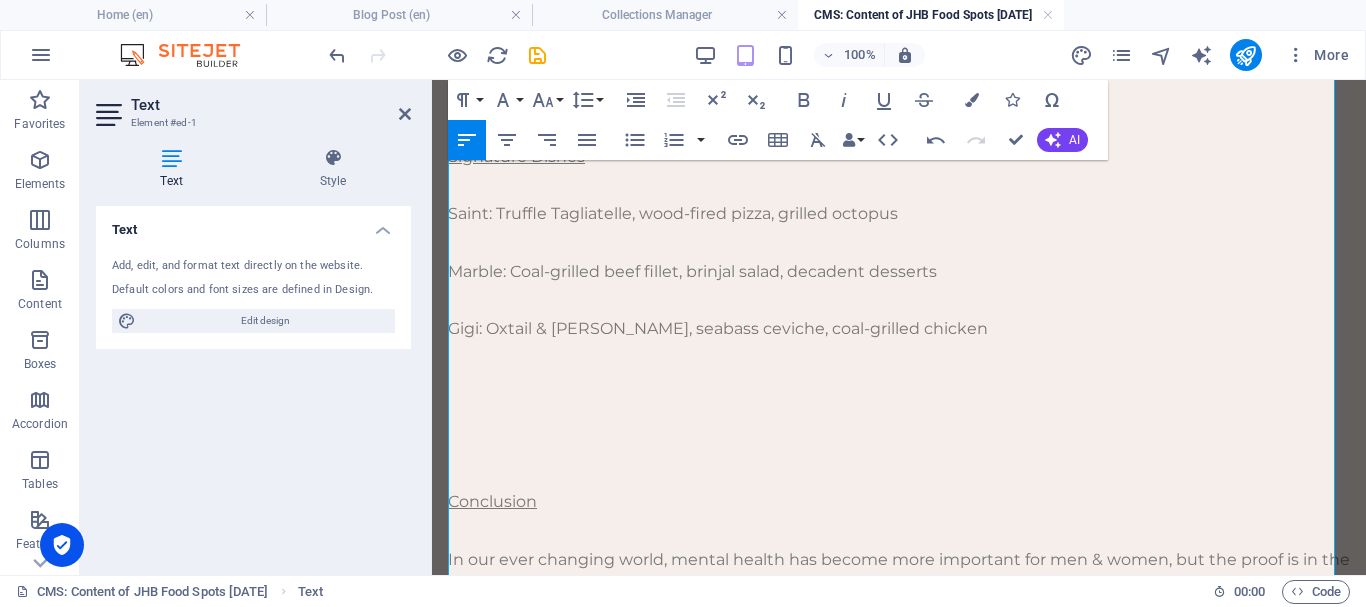 scroll, scrollTop: 921, scrollLeft: 0, axis: vertical 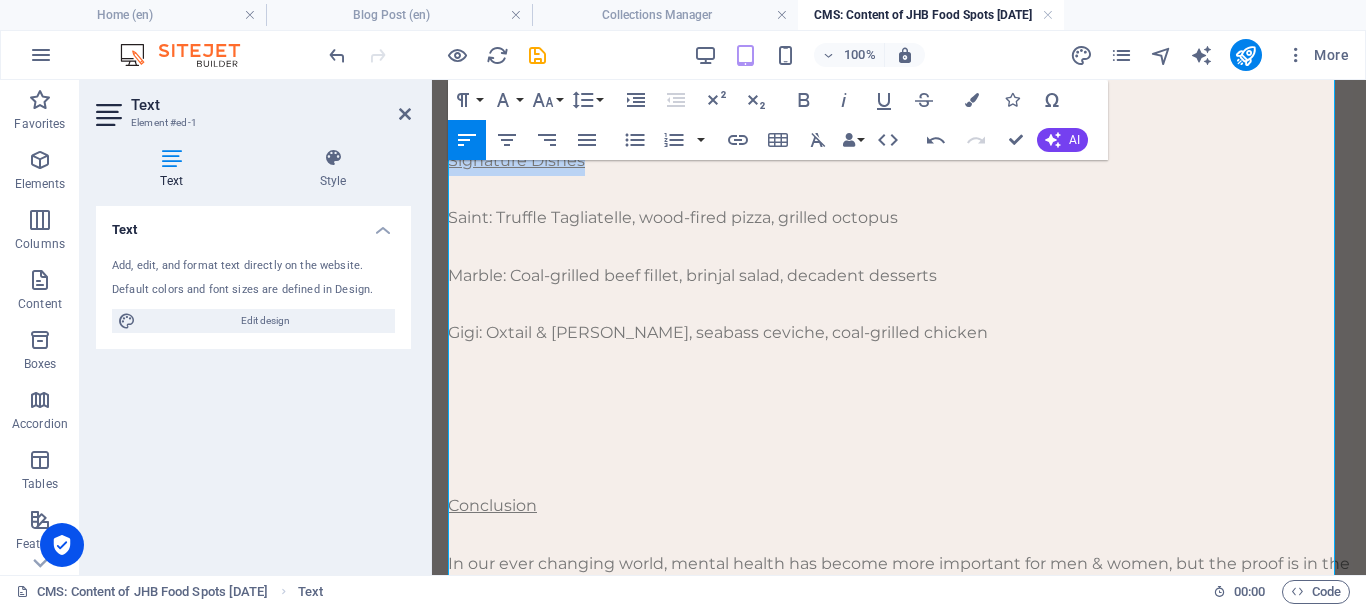 drag, startPoint x: 617, startPoint y: 250, endPoint x: 449, endPoint y: 250, distance: 168 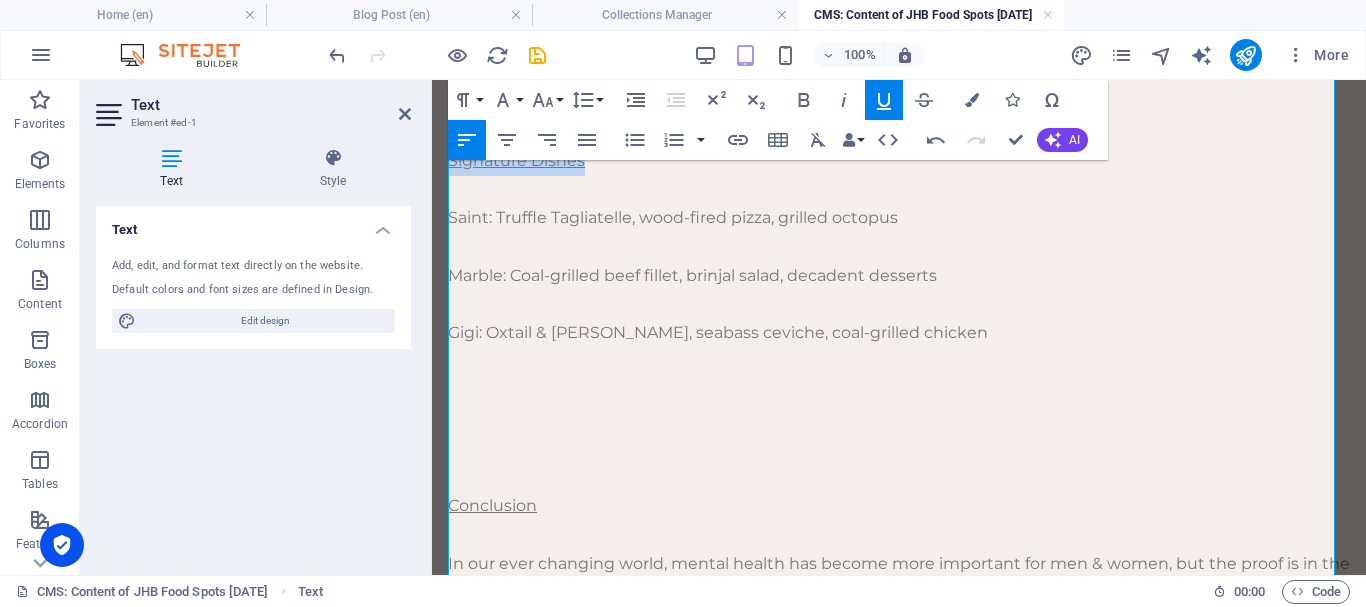 copy on "Signature Dishes" 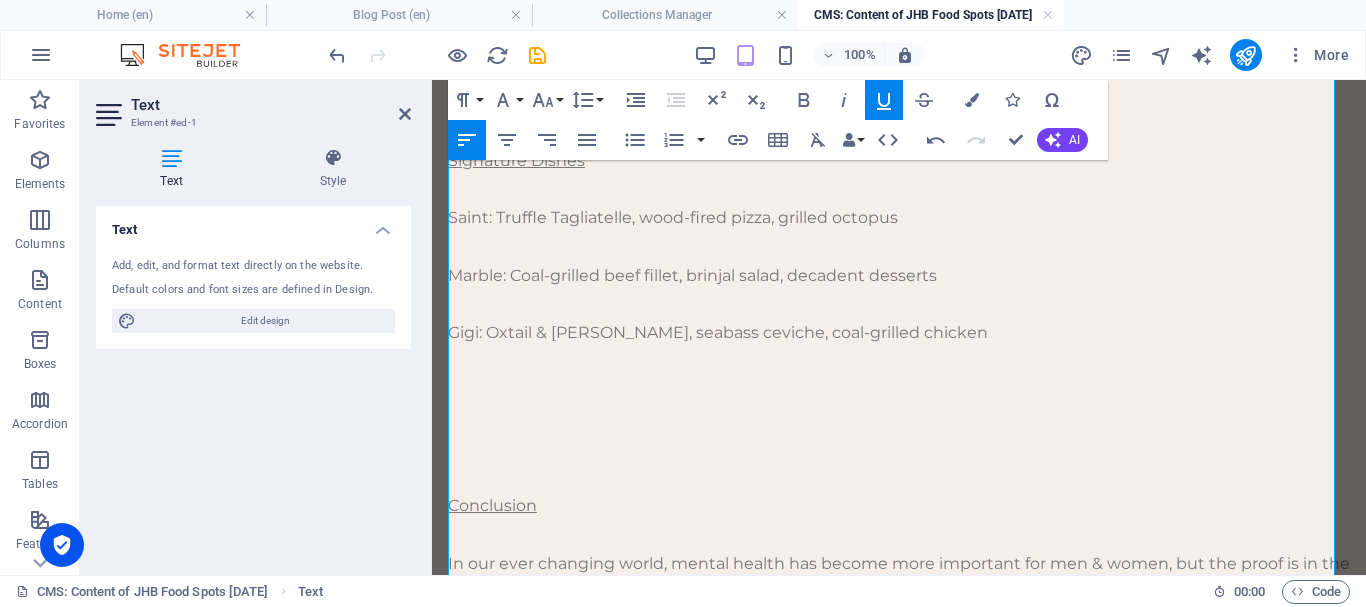 click at bounding box center [899, 362] 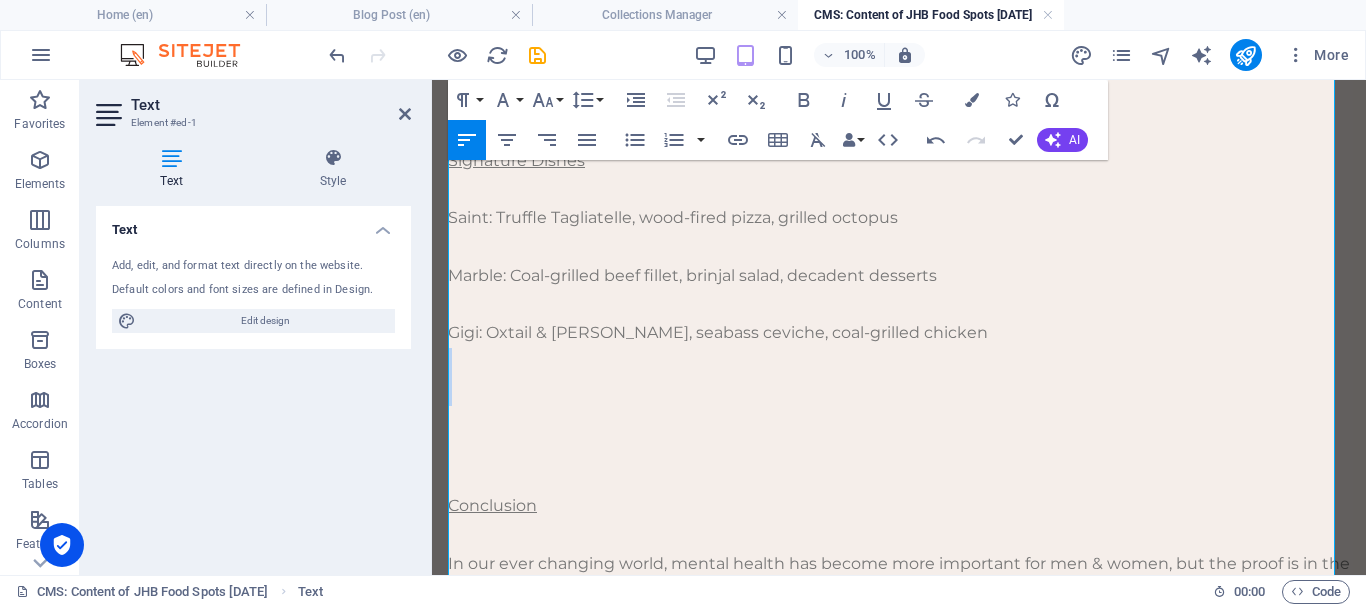 click on "The colder months bring many activities: blankets, gas heaters & a lot snuggling! But they don't need to be the cause of anti-social behaviour on your part. Check out some of JHB trendiest food spots & recommendations!  “ Ice plunges are becoming more popular with Gen-Z as they also activate the parasympathetic nervous system by shocking your body with the cold water immersion ” Saint Johannesburg  Marble  Gigi Restaurant: The newly established Gigi Restaurant in Waterfall Corner, Waterfall City (est. 2023) is owned by patron, award winning chef Besele Moses Moloi, with romantic & refined atmosphere, the restaurant features a mix of uniquely South African & global flavours with a contemporary cuisine twist. There is a signature ingredient every month which makes for a interesting dining experience with a spouse or girls night out!   Signature Dishes ​ Saint: Truffle Tagliatelle, wood-fired pizza, grilled octopus Marble: Coal-grilled beef fillet, brinjal salad, decadent desserts Conclusion" at bounding box center (899, 58) 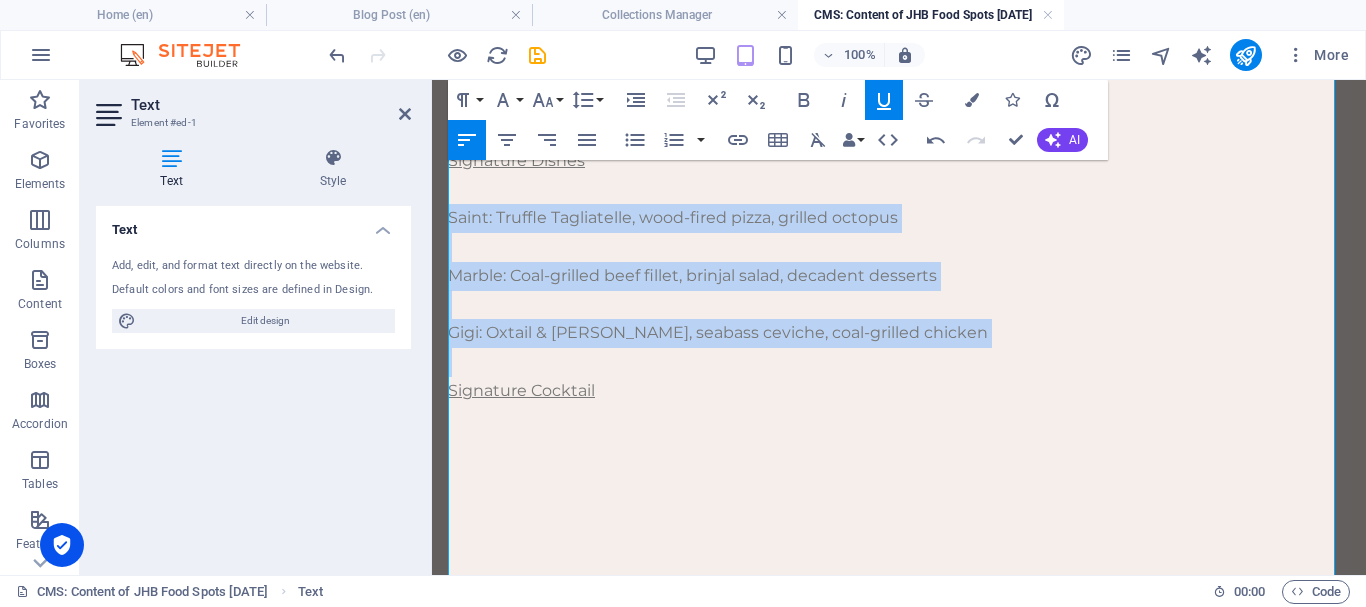 drag, startPoint x: 450, startPoint y: 299, endPoint x: 827, endPoint y: 447, distance: 405.0099 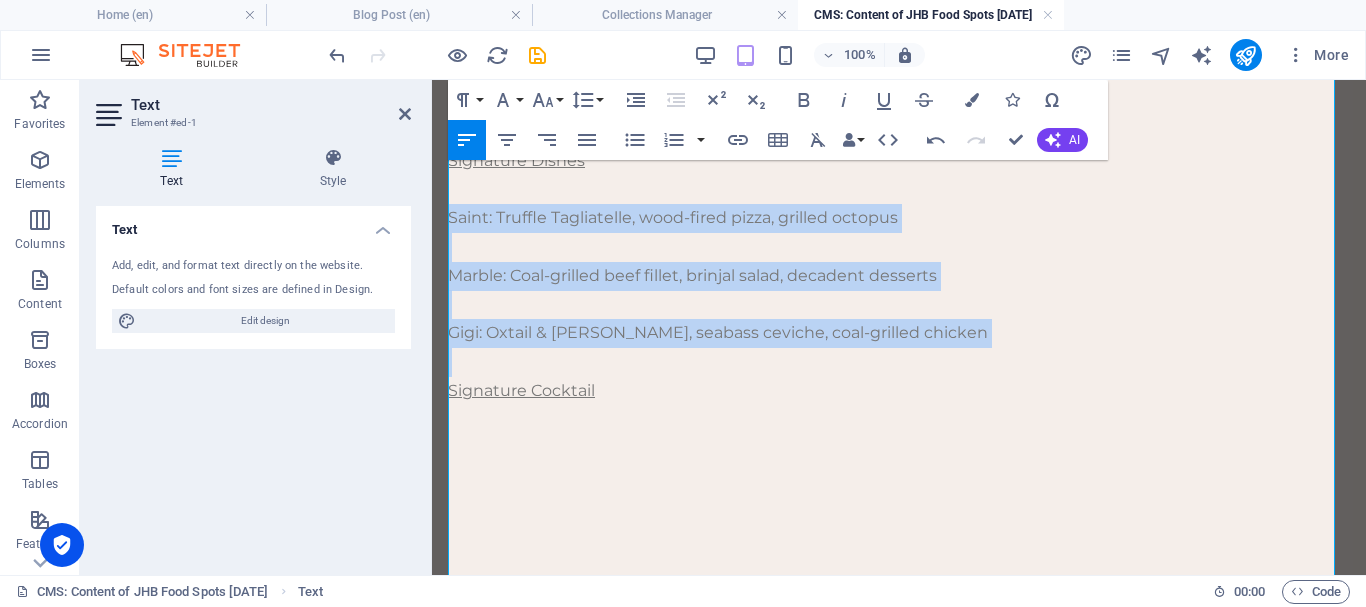 copy on "Saint: Truffle Tagliatelle, wood-fired pizza, grilled octopus Marble: Coal-grilled beef fillet, brinjal salad, decadent desserts Gigi: Oxtail & vetkoek, seabass ceviche, coal-grilled chicken" 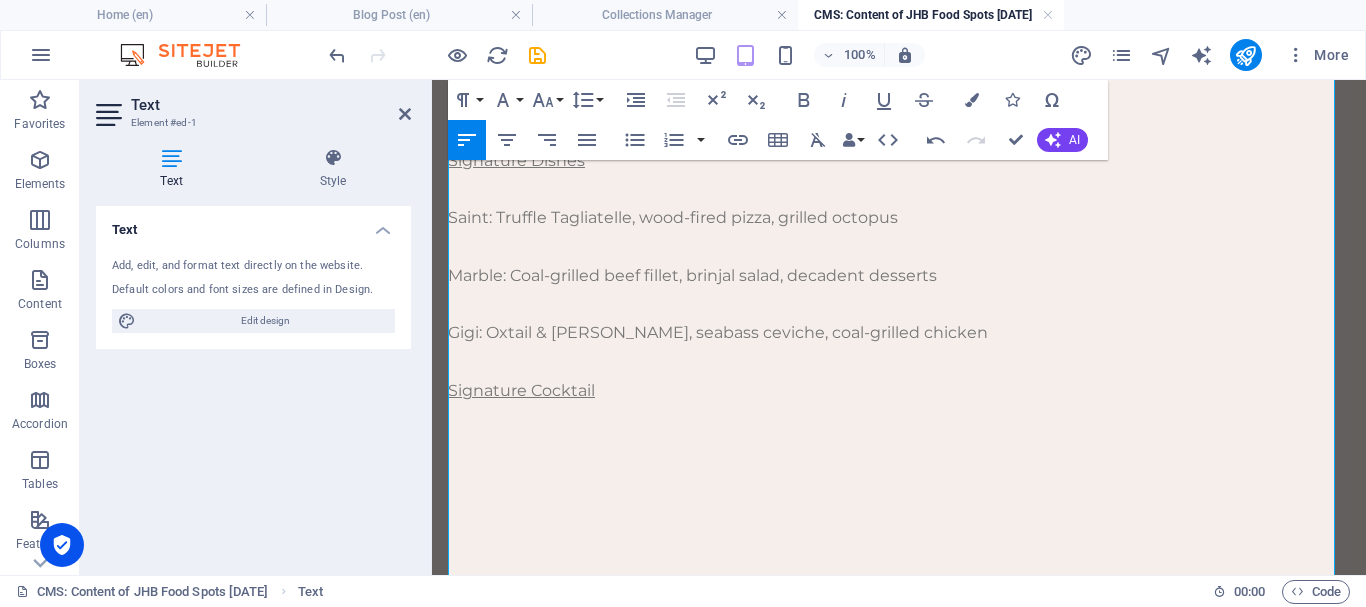 click on "​" at bounding box center (899, 448) 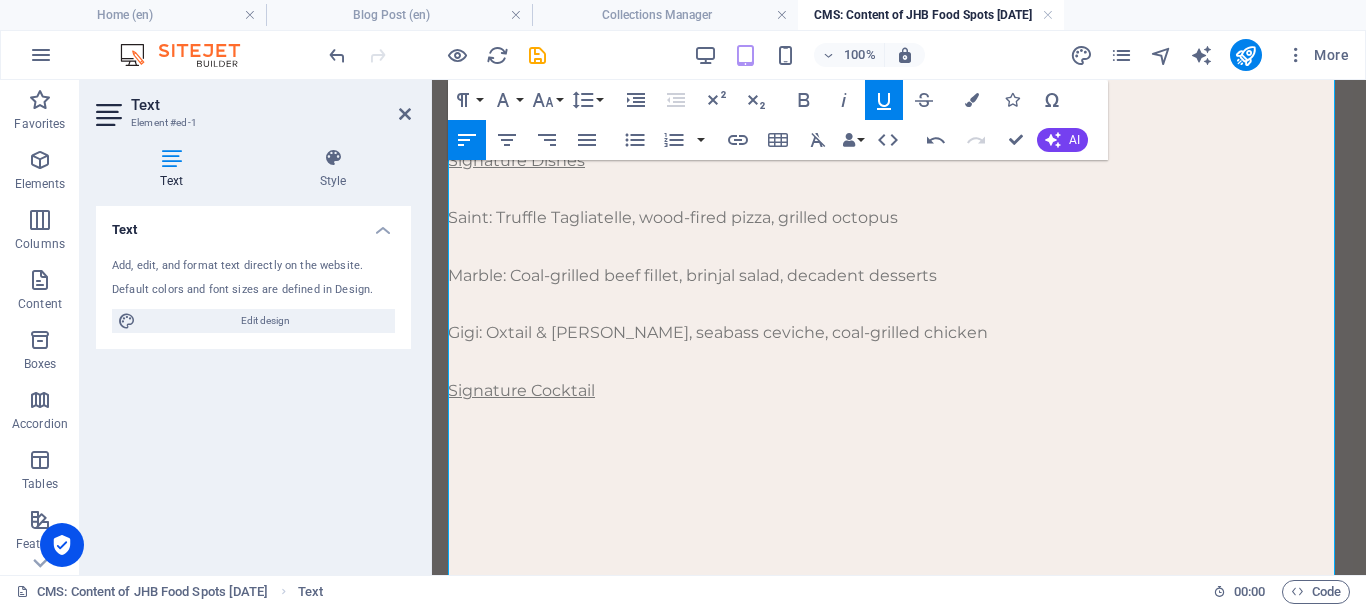 click on "​" at bounding box center (899, 420) 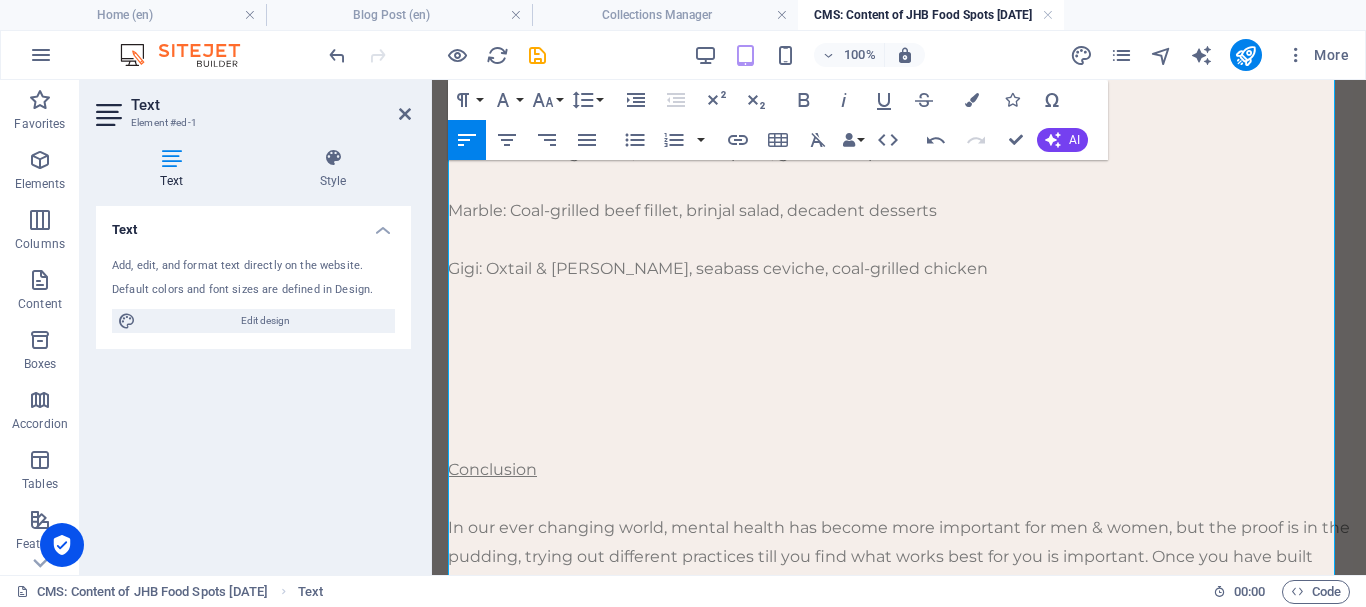 scroll, scrollTop: 1184, scrollLeft: 0, axis: vertical 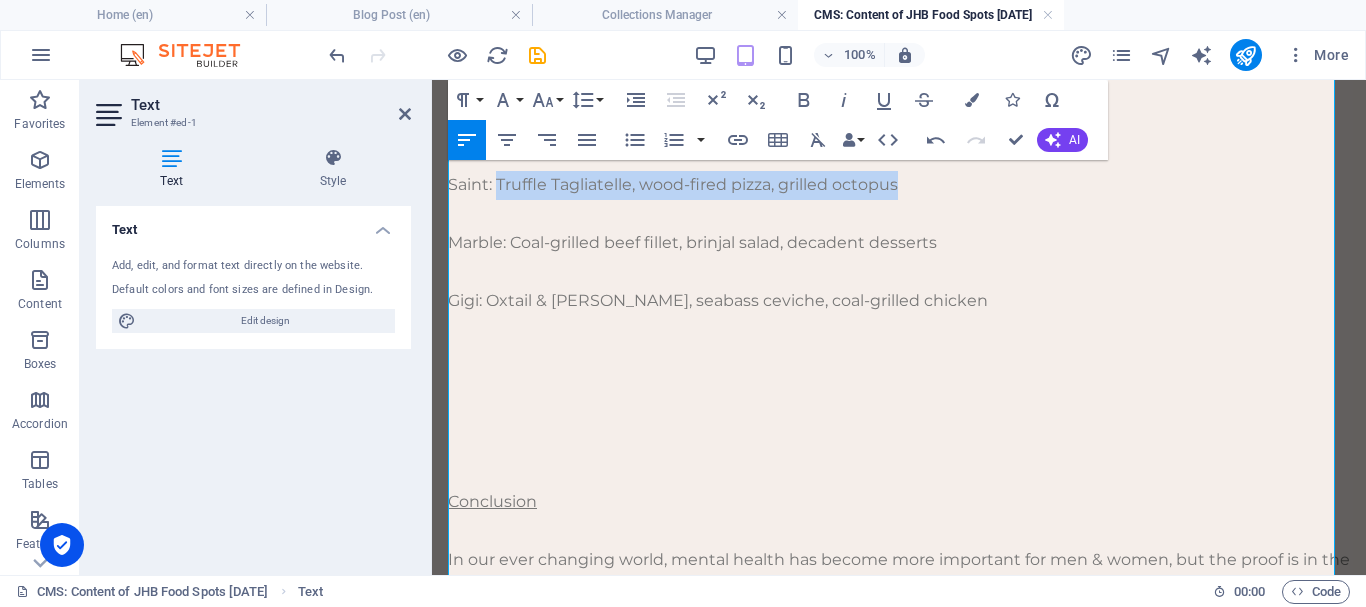 drag, startPoint x: 922, startPoint y: 280, endPoint x: 499, endPoint y: 276, distance: 423.01892 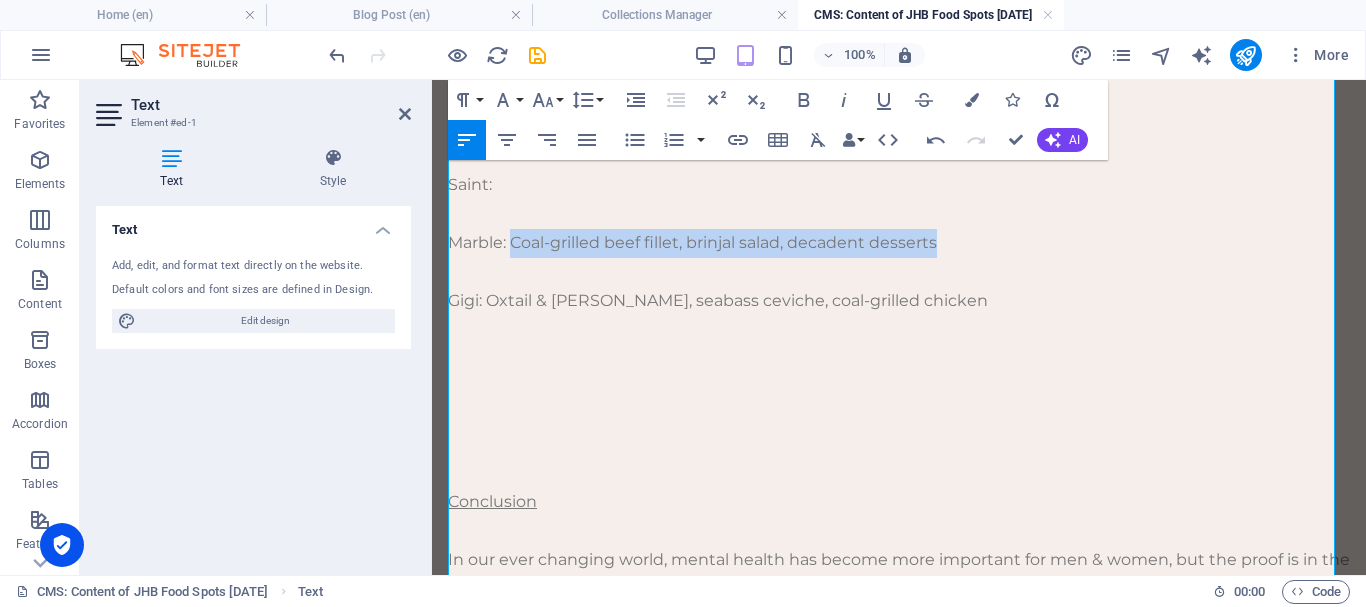 drag, startPoint x: 953, startPoint y: 331, endPoint x: 516, endPoint y: 331, distance: 437 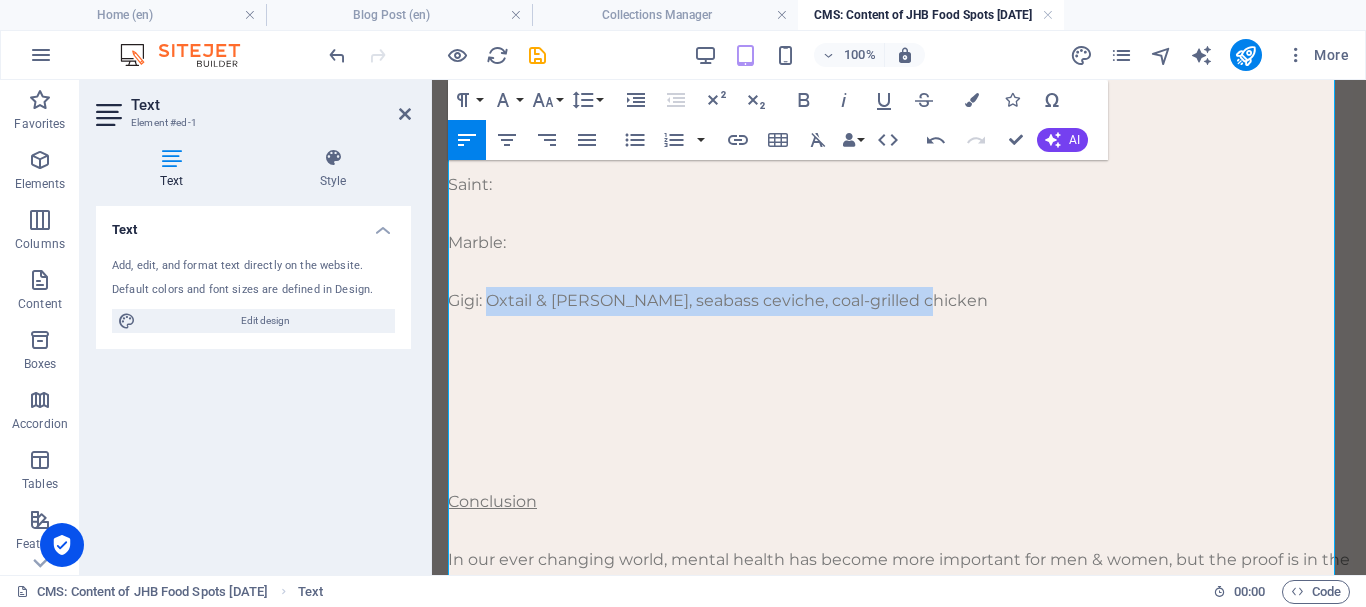 drag, startPoint x: 941, startPoint y: 388, endPoint x: 491, endPoint y: 385, distance: 450.01 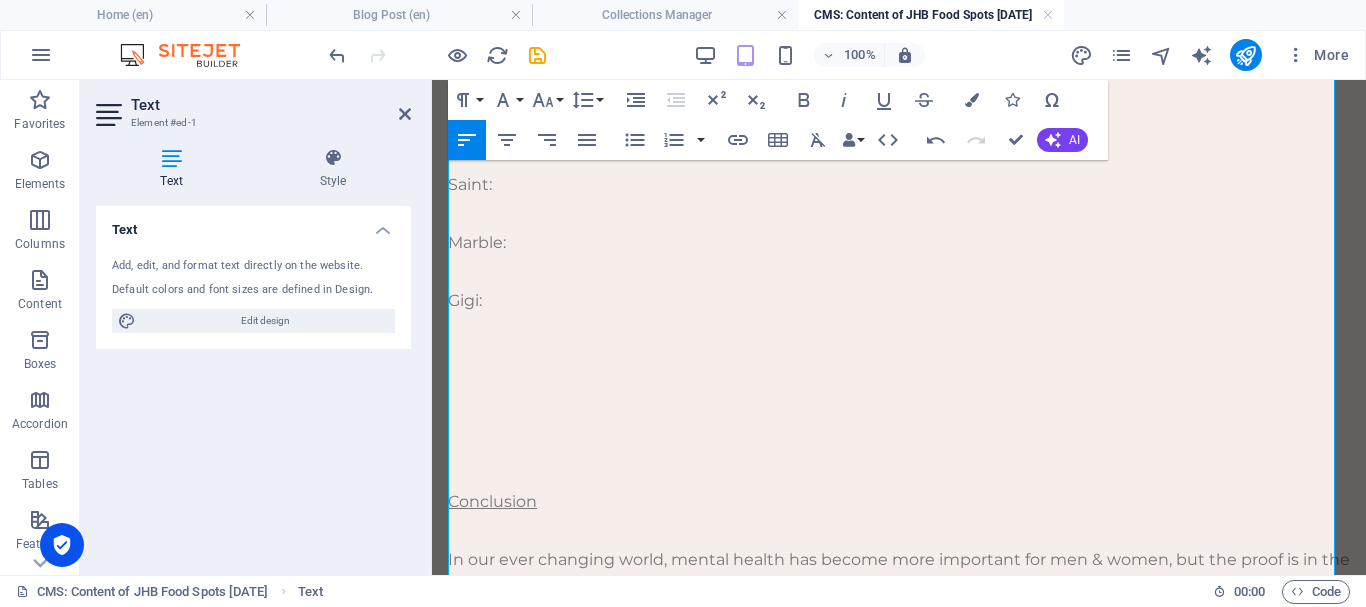 click on "​" at bounding box center (899, 329) 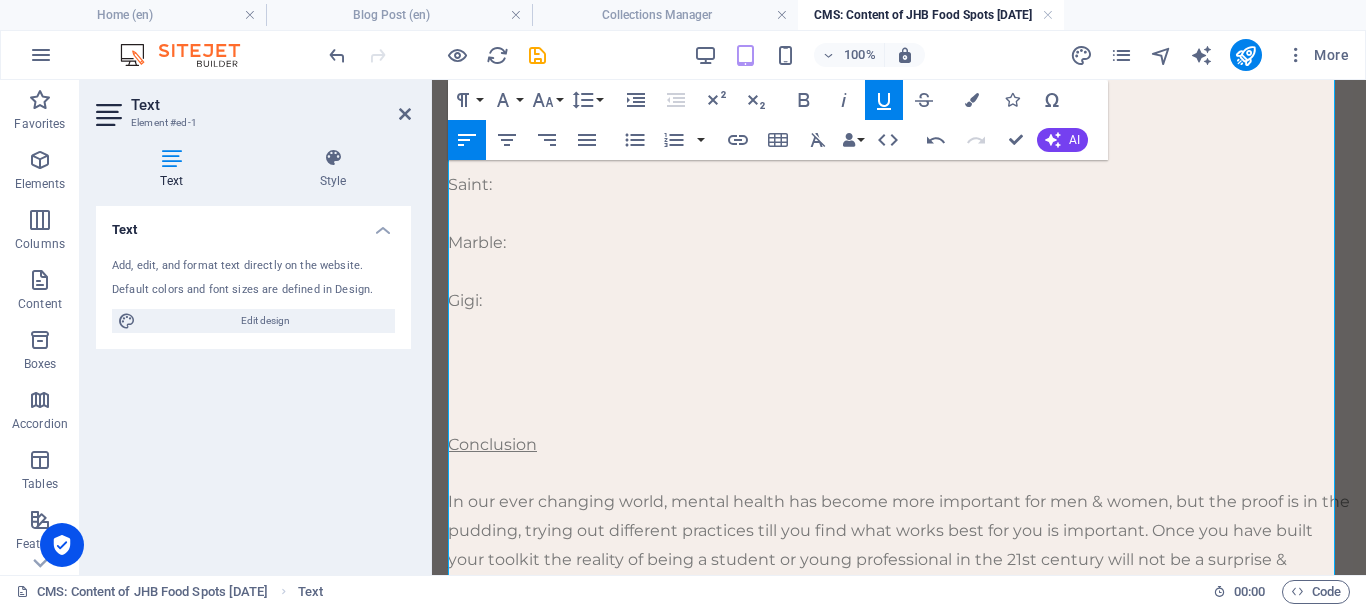 click on "​" at bounding box center [899, 329] 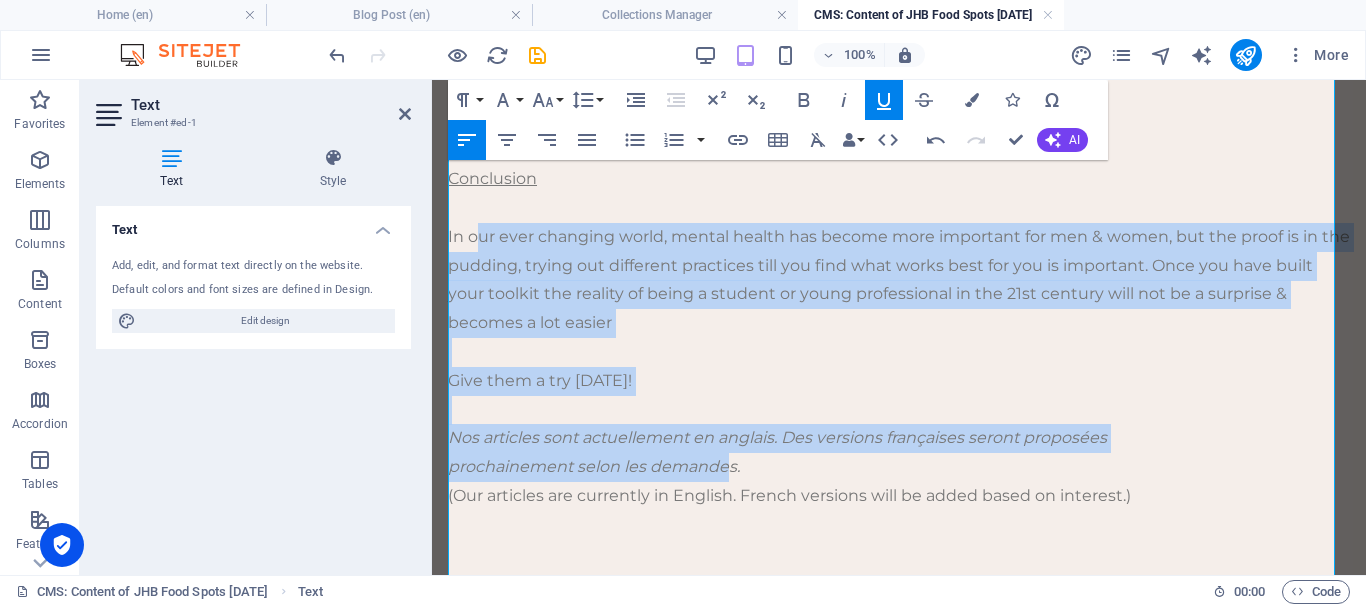 scroll, scrollTop: 1382, scrollLeft: 0, axis: vertical 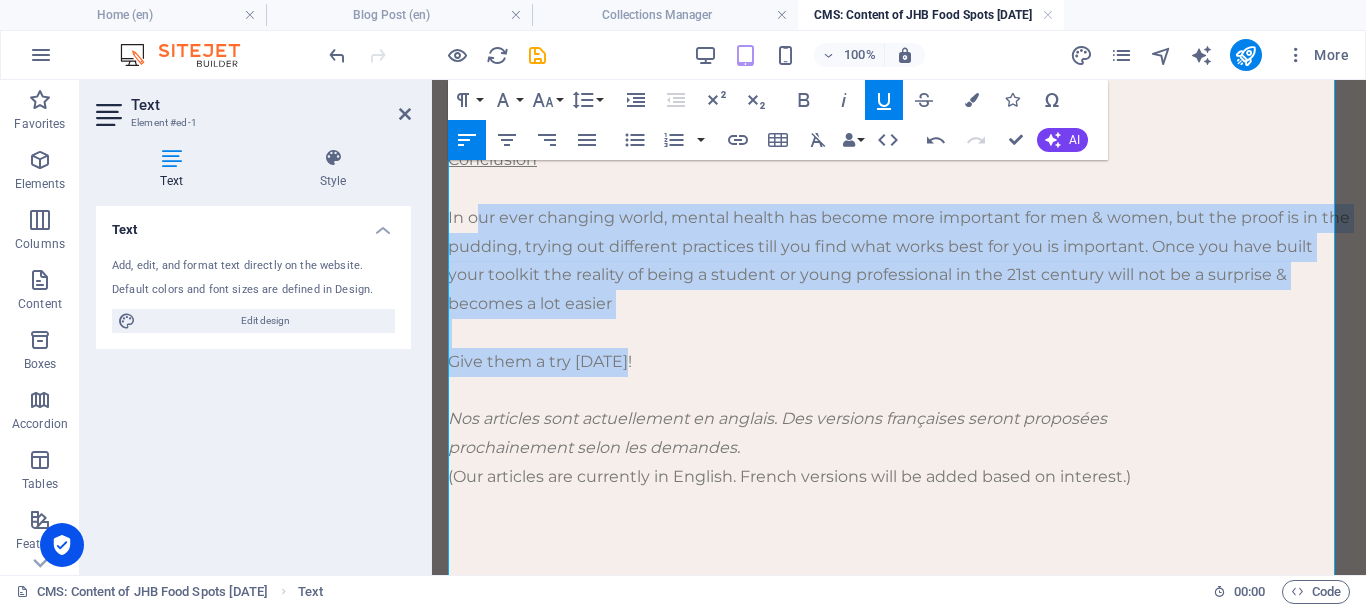 drag, startPoint x: 475, startPoint y: 502, endPoint x: 875, endPoint y: 445, distance: 404.04083 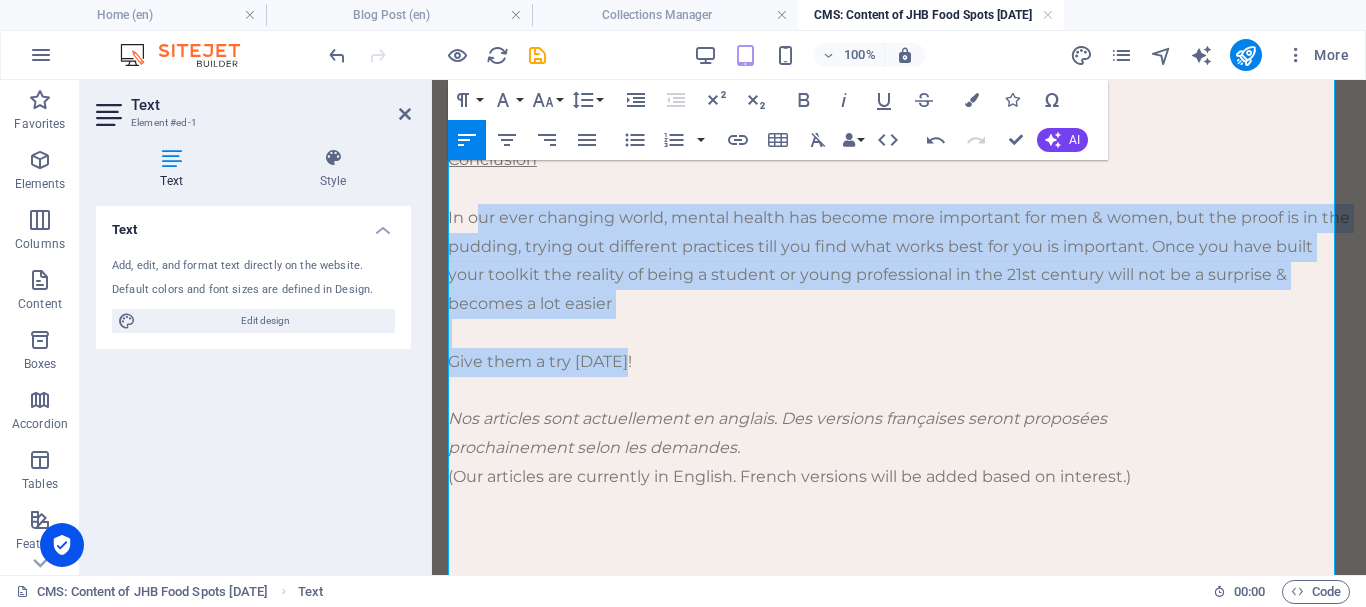 scroll, scrollTop: 1364, scrollLeft: 0, axis: vertical 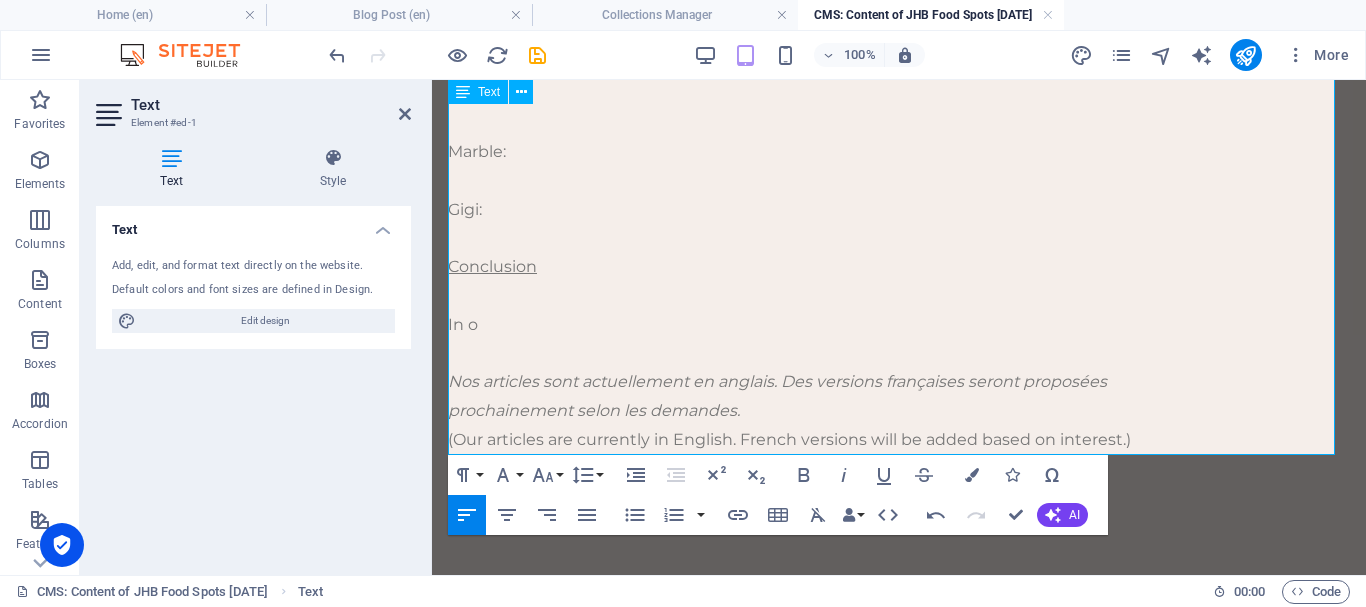 click on "In o" at bounding box center [899, 325] 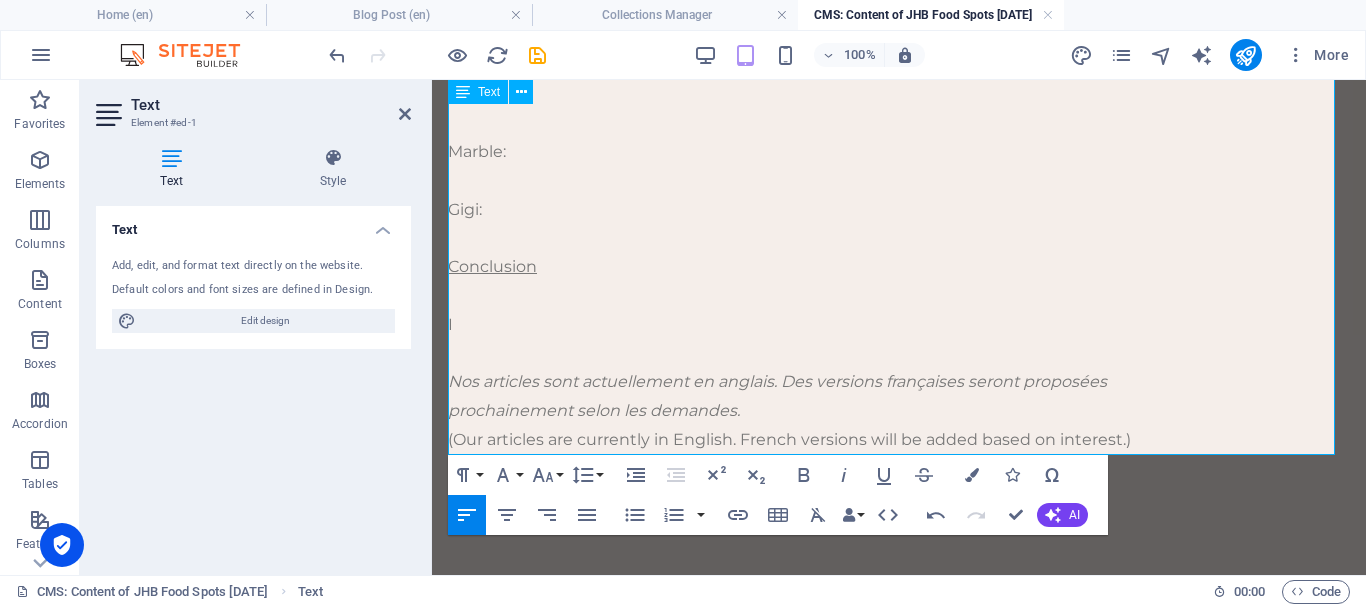 click on "Gigi:" at bounding box center (899, 210) 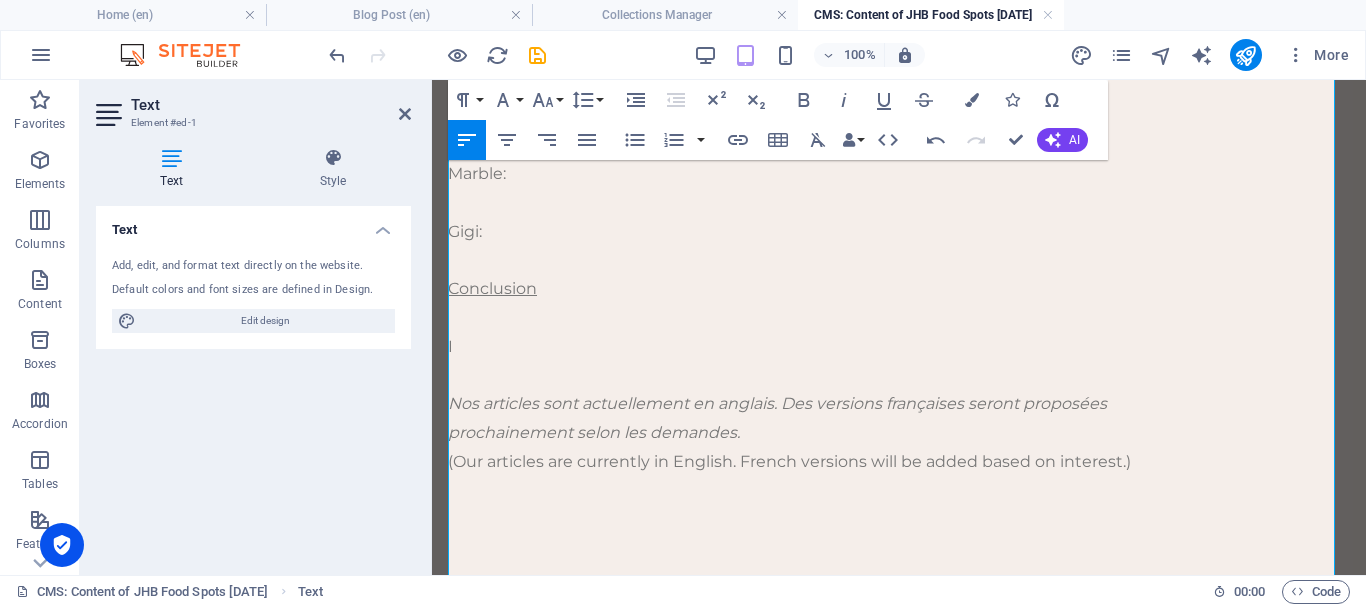 scroll, scrollTop: 1224, scrollLeft: 0, axis: vertical 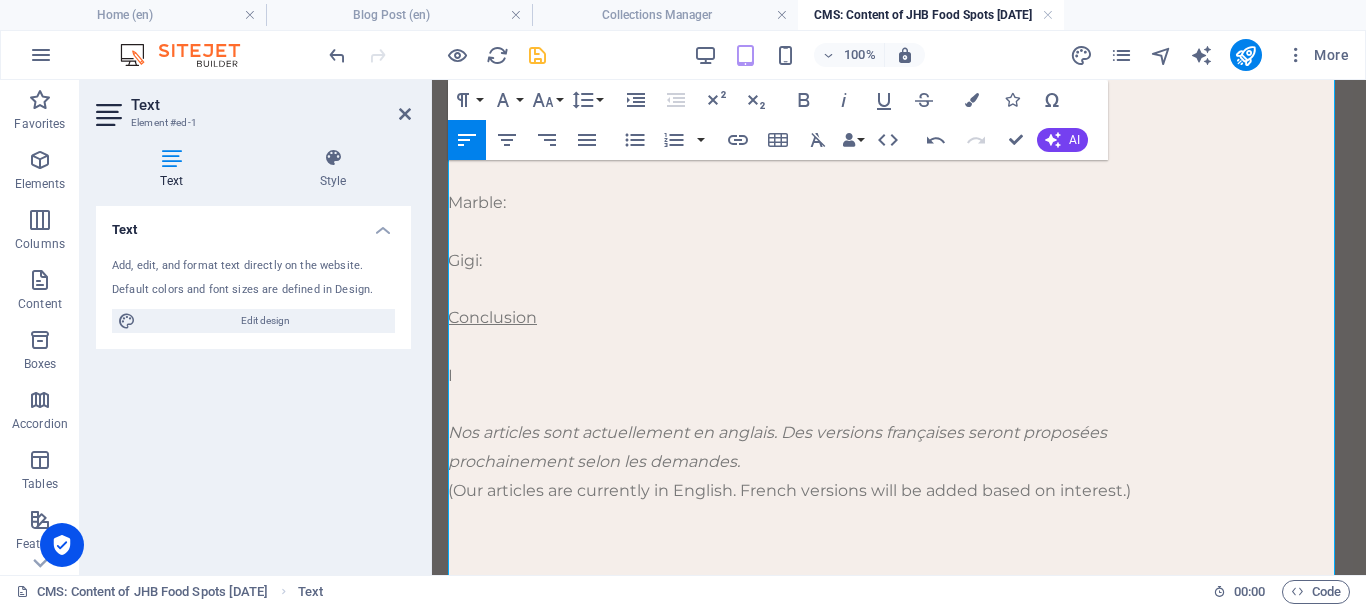click at bounding box center [537, 55] 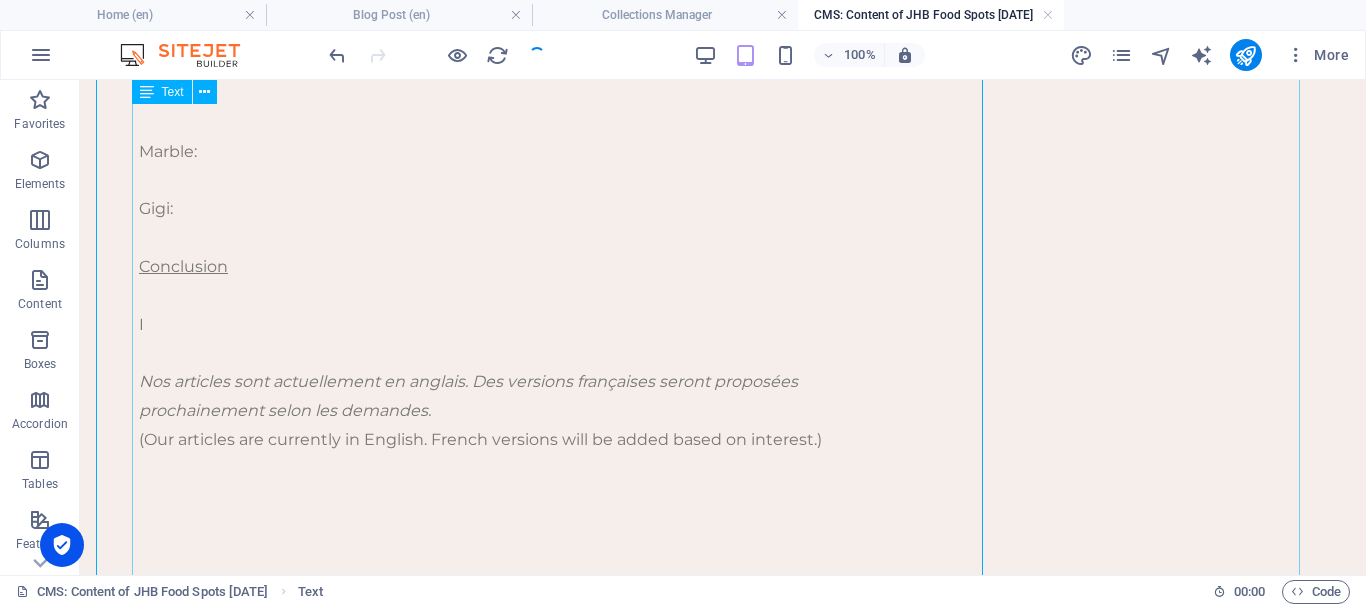 scroll, scrollTop: 1022, scrollLeft: 0, axis: vertical 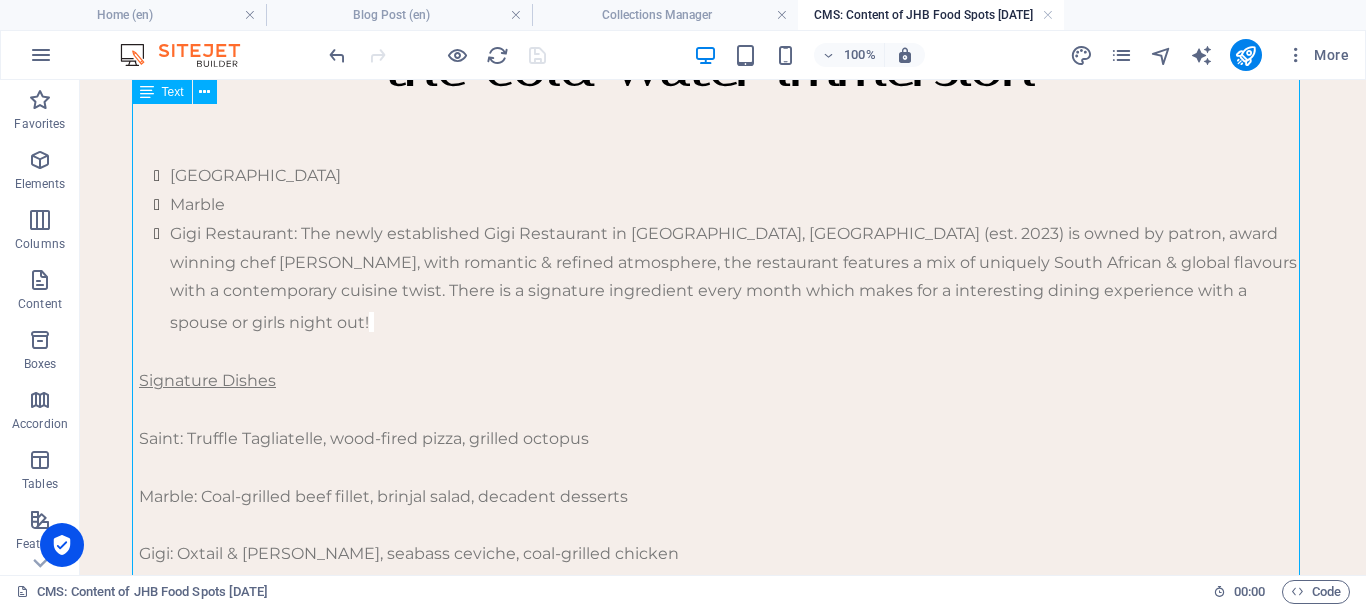 click on "The colder months bring many activities: blankets, gas heaters & a lot snuggling! But they don't need to be the cause of anti-social behaviour on your part. Check out some of JHB trendiest food spots & recommendations!  “ Ice plunges are becoming more popular with Gen-Z as they also activate the parasympathetic nervous system by shocking your body with the cold water immersion ” Saint Johannesburg  Marble  Gigi Restaurant: The newly established Gigi Restaurant in Waterfall Corner, Waterfall City (est. 2023) is owned by patron, award winning chef Besele Moses Moloi, with romantic & refined atmosphere, the restaurant features a mix of uniquely South African & global flavours with a contemporary cuisine twist. There is a signature ingredient every month which makes for a interesting dining experience with a spouse or girls night out!   Signature Dishes Saint: Truffle Tagliatelle, wood-fired pizza, grilled octopus Marble: Coal-grilled beef fillet, brinjal salad, decadent desserts Signature Cocktail I" at bounding box center [723, 322] 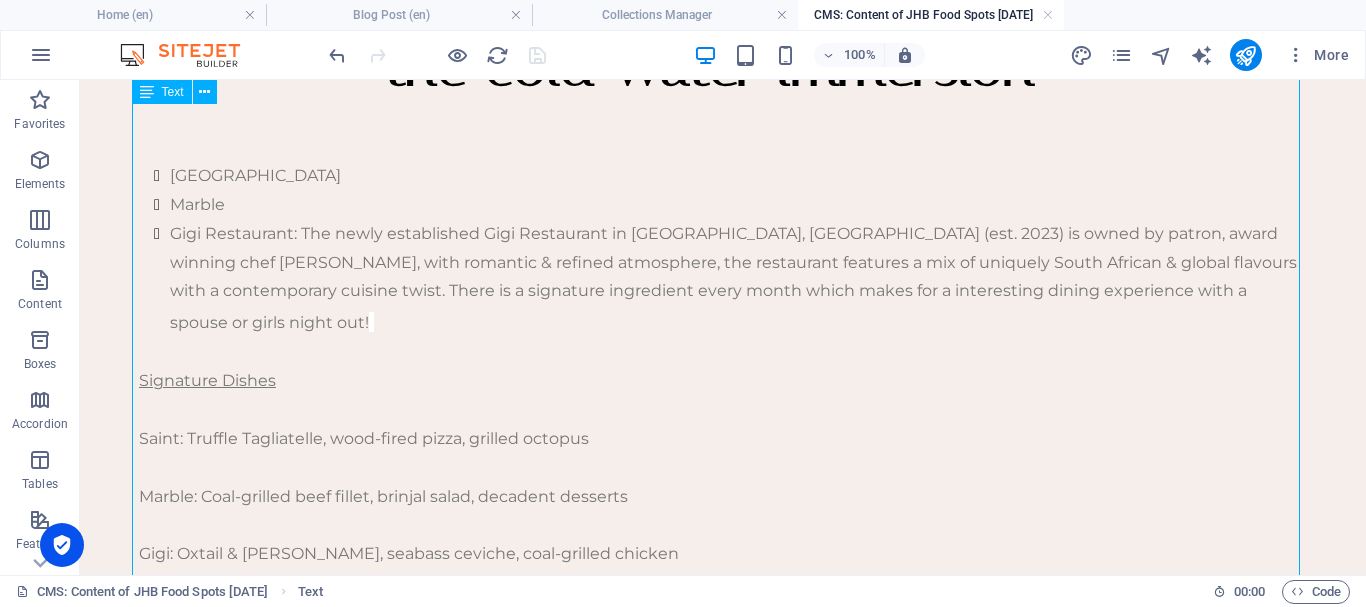 click on "The colder months bring many activities: blankets, gas heaters & a lot snuggling! But they don't need to be the cause of anti-social behaviour on your part. Check out some of JHB trendiest food spots & recommendations!  “ Ice plunges are becoming more popular with Gen-Z as they also activate the parasympathetic nervous system by shocking your body with the cold water immersion ” Saint Johannesburg  Marble  Gigi Restaurant: The newly established Gigi Restaurant in Waterfall Corner, Waterfall City (est. 2023) is owned by patron, award winning chef Besele Moses Moloi, with romantic & refined atmosphere, the restaurant features a mix of uniquely South African & global flavours with a contemporary cuisine twist. There is a signature ingredient every month which makes for a interesting dining experience with a spouse or girls night out!   Signature Dishes Saint: Truffle Tagliatelle, wood-fired pizza, grilled octopus Marble: Coal-grilled beef fillet, brinjal salad, decadent desserts Signature Cocktail I" at bounding box center [723, 322] 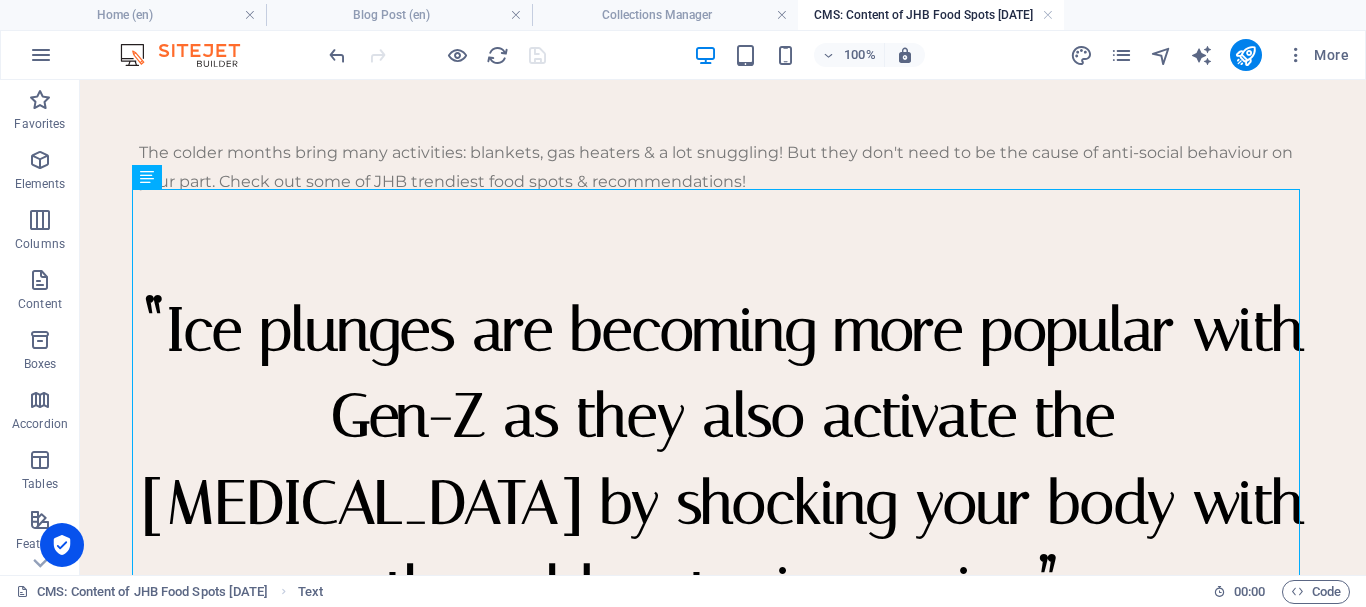 scroll, scrollTop: 0, scrollLeft: 0, axis: both 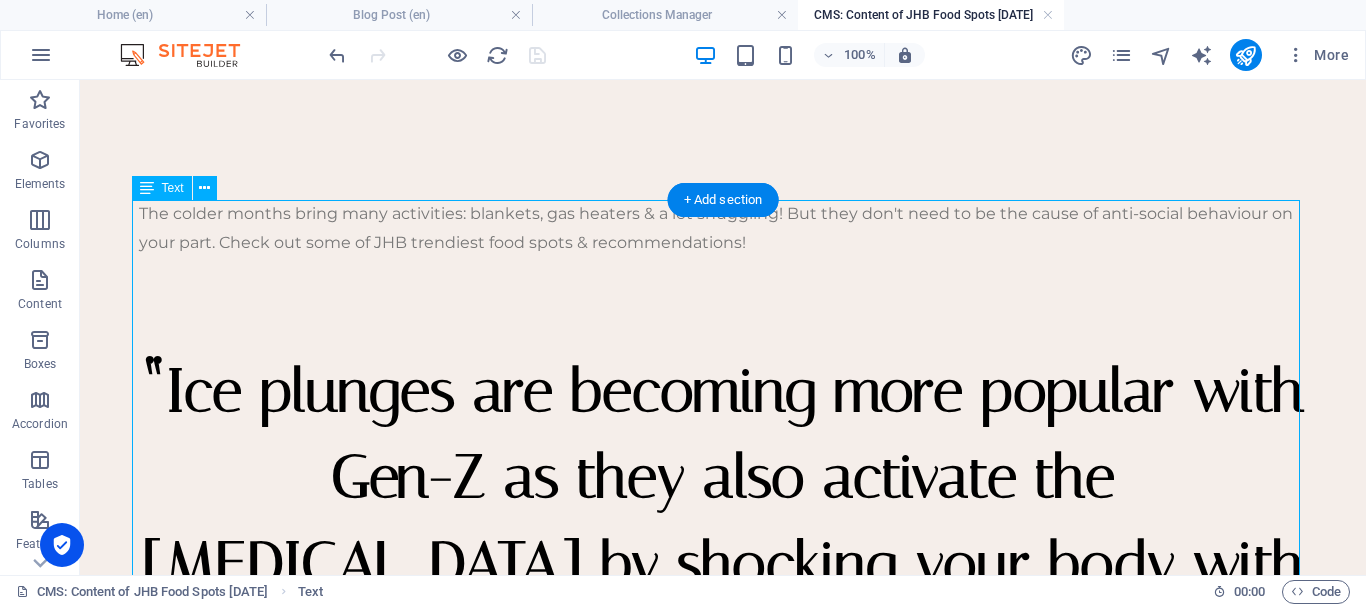 click on "The colder months bring many activities: blankets, gas heaters & a lot snuggling! But they don't need to be the cause of anti-social behaviour on your part. Check out some of JHB trendiest food spots & recommendations!  “ Ice plunges are becoming more popular with Gen-Z as they also activate the parasympathetic nervous system by shocking your body with the cold water immersion ” Saint Johannesburg  Marble  Gigi Restaurant: The newly established Gigi Restaurant in Waterfall Corner, Waterfall City (est. 2023) is owned by patron, award winning chef Besele Moses Moloi, with romantic & refined atmosphere, the restaurant features a mix of uniquely South African & global flavours with a contemporary cuisine twist. There is a signature ingredient every month which makes for a interesting dining experience with a spouse or girls night out!   Signature Dishes Saint: Truffle Tagliatelle, wood-fired pizza, grilled octopus Marble: Coal-grilled beef fillet, brinjal salad, decadent desserts Signature Cocktail I" at bounding box center [723, 907] 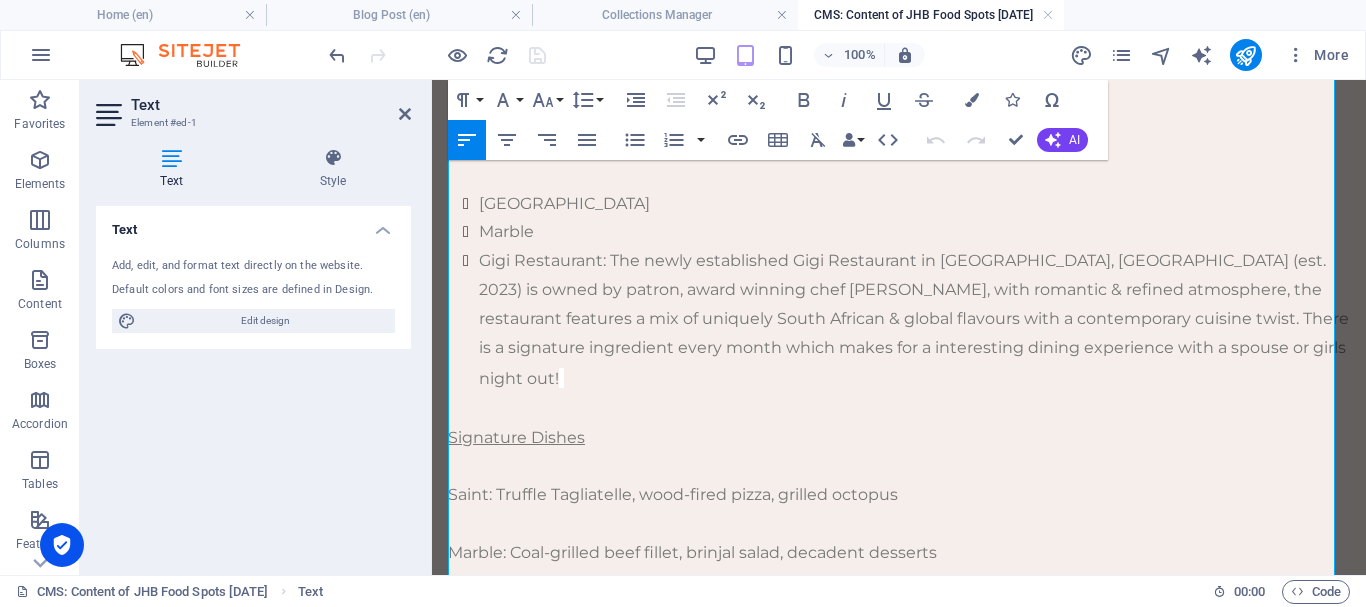 scroll, scrollTop: 672, scrollLeft: 0, axis: vertical 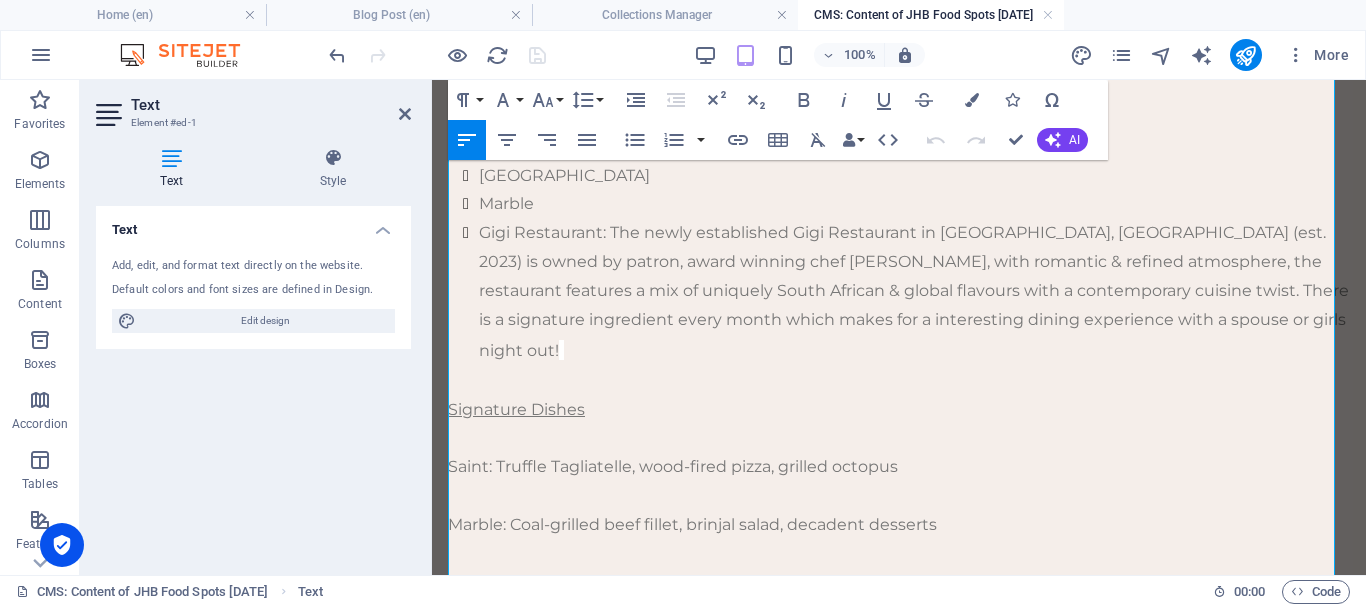 click on "Gigi Restaurant: The newly established Gigi Restaurant in Waterfall Corner, Waterfall City (est. 2023) is owned by patron, award winning chef Besele Moses Moloi, with romantic & refined atmosphere, the restaurant features a mix of uniquely South African & global flavours with a contemporary cuisine twist. There is a signature ingredient every month which makes for a interesting dining experience with a spouse or girls night out!" at bounding box center (914, 293) 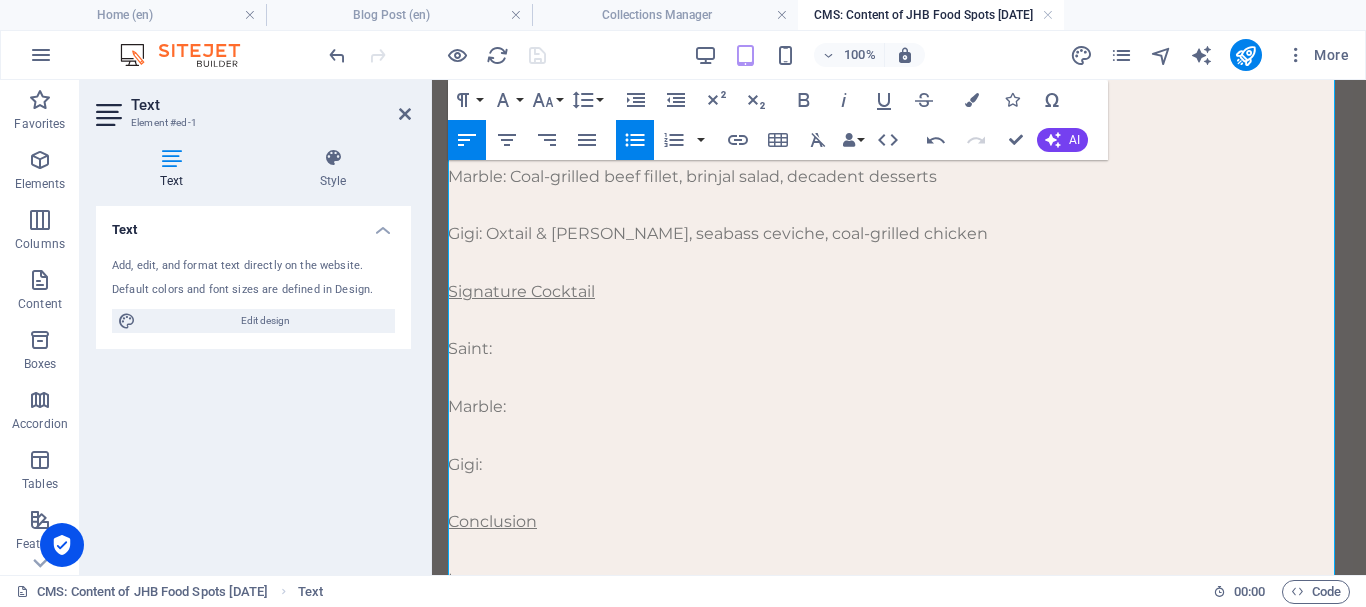 scroll, scrollTop: 1024, scrollLeft: 0, axis: vertical 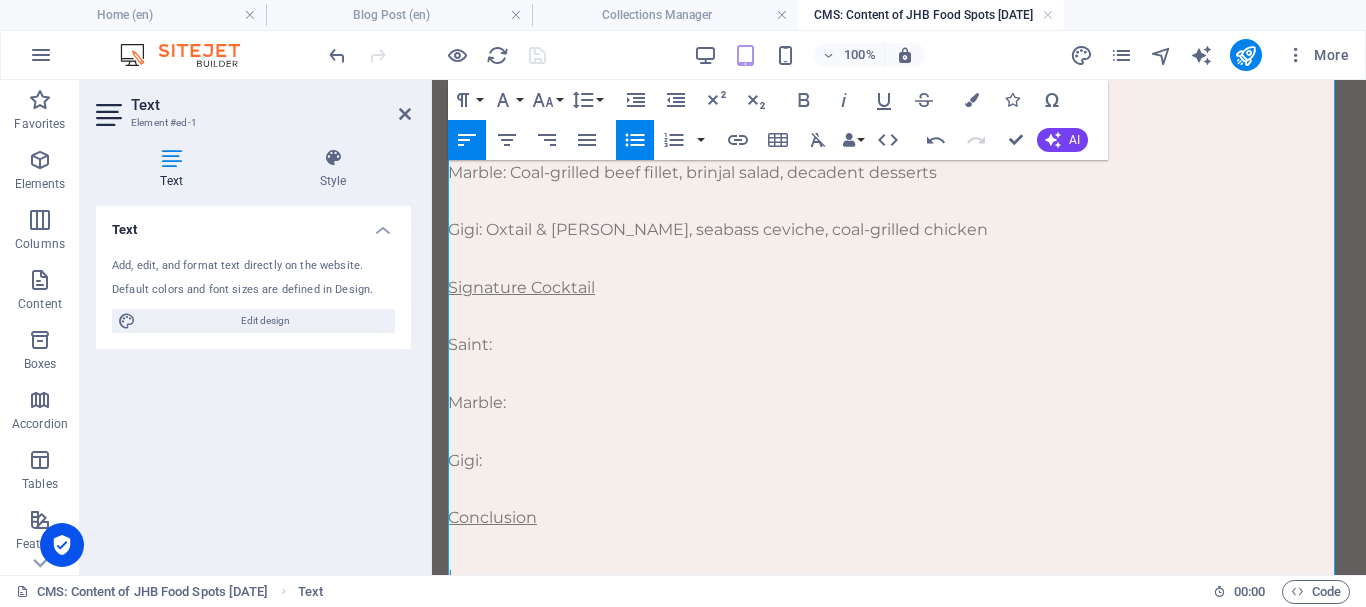 click on "Gigi:" at bounding box center [899, 461] 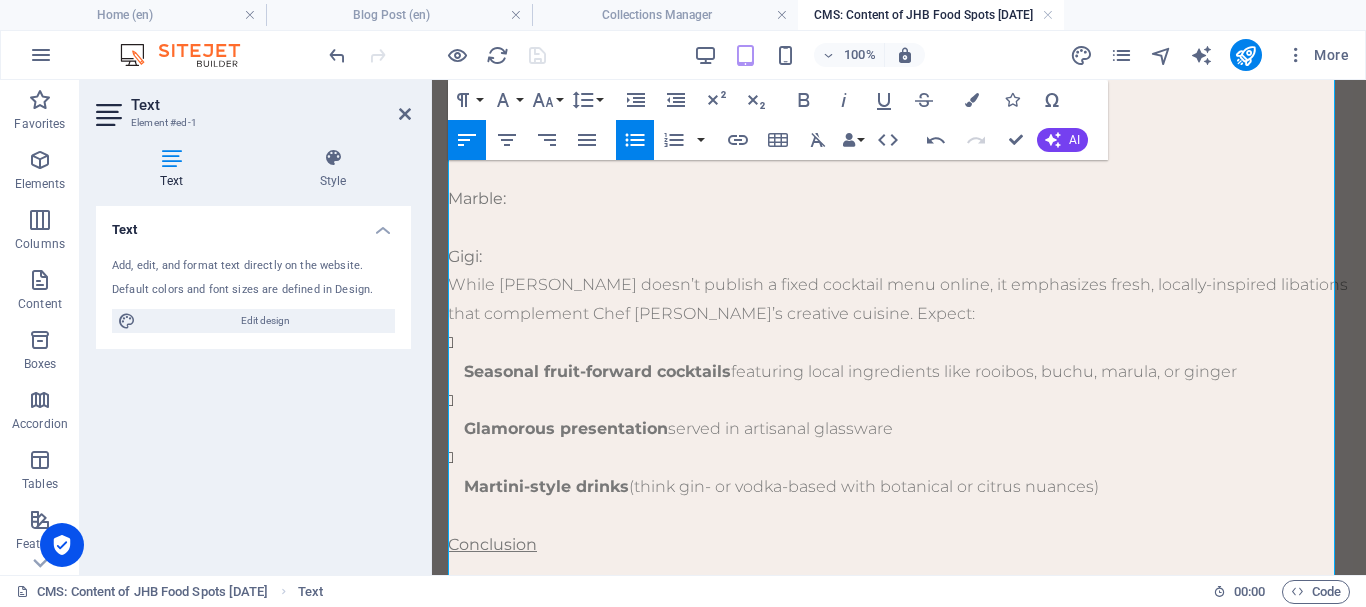 scroll, scrollTop: 1242, scrollLeft: 0, axis: vertical 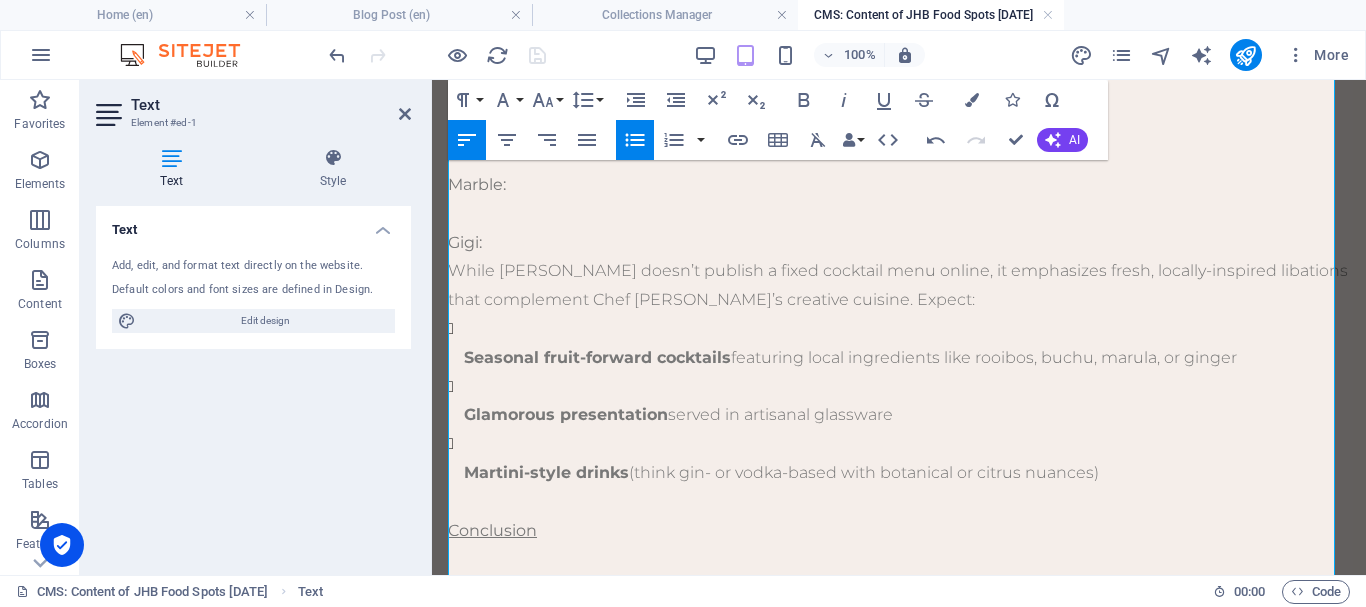 click on "Gigi:" at bounding box center [899, 243] 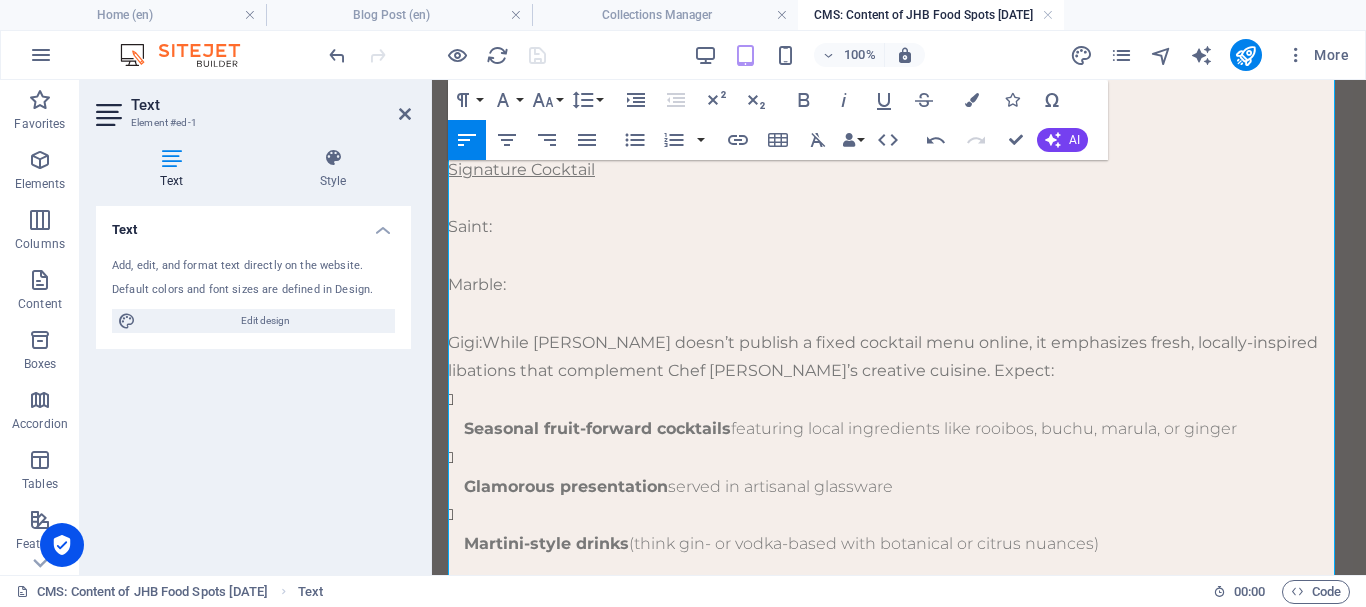 scroll, scrollTop: 1138, scrollLeft: 0, axis: vertical 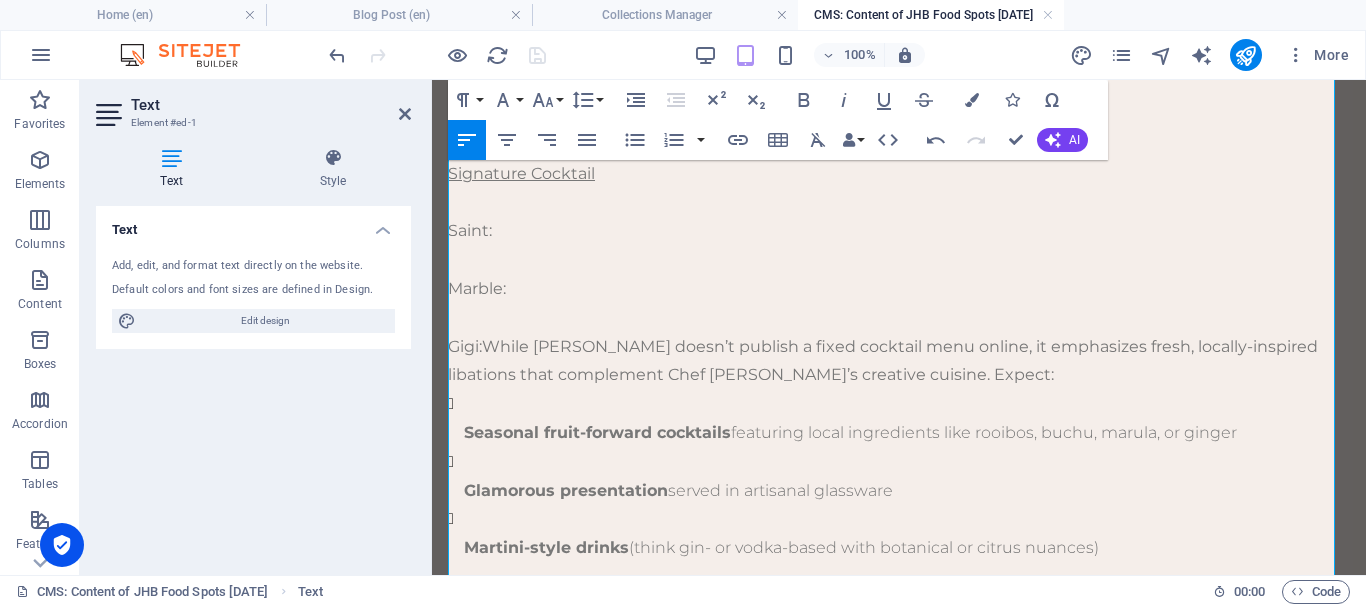 click on "Saint:" at bounding box center (899, 231) 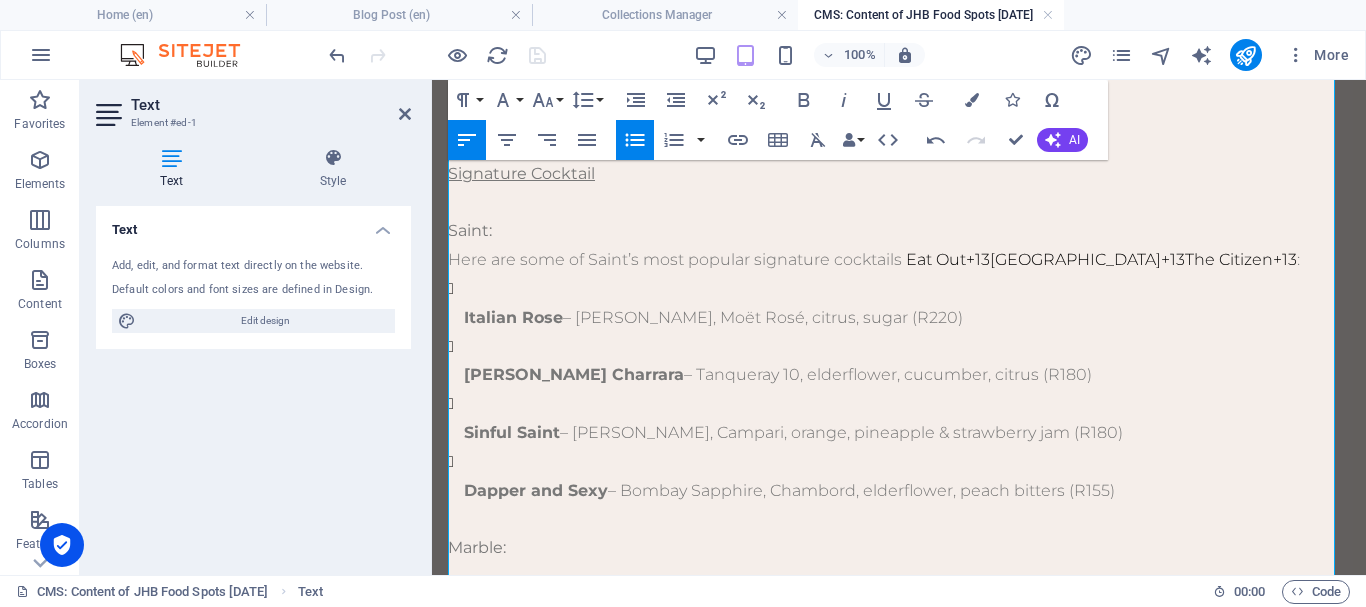 click on "Italian Rose  – Hendricks Gin, Moët Rosé, citrus, sugar (R220)" at bounding box center (907, 304) 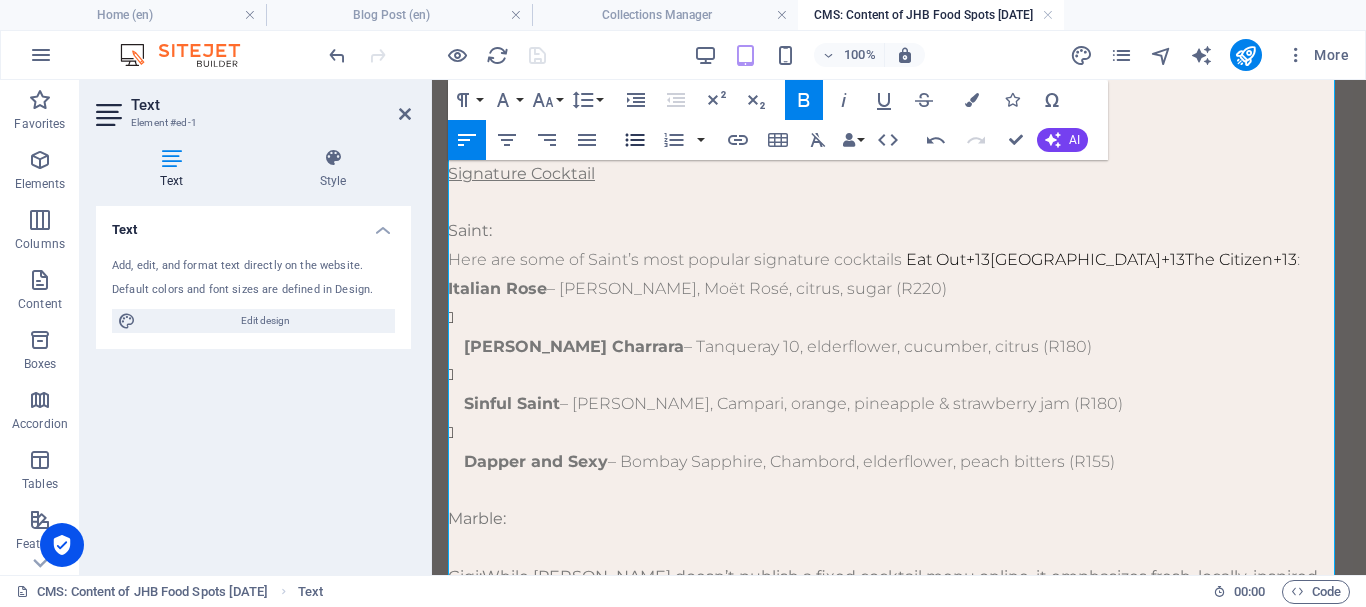 click 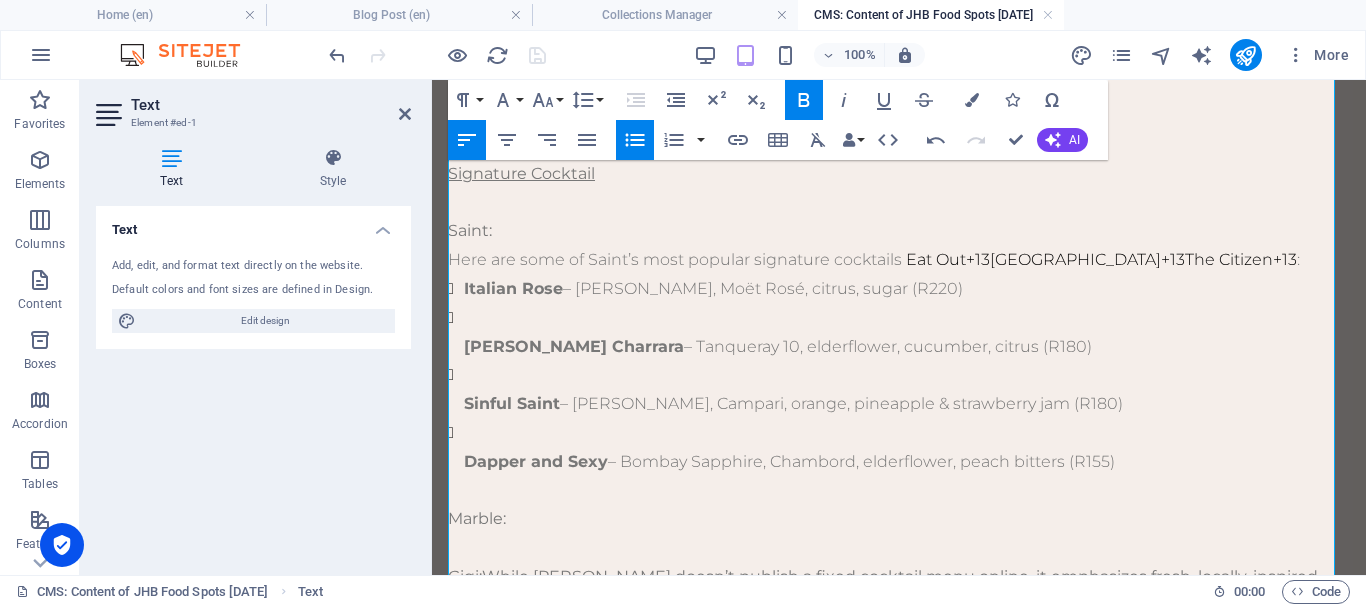 click on "Bianco Charrara" at bounding box center (574, 346) 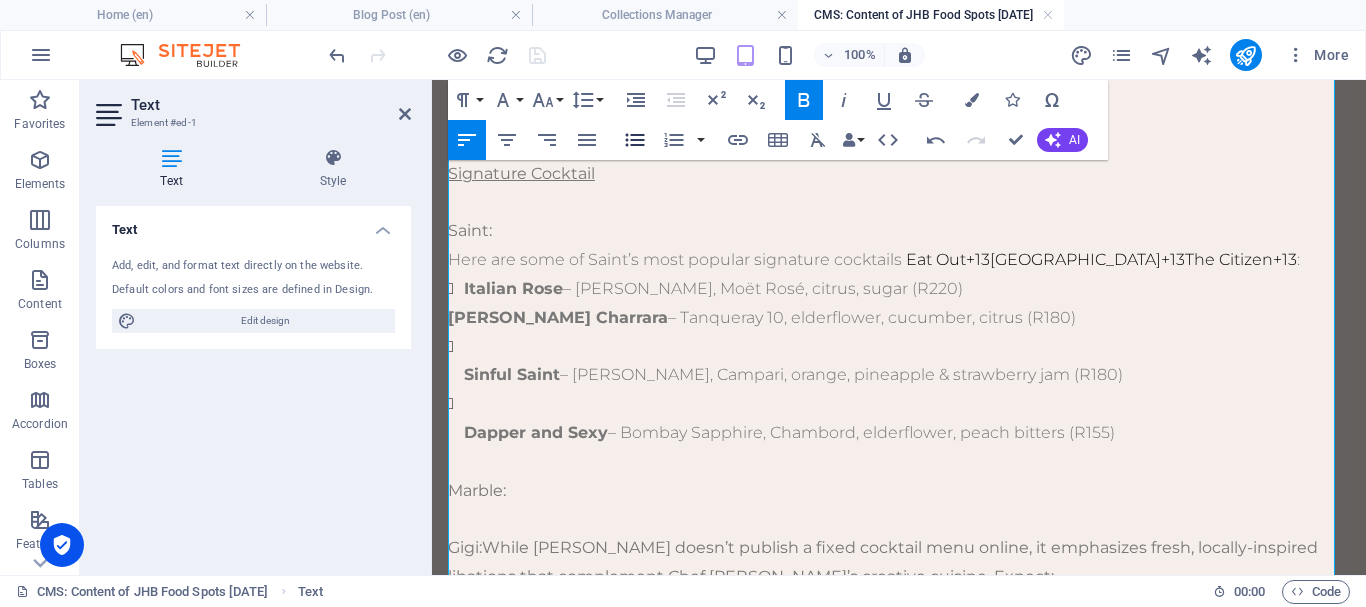 click 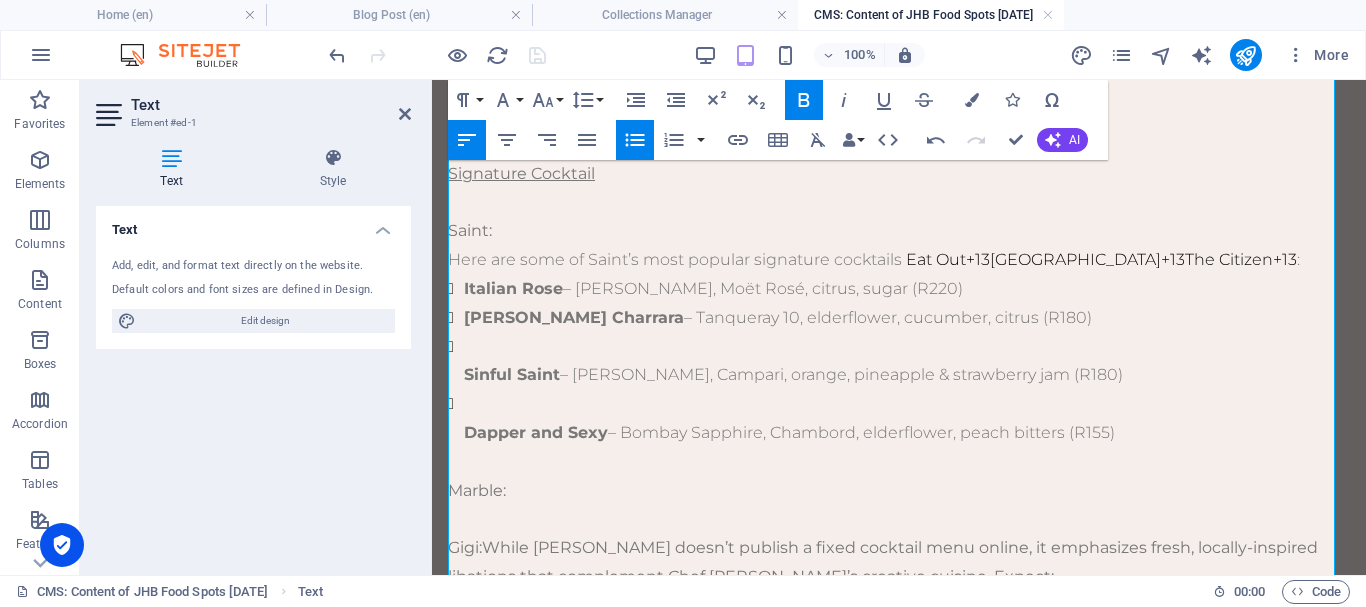 click on "Sinful Saint" at bounding box center [512, 374] 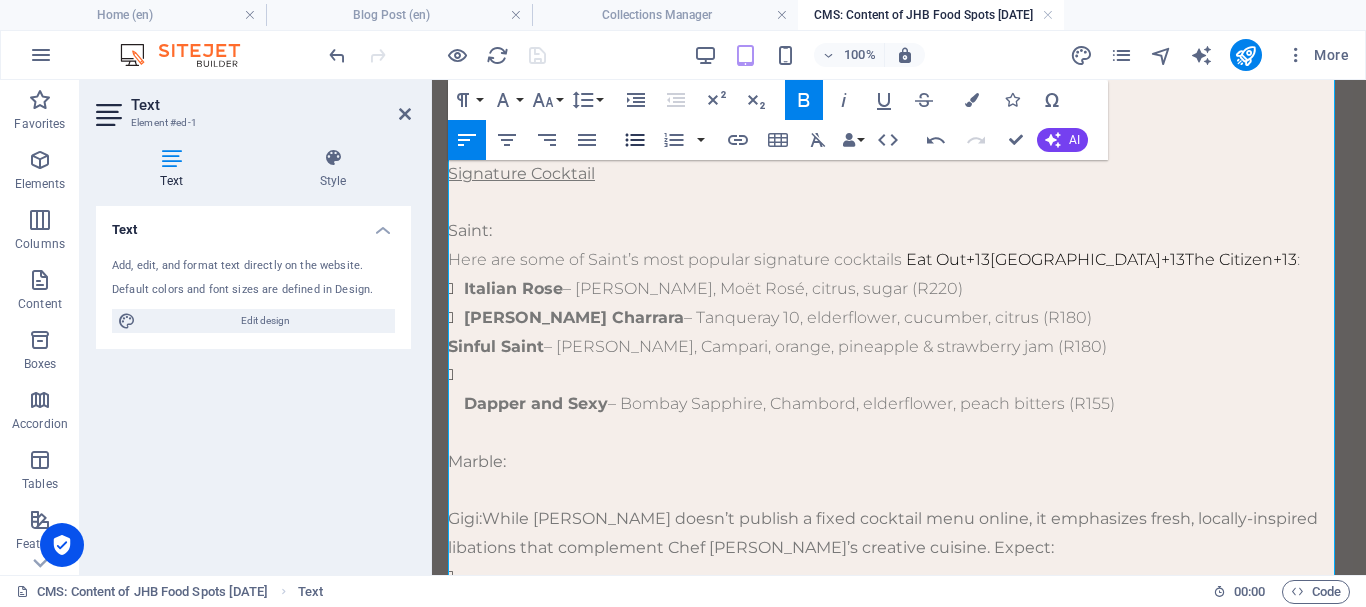 click 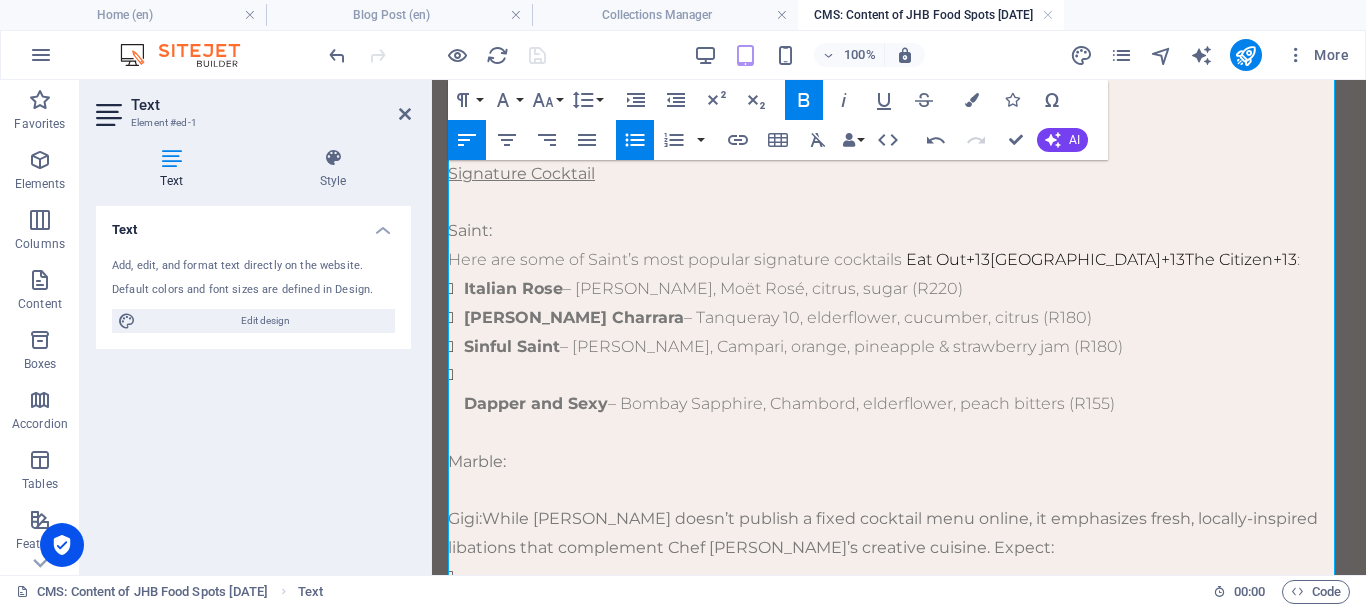click on "Dapper and Sexy" at bounding box center [536, 403] 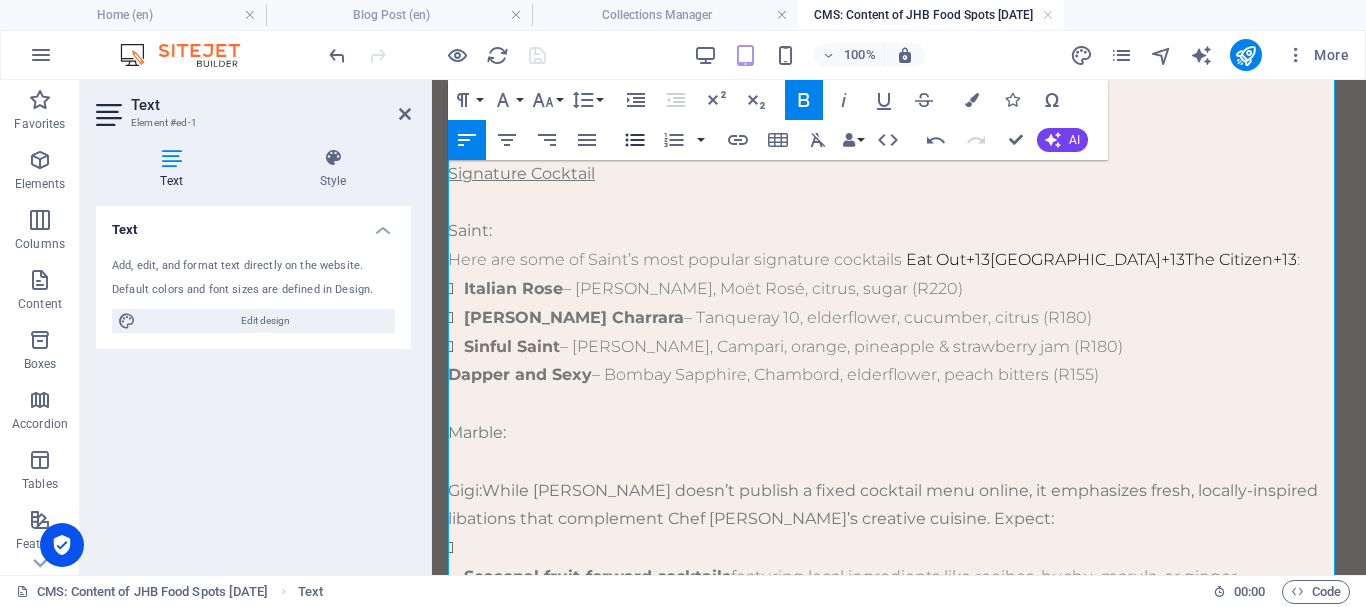 click 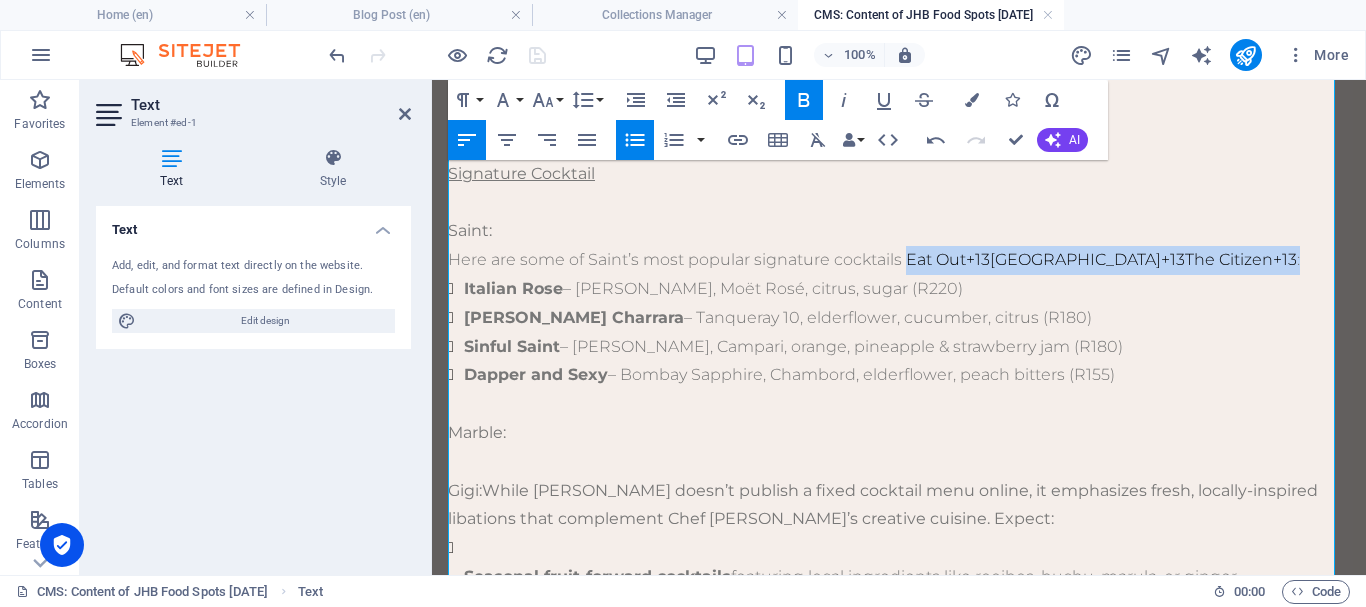 drag, startPoint x: 1263, startPoint y: 349, endPoint x: 904, endPoint y: 352, distance: 359.01254 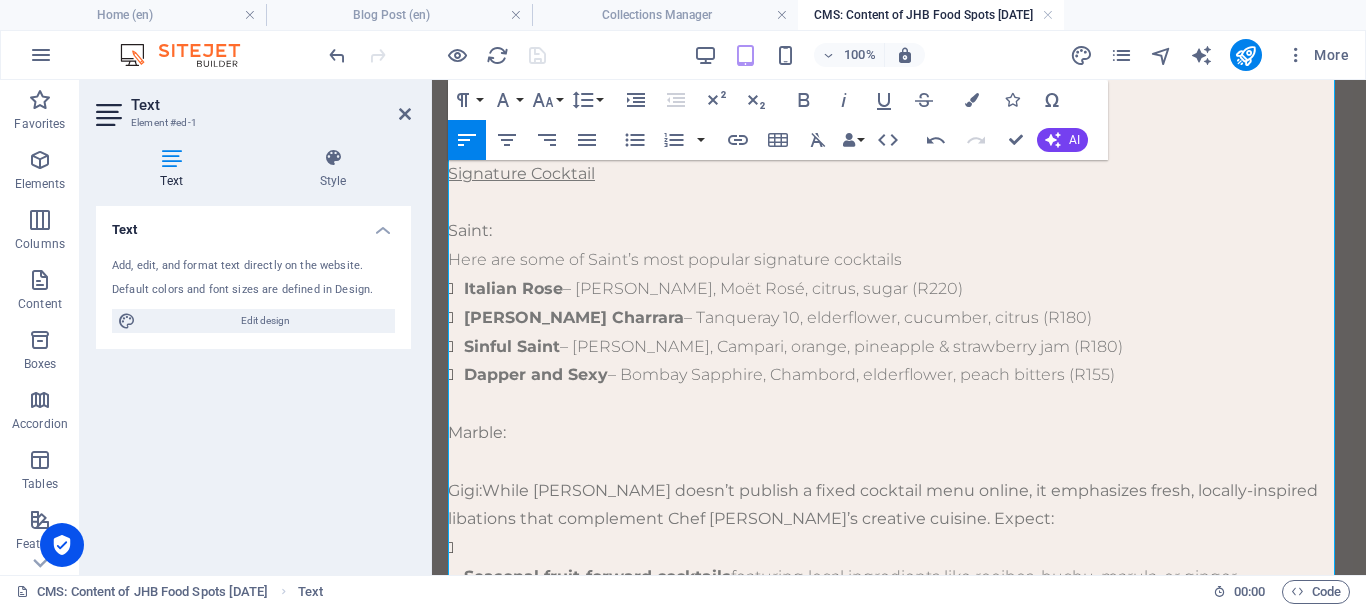 click on "Here are some of Saint’s most popular signature cocktails" at bounding box center (675, 259) 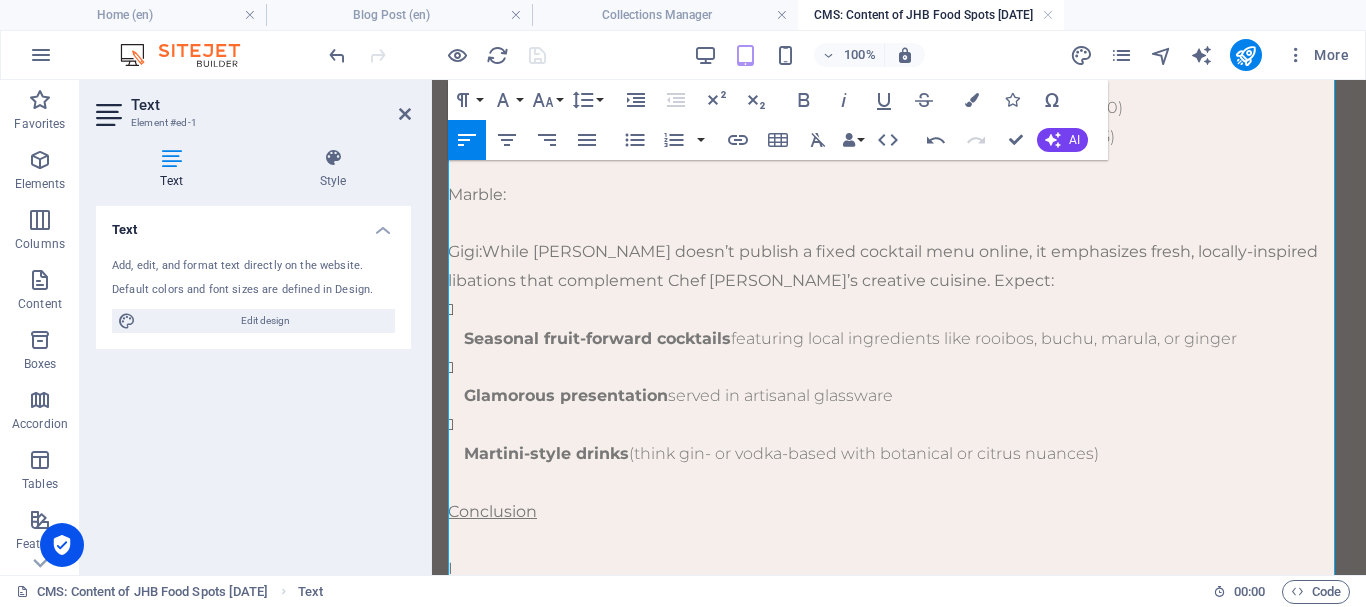 scroll, scrollTop: 1410, scrollLeft: 0, axis: vertical 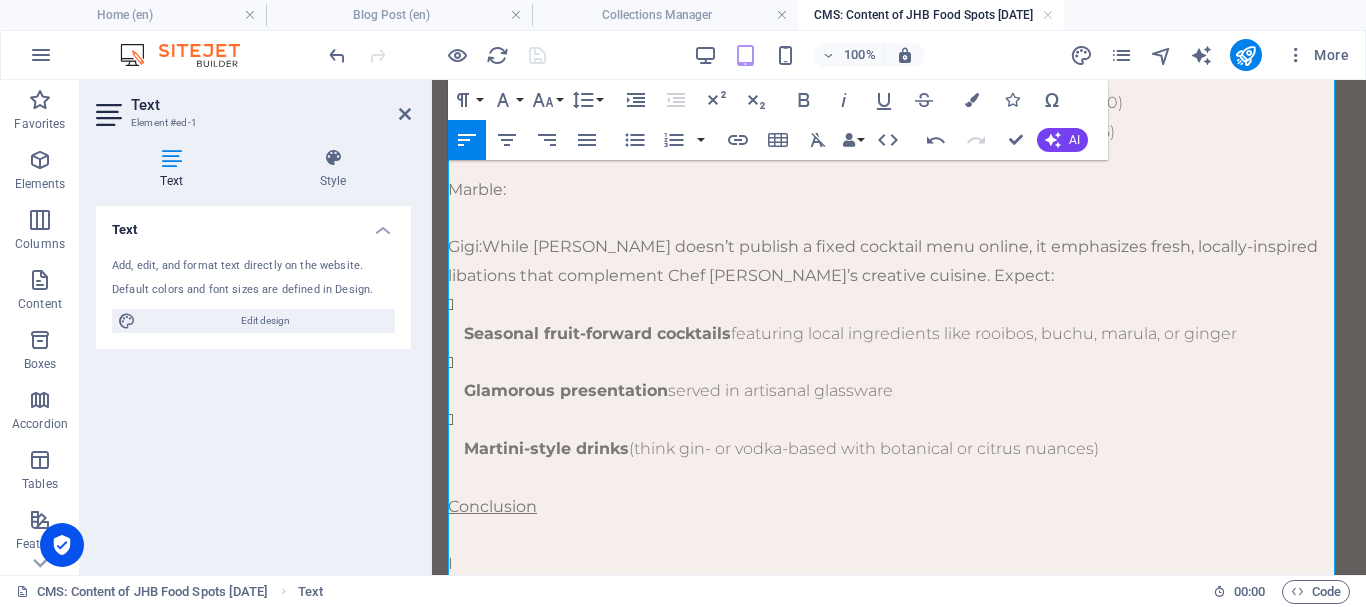 click on "Seasonal fruit-forward cocktails" at bounding box center (597, 333) 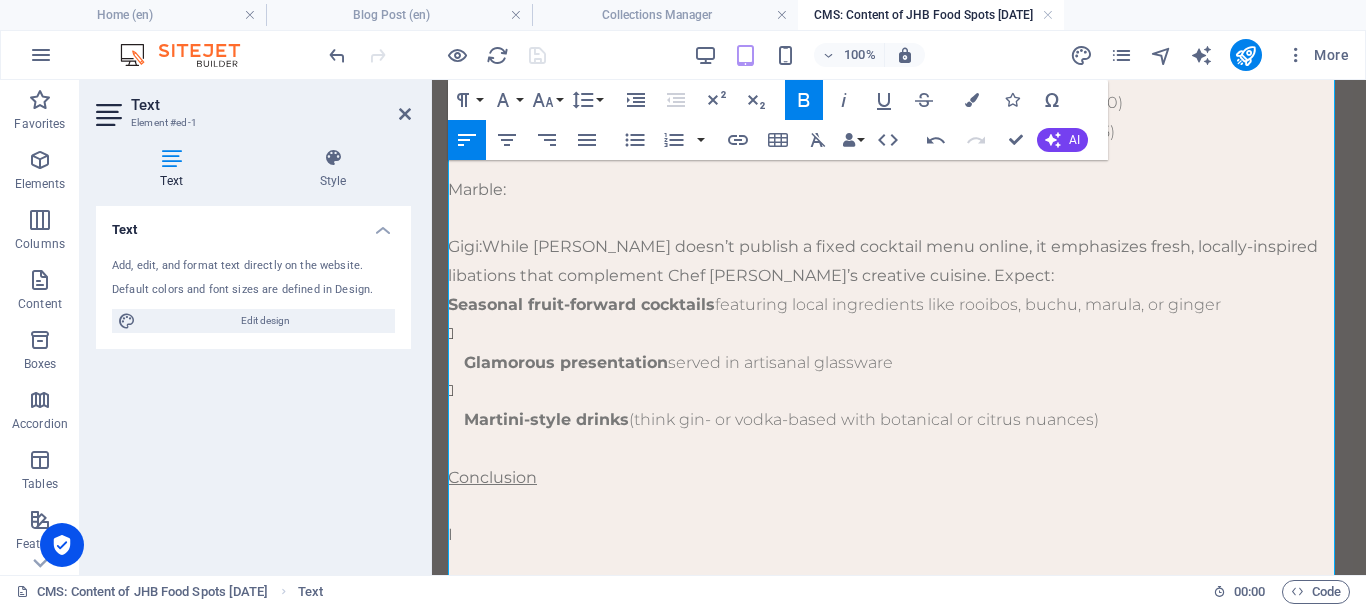 click on "Glamorous presentation" at bounding box center [566, 362] 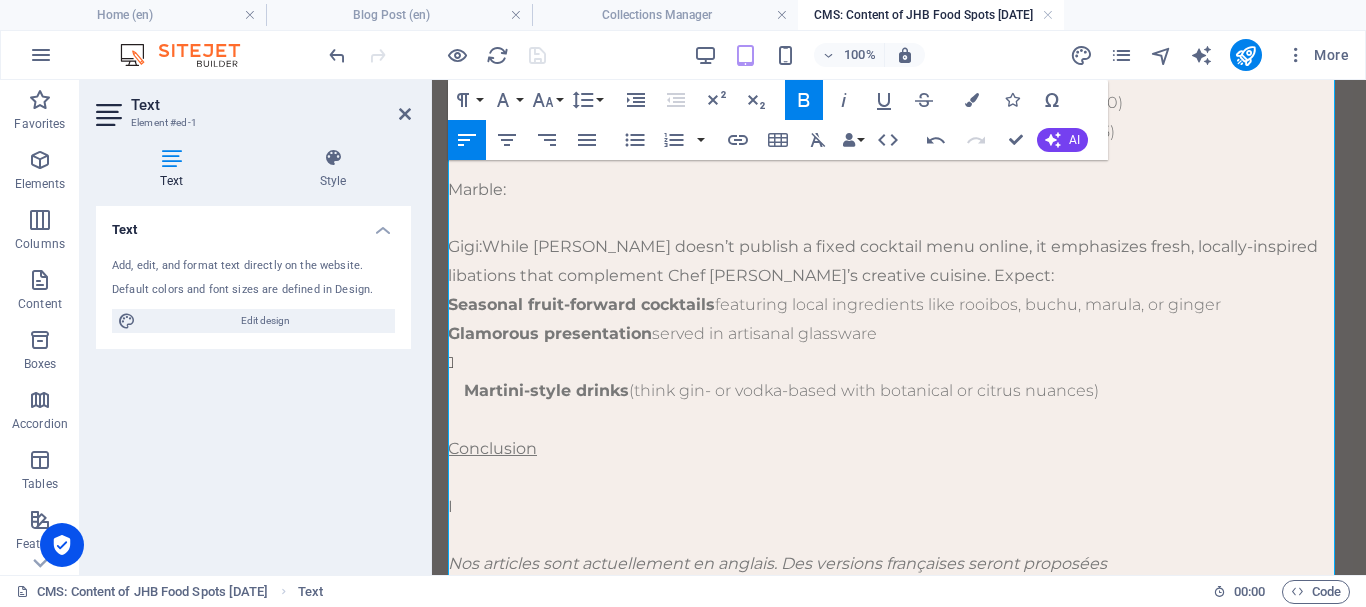 click on "Martini-style drinks" at bounding box center [546, 390] 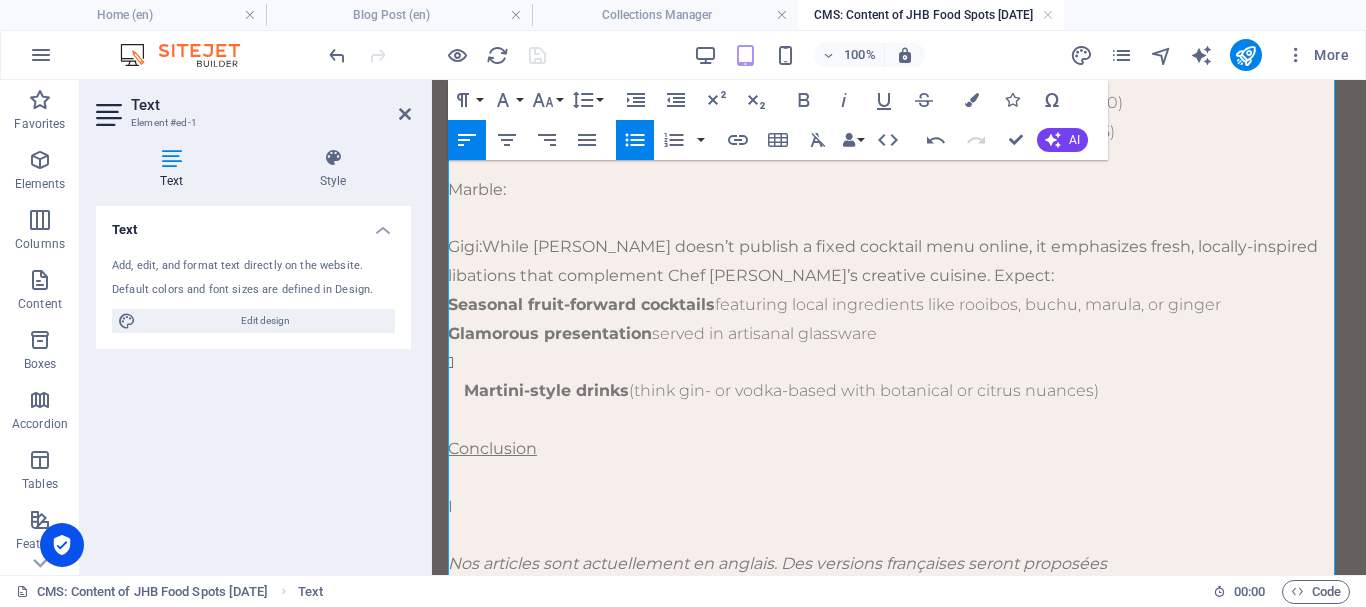 click on "Martini-style drinks" at bounding box center [546, 390] 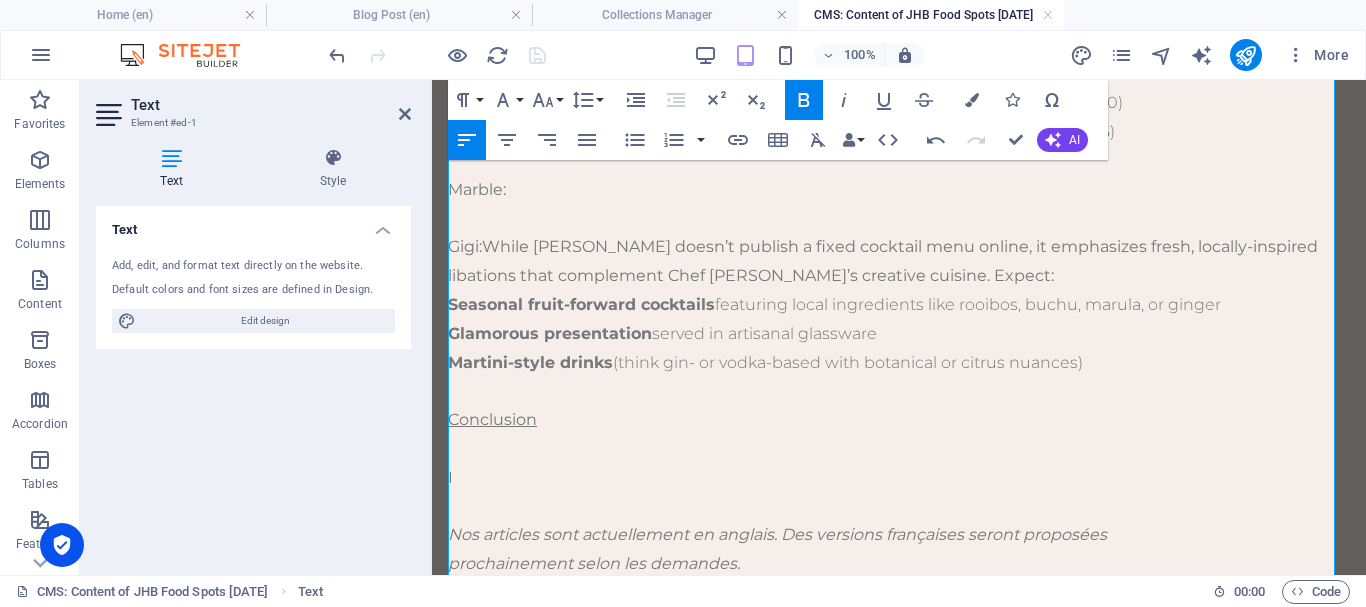click on "Seasonal fruit-forward cocktails" at bounding box center (581, 304) 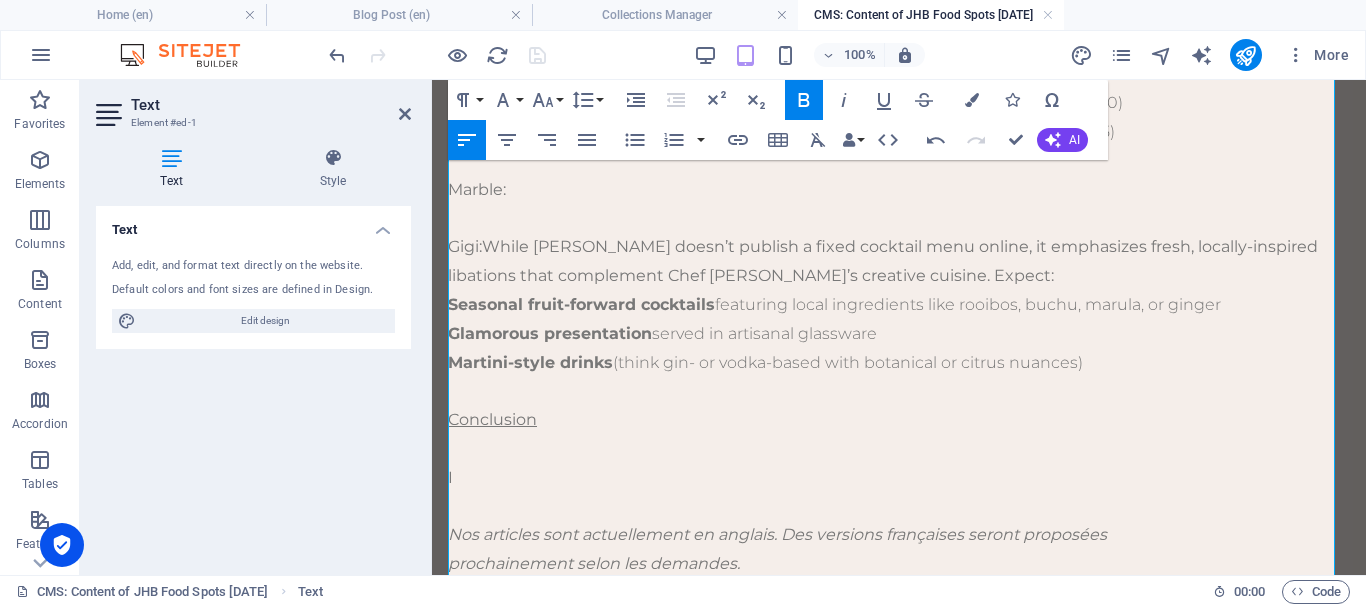 click on "Seasonal fruit-forward cocktails" at bounding box center (581, 304) 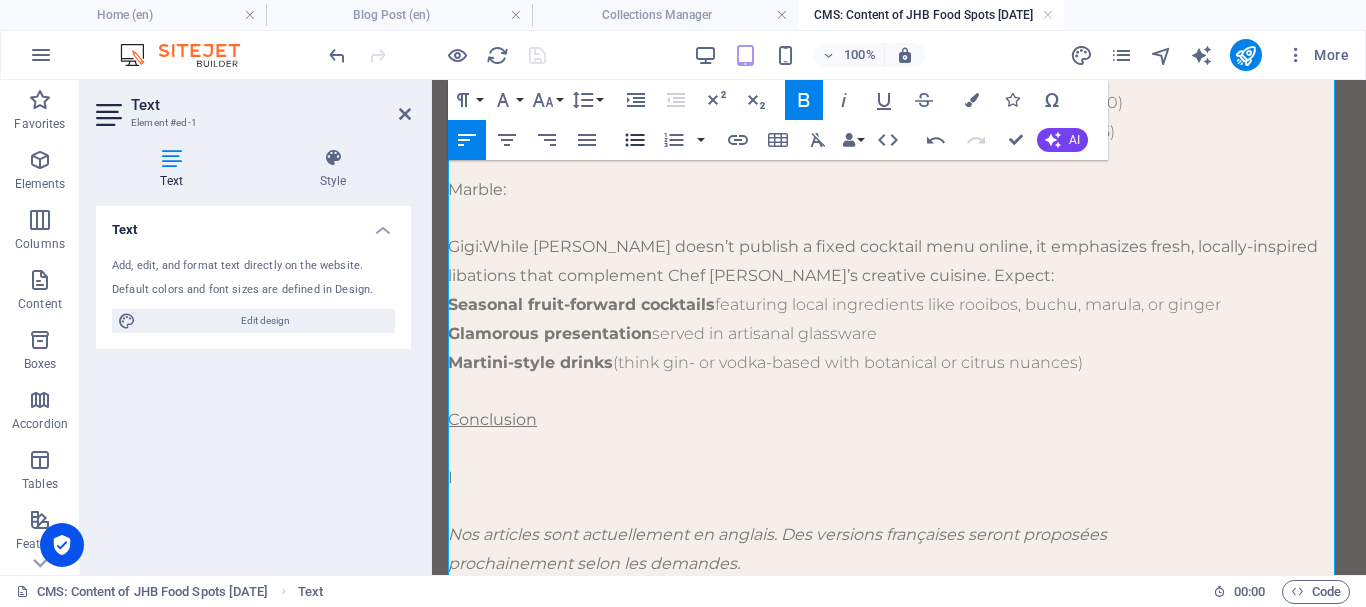 click 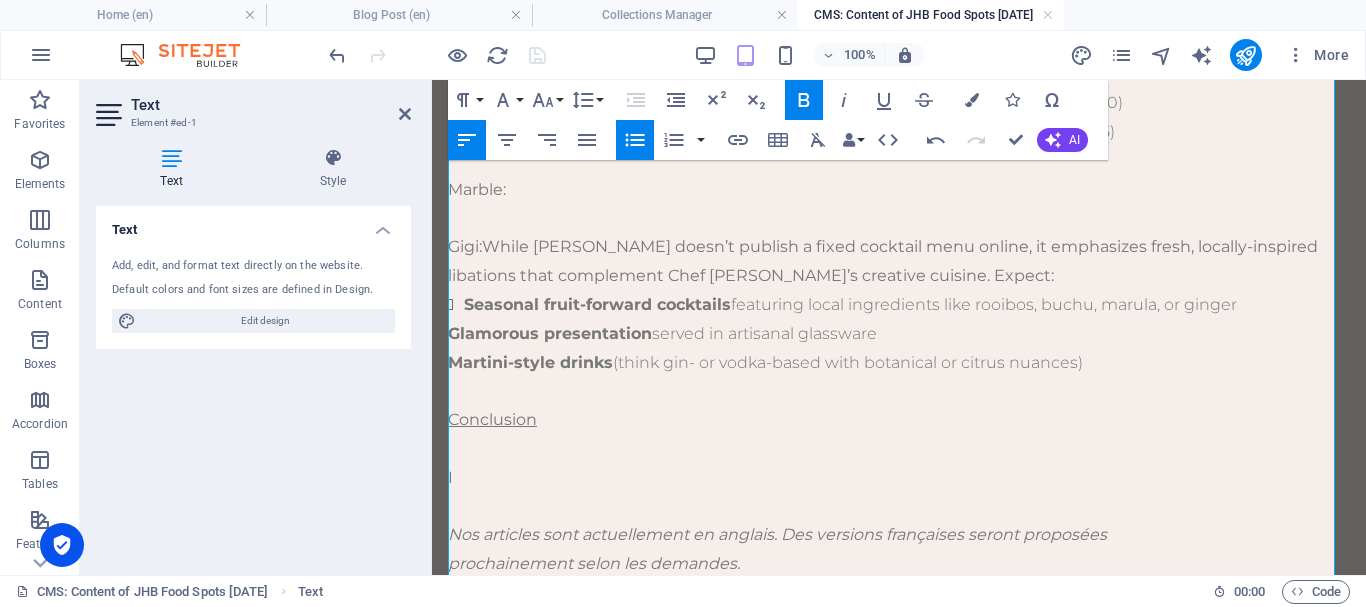 click on "Glamorous presentation" at bounding box center [550, 333] 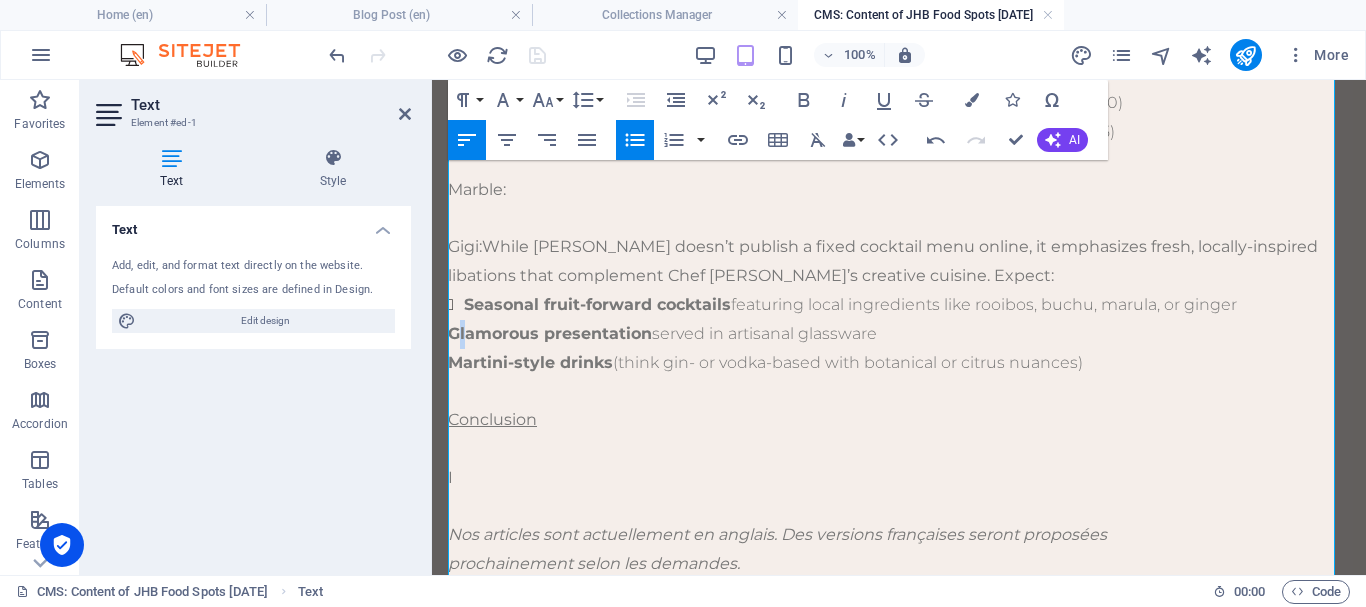 click on "Glamorous presentation" at bounding box center [550, 333] 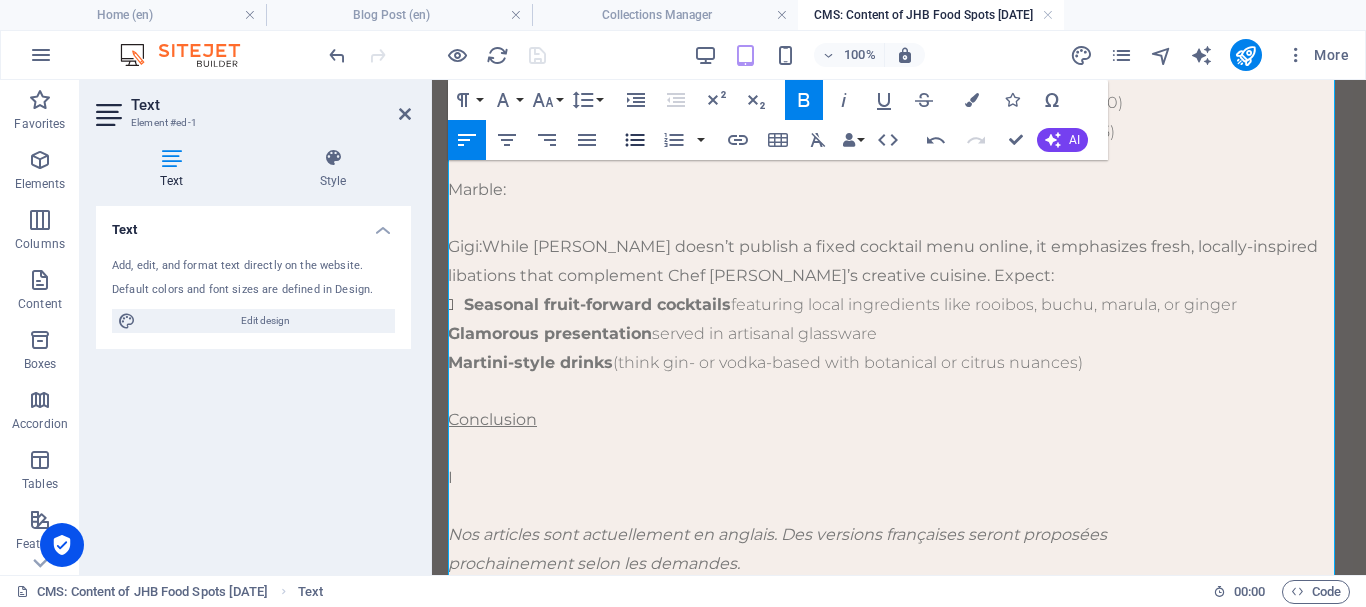 click 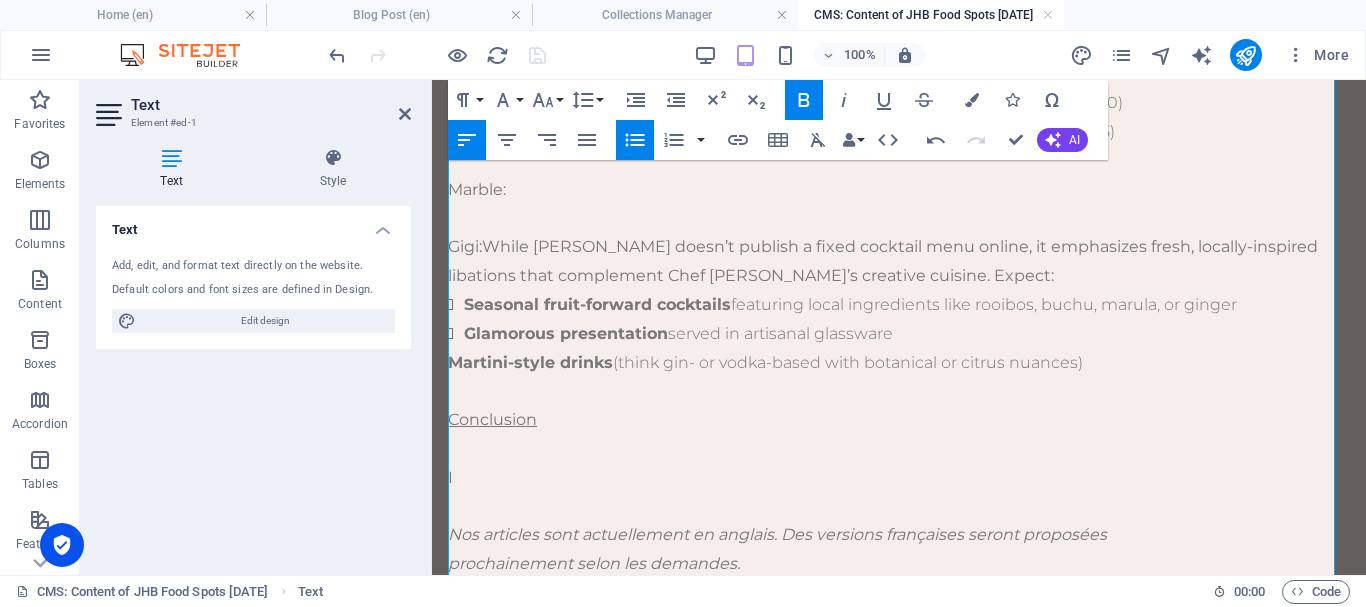 click on "Martini-style drinks" at bounding box center (530, 362) 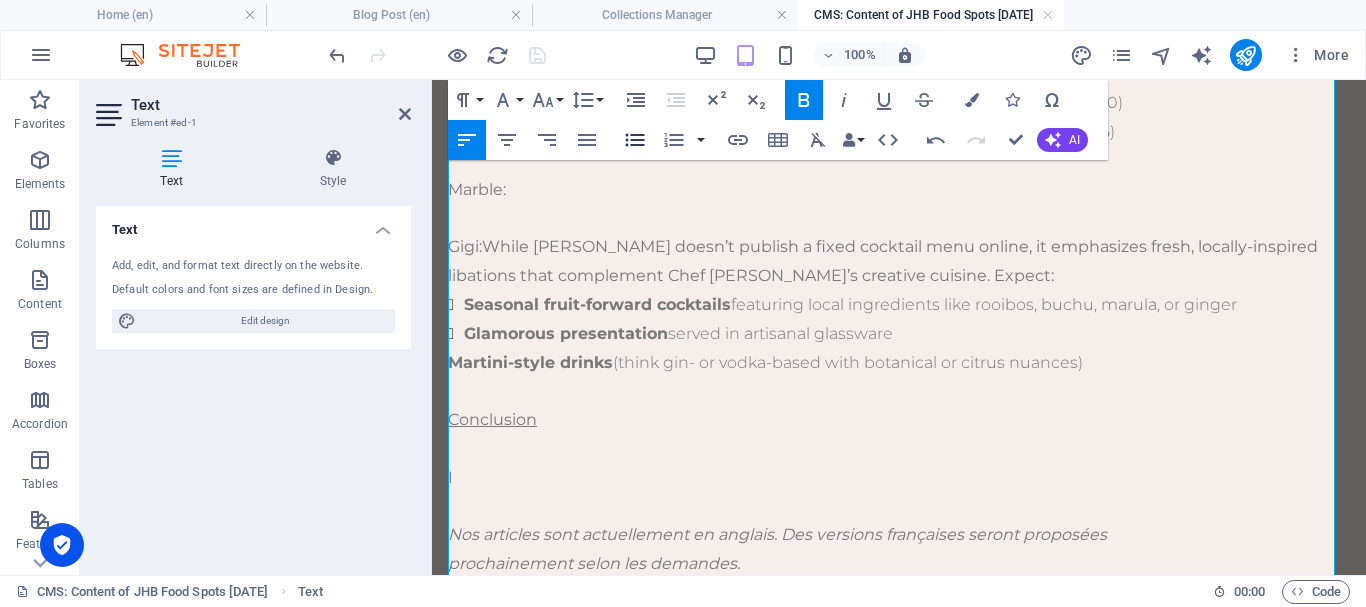 click 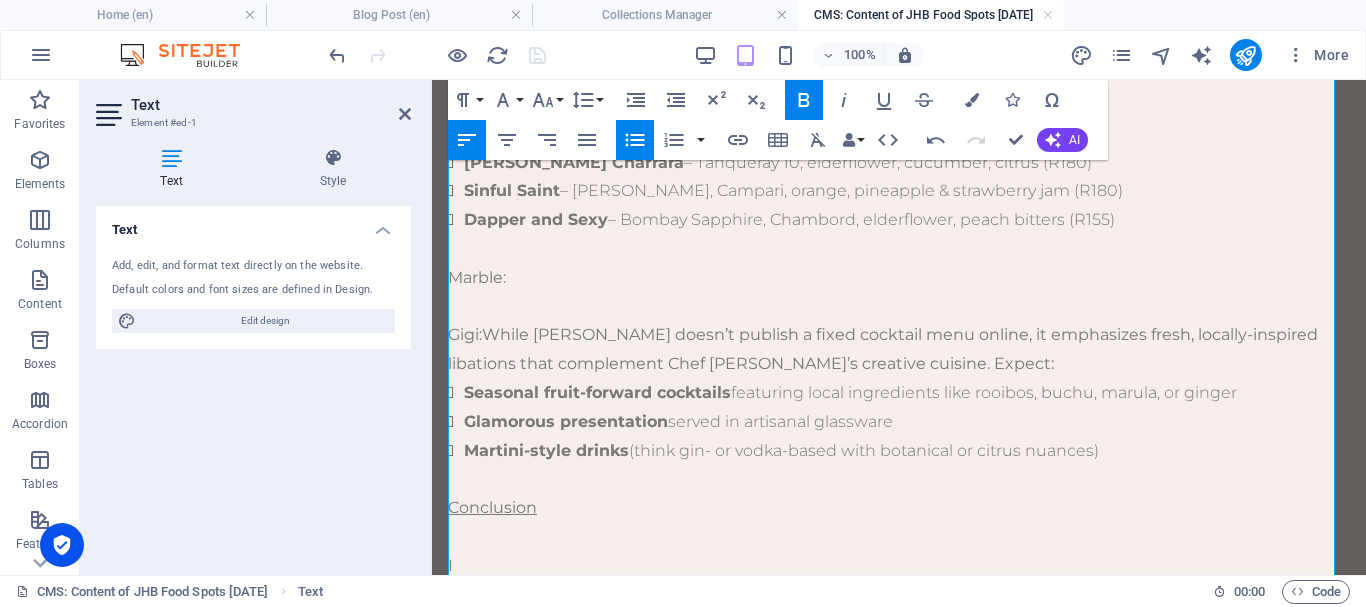 scroll, scrollTop: 1326, scrollLeft: 0, axis: vertical 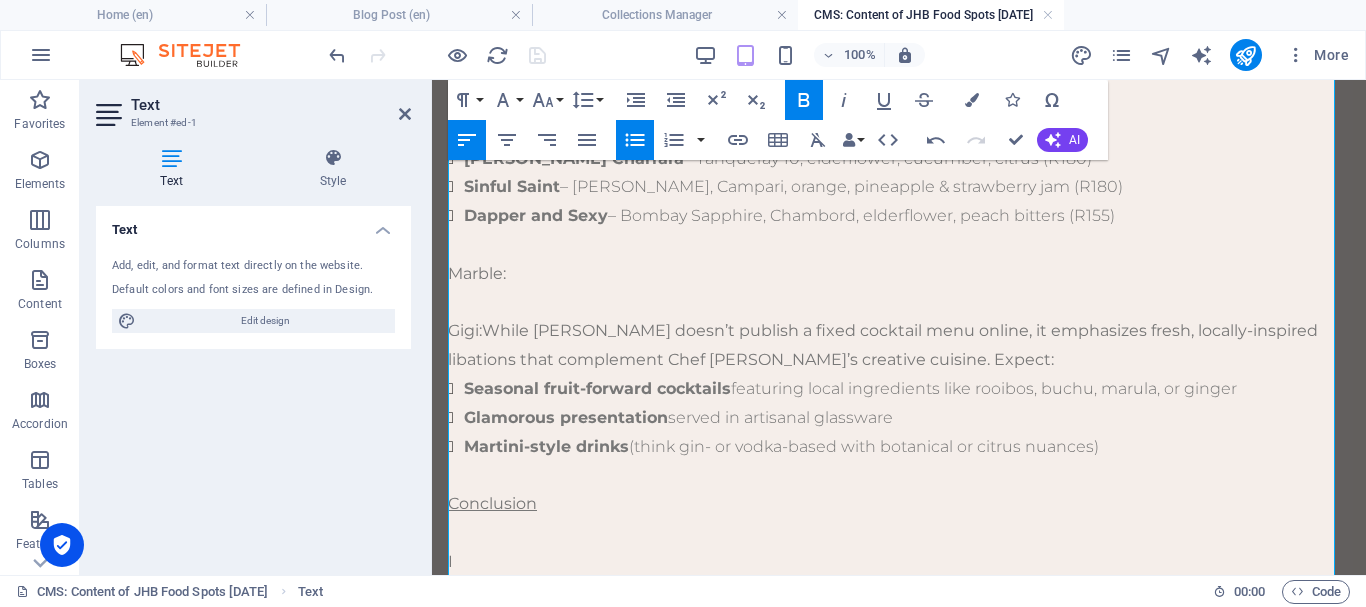 click on "While Gigi doesn’t publish a fixed cocktail menu online, it emphasizes fresh, locally-inspired libations that complement Chef Moses Moloi’s creative cuisine. Expect:" at bounding box center [883, 345] 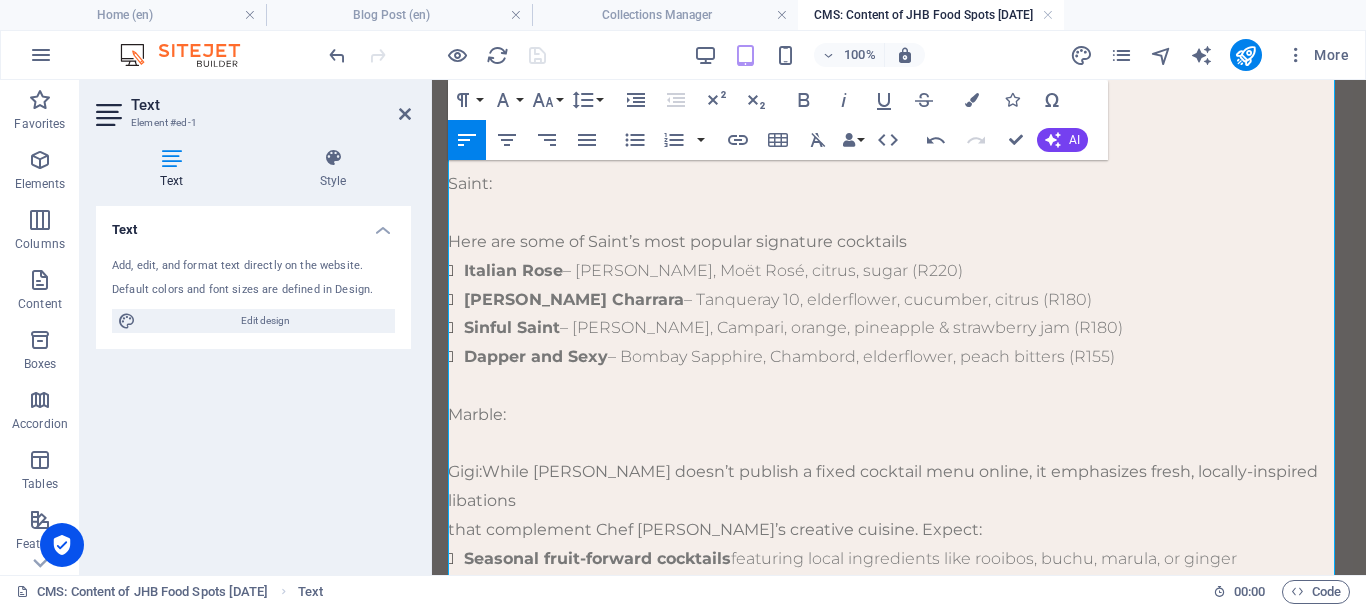 scroll, scrollTop: 1162, scrollLeft: 0, axis: vertical 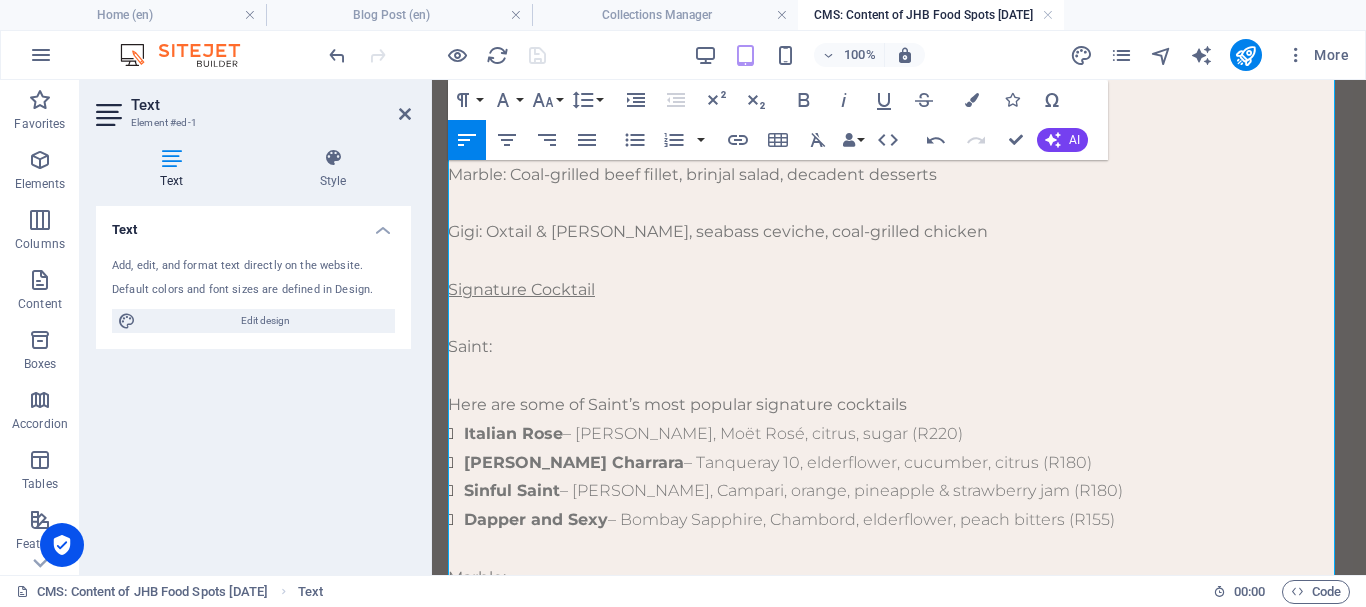 click on "Saint:" at bounding box center (899, 347) 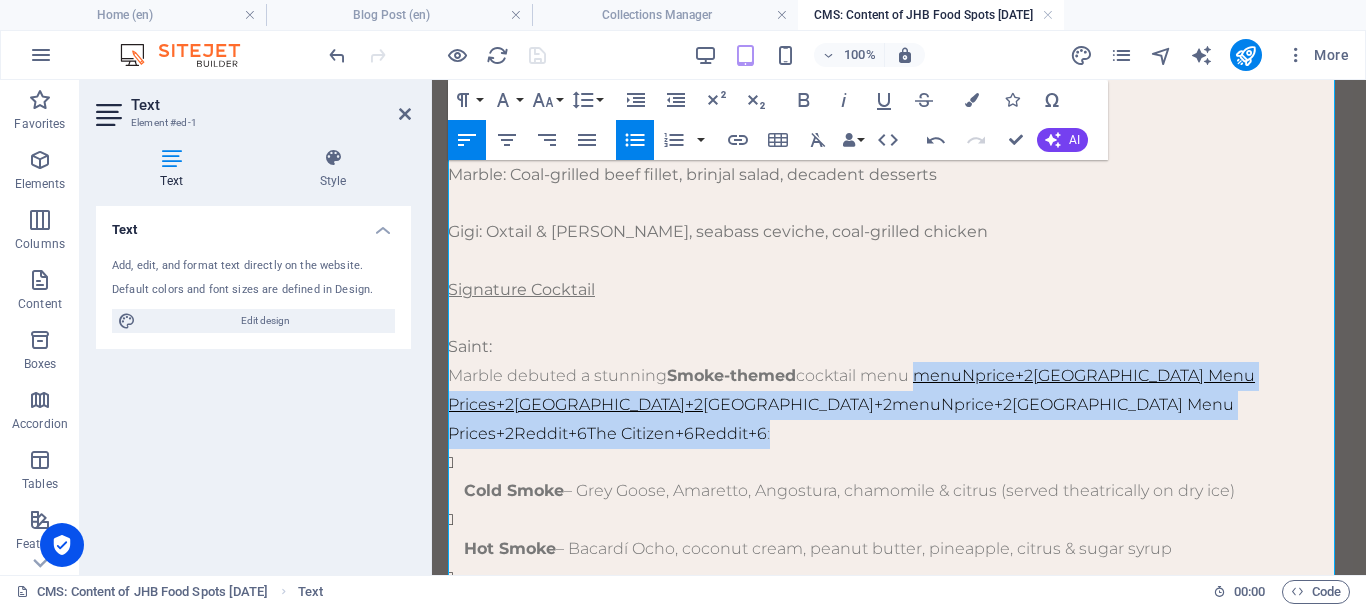 drag, startPoint x: 1301, startPoint y: 496, endPoint x: 920, endPoint y: 467, distance: 382.10208 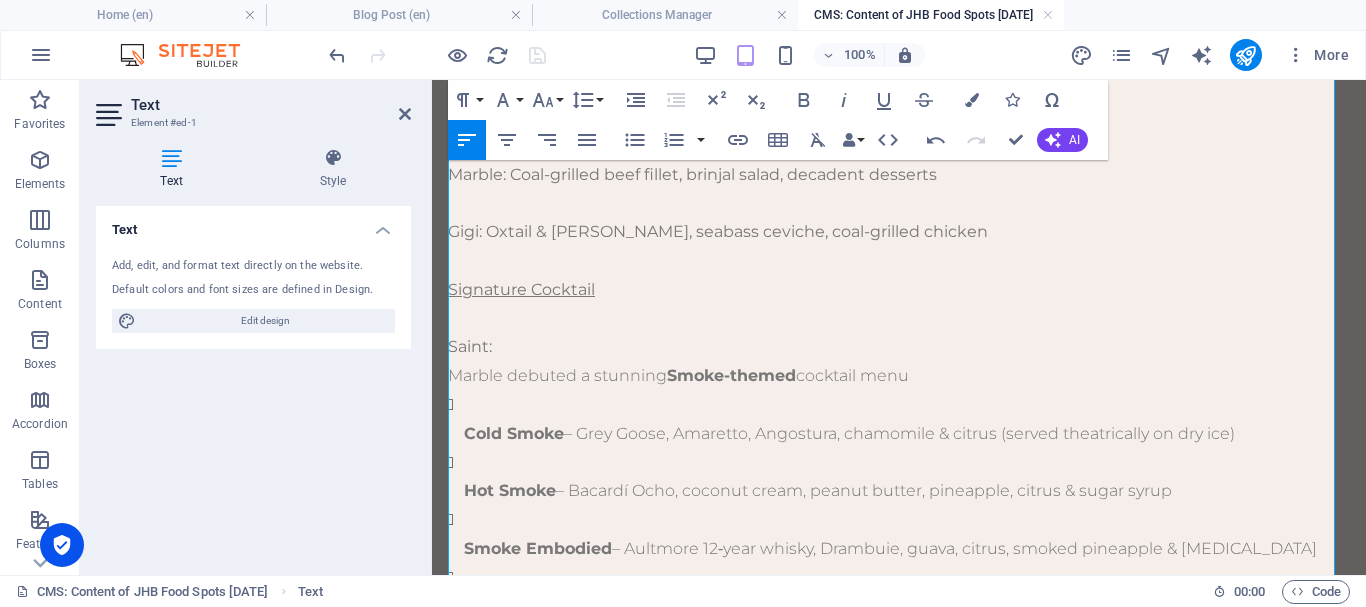 click on "Cold Smoke" at bounding box center [514, 433] 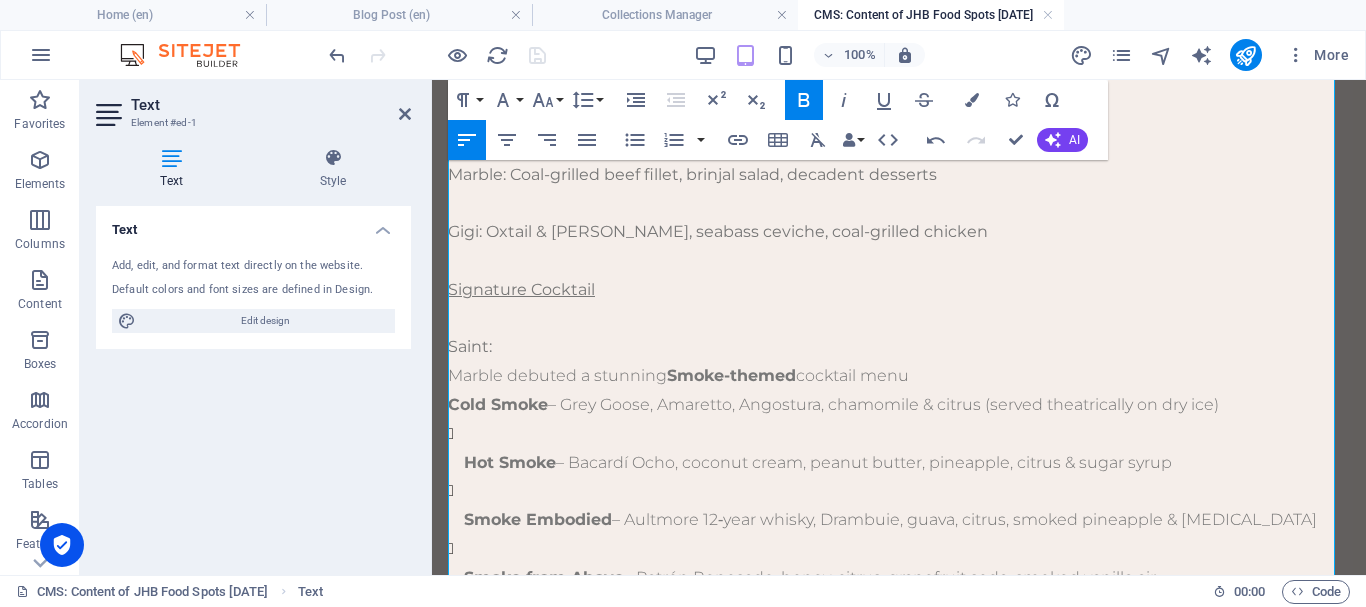 click on "Hot Smoke" at bounding box center (510, 462) 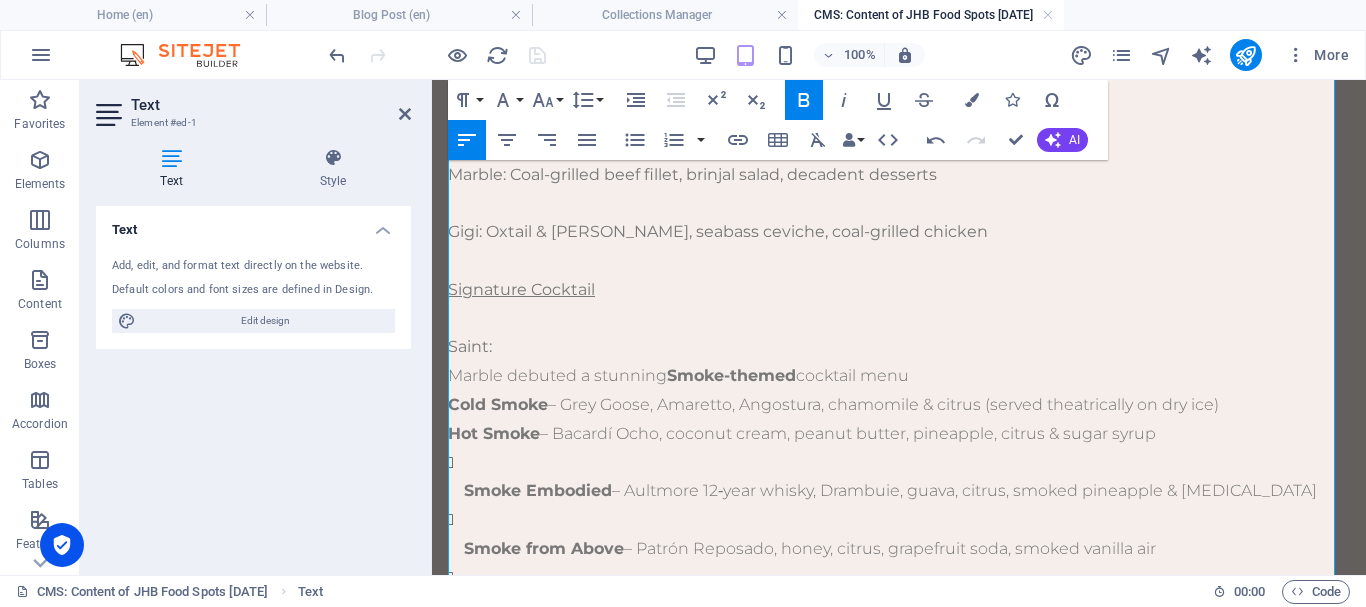 click on "Smoke Embodied  – Aultmore 12‑year whisky, Drambuie, guava, citrus, smoked pineapple & activated charcoal" at bounding box center (907, 478) 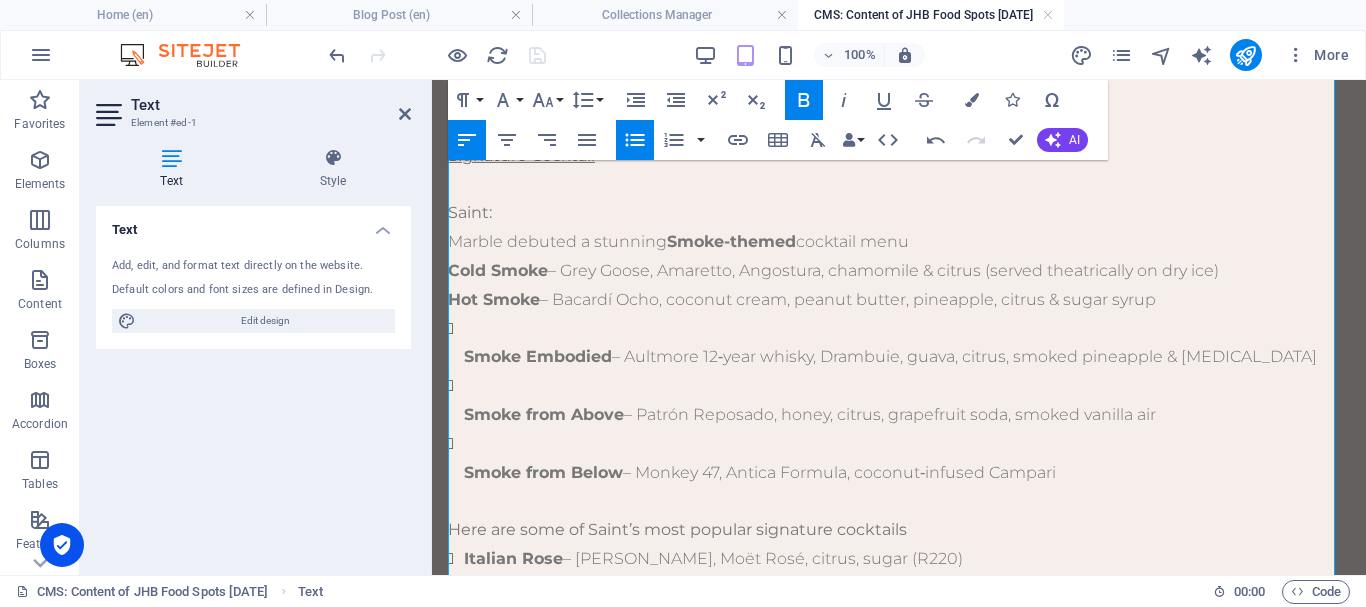 scroll, scrollTop: 1184, scrollLeft: 0, axis: vertical 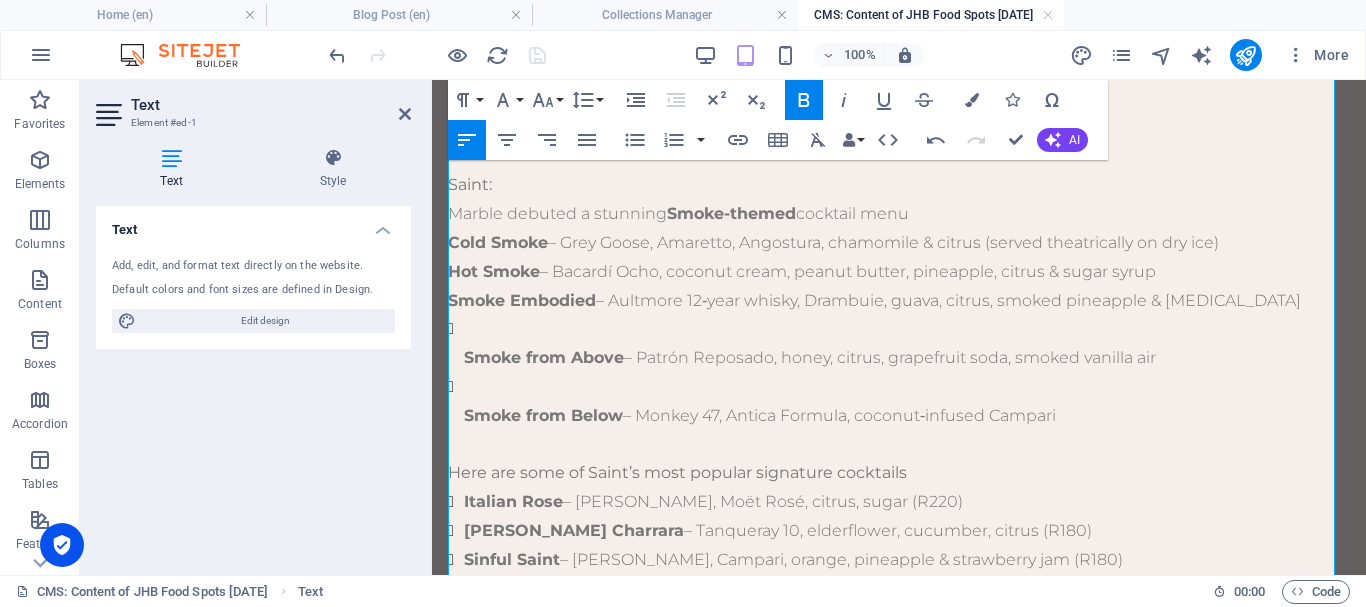 click on "Smoke from Above" at bounding box center [544, 357] 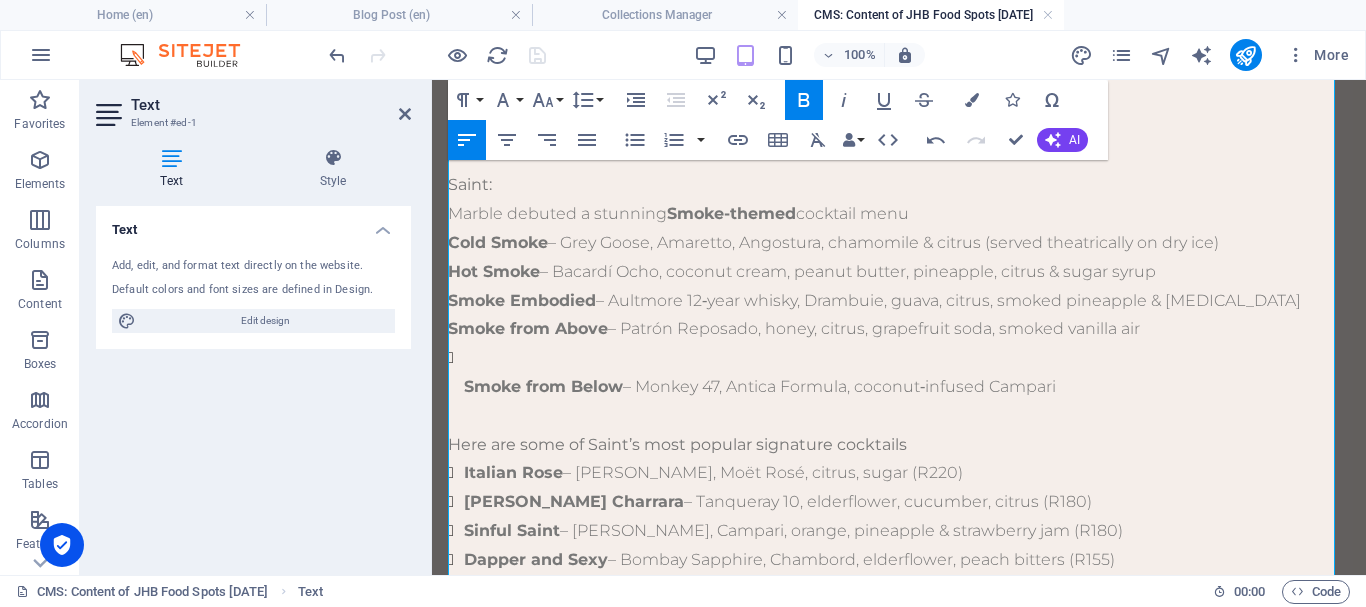 click on "Smoke from Below" at bounding box center [543, 386] 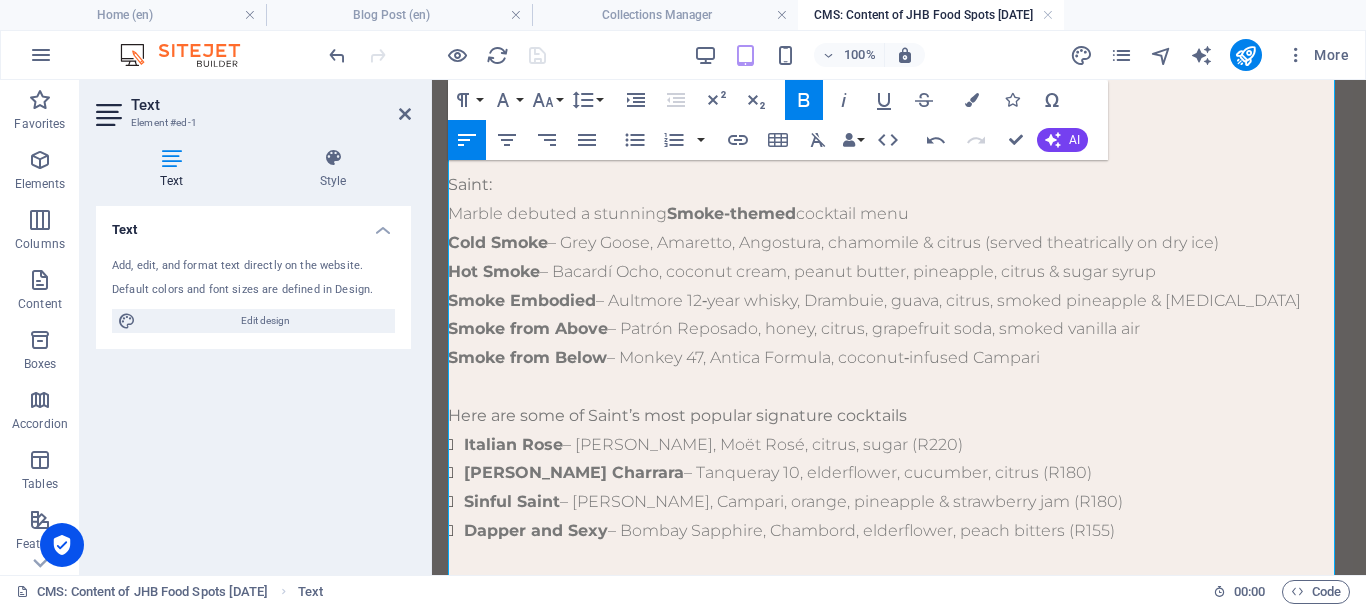 click on "Smoke from Below  – Monkey 47, Antica Formula, coconut‑infused Campari" at bounding box center [899, 358] 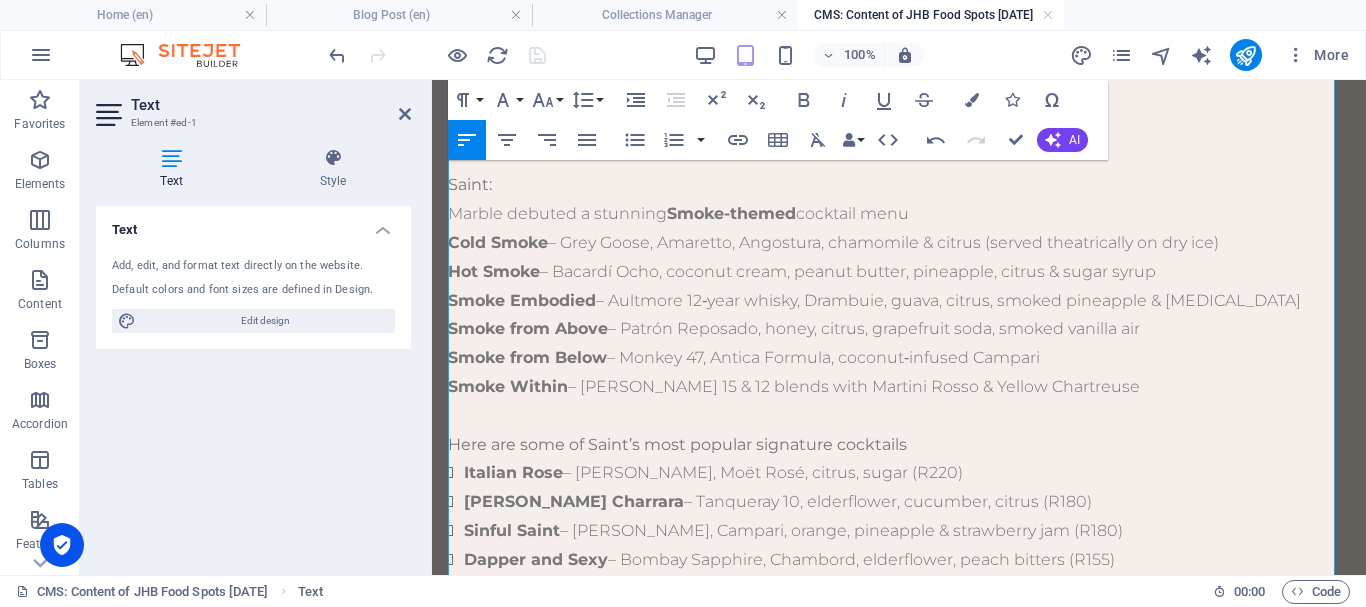 click on "Cold Smoke" at bounding box center (498, 242) 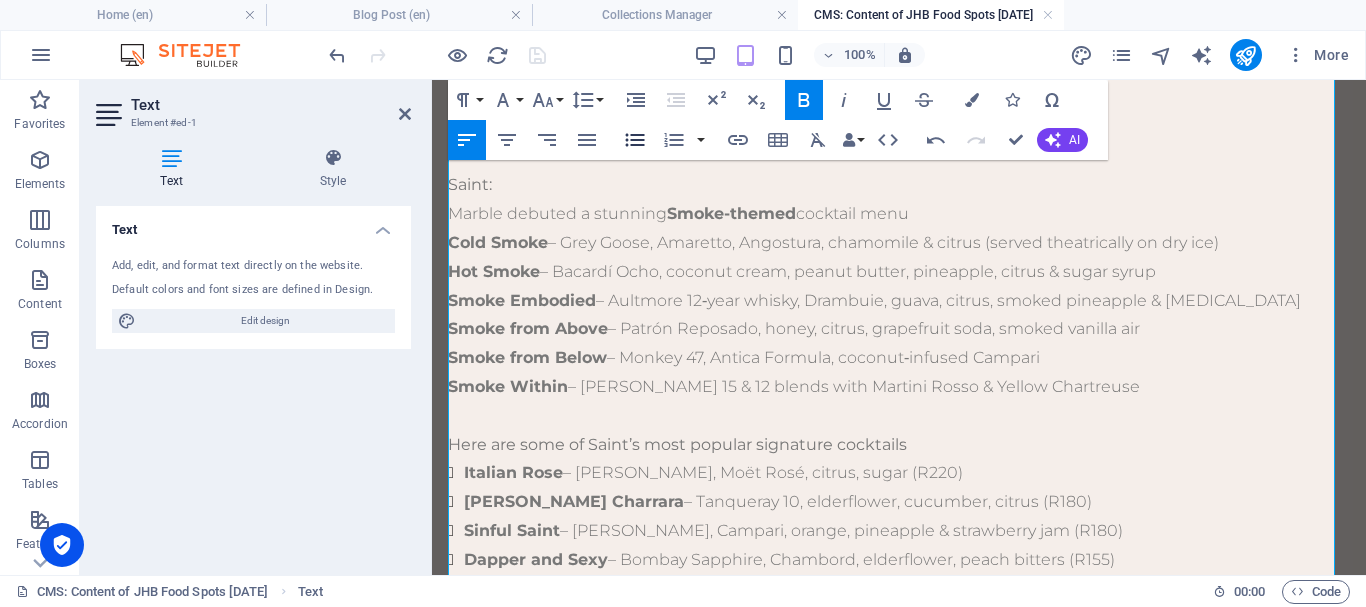 click 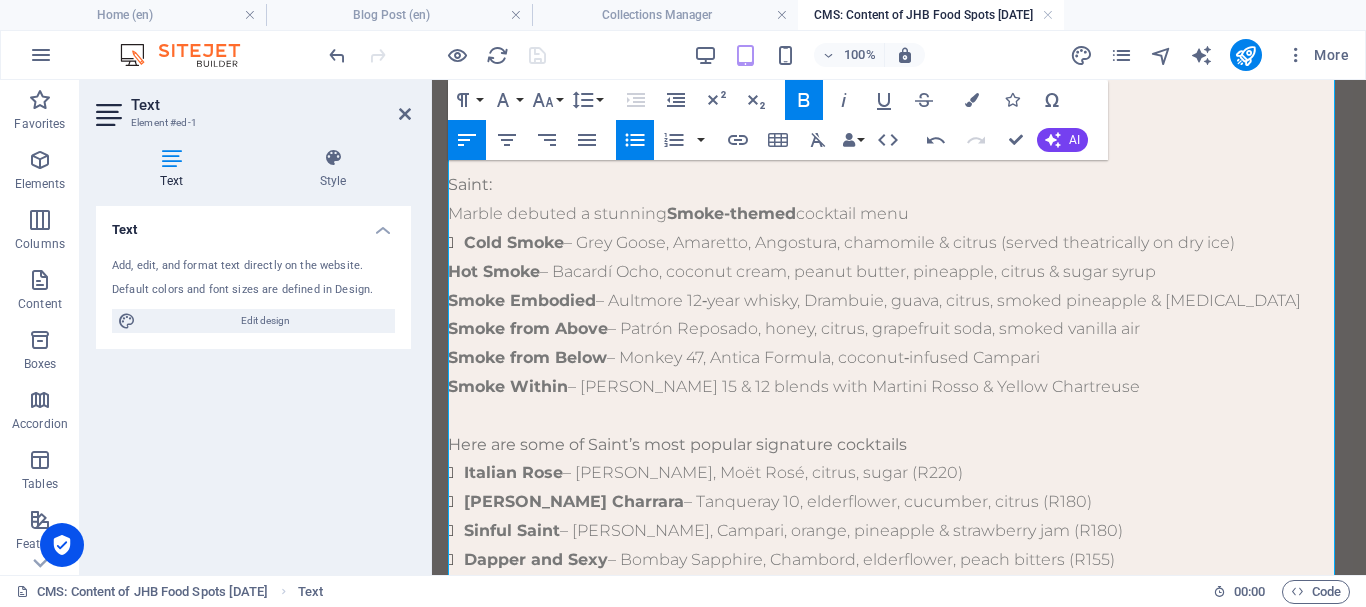 click on "Hot Smoke" at bounding box center (494, 271) 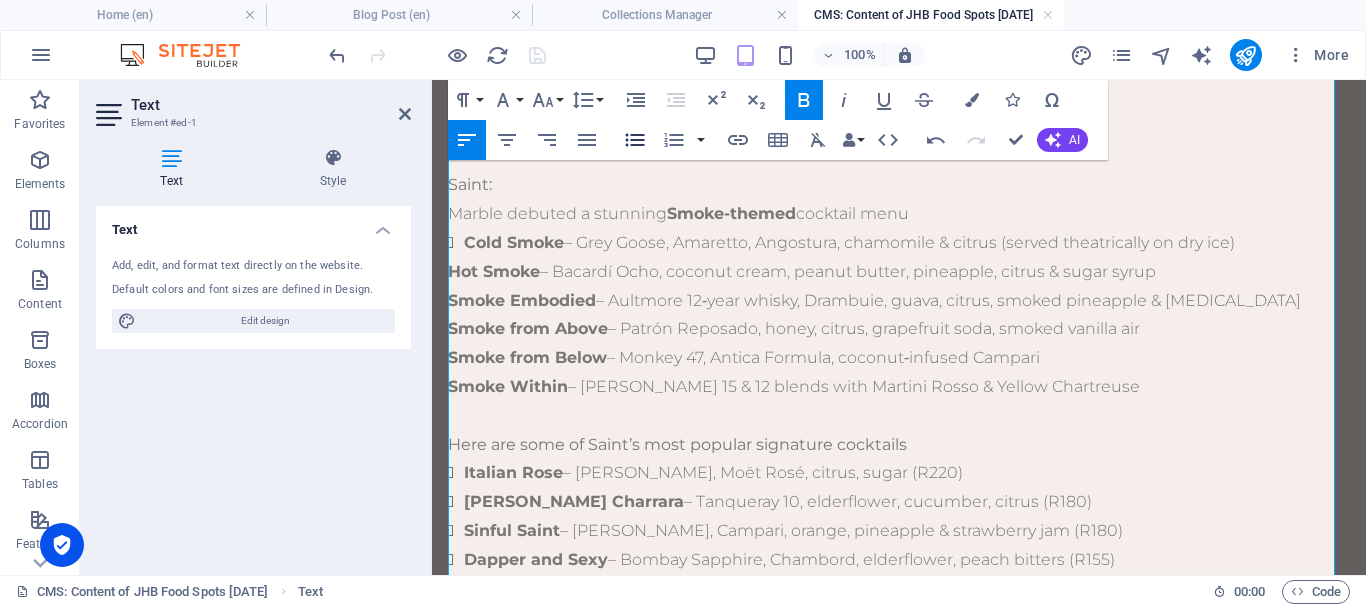 click 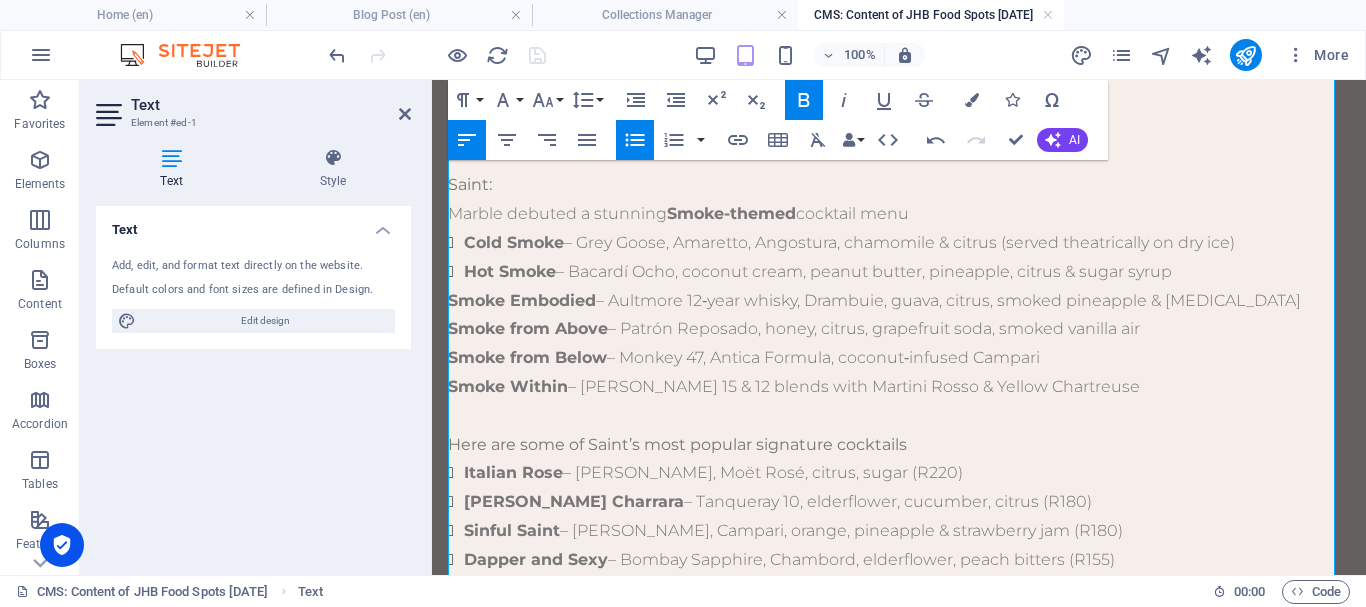 click on "Smoke Embodied" at bounding box center (522, 300) 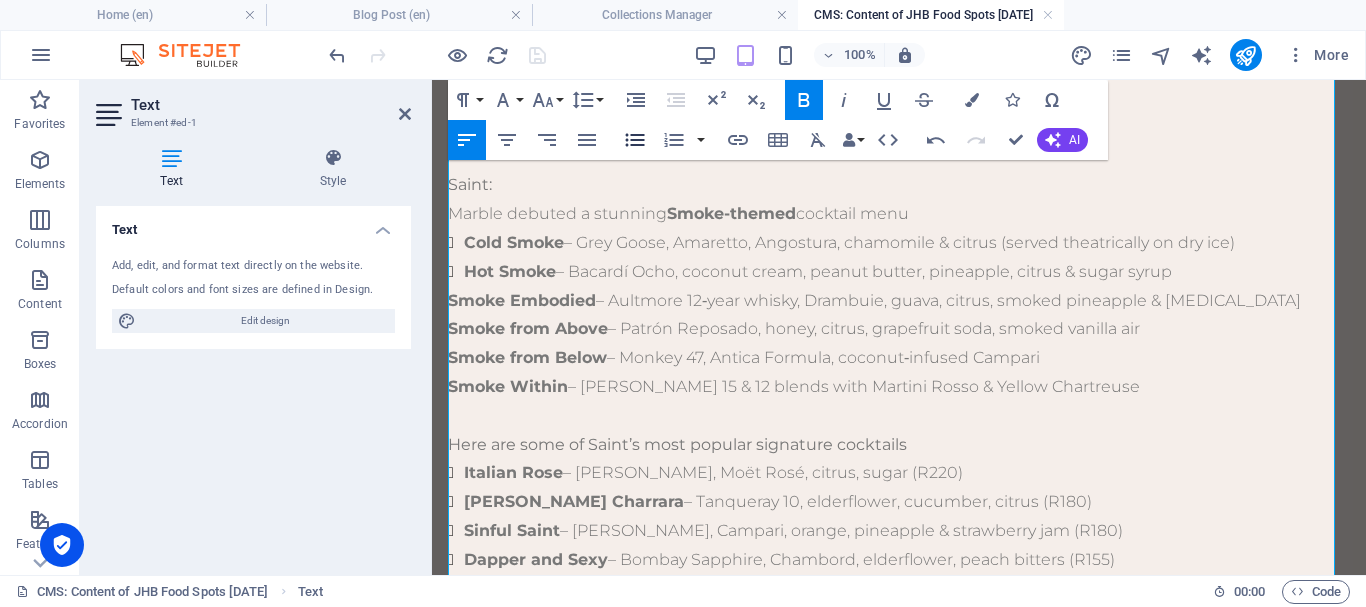 click 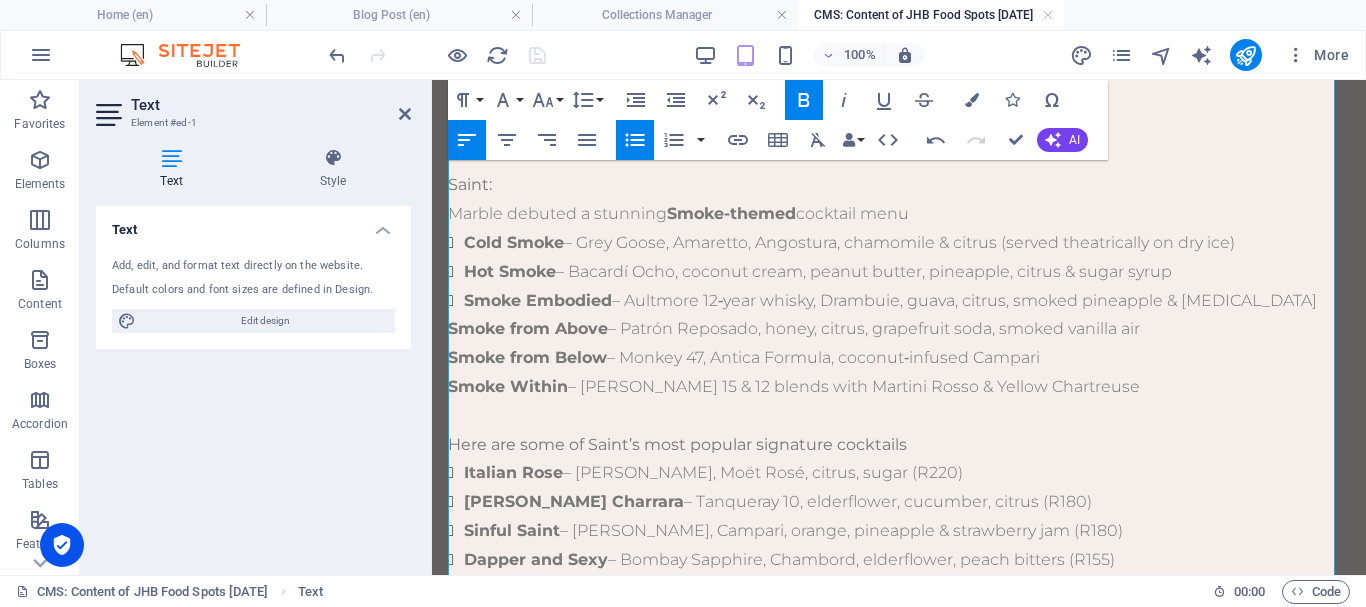 click on "Smoke from Above" at bounding box center [528, 328] 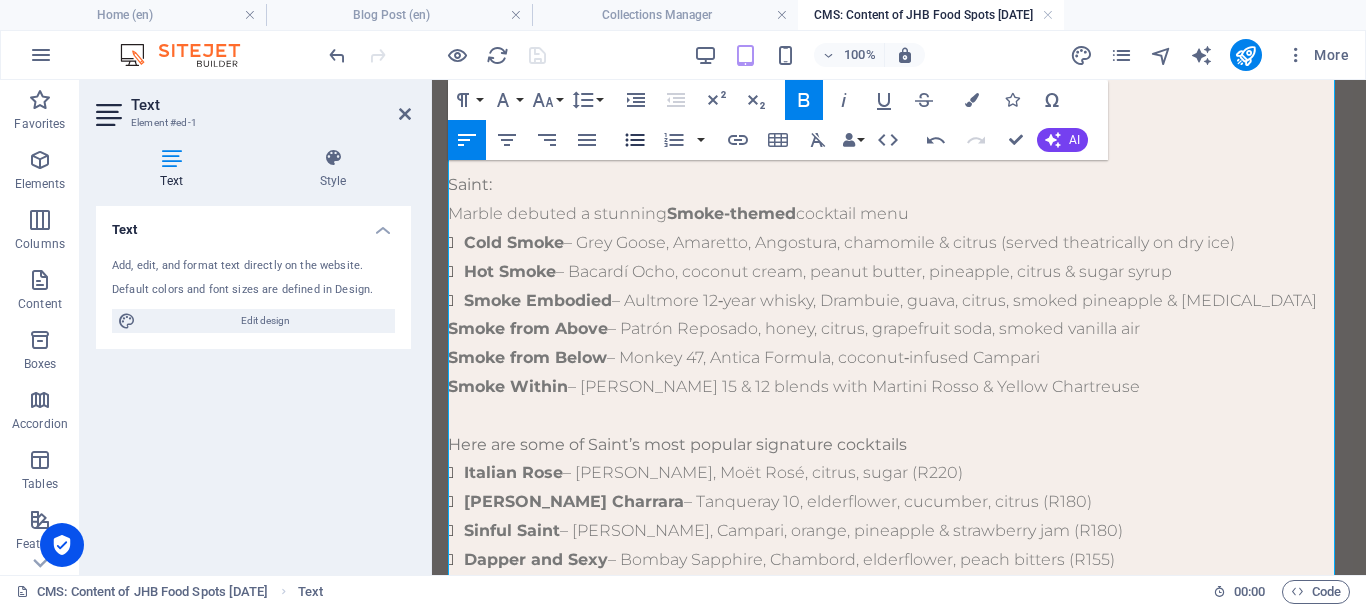 click 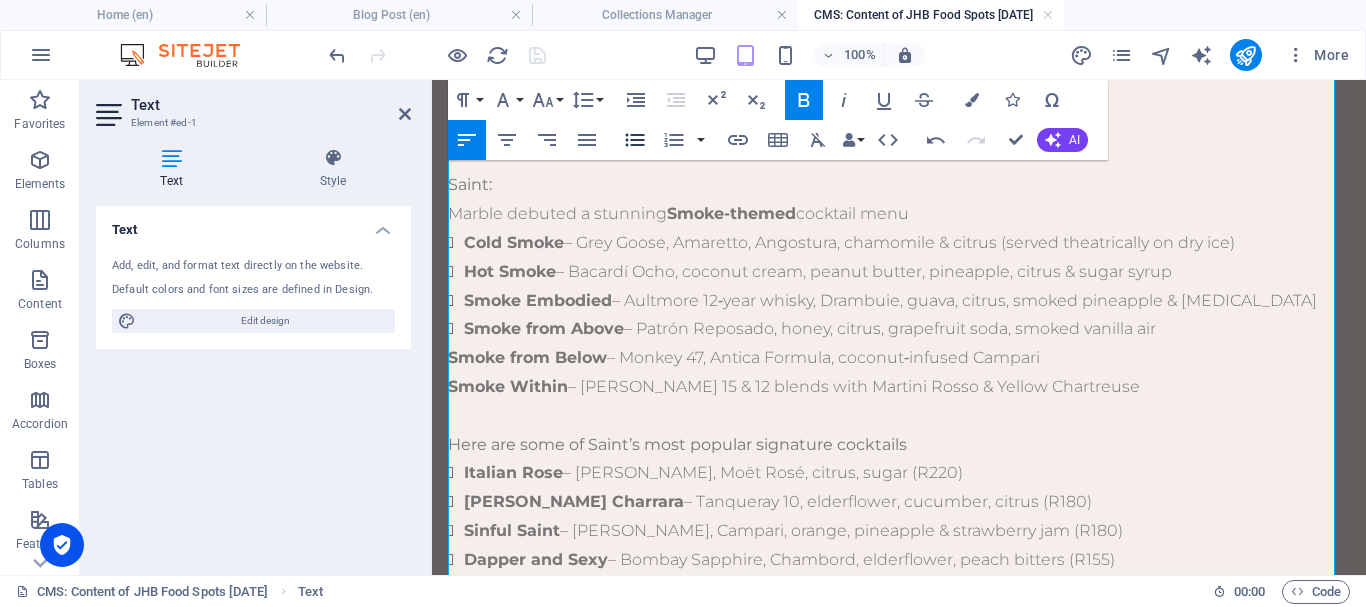 click 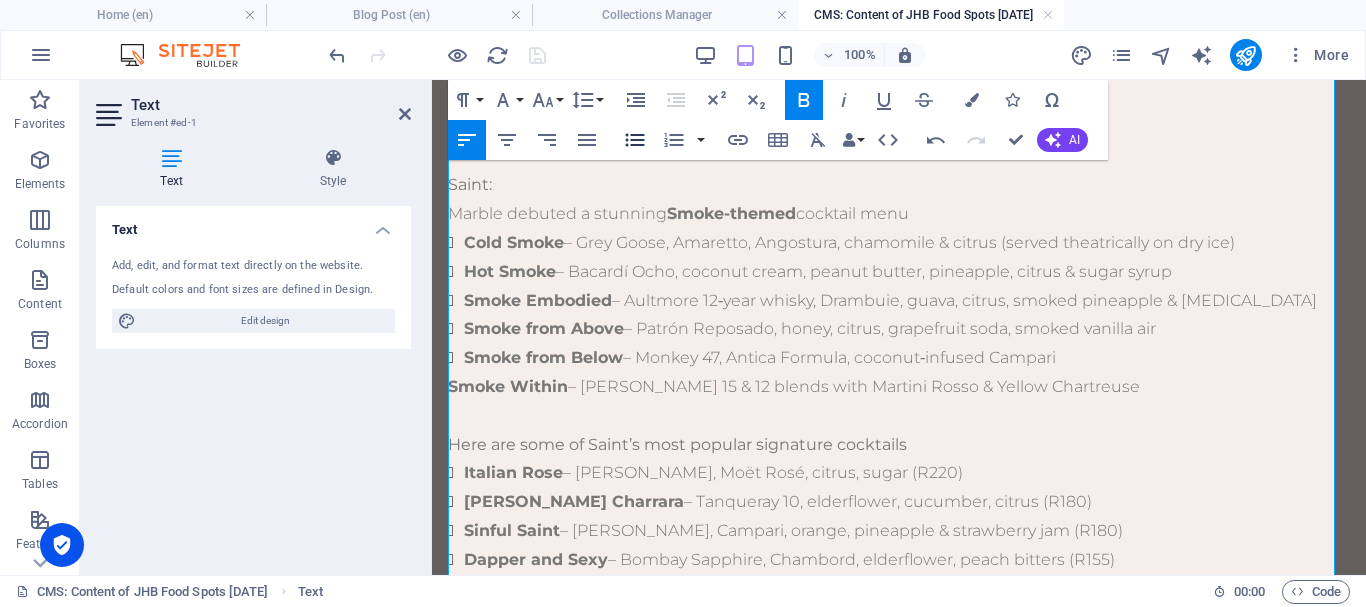 click 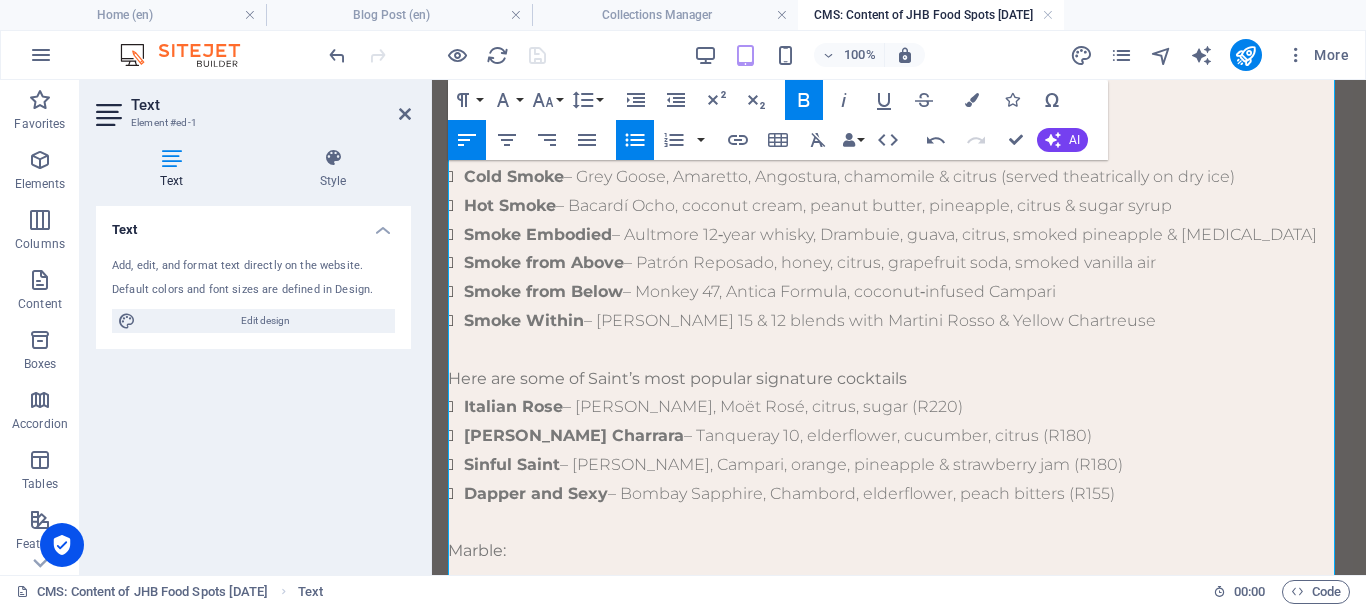 scroll, scrollTop: 1255, scrollLeft: 0, axis: vertical 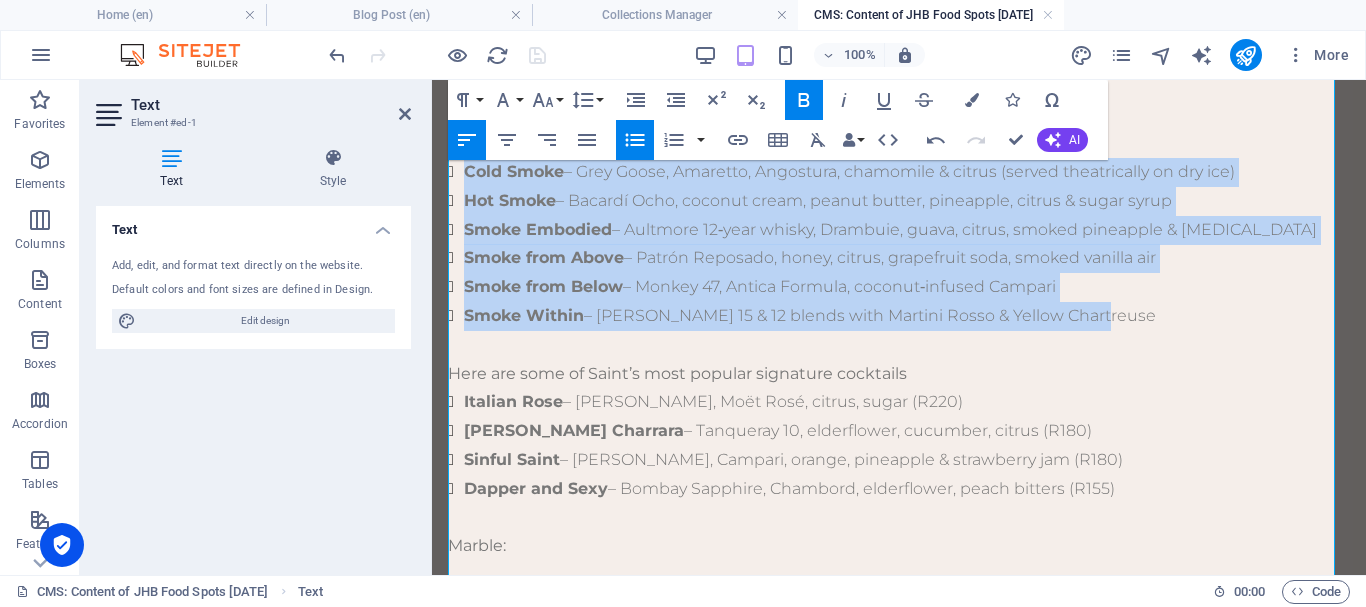 drag, startPoint x: 450, startPoint y: 224, endPoint x: 1122, endPoint y: 417, distance: 699.16595 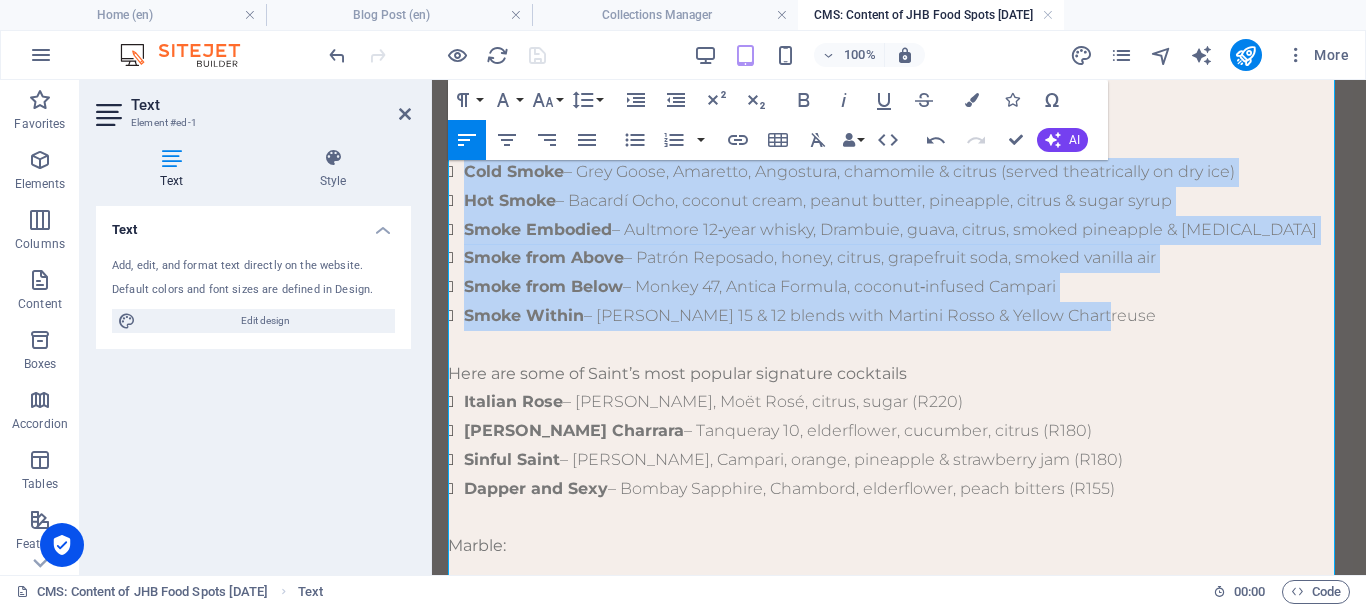 type 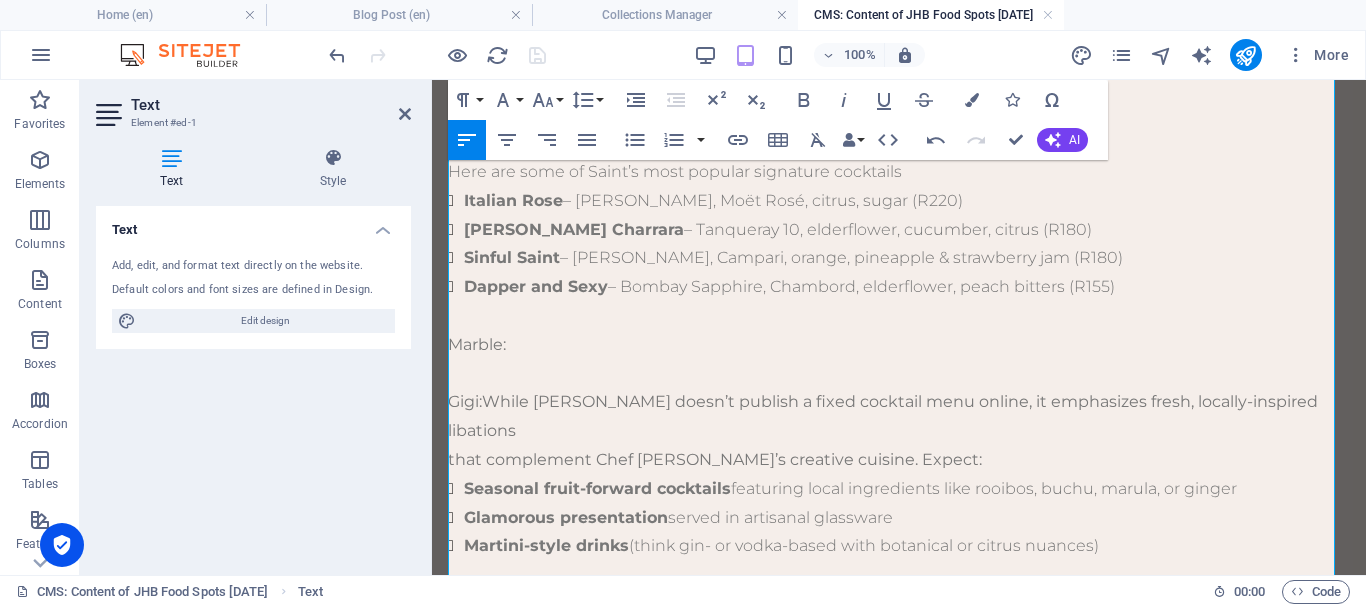 click on "Marble:" at bounding box center (899, 345) 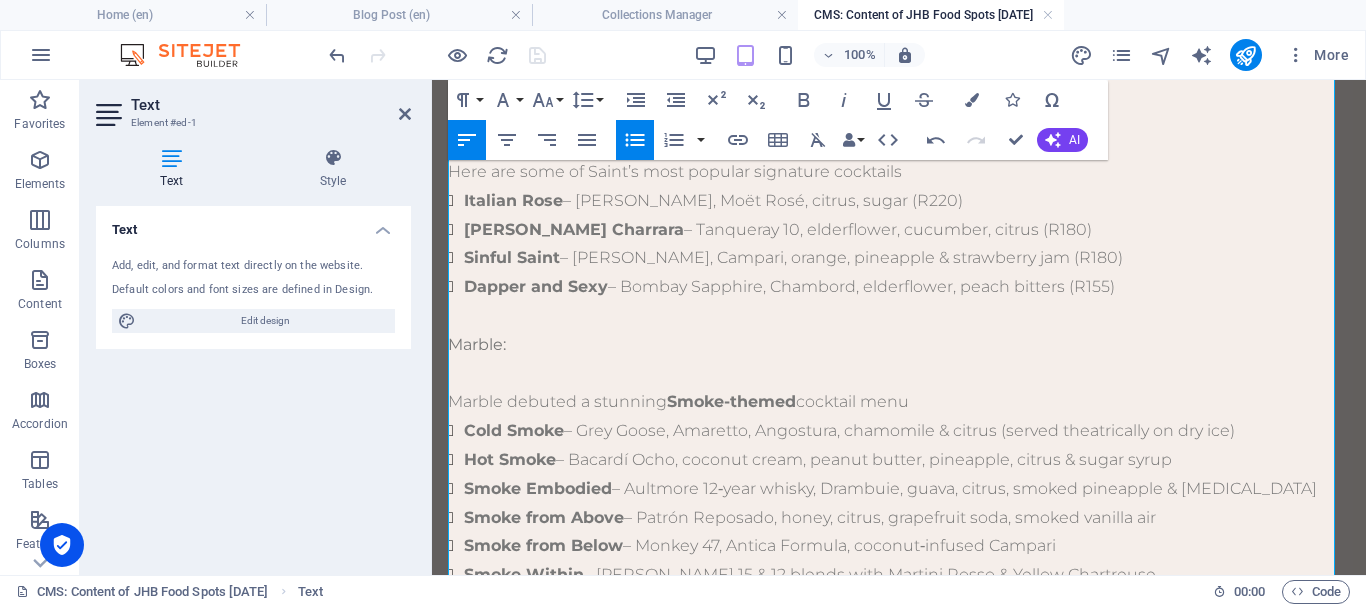 click at bounding box center [899, 374] 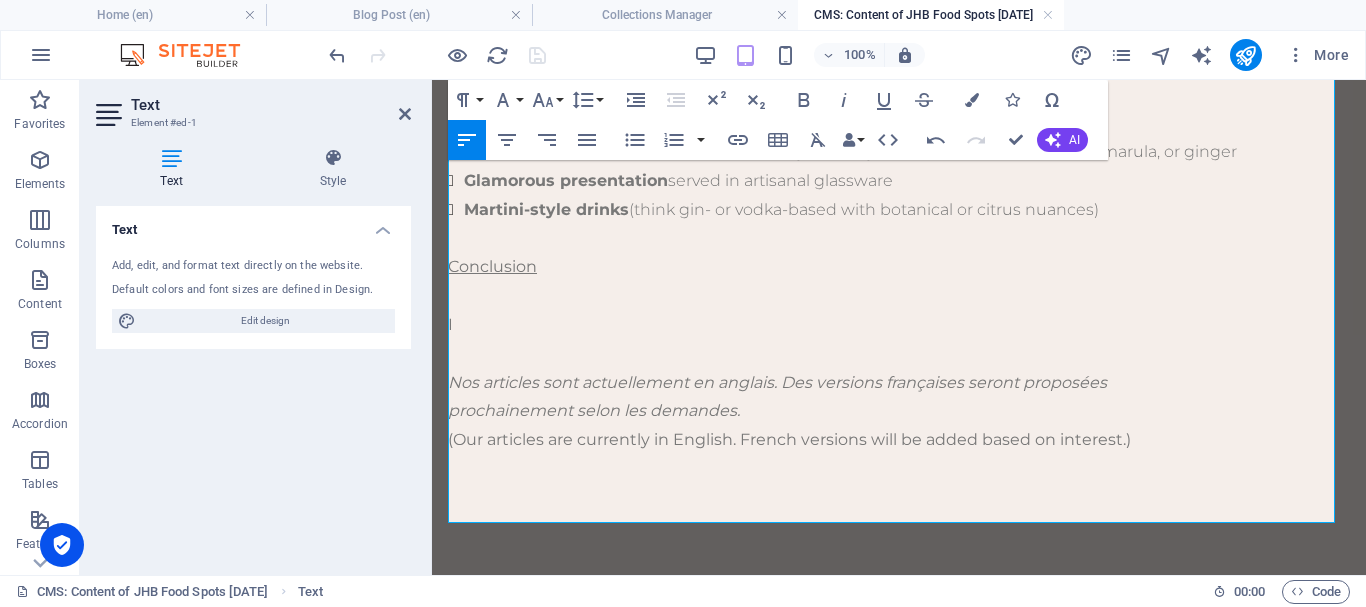 scroll, scrollTop: 1828, scrollLeft: 0, axis: vertical 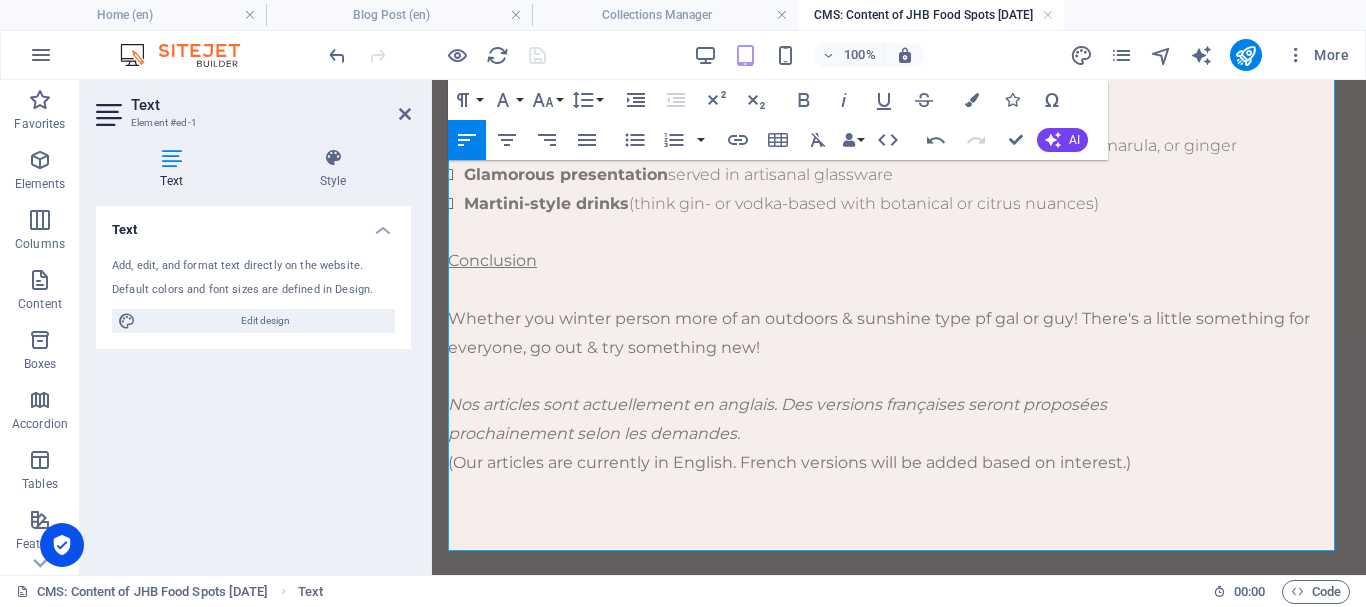 click on "​Whether you winter person more of an outdoors & sunshine type pf gal or guy! There's a little something for everyone, go out & try something new!" at bounding box center [899, 334] 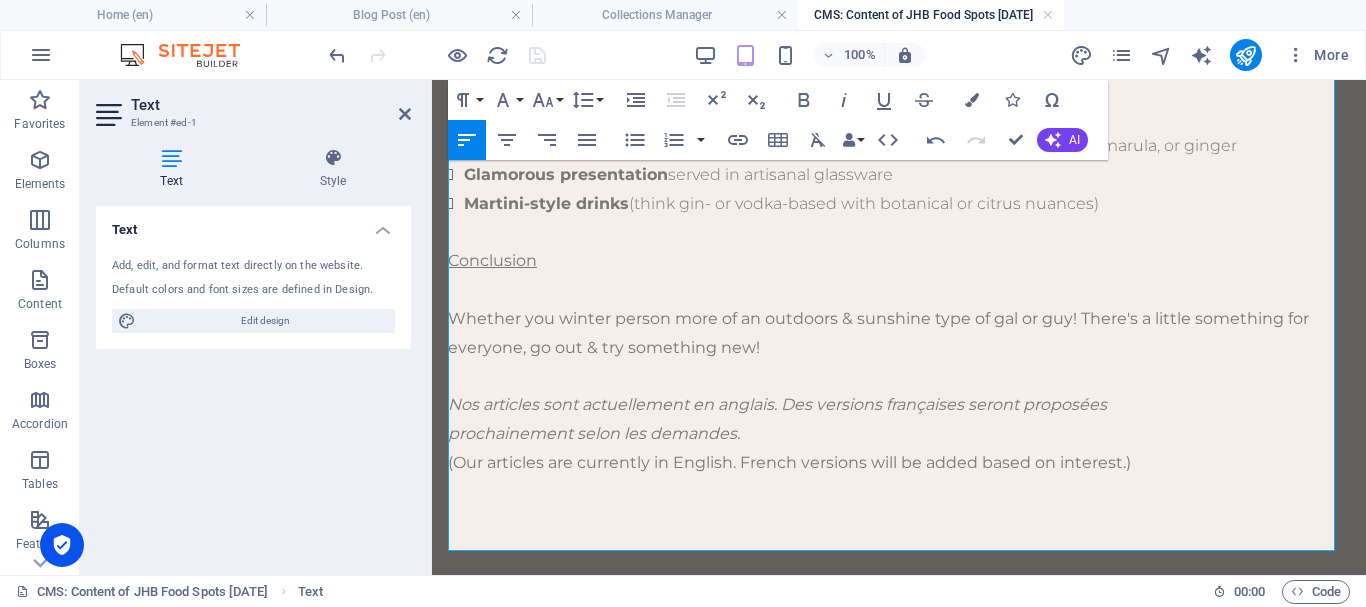 click on "Whether you winter person more of an outdoors & sunshine type of gal or guy! There's a little something for everyone, go out & try something new!" at bounding box center (899, 334) 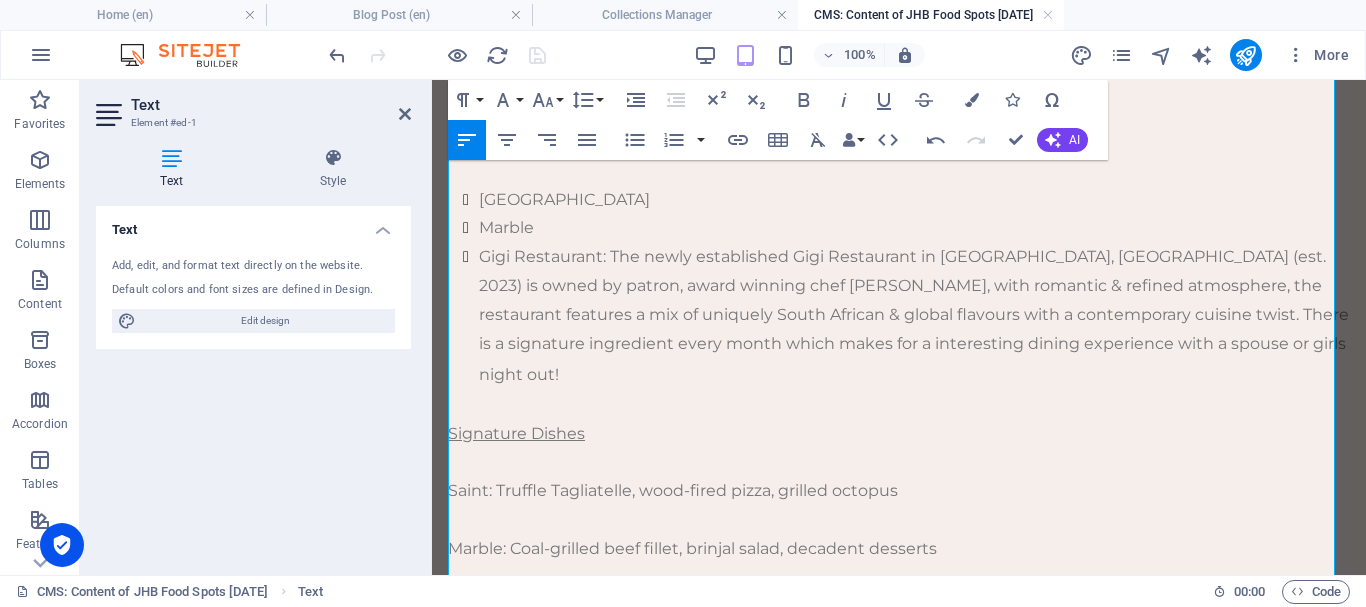 scroll, scrollTop: 596, scrollLeft: 0, axis: vertical 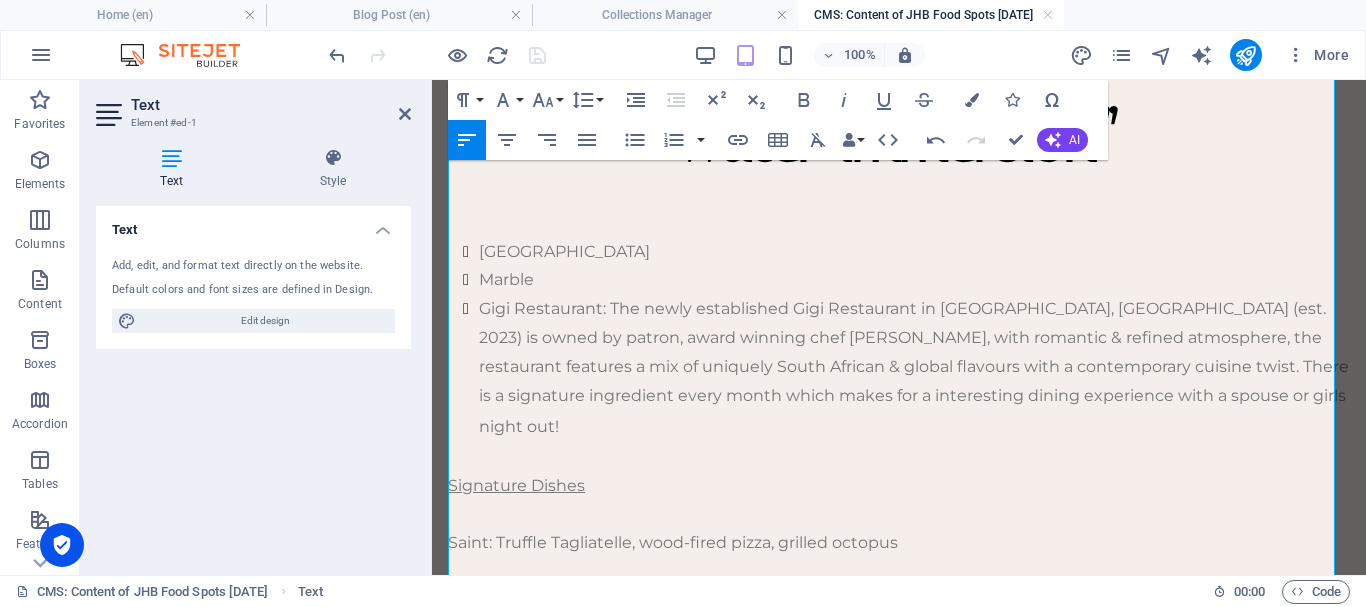 click on "Marble" at bounding box center [914, 280] 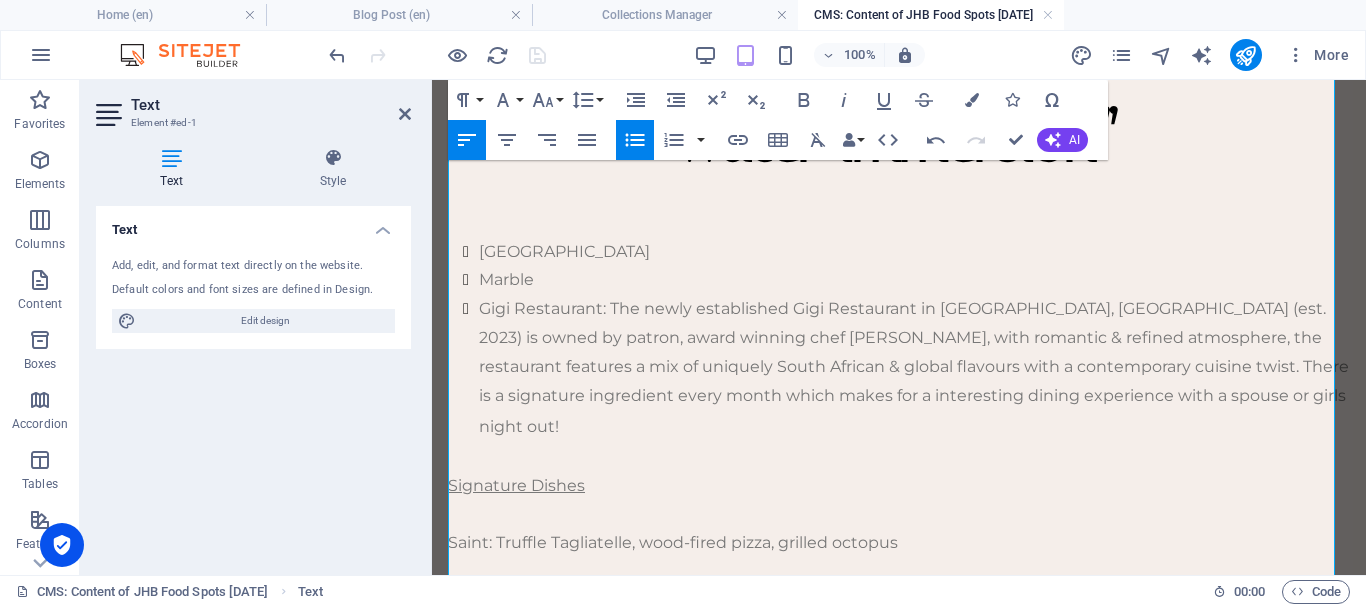 click on "Saint Johannesburg" at bounding box center [914, 252] 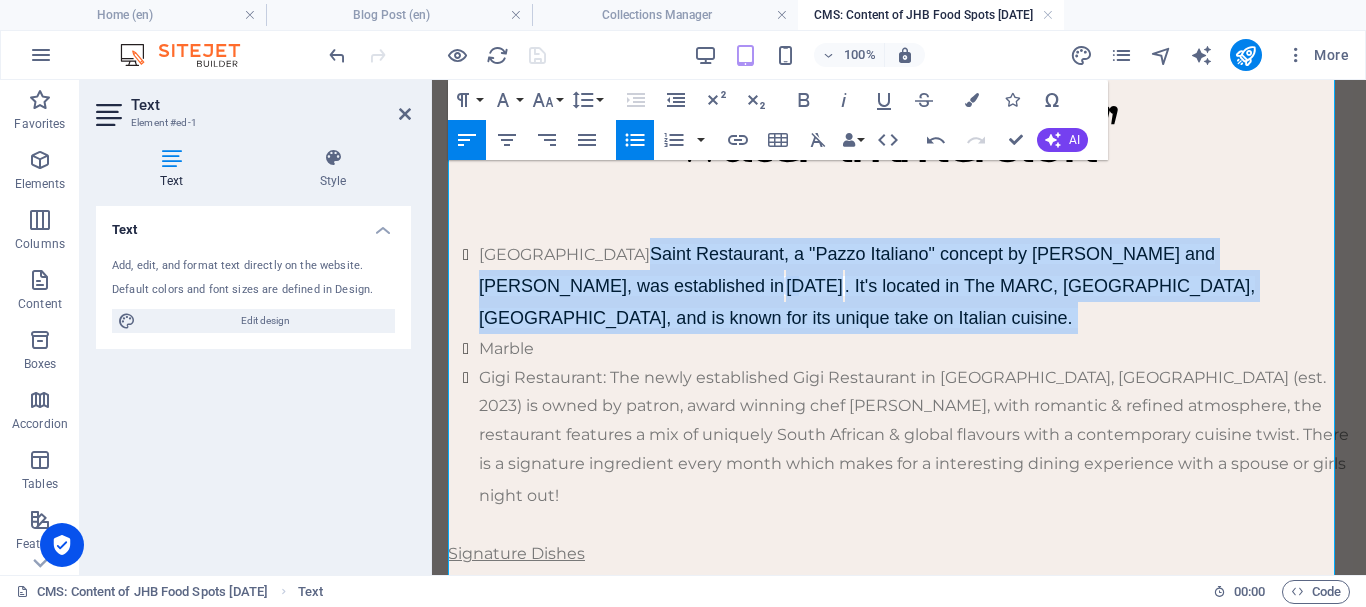 drag, startPoint x: 621, startPoint y: 336, endPoint x: 673, endPoint y: 401, distance: 83.240616 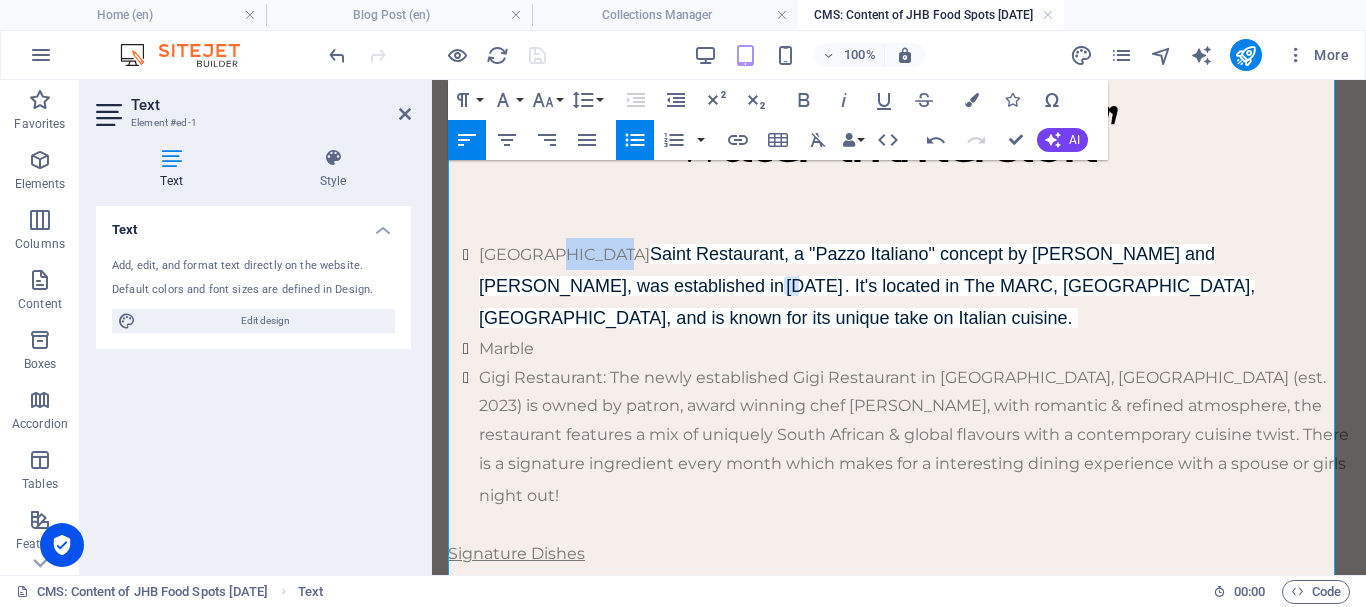 drag, startPoint x: 543, startPoint y: 335, endPoint x: 605, endPoint y: 338, distance: 62.072536 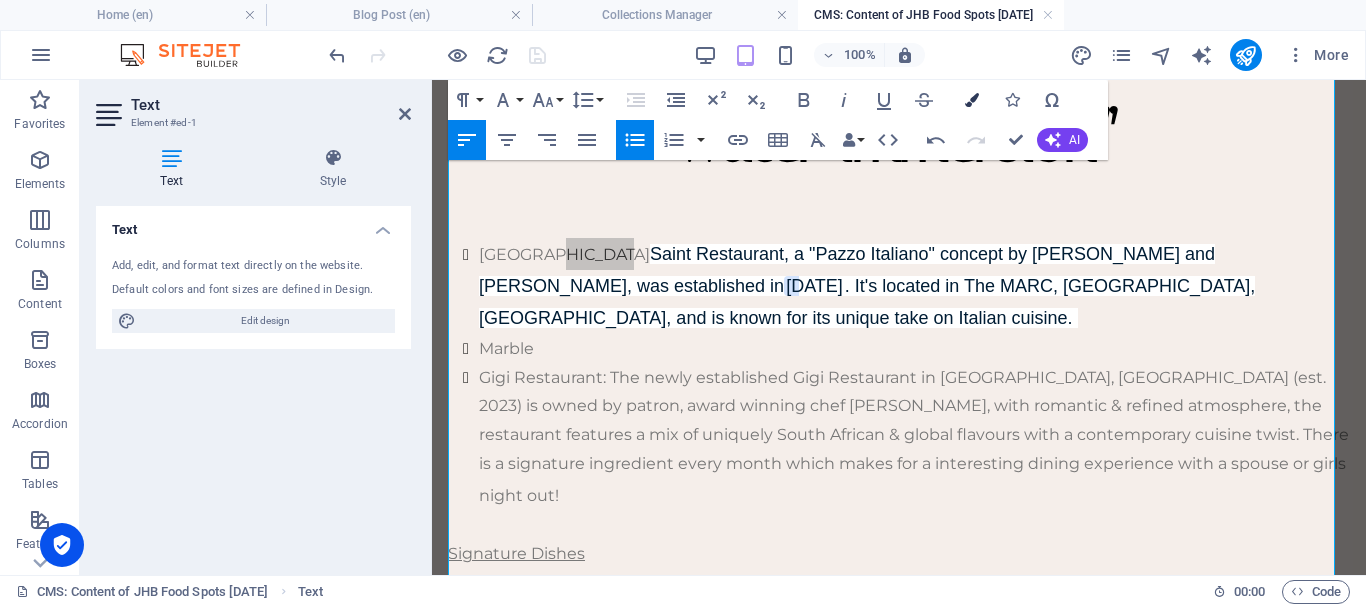 click at bounding box center [972, 100] 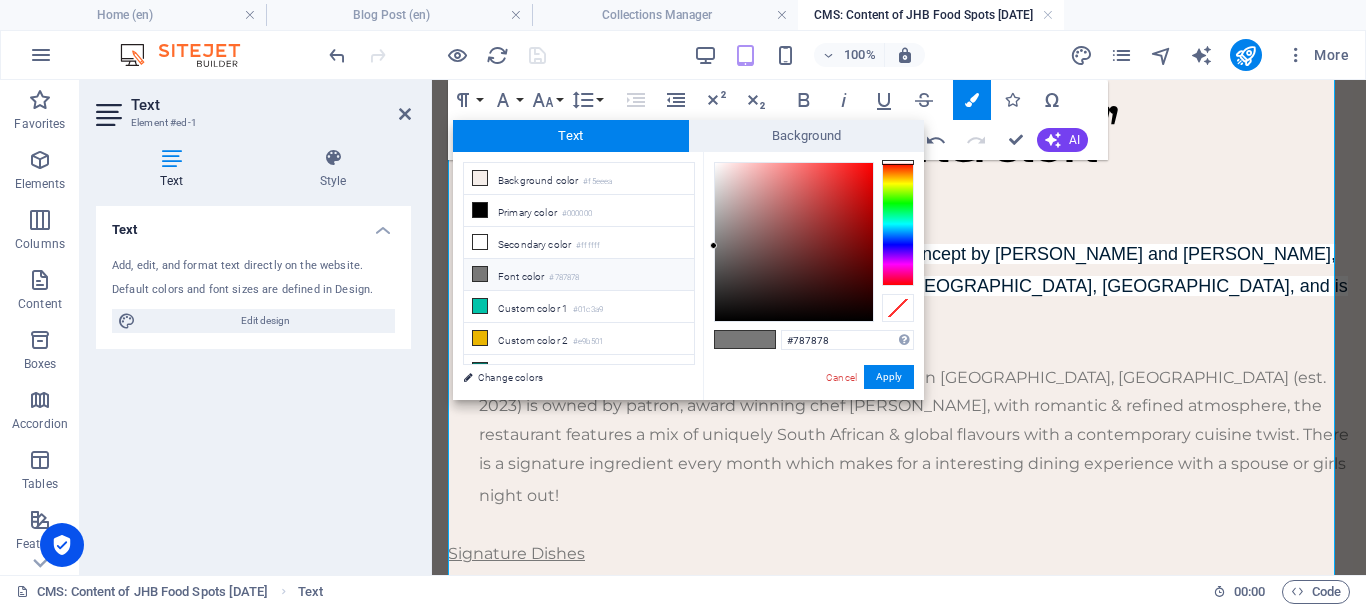 click on "“ Ice plunges are becoming more popular with Gen-Z as they also activate the parasympathetic nervous system by shocking your body with the cold water immersion ”" at bounding box center (899, -36) 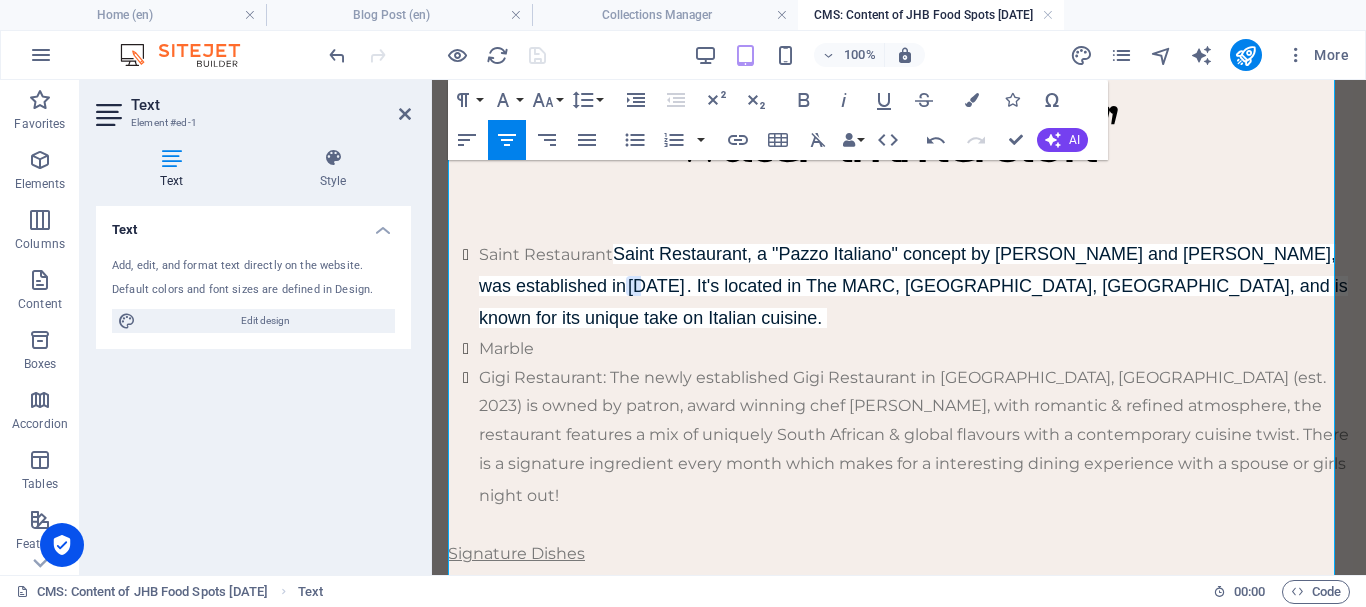 click on "Saint Re stauran t  Saint Restaurant, a "Pazzo Italiano" concept by David Higgs and Gary Kyriacou, was established in  August 2018 . It's located in The MARC, Sandton, Johannesburg, and is known for its unique take on Italian cuisine." at bounding box center (914, 286) 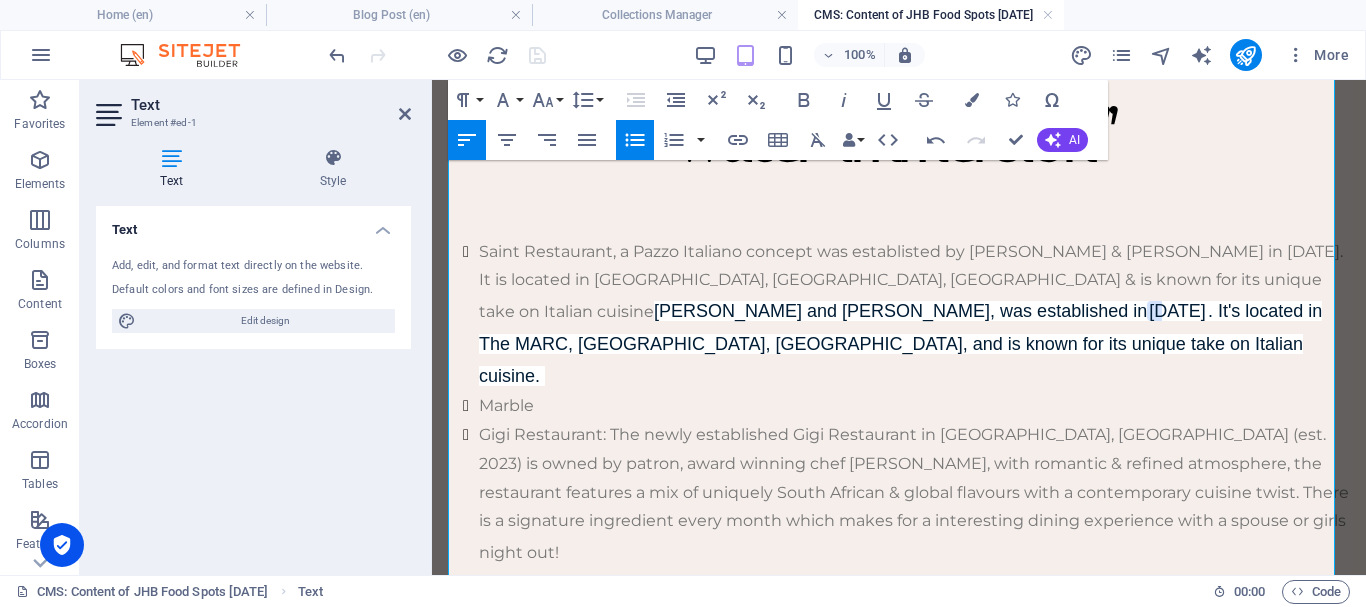 click on "Saint Restaurant, a Pazzo Italiano concept was establisted by DAvid Higgs & Gary Kyriacou in August 2018. It is located in The Marc, Sandton, Johannesburg & is known for its unique take on Italian cuisine d Higgs and Gary Kyriacou, was established in  August 2018 . It's located in The MARC, Sandton, Johannesburg, and is known for its unique take on Italian cuisine." at bounding box center (914, 315) 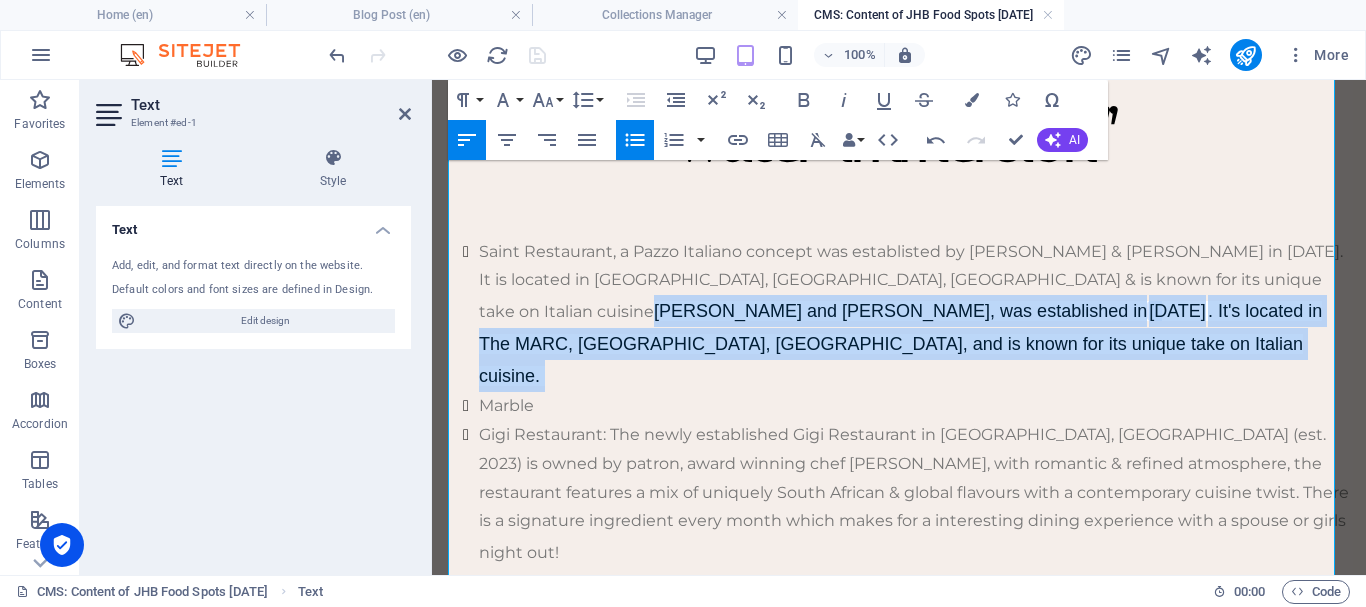 drag, startPoint x: 1245, startPoint y: 374, endPoint x: 1247, endPoint y: 423, distance: 49.0408 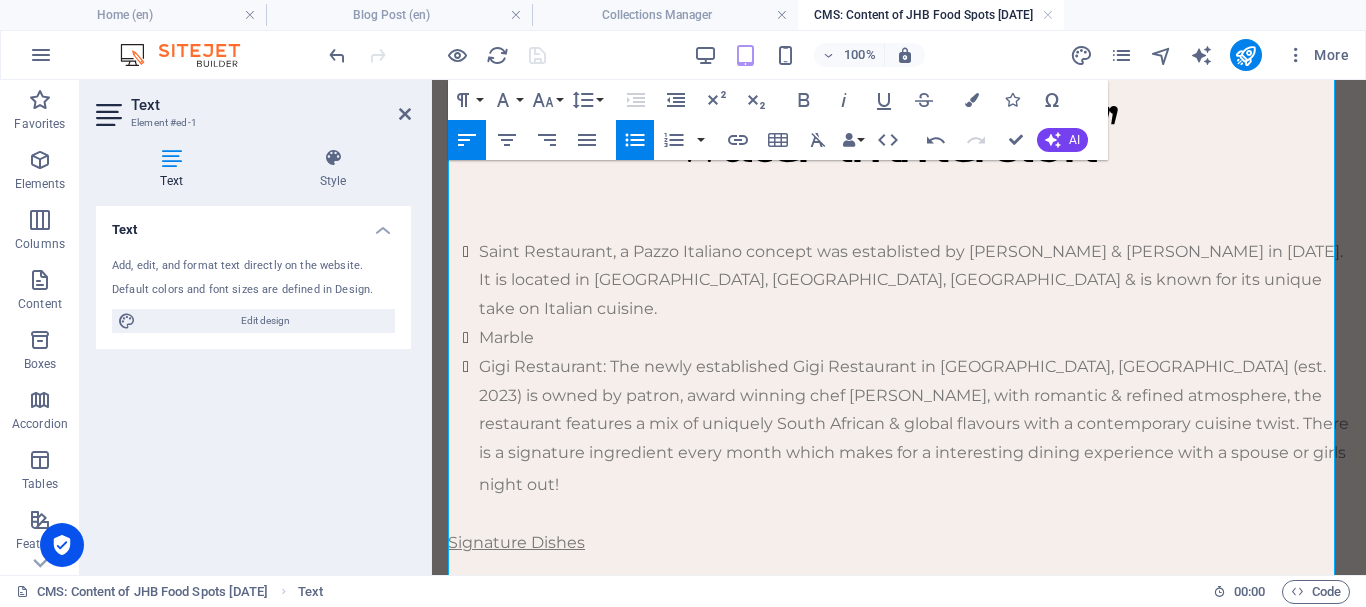 click on "Saint Restaurant, a Pazzo Italiano concept was establisted by David Higgs & Gary Kyriacou in August 2018. It is located in The Marc, Sandton, Johannesburg & is known for its unique take on Italian cuisine." at bounding box center (914, 281) 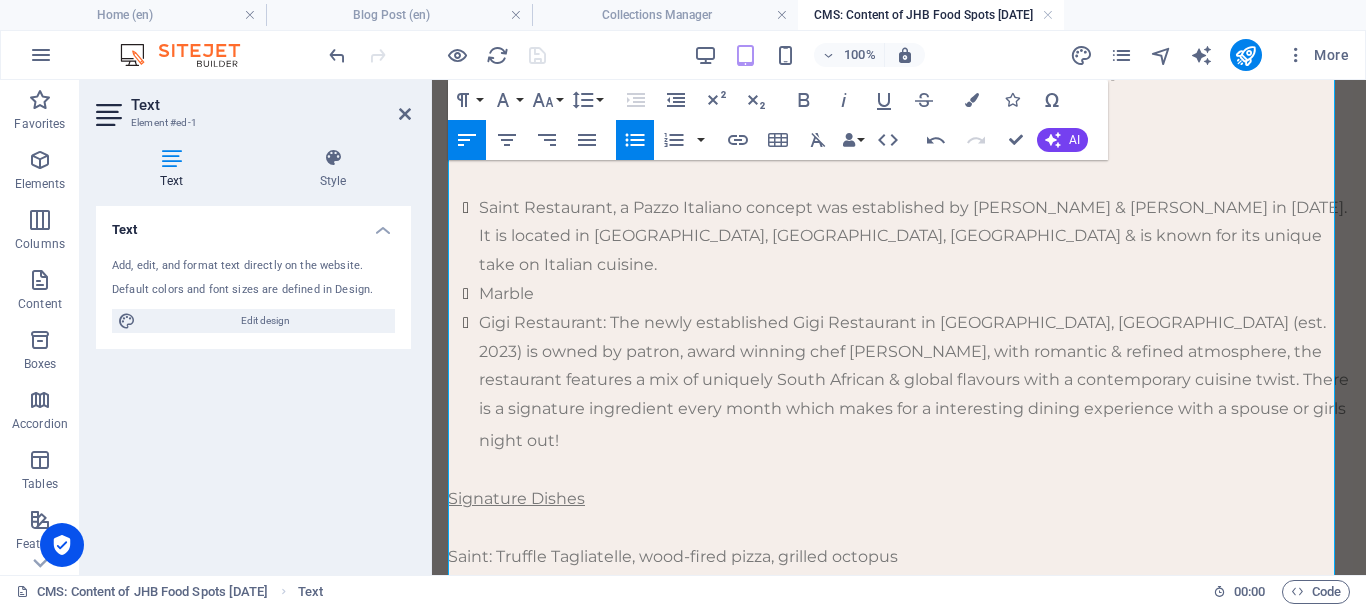 scroll, scrollTop: 630, scrollLeft: 0, axis: vertical 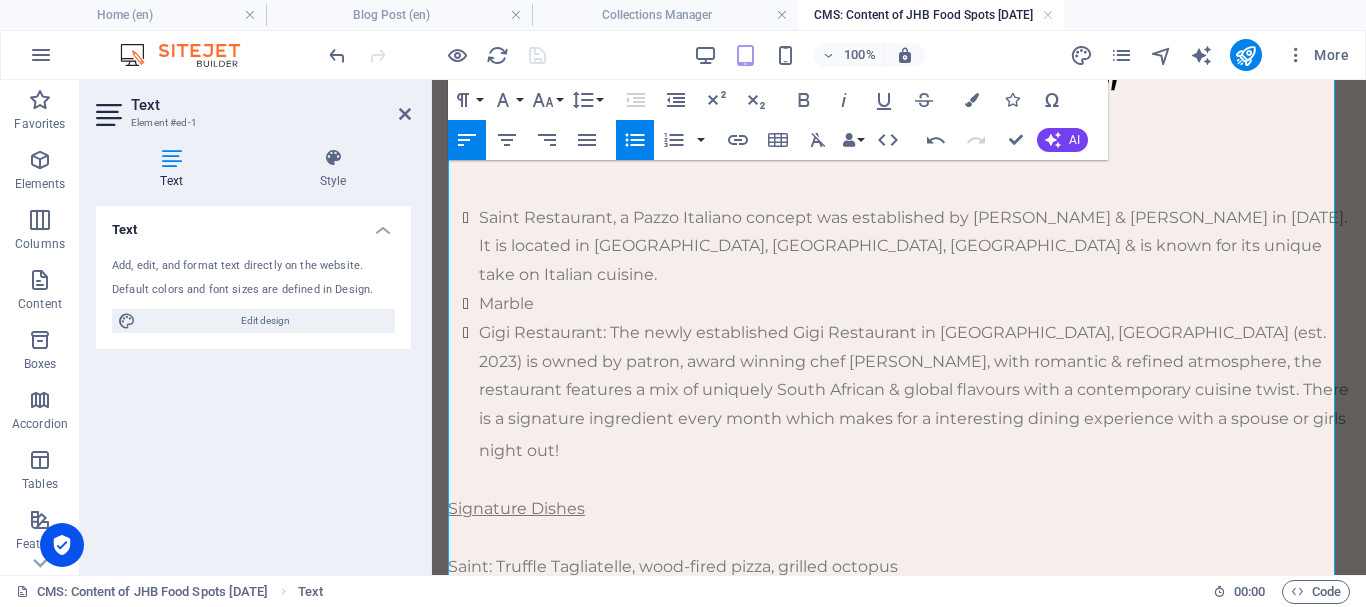 click on "Saint Restaurant, a Pazzo Italiano concept was established by David Higgs & Gary Kyriacou in August 2018. It is located in The Marc, Sandton, Johannesburg & is known for its unique take on Italian cuisine." at bounding box center (914, 247) 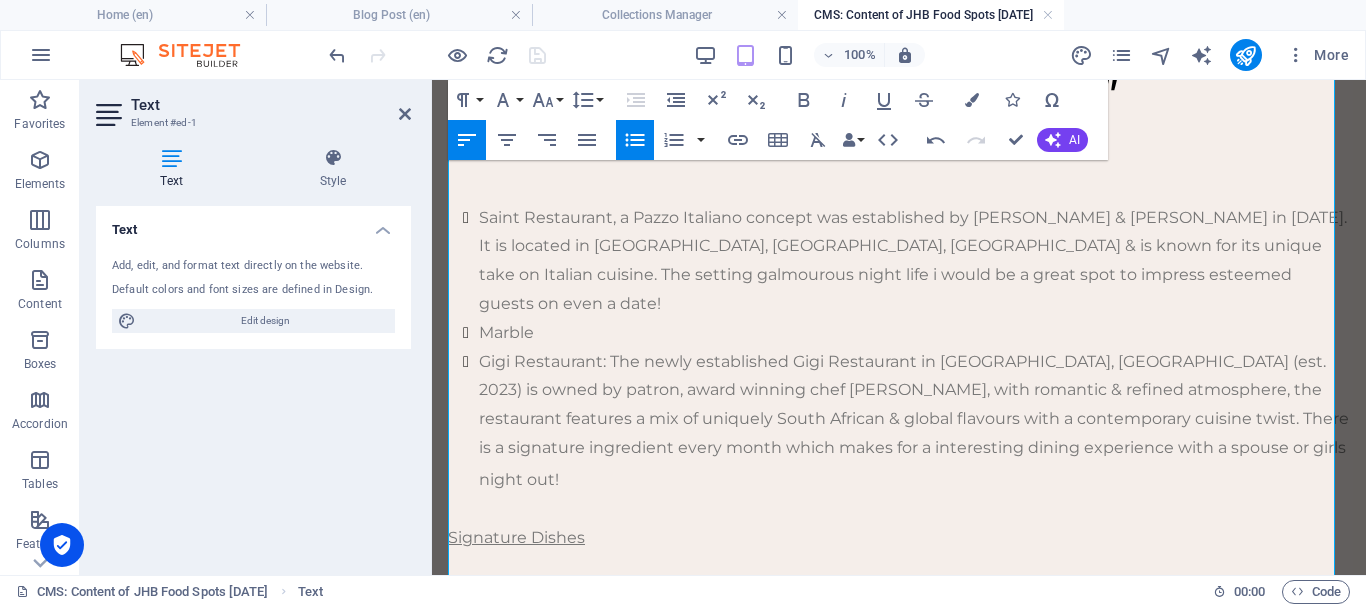 click on "Saint Restaurant, a Pazzo Italiano concept was established by David Higgs & Gary Kyriacou in August 2018. It is located in The Marc, Sandton, Johannesburg & is known for its unique take on Italian cuisine. The setting galmourous night life i would be a great spot to impress esteemed guests on even a date!" at bounding box center [914, 261] 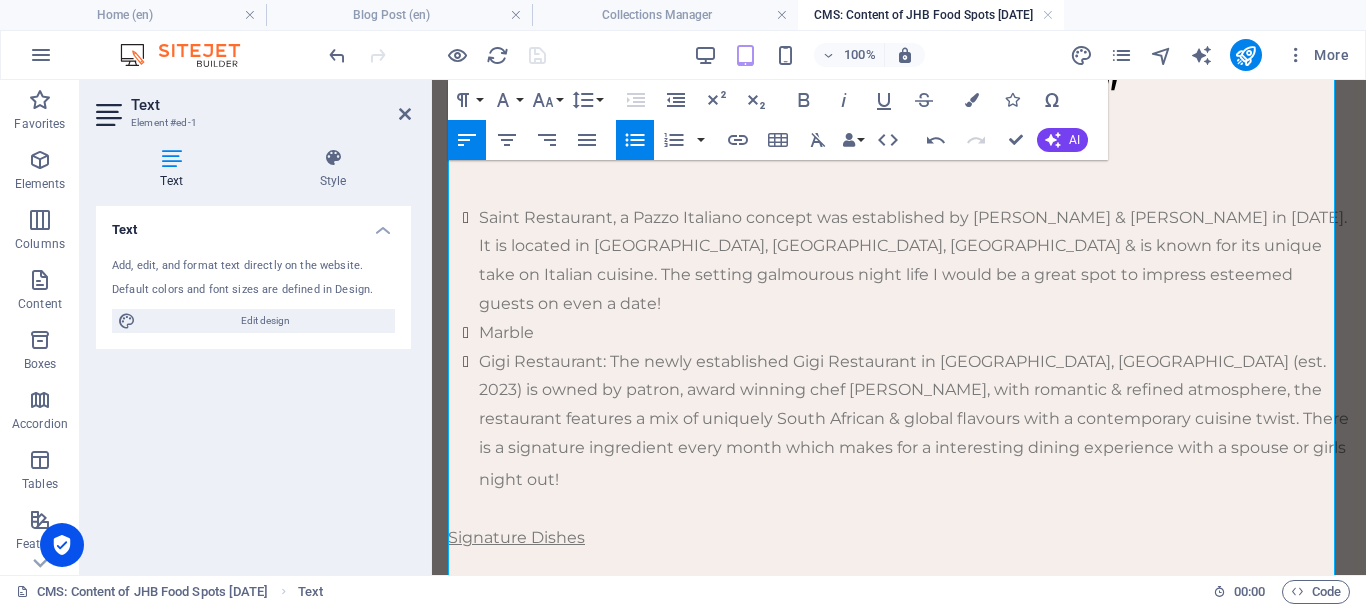 click on "Saint Restaurant, a Pazzo Italiano concept was established by David Higgs & Gary Kyriacou in August 2018. It is located in The Marc, Sandton, Johannesburg & is known for its unique take on Italian cuisine. The setting galmourous night life I would be a great spot to impress esteemed guests on even a date!" at bounding box center [914, 261] 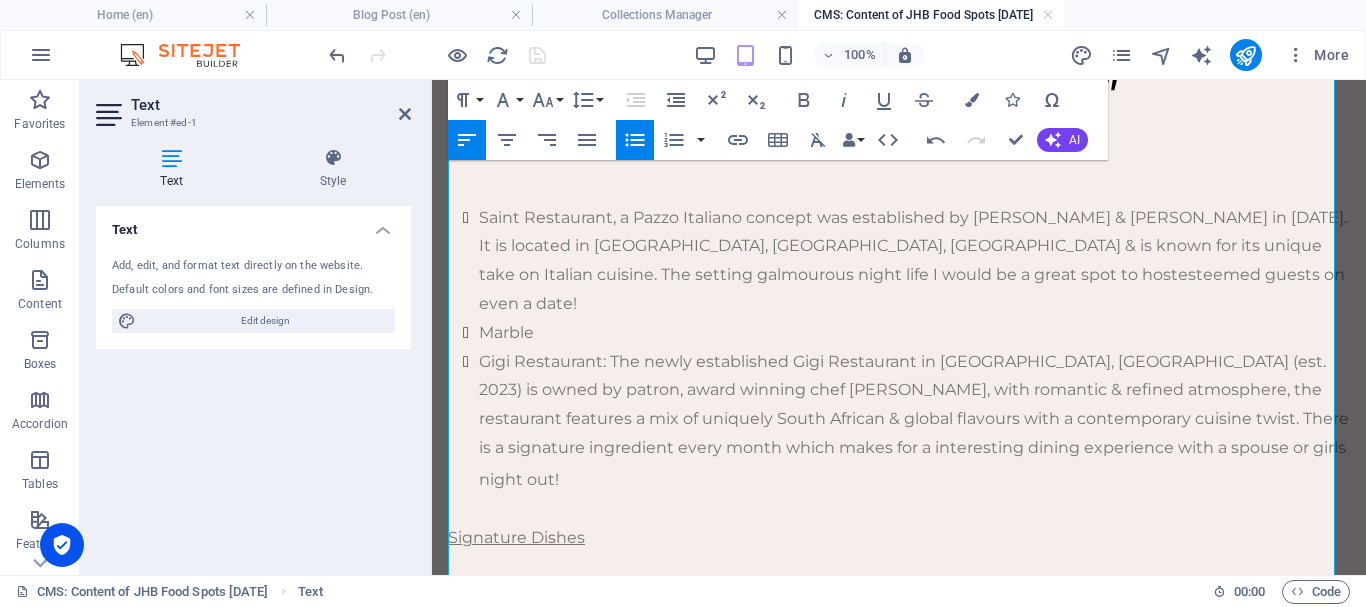click on "Saint Restaurant, a Pazzo Italiano concept was established by David Higgs & Gary Kyriacou in August 2018. It is located in The Marc, Sandton, Johannesburg & is known for its unique take on Italian cuisine. The setting galmourous night life I would be a great spot to host  esteemed guests on even a date!" at bounding box center [914, 261] 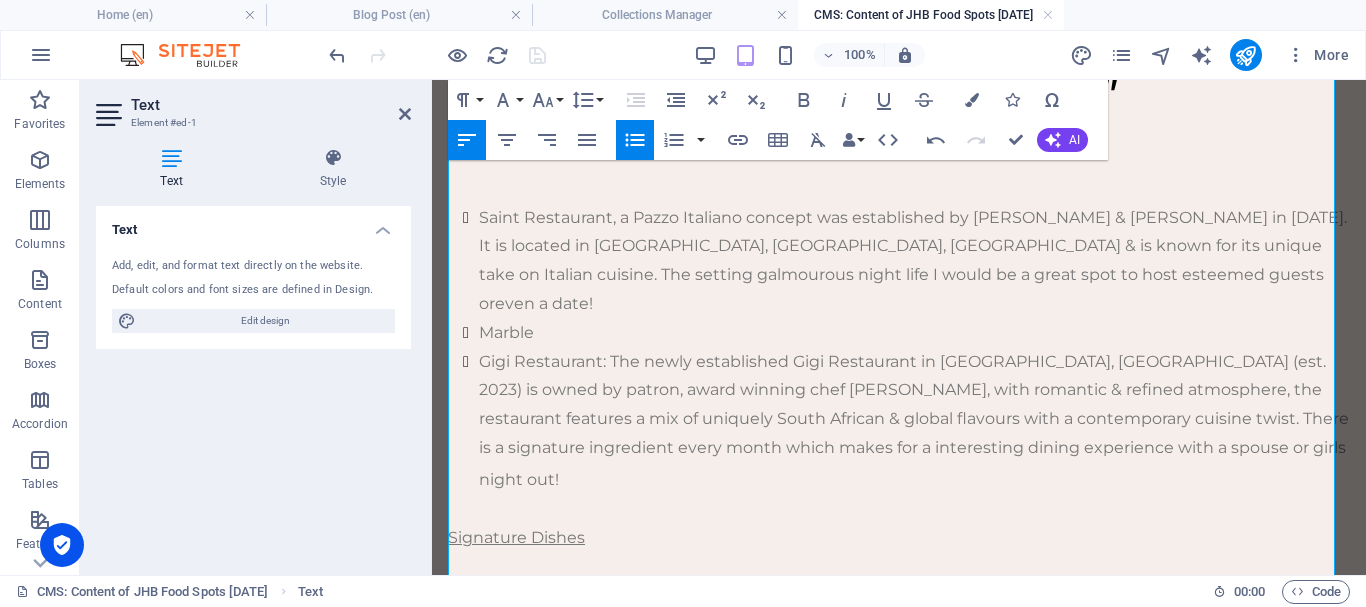 click on "Saint Restaurant, a Pazzo Italiano concept was established by David Higgs & Gary Kyriacou in August 2018. It is located in The Marc, Sandton, Johannesburg & is known for its unique take on Italian cuisine. The setting galmourous night life I would be a great spot to host esteemed guests or  even a date!" at bounding box center [914, 261] 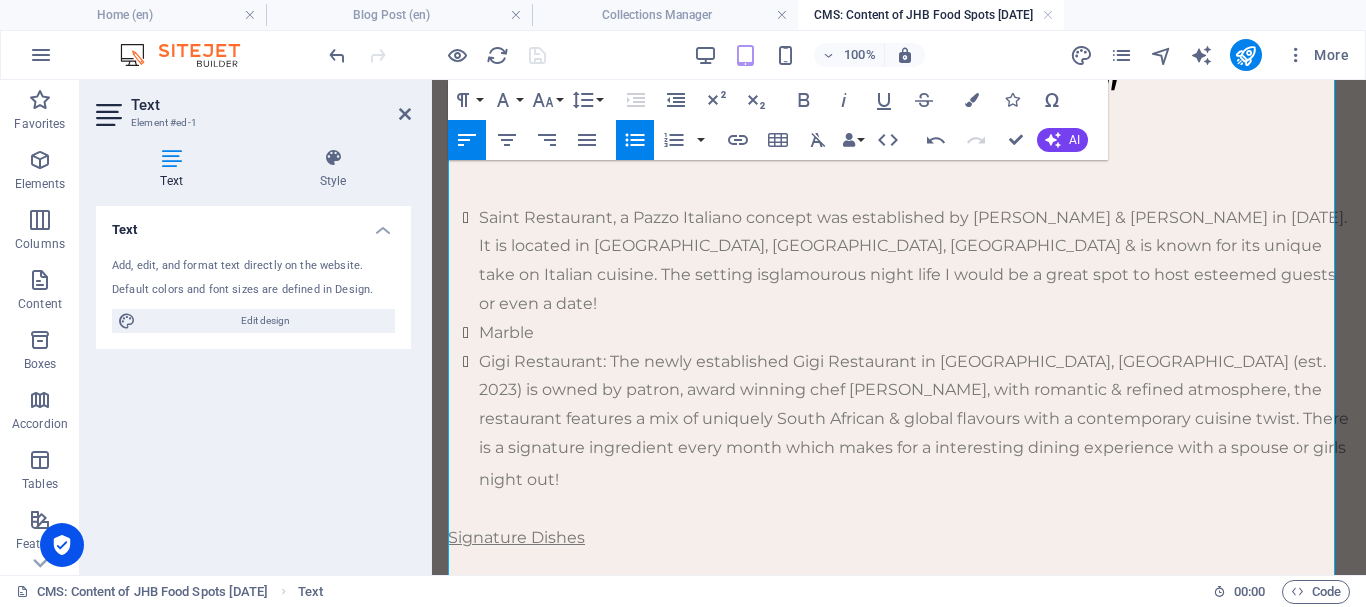 click on "Saint Restaurant, a Pazzo Italiano concept was established by David Higgs & Gary Kyriacou in August 2018. It is located in The Marc, Sandton, Johannesburg & is known for its unique take on Italian cuisine. The setting is  glamourous night life I would be a great spot to host esteemed guests or even a date!" at bounding box center (914, 261) 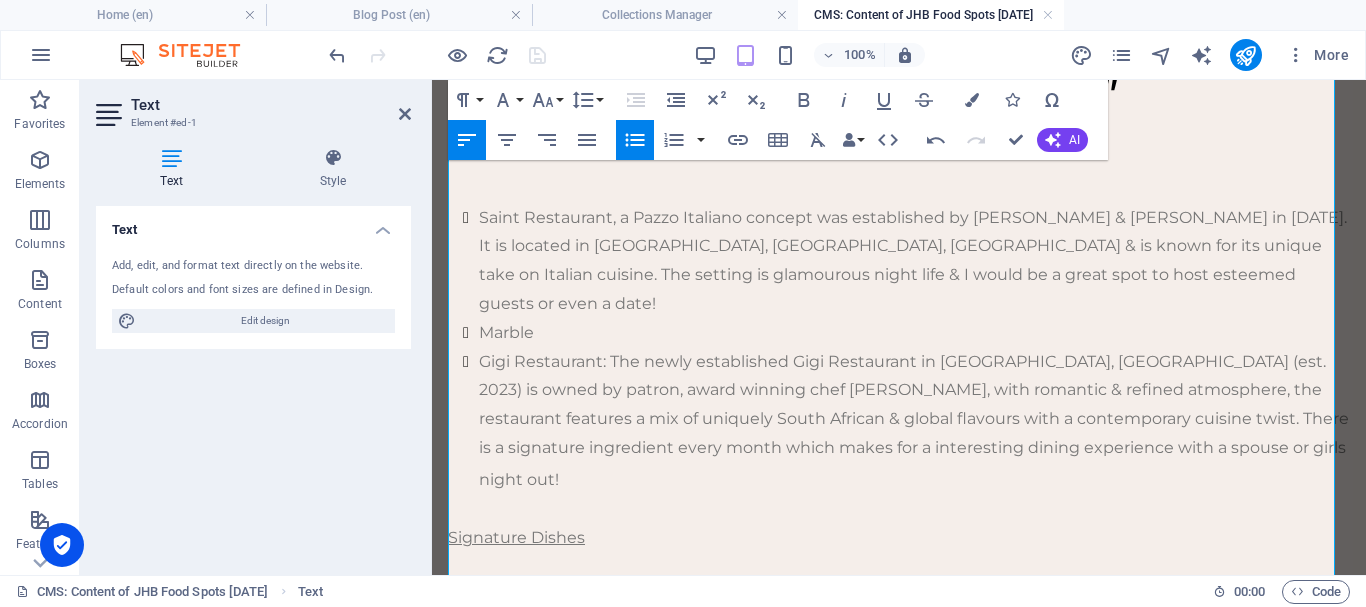 click on "Marble" at bounding box center (914, 333) 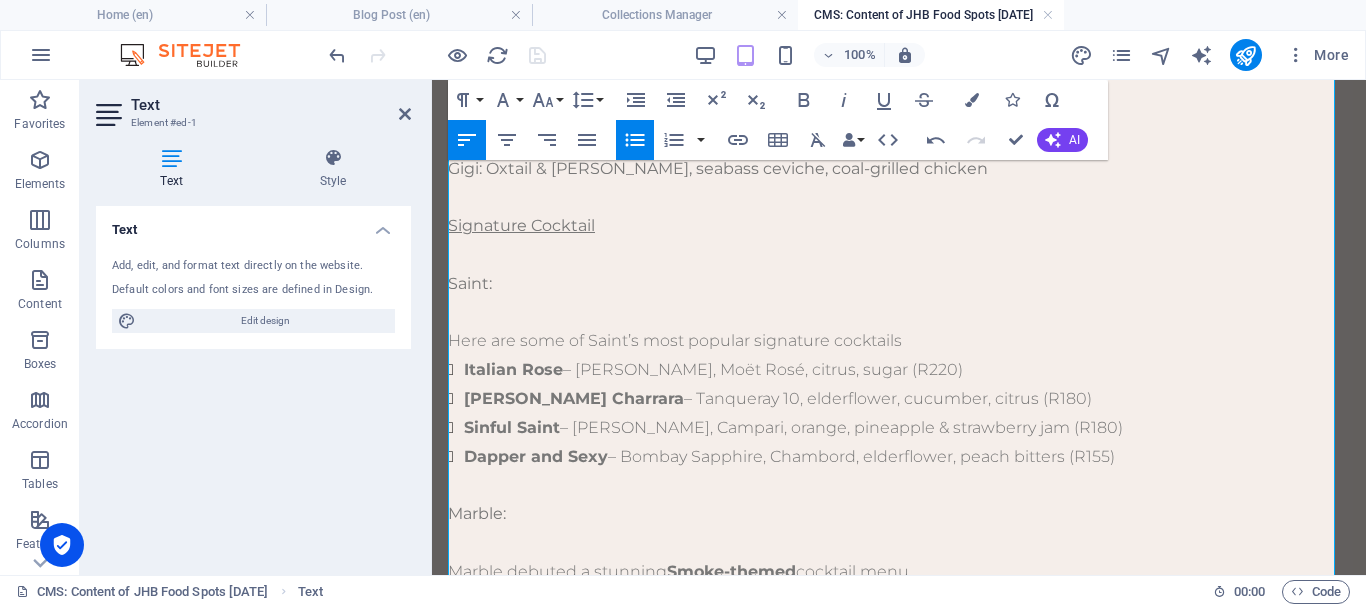 scroll, scrollTop: 1150, scrollLeft: 0, axis: vertical 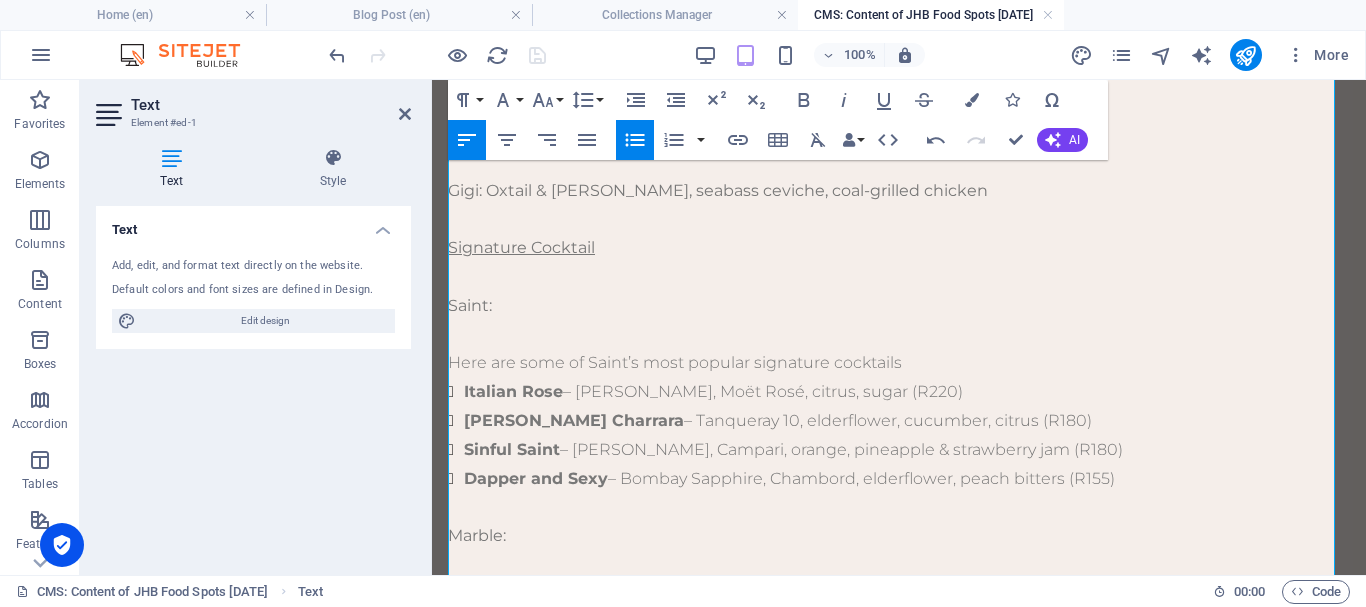 click on "Signature Cocktail" at bounding box center (899, 248) 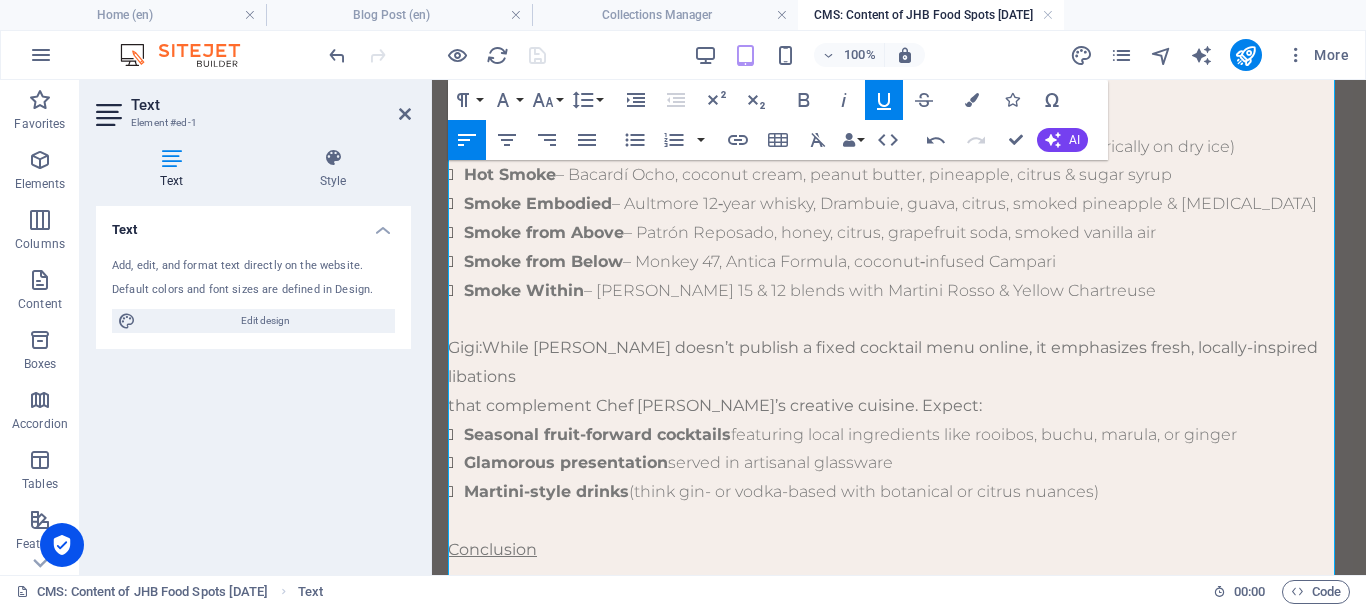 scroll, scrollTop: 1642, scrollLeft: 0, axis: vertical 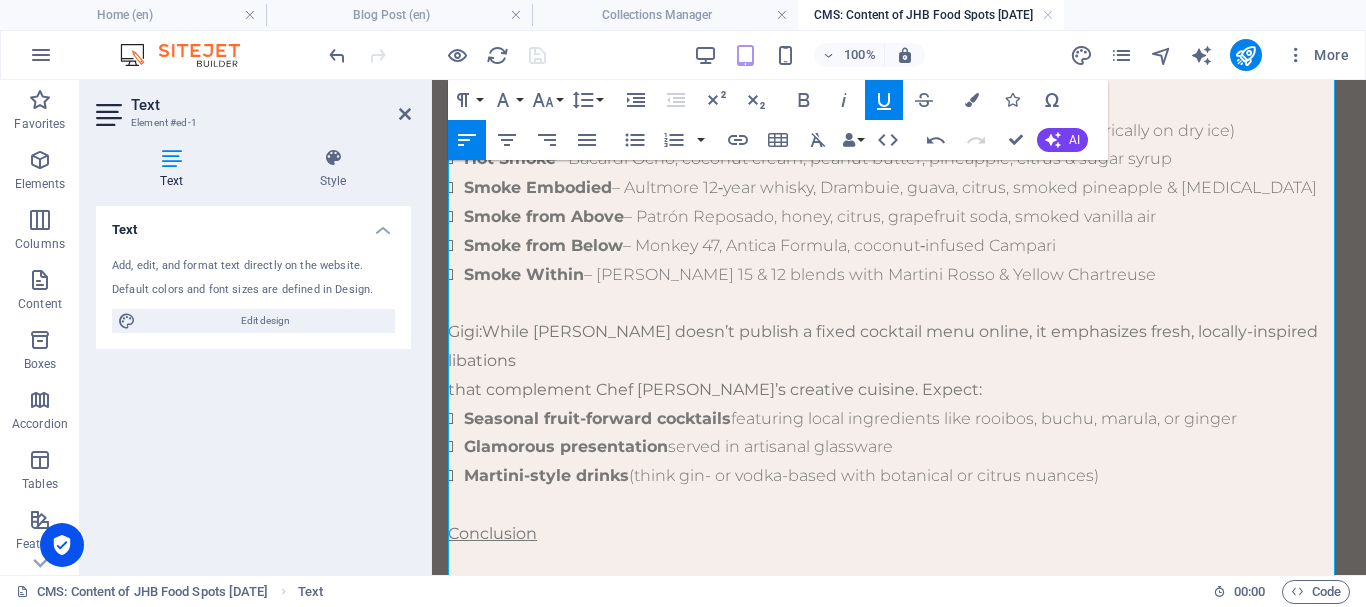 click on "While Gigi doesn’t publish a fixed cocktail menu online, it emphasizes fresh, locally-inspired libations" at bounding box center [883, 346] 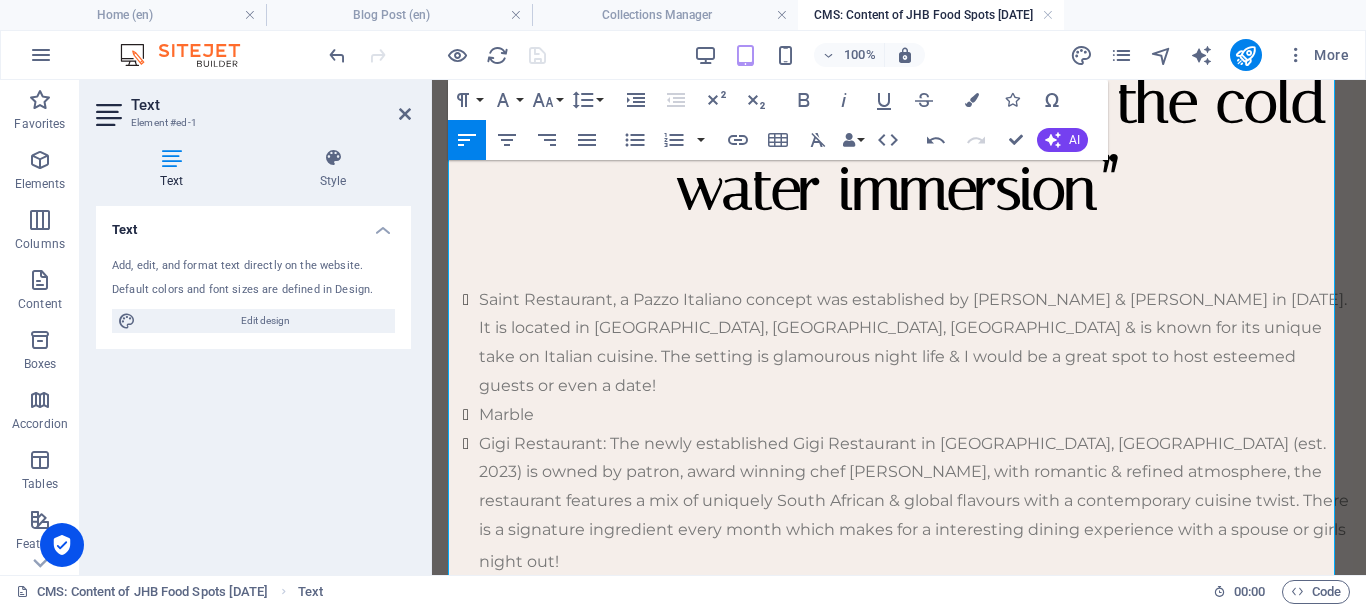 scroll, scrollTop: 541, scrollLeft: 0, axis: vertical 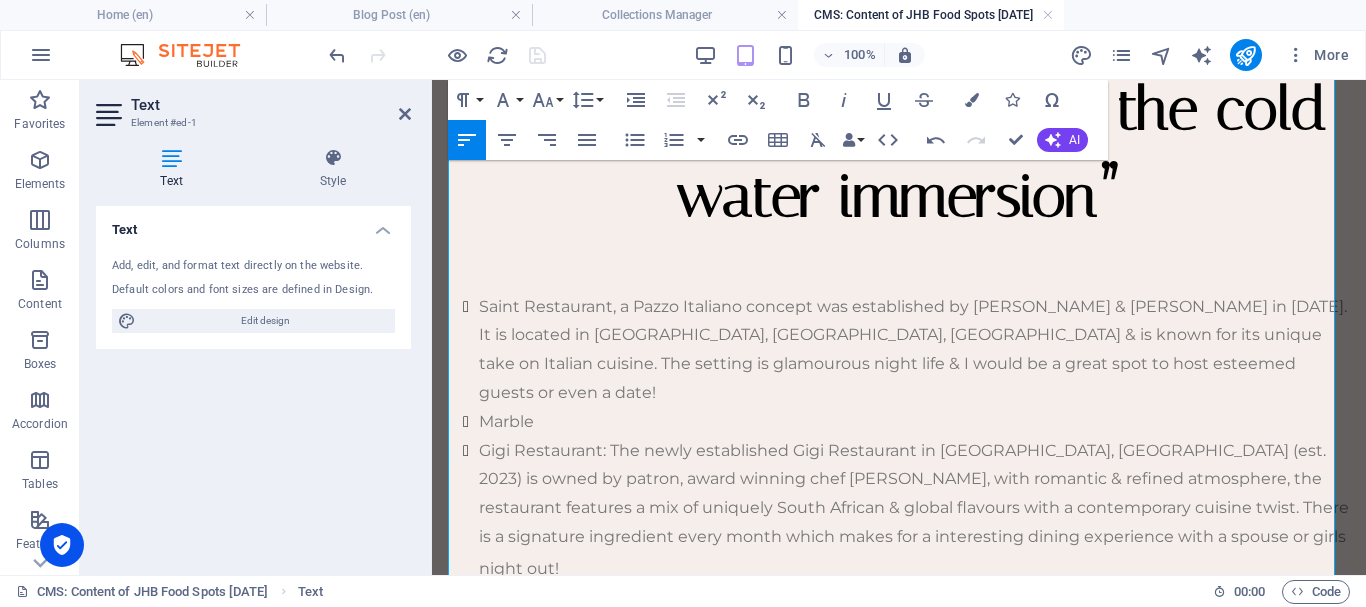 click on "Marble" at bounding box center (914, 422) 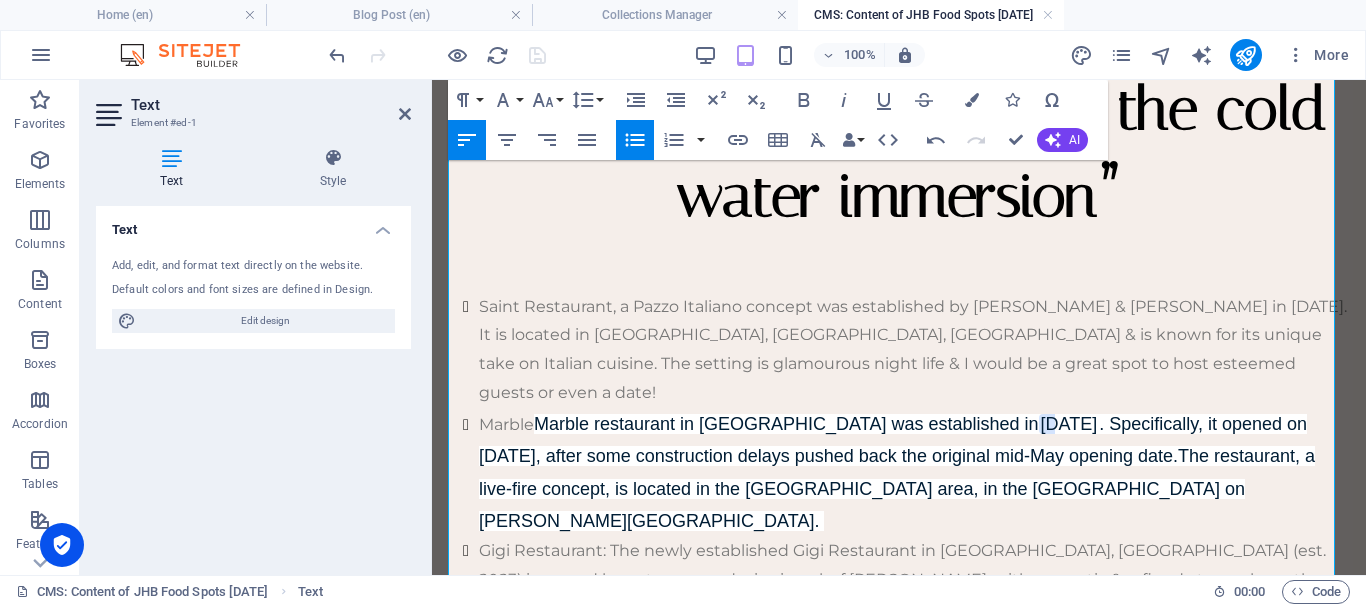 click on "Marble  Marble restaurant in Johannesburg was established in  July 2016 . Specifically, it opened on July 4, 2016, after some construction delays pushed back the original mid-May opening date.  The restaurant, a live-fire concept, is located in the Rosebank area, in the Trumpet building on Keyes Art Mile." at bounding box center [914, 473] 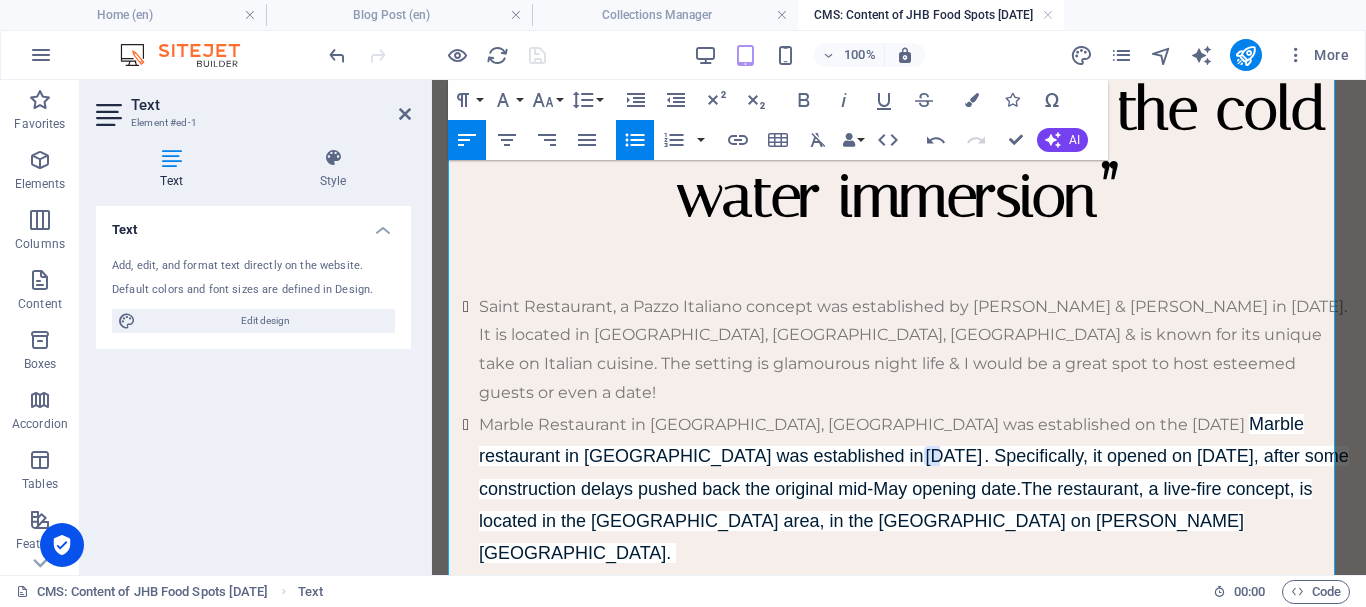 drag, startPoint x: 1026, startPoint y: 542, endPoint x: 1148, endPoint y: 485, distance: 134.65883 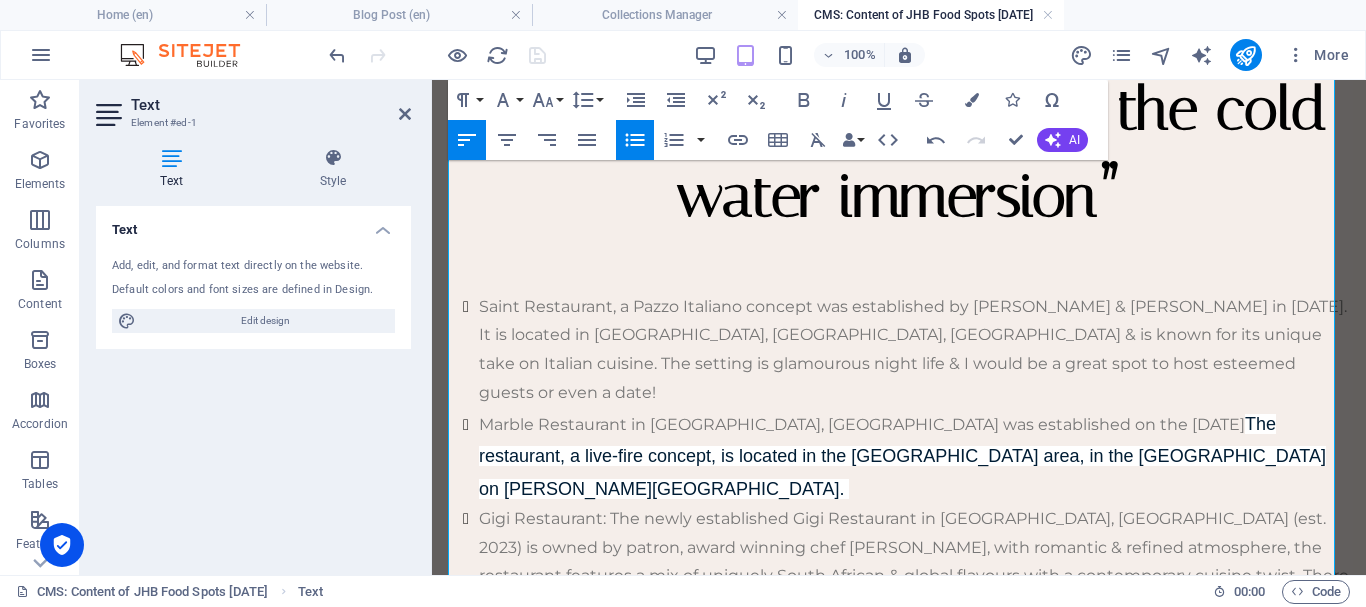 click on "Marble Restaurant in Johnannesburg, rosebank was established on the 4 July 2016 The restaurant, a live-fire concept, is located in the Rosebank area, in the Trumpet building on Keyes Art Mile." at bounding box center [914, 456] 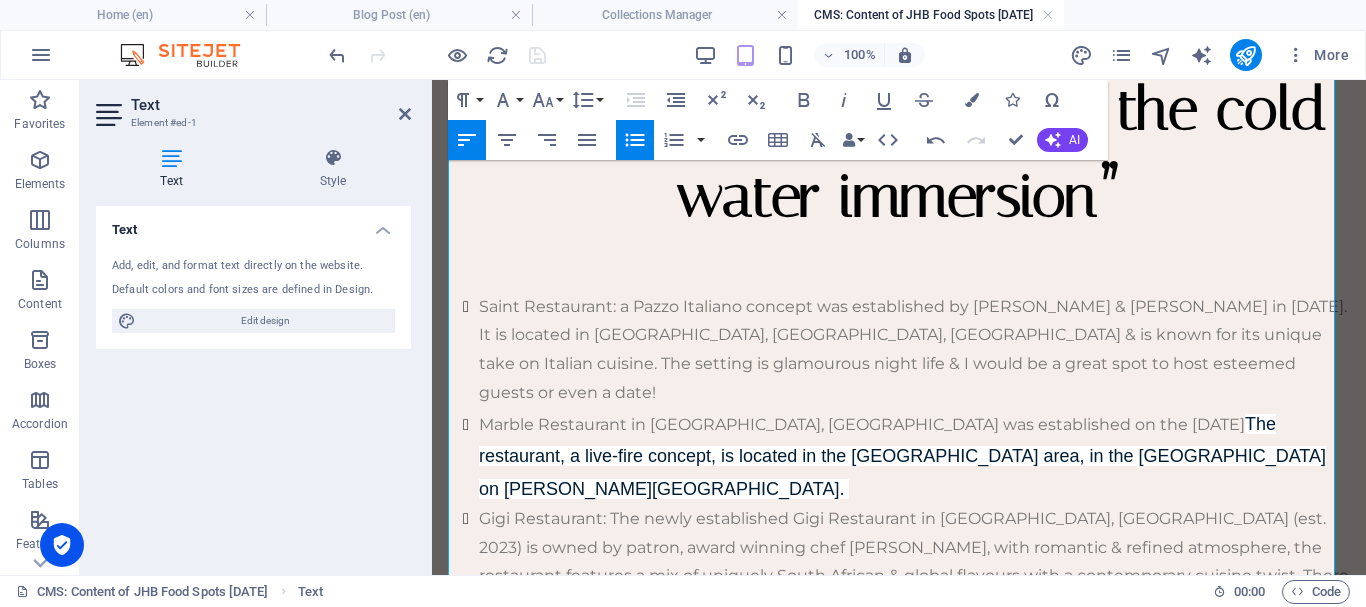 click on "Marble Restaurant in Johannesburg, Rosebank was established on the 4 July 2016 The restaurant, a live-fire concept, is located in the Rosebank area, in the Trumpet building on Keyes Art Mile." at bounding box center (914, 456) 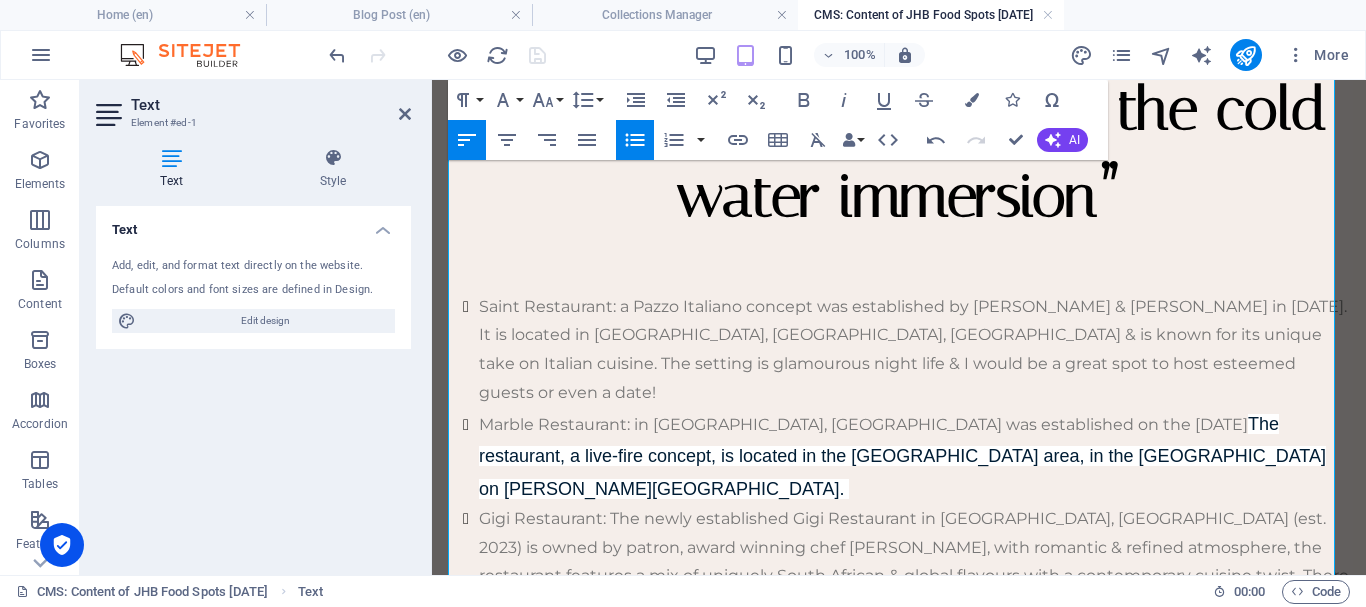 click on "The restaurant, a live-fire concept, is located in the Rosebank area, in the Trumpet building on Keyes Art Mile." at bounding box center [902, 456] 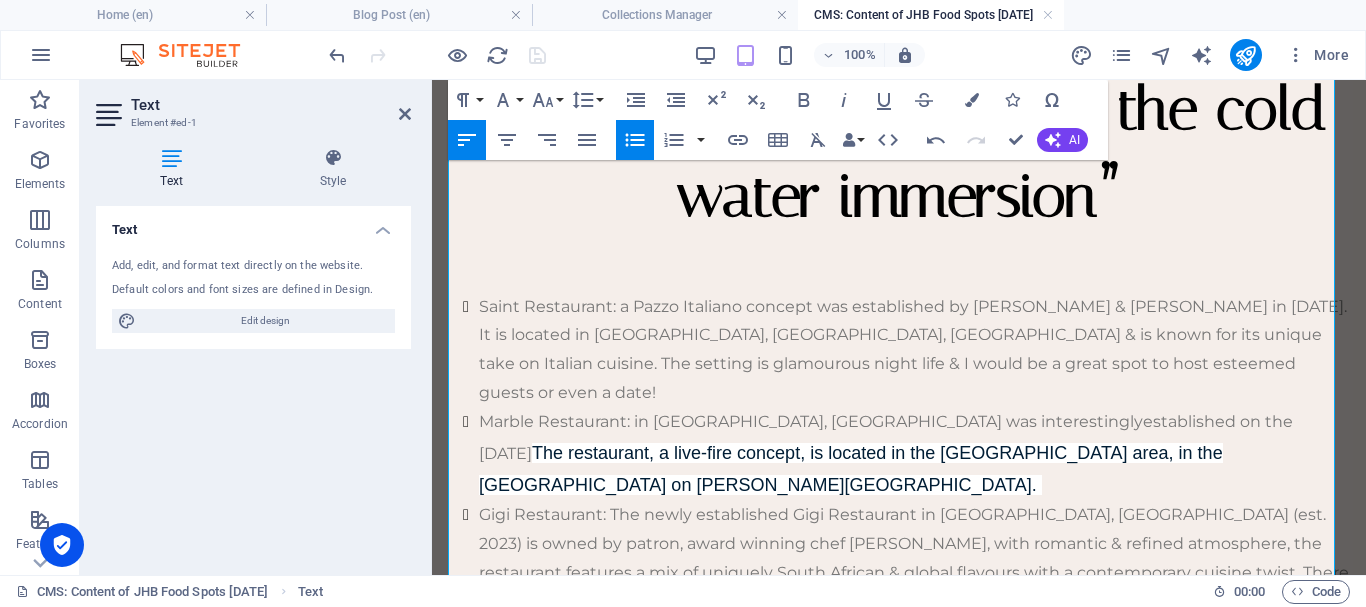 click on "Marble Restaurant: in Johannesburg, Rosebank was interestingly  established on the 4 July 2016 The restaurant, a live-fire concept, is located in the Rosebank area, in the Trumpet building on Keyes Art Mile." at bounding box center (914, 455) 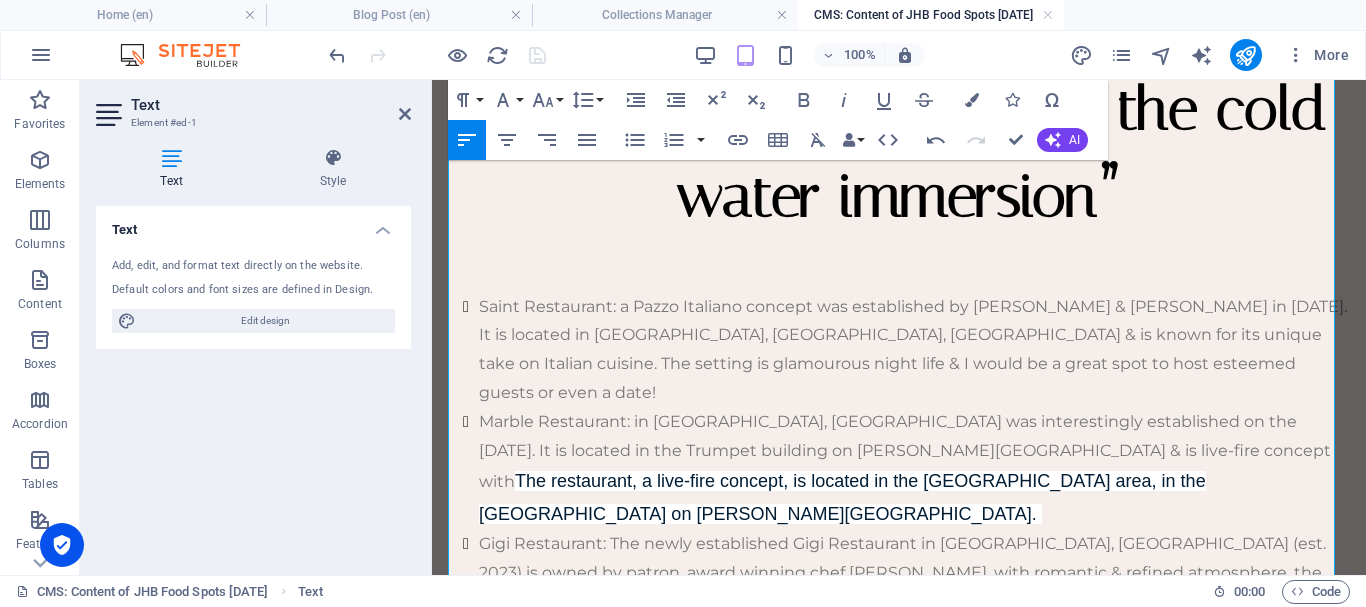 click on "Saint Restaurant: a Pazzo Italiano concept was established by David Higgs & Gary Kyriacou in August 2018. It is located in The Marc, Sandton, Johannesburg & is known for its unique take on Italian cuisine. The setting is glamourous night life & I would be a great spot to host esteemed guests or even a date!" at bounding box center (914, 350) 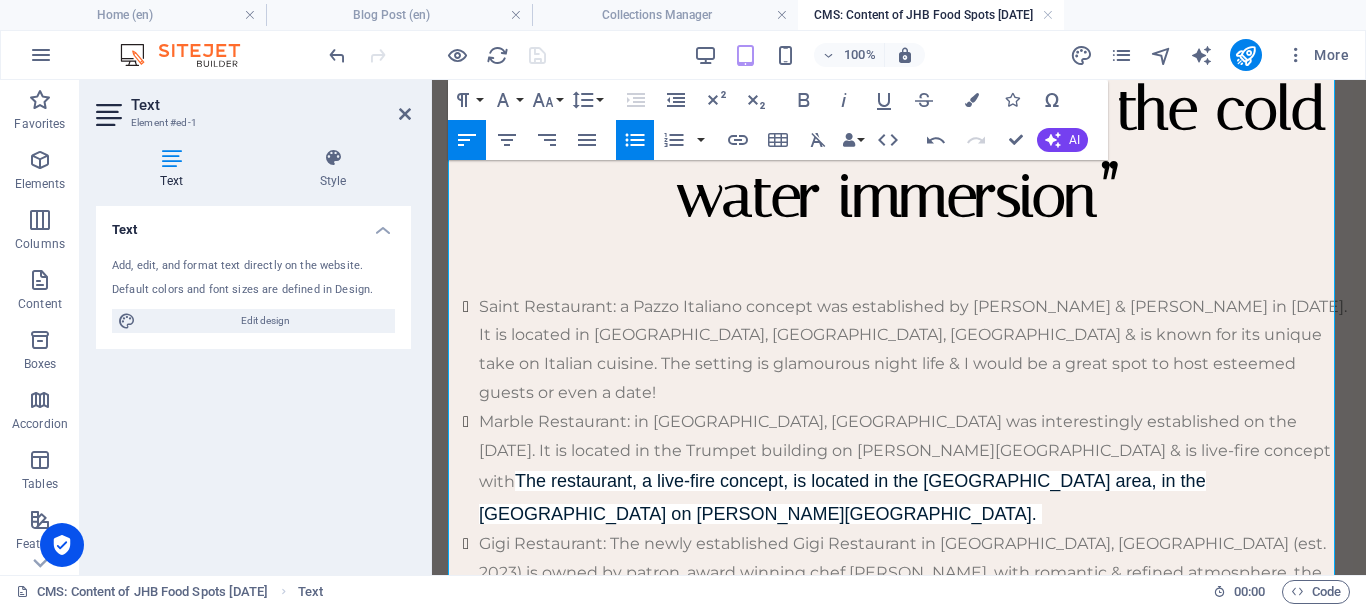 click on "Marble Restaurant: in Johannesburg, Rosebank was interestingly established on the 4 July 2016. It is located in the Trumpet building on Keyes Art Mile & is live-fire concept with  The restaurant, a live-fire concept, is located in the Rosebank area, in the Trumpet building on Keyes Art Mile." at bounding box center (914, 469) 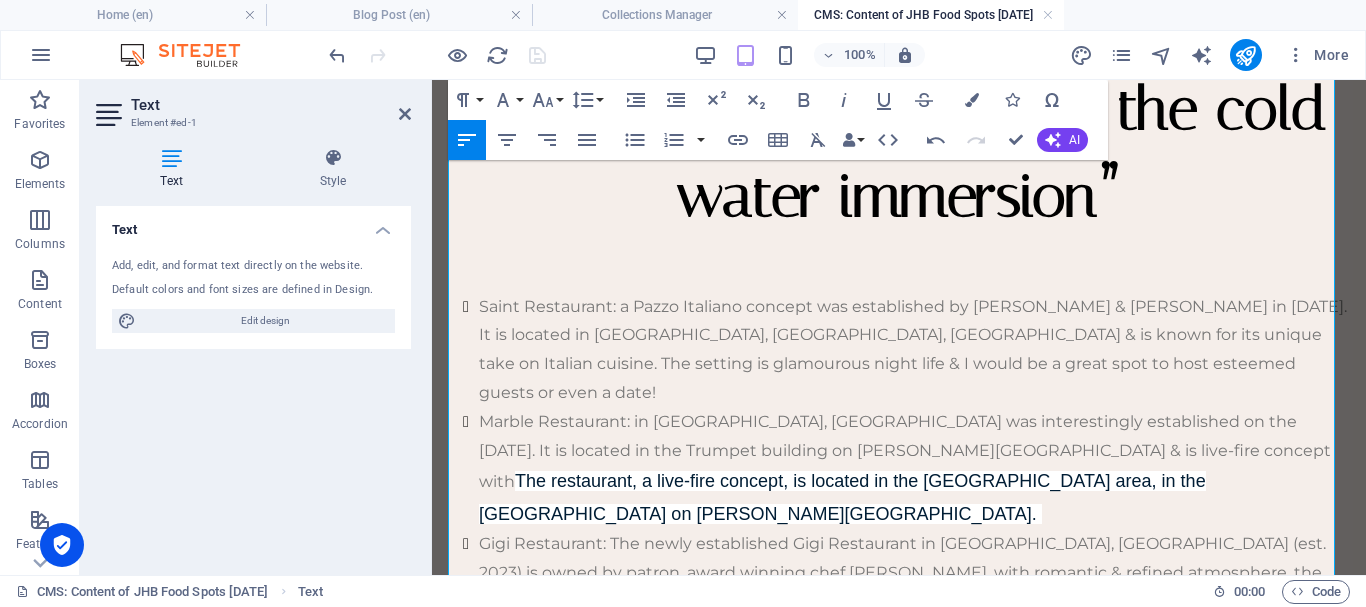 click on "Marble Restaurant: in Johannesburg, Rosebank was interestingly established on the 4 July 2016. It is located in the Trumpet building on Keyes Art Mile & is live-fire concept with  The restaurant, a live-fire concept, is located in the Rosebank area, in the Trumpet building on Keyes Art Mile." at bounding box center (914, 469) 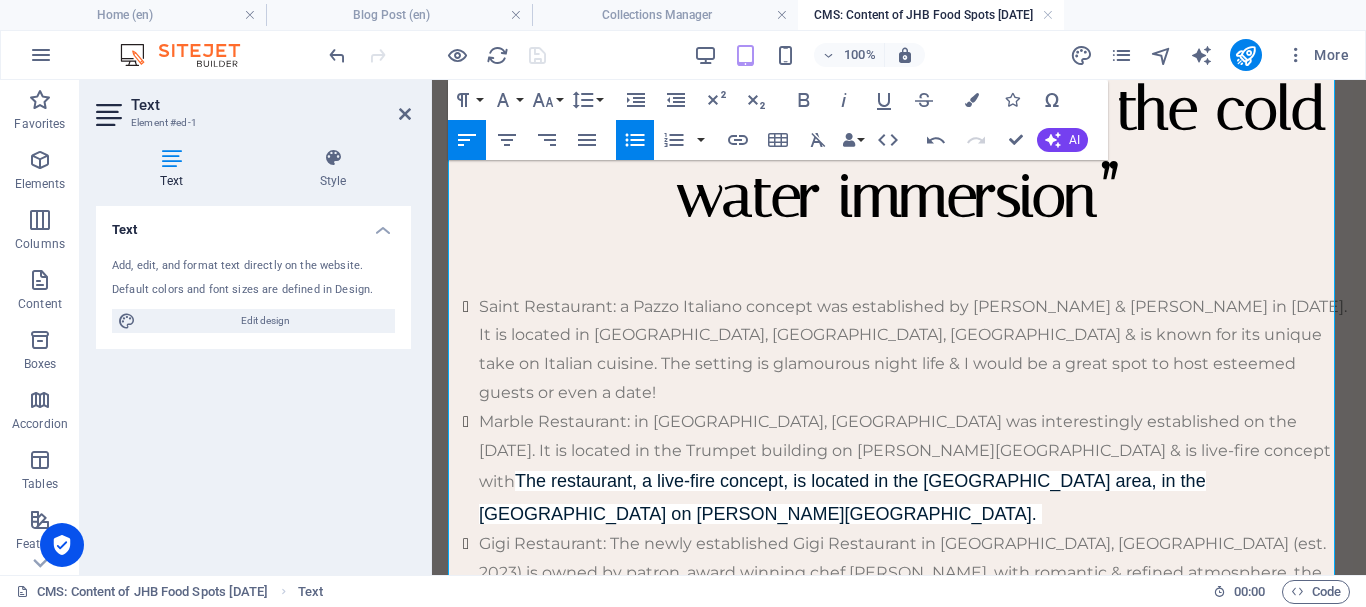 click on "“ Ice plunges are becoming more popular with Gen-Z as they also activate the parasympathetic nervous system by shocking your body with the cold water immersion ”" at bounding box center [899, 19] 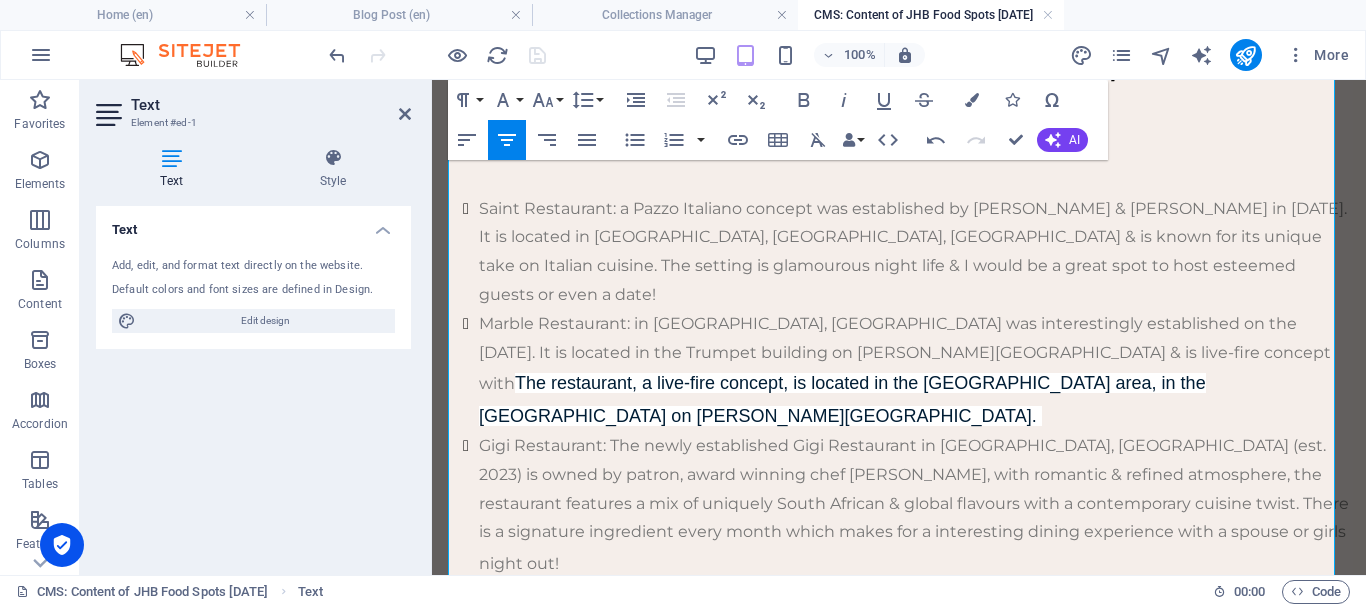 scroll, scrollTop: 650, scrollLeft: 0, axis: vertical 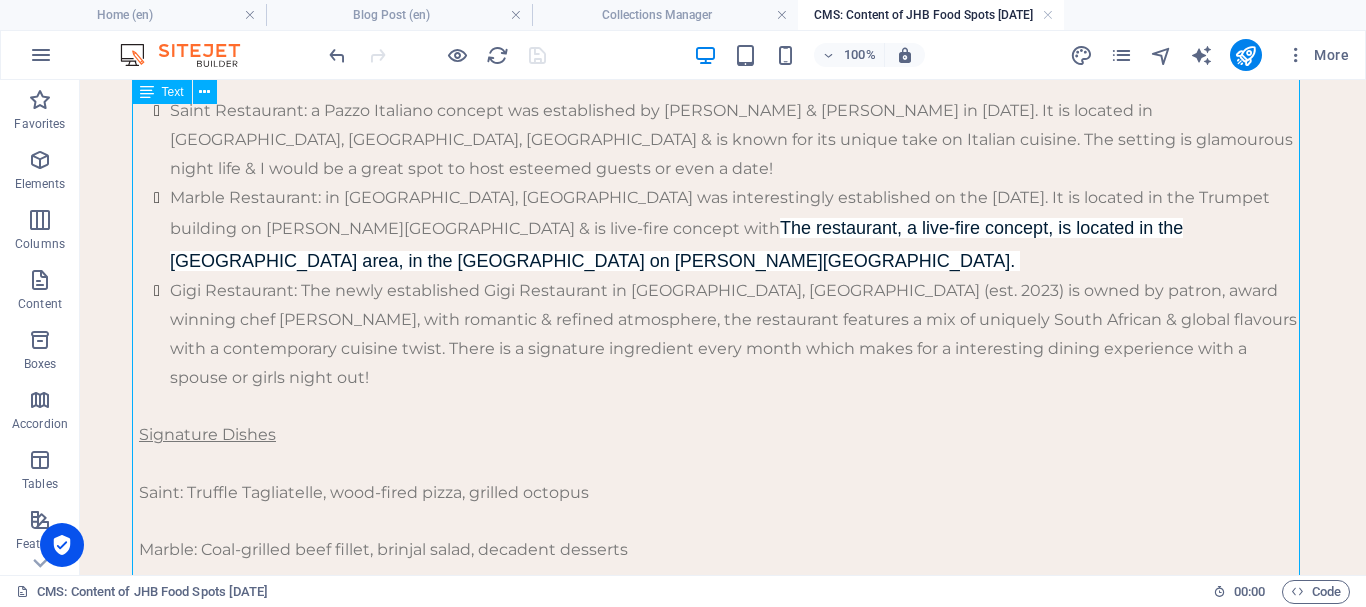 click on "The colder months bring many activities: blankets, gas heaters & a lot snuggling! But they don't need to be the cause of anti-social behaviour on your part. Check out some of JHB trendiest food spots & recommendations!  “ Ice plunges are becoming more popular with Gen-Z as they also activate the parasympathetic nervous system by shocking your body with the cold water immersion ” Saint Restaurant: a Pazzo Italiano concept was established by David Higgs & Gary Kyriacou in August 2018. It is located in The Marc, Sandton, Johannesburg & is known for its unique take on Italian cuisine. The setting is glamourous night life & I would be a great spot to host esteemed guests or even a date! Marble Restaurant: in Johannesburg, Rosebank was interestingly established on the 4 July 2016. It is located in the Trumpet building on Keyes Art Mile & is live-fire concept with  The restaurant, a live-fire concept, is located in the Rosebank area, in the Trumpet building on Keyes Art Mile.   Signature Dishes Saint:" at bounding box center [723, 619] 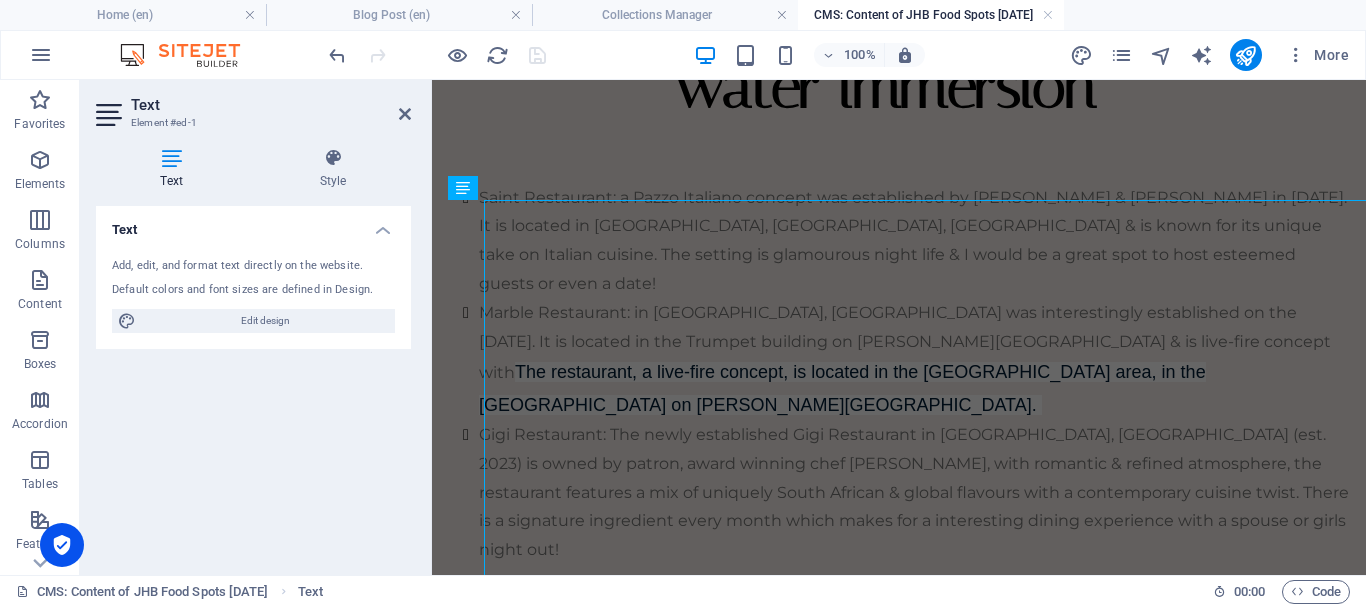 scroll, scrollTop: 0, scrollLeft: 0, axis: both 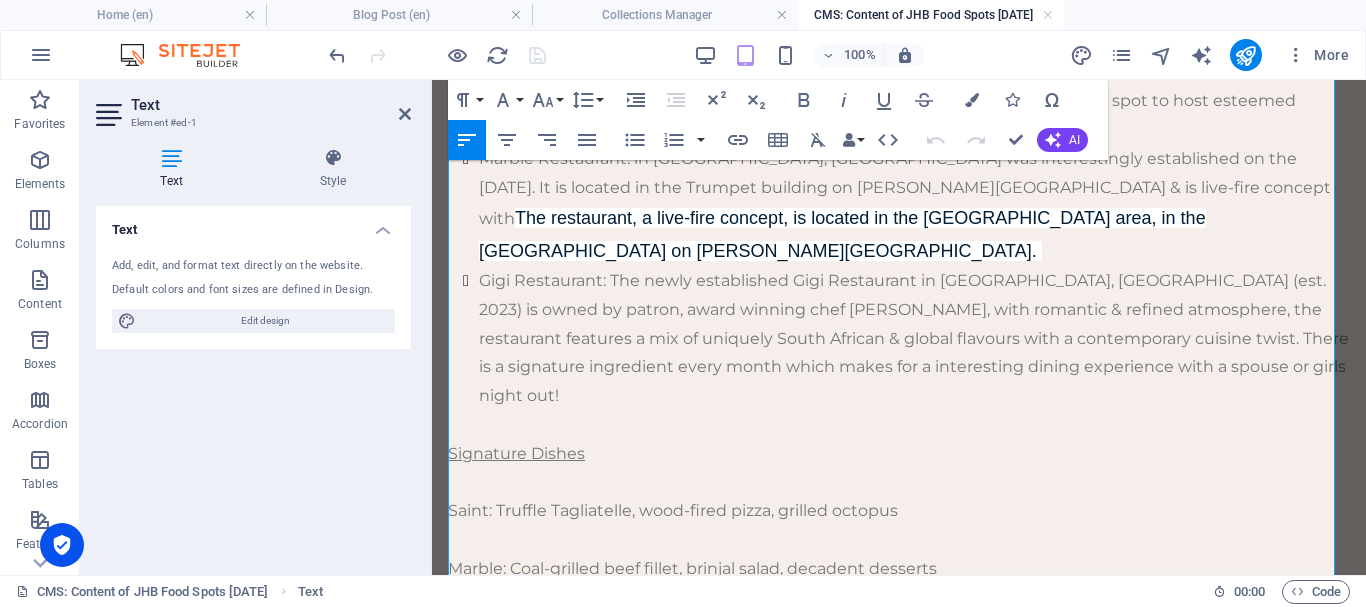 click on "The restaurant, a live-fire concept, is located in the Rosebank area, in the Trumpet building on Keyes Art Mile." at bounding box center [842, 234] 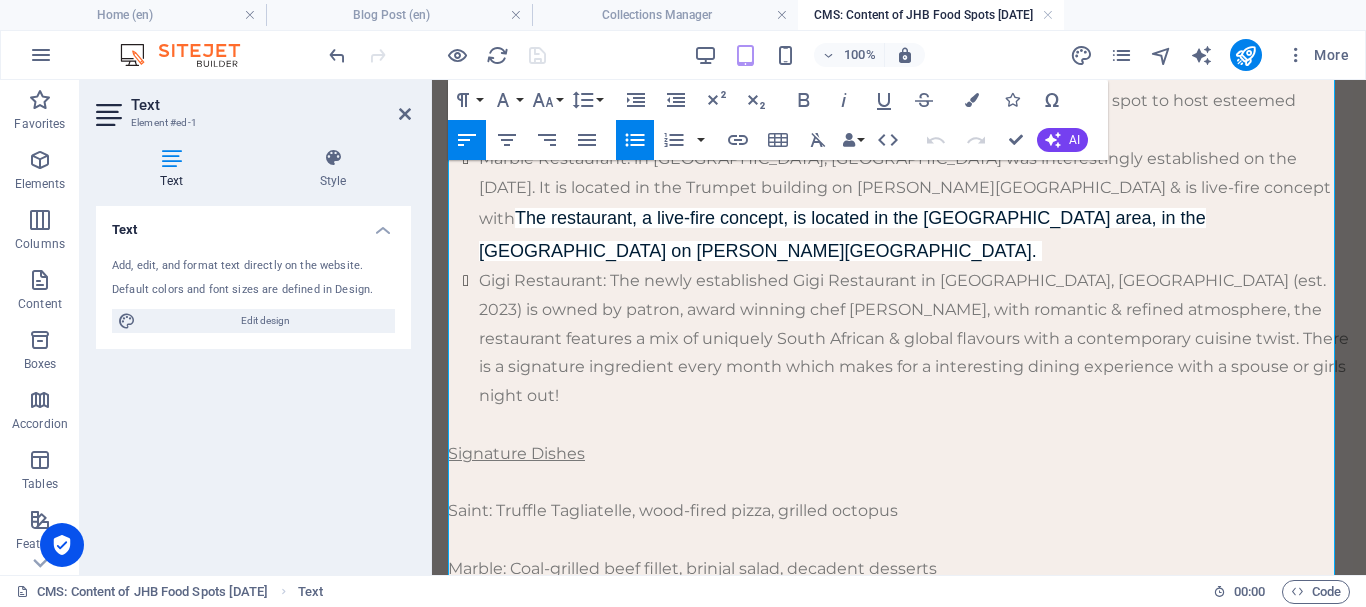 click on "Marble Restaurant: in Johannesburg, Rosebank was interestingly established on the 4 July 2016. It is located in the Trumpet building on Keyes Art Mile & is live-fire concept with  The restaurant, a live-fire concept, is located in the Rosebank area, in the Trumpet building on Keyes Art Mile." at bounding box center (914, 206) 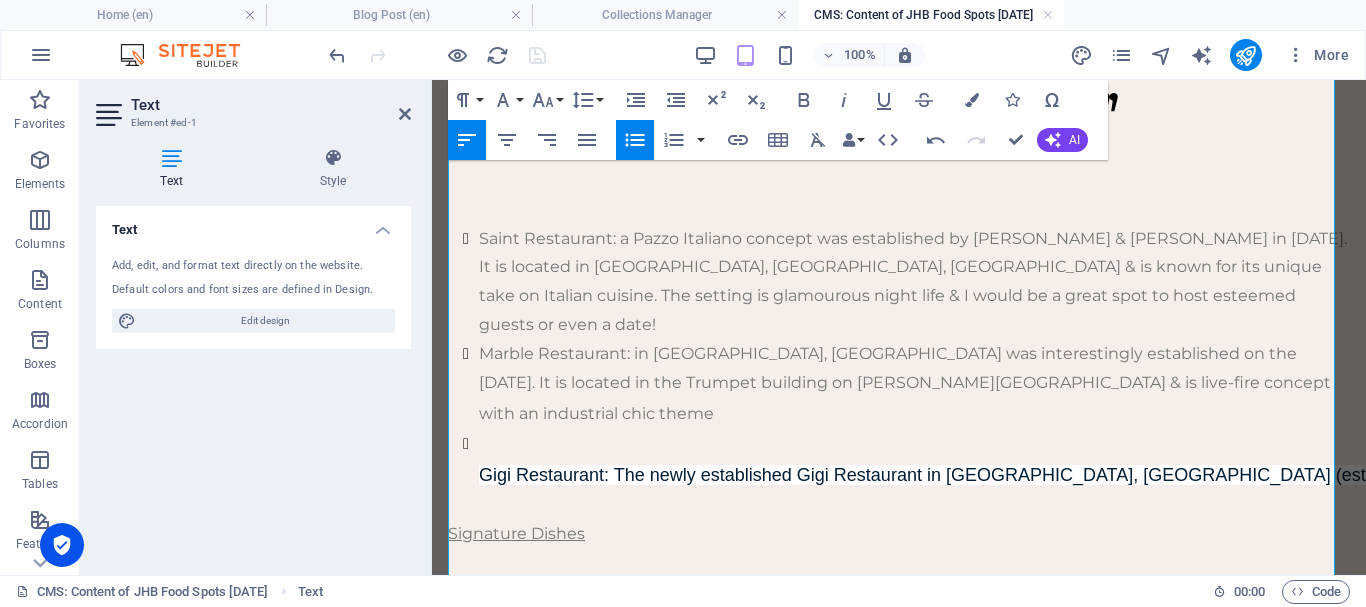 scroll, scrollTop: 621, scrollLeft: 0, axis: vertical 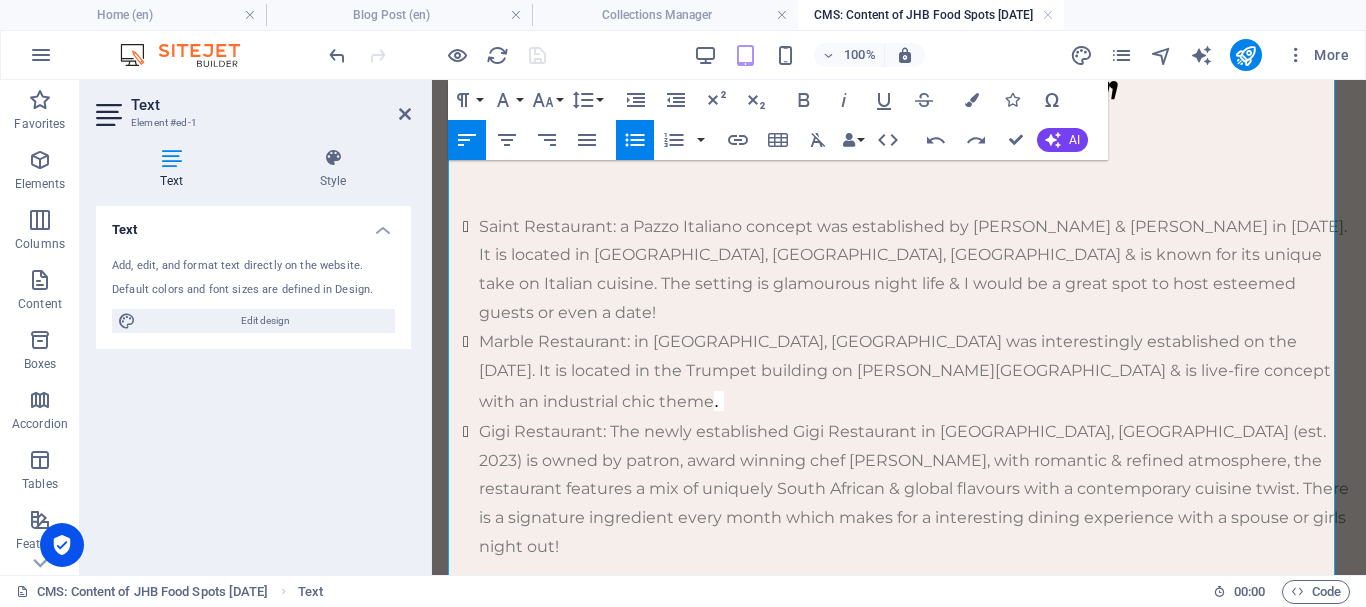 click on "Marble Restaurant: in Johannesburg, Rosebank was interestingly established on the 4 July 2016. It is located in the Trumpet building on Keyes Art Mile & is live-fire concept with an industrial chic theme ." at bounding box center (914, 373) 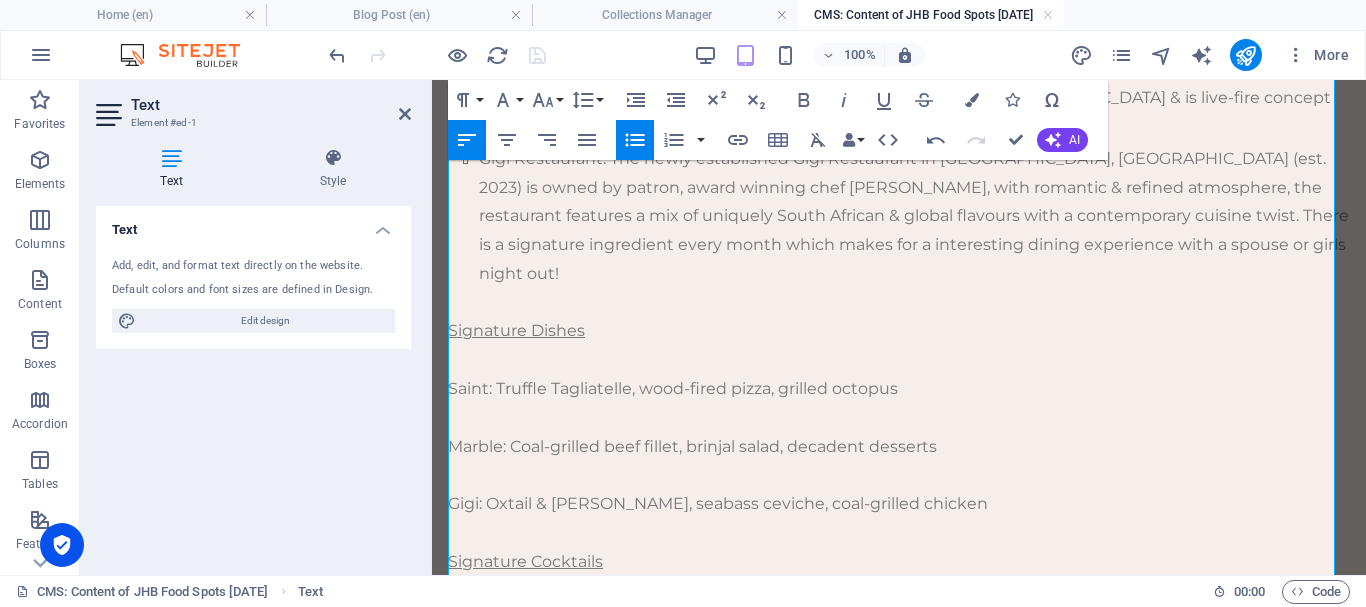 scroll, scrollTop: 883, scrollLeft: 0, axis: vertical 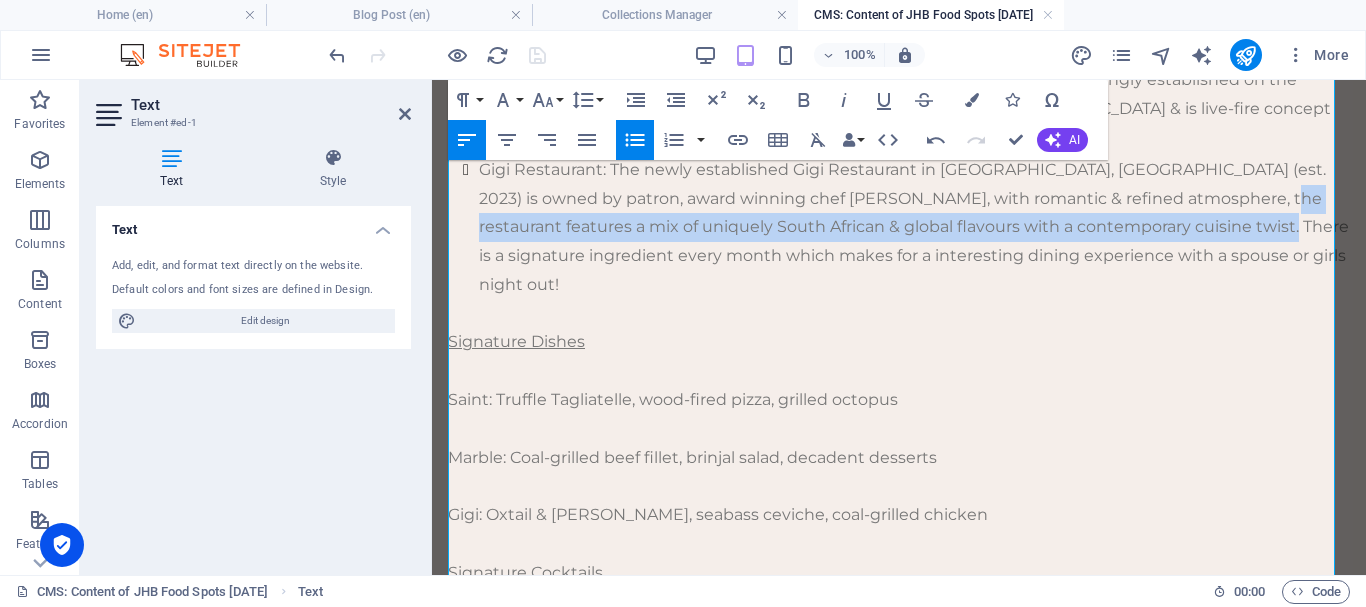 drag, startPoint x: 1250, startPoint y: 226, endPoint x: 1295, endPoint y: 259, distance: 55.803226 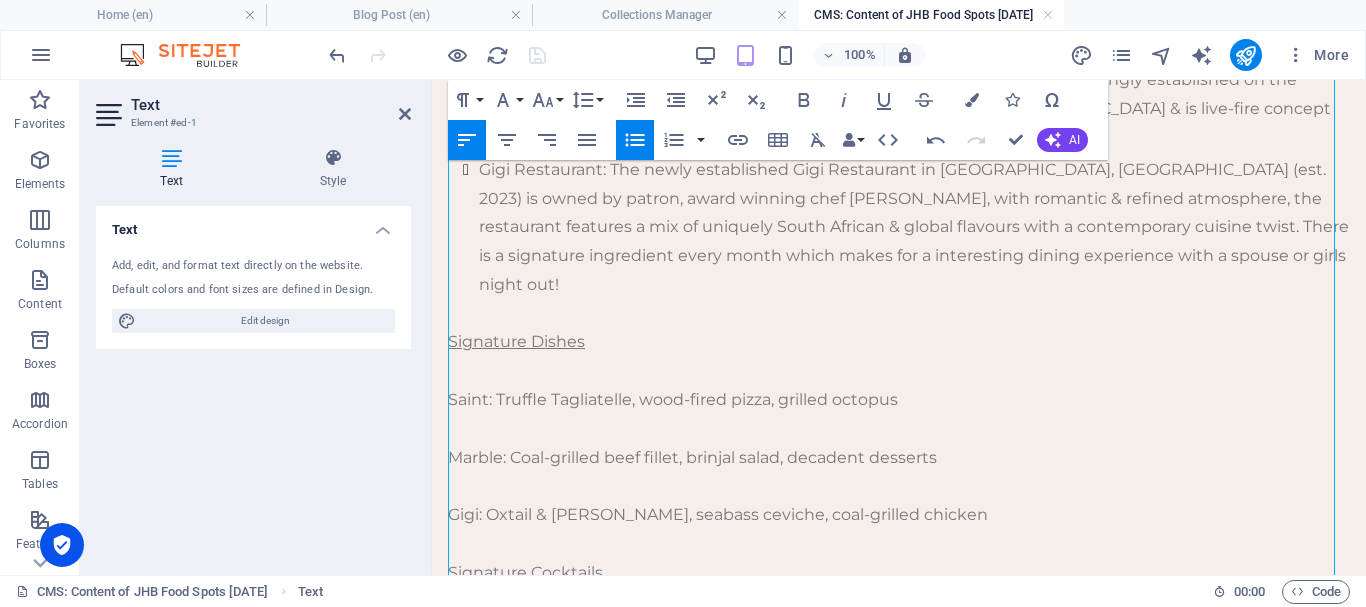 click on "Gigi Restaurant: The newly established Gigi Restaurant in Waterfall Corner, Waterfall City (est. 2023) is owned by patron, award winning chef Besele Moses Moloi, with romantic & refined atmosphere, the restaurant features a mix of uniquely South African & global flavours with a contemporary cuisine twist. There is a signature ingredient every month which makes for a interesting dining experience with a spouse or girls night out!" at bounding box center [914, 228] 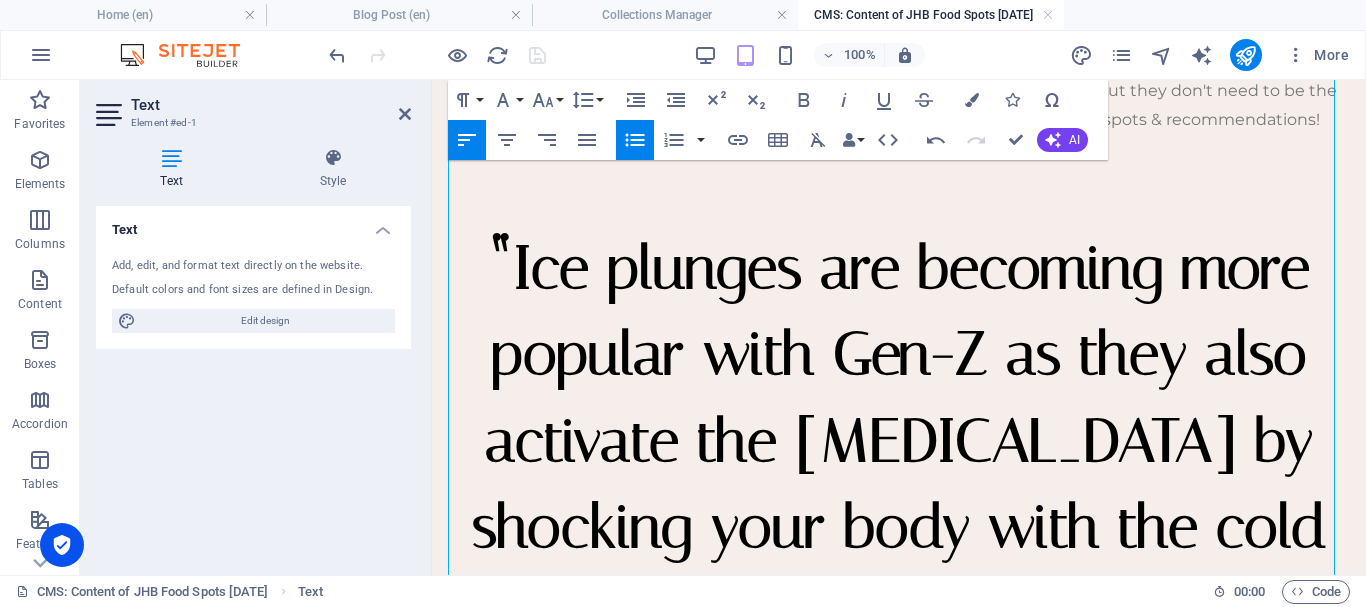 scroll, scrollTop: 112, scrollLeft: 0, axis: vertical 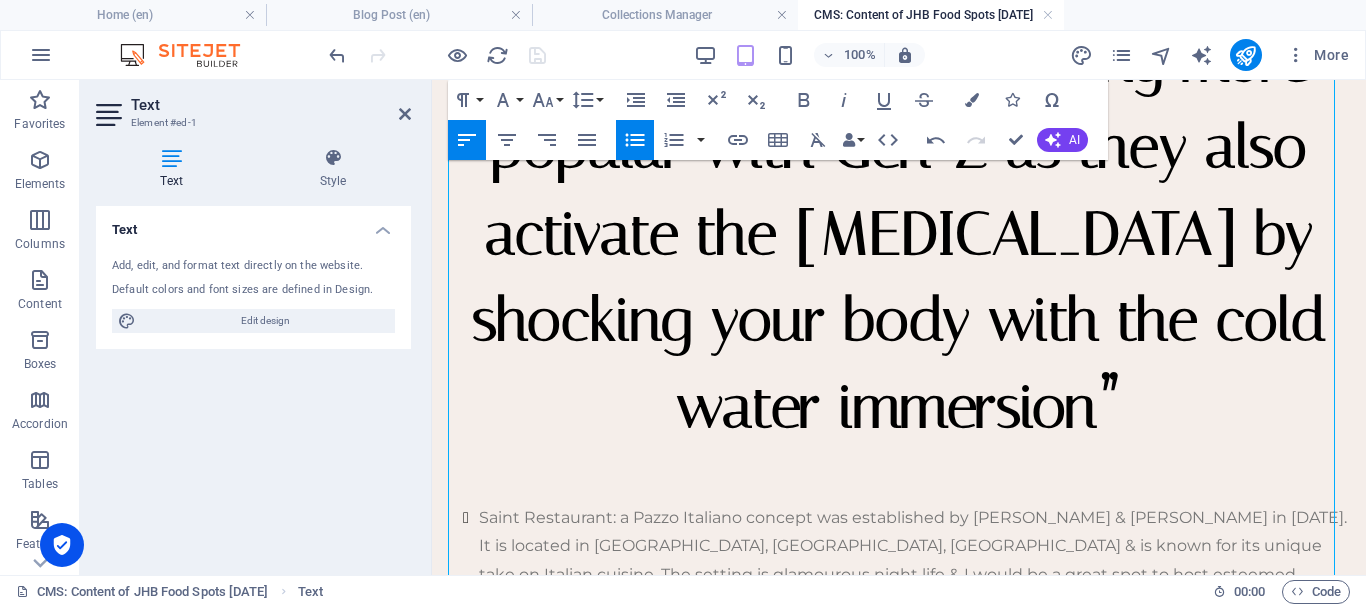 drag, startPoint x: 507, startPoint y: 258, endPoint x: 998, endPoint y: 481, distance: 539.268 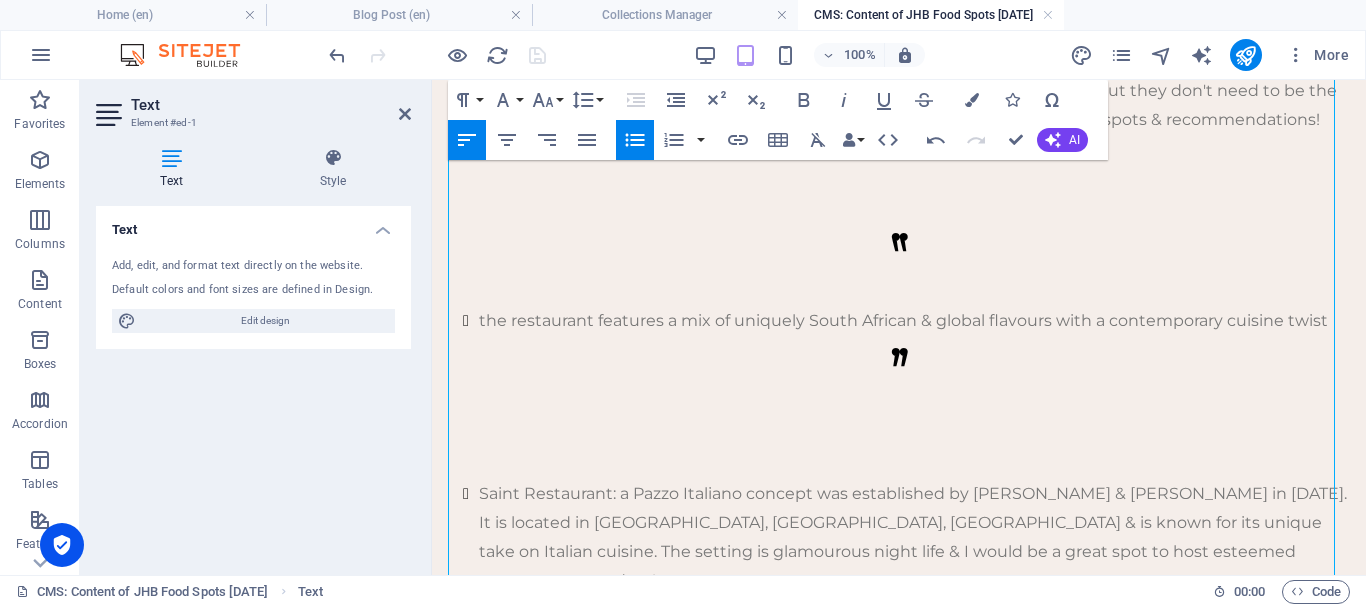 scroll, scrollTop: 132, scrollLeft: 0, axis: vertical 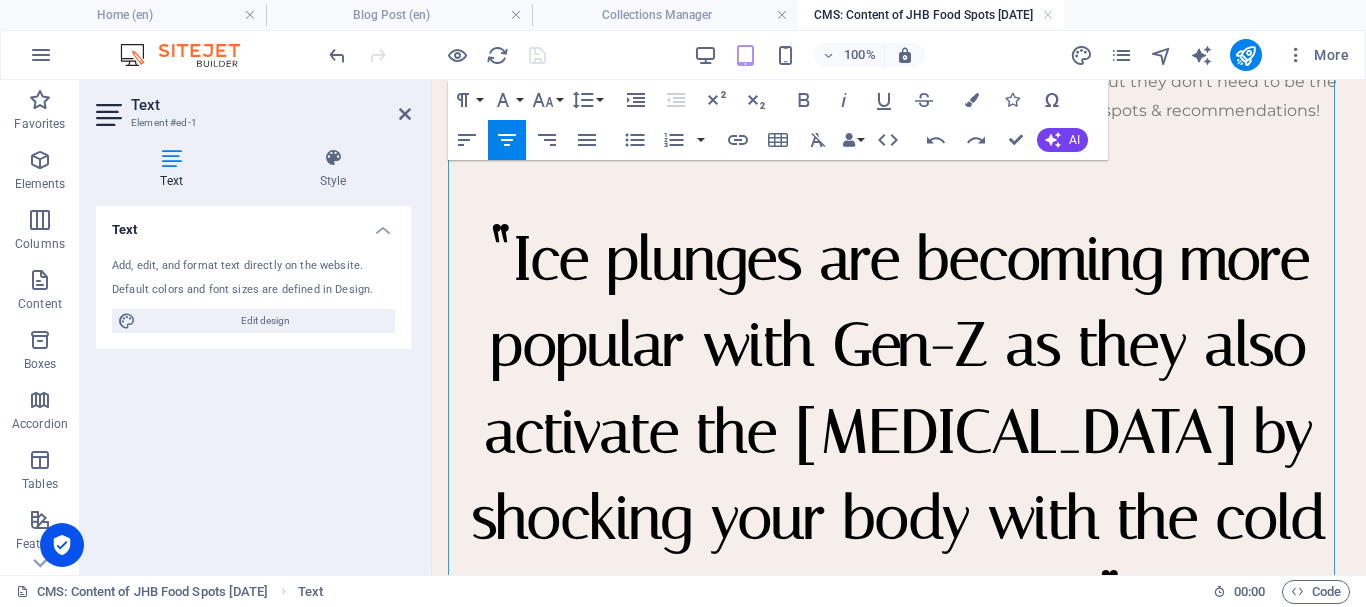 click on "Ice plunges are becoming more popular with Gen-Z as they also activate the parasympathetic nervous system by shocking your body with the cold water immersion" at bounding box center (899, 431) 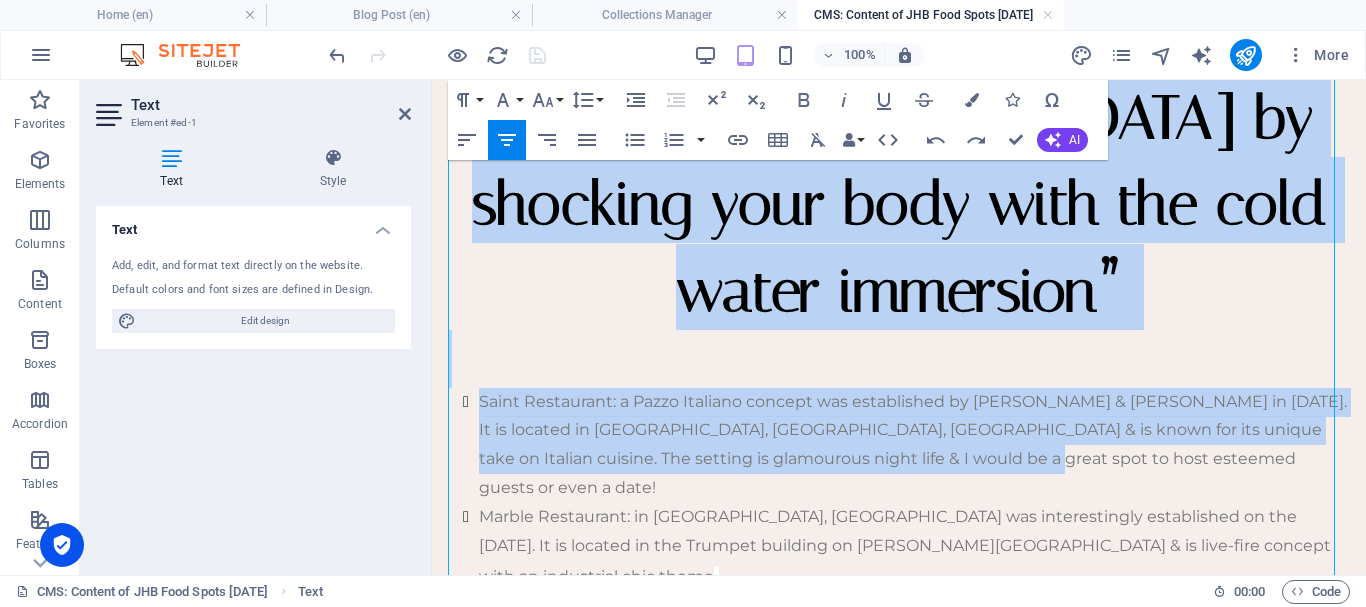 scroll, scrollTop: 474, scrollLeft: 0, axis: vertical 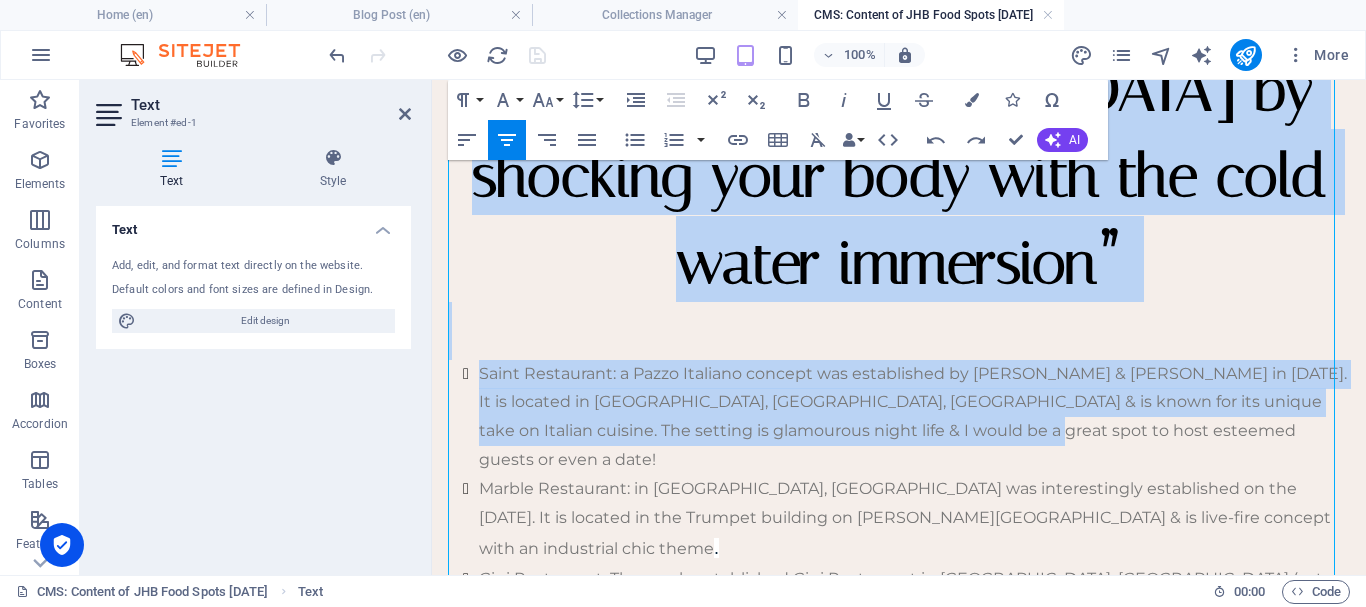 drag, startPoint x: 818, startPoint y: 243, endPoint x: 1005, endPoint y: 369, distance: 225.48836 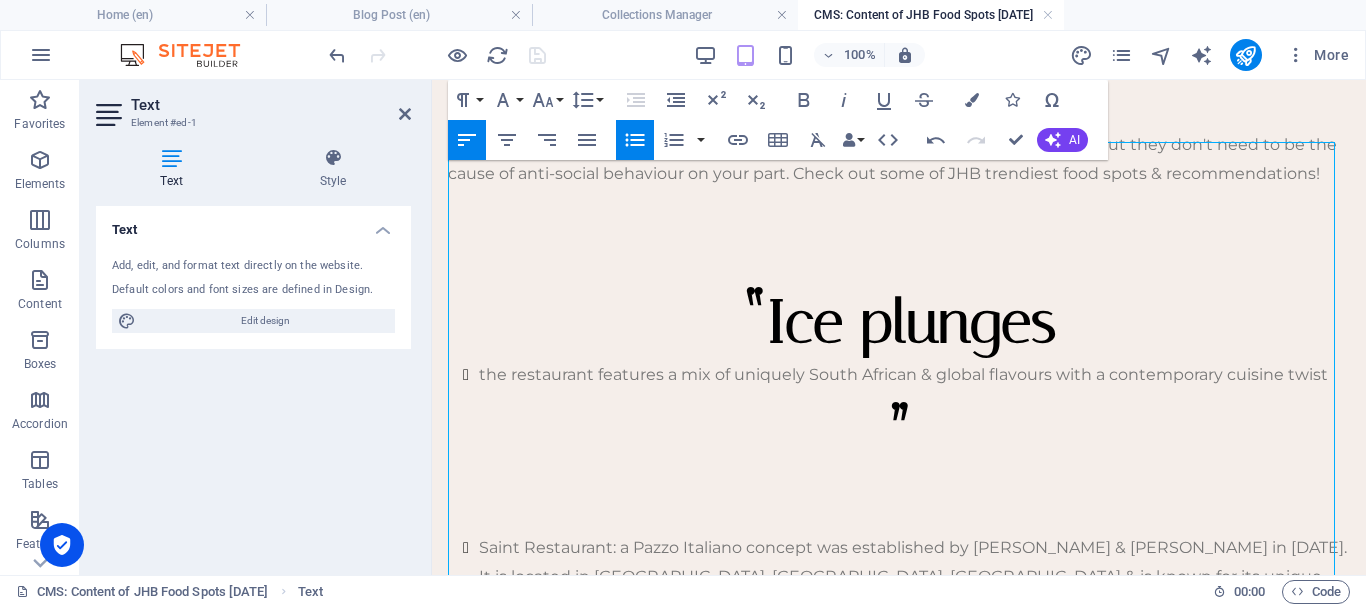 scroll, scrollTop: 59, scrollLeft: 0, axis: vertical 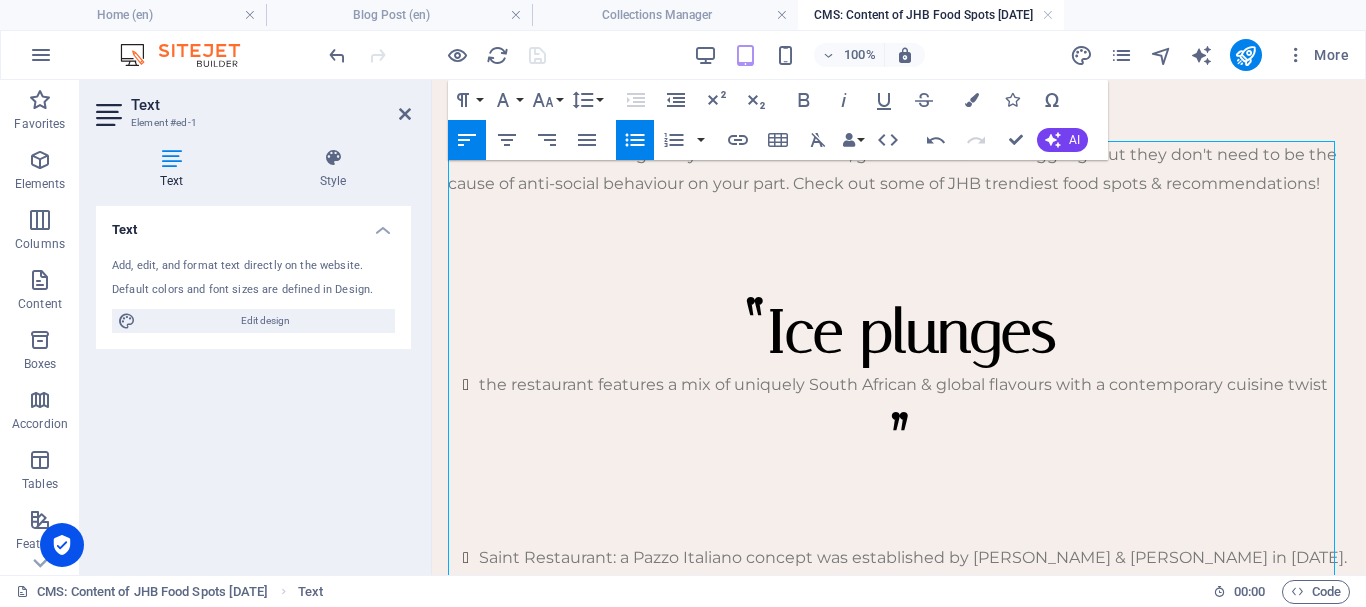 click on "Ice plunges" at bounding box center (911, 331) 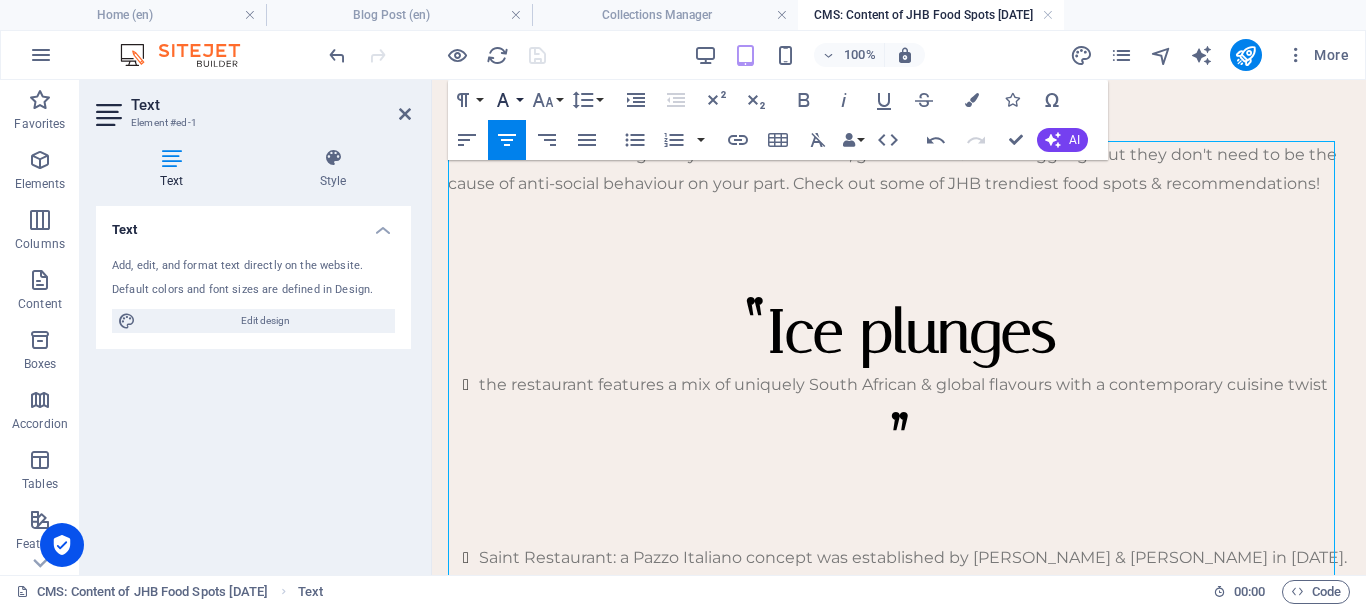 click on "Font Family" at bounding box center [507, 100] 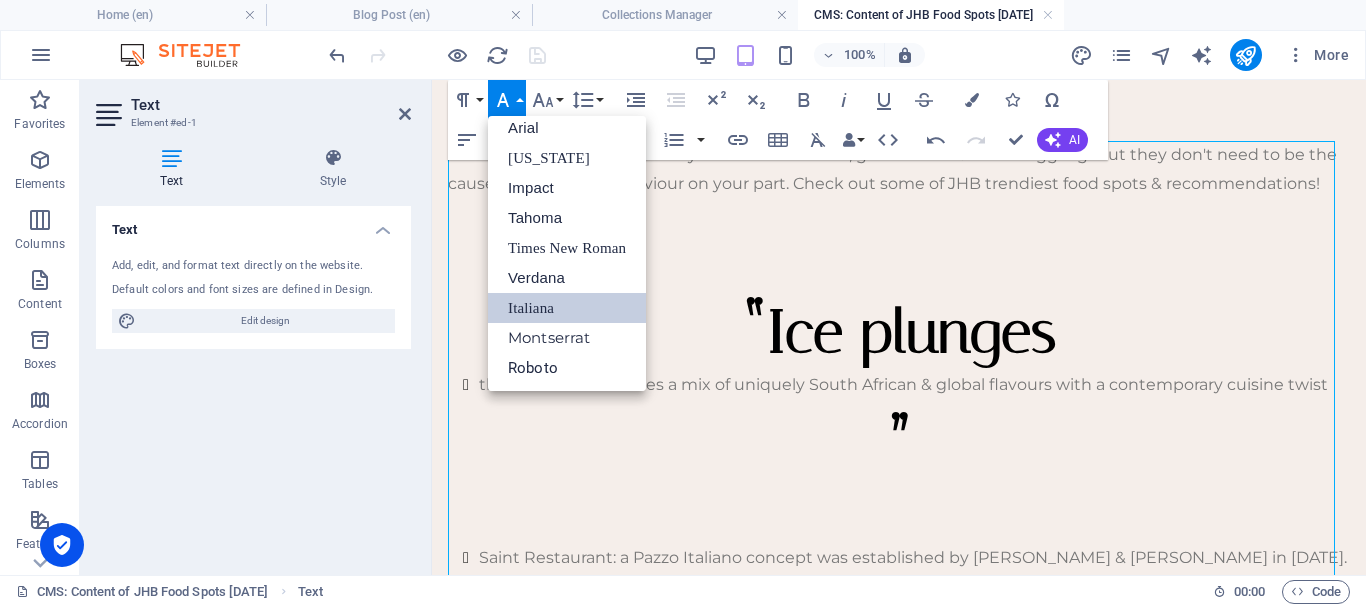 scroll, scrollTop: 11, scrollLeft: 0, axis: vertical 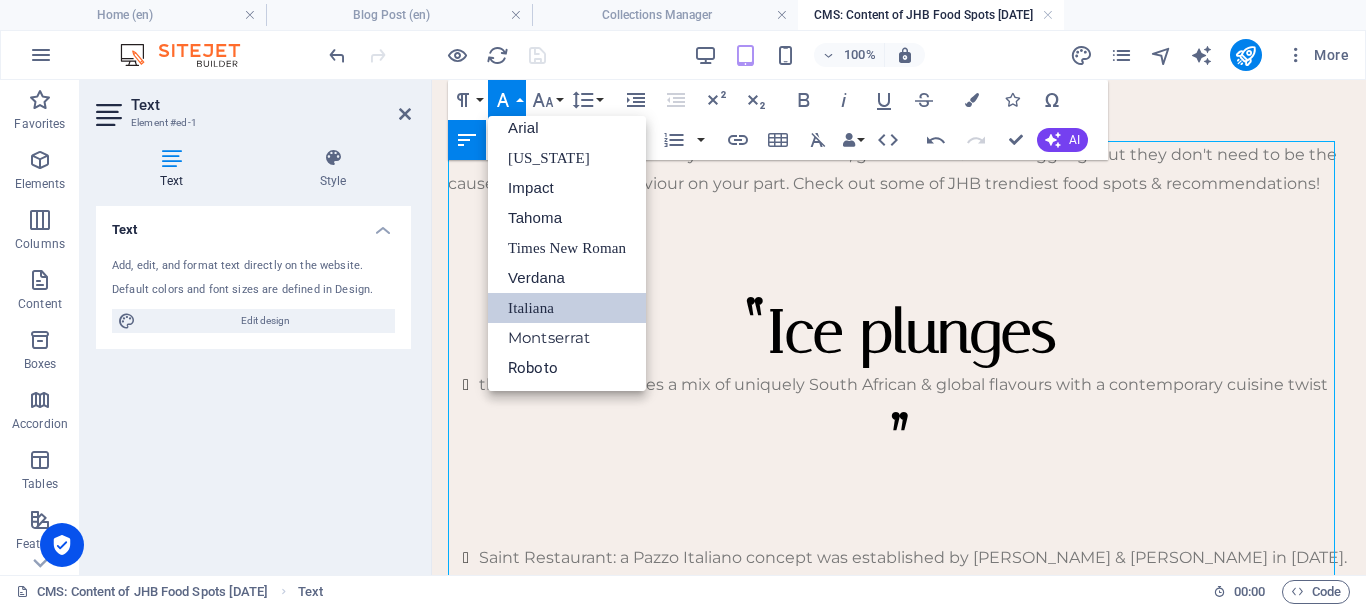 click on "the restaurant features a mix of uniquely South African & global flavours with a contemporary cuisine twist" at bounding box center [914, 385] 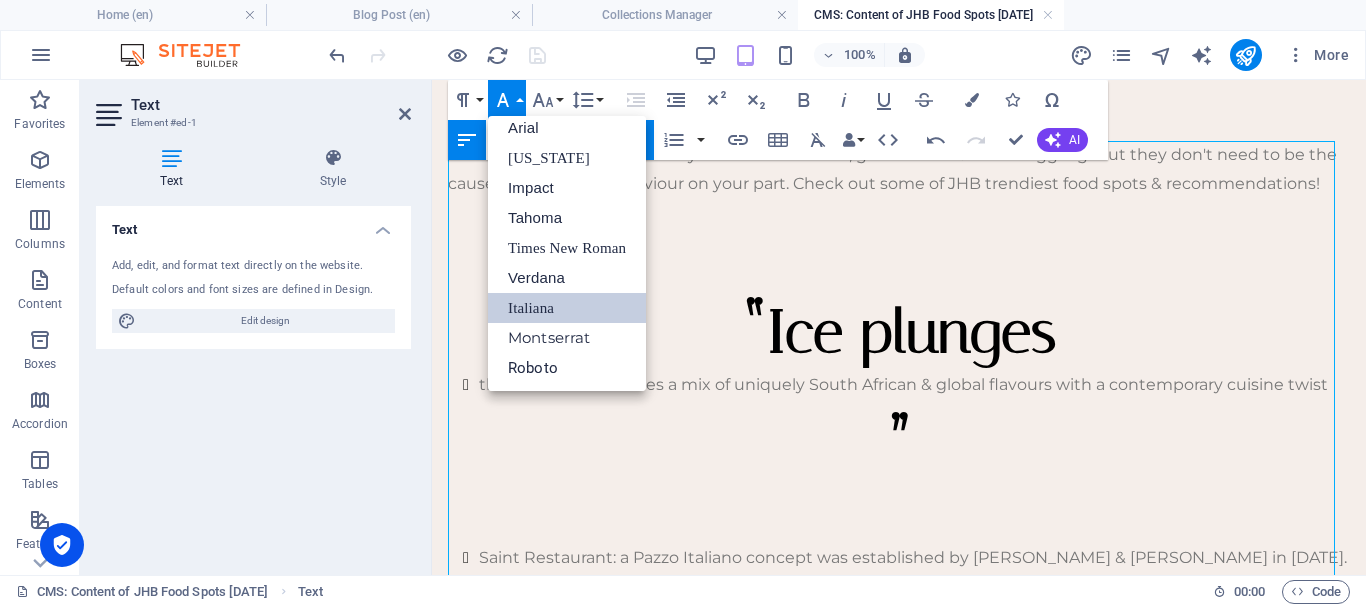 click at bounding box center (899, 270) 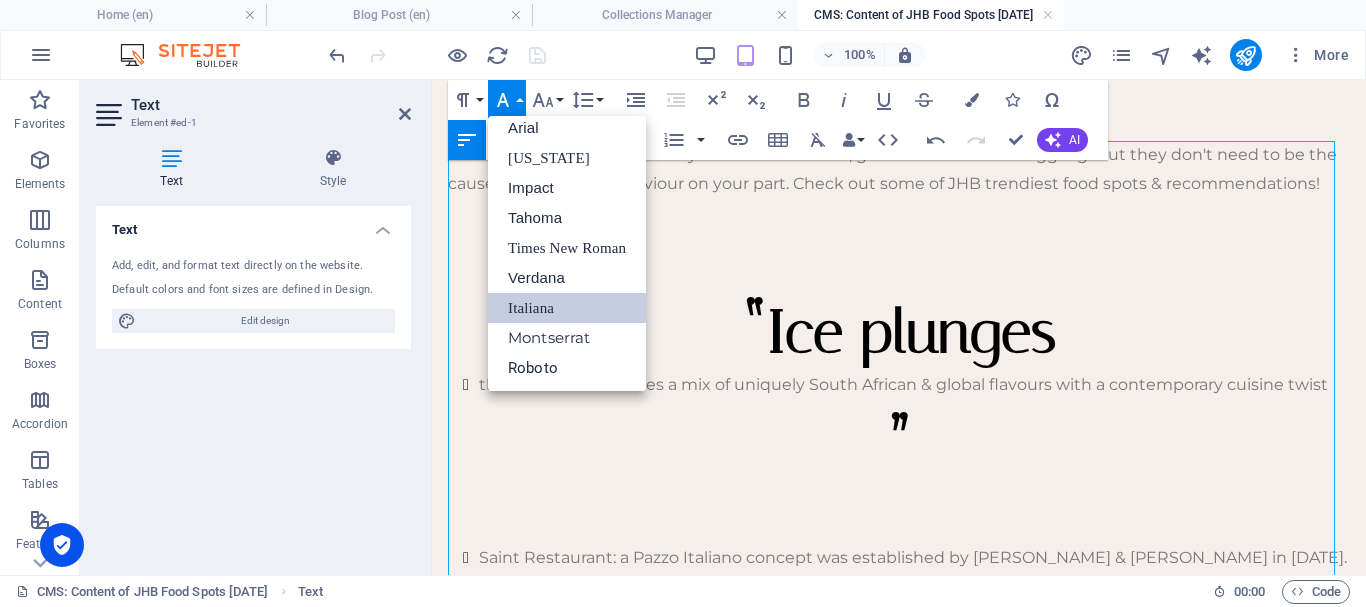 click on "Ice plunges" at bounding box center (911, 331) 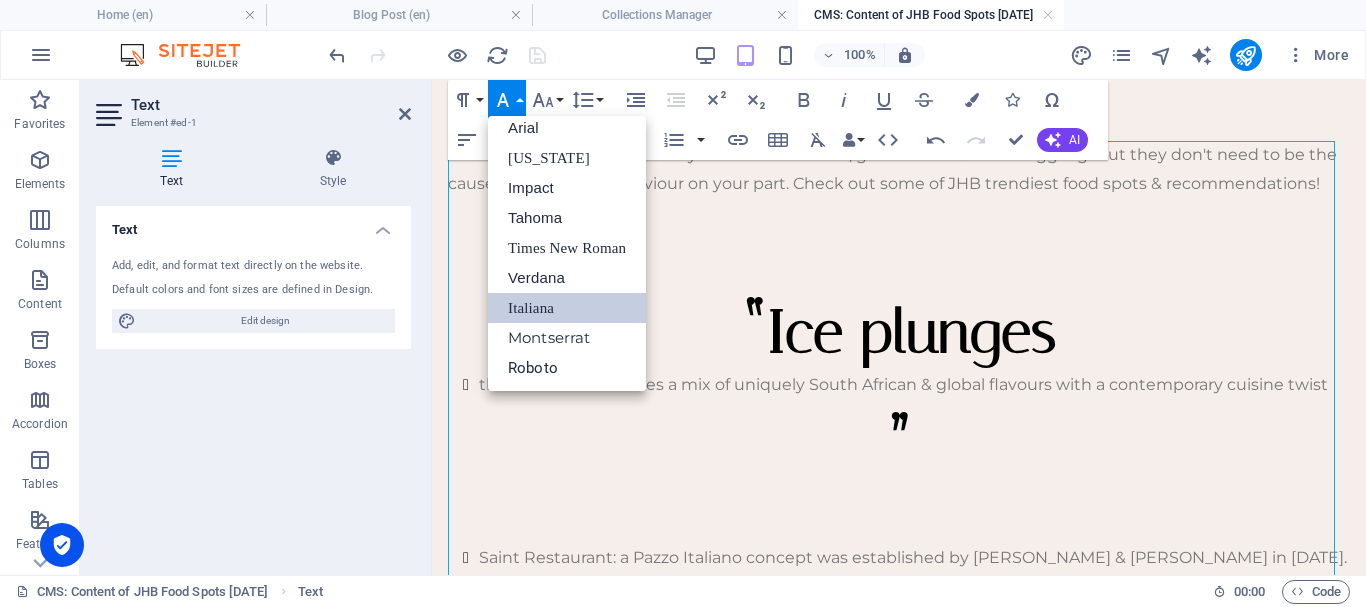 click on "Italiana" at bounding box center [567, 308] 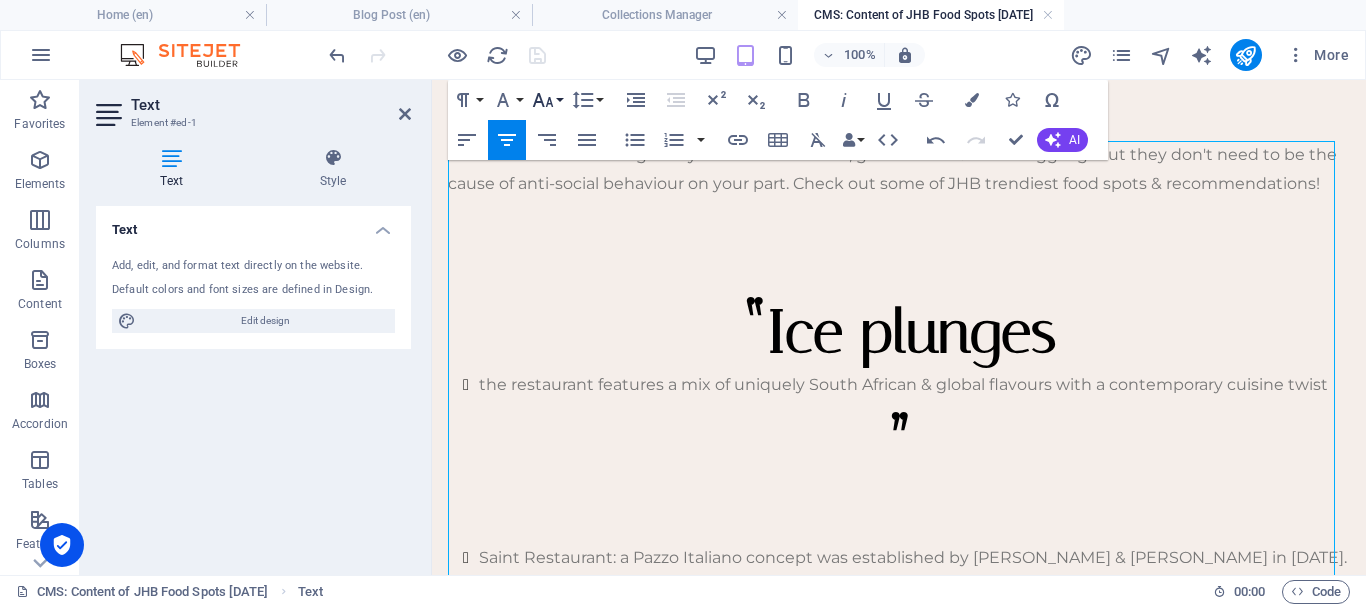 click 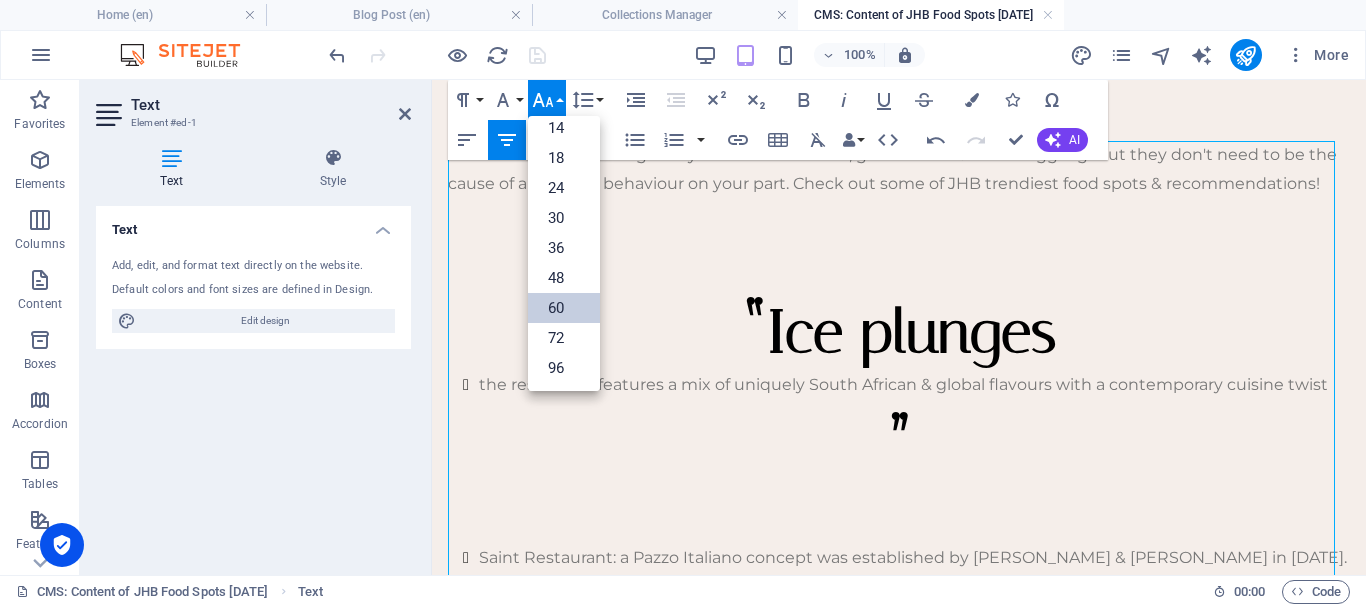 scroll, scrollTop: 161, scrollLeft: 0, axis: vertical 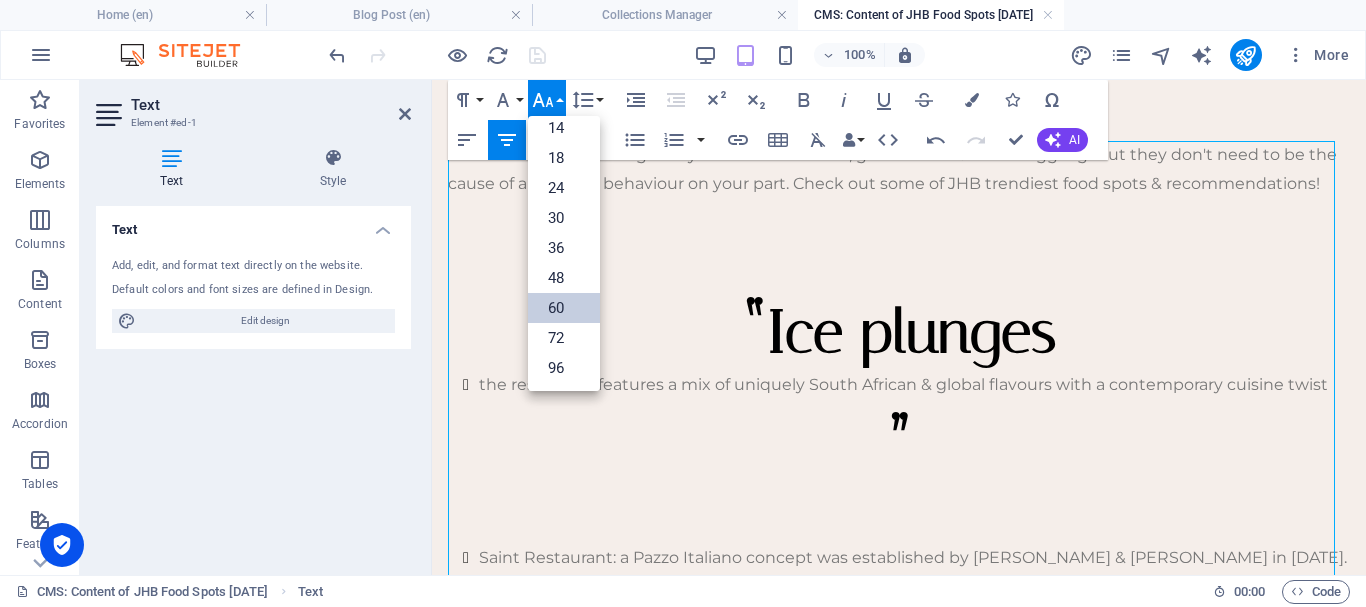 click on "the restaurant features a mix of uniquely South African & global flavours with a contemporary cuisine twist" at bounding box center (914, 385) 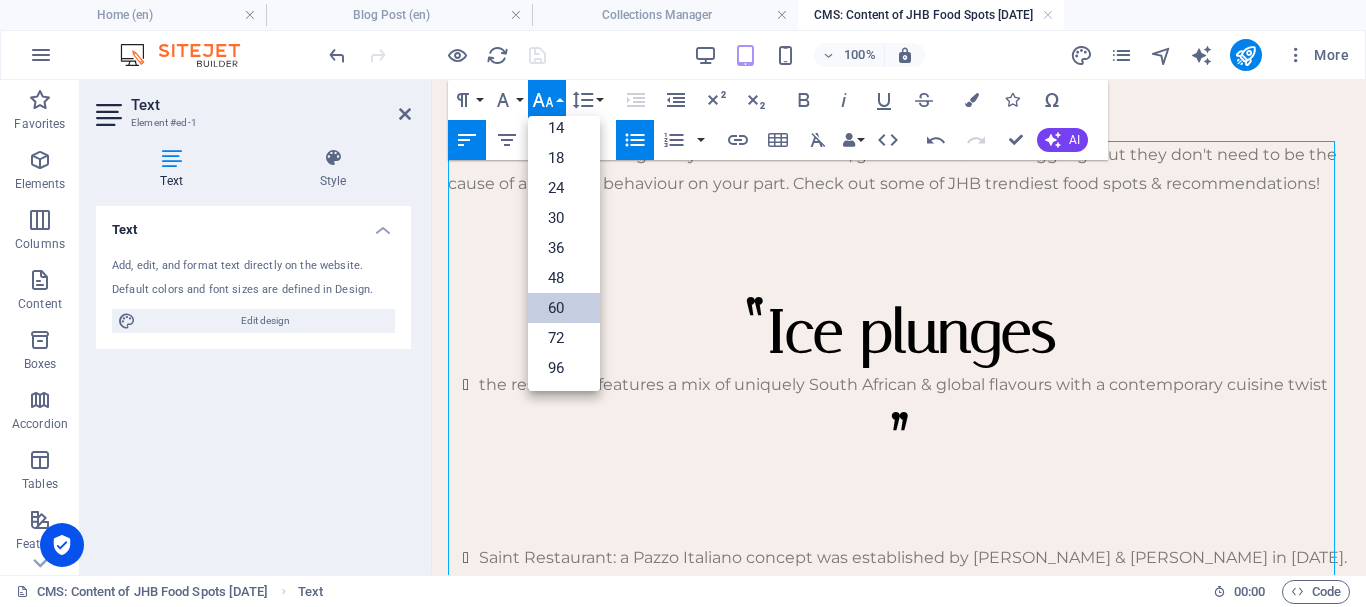 click on "the restaurant features a mix of uniquely South African & global flavours with a contemporary cuisine twist" at bounding box center [914, 385] 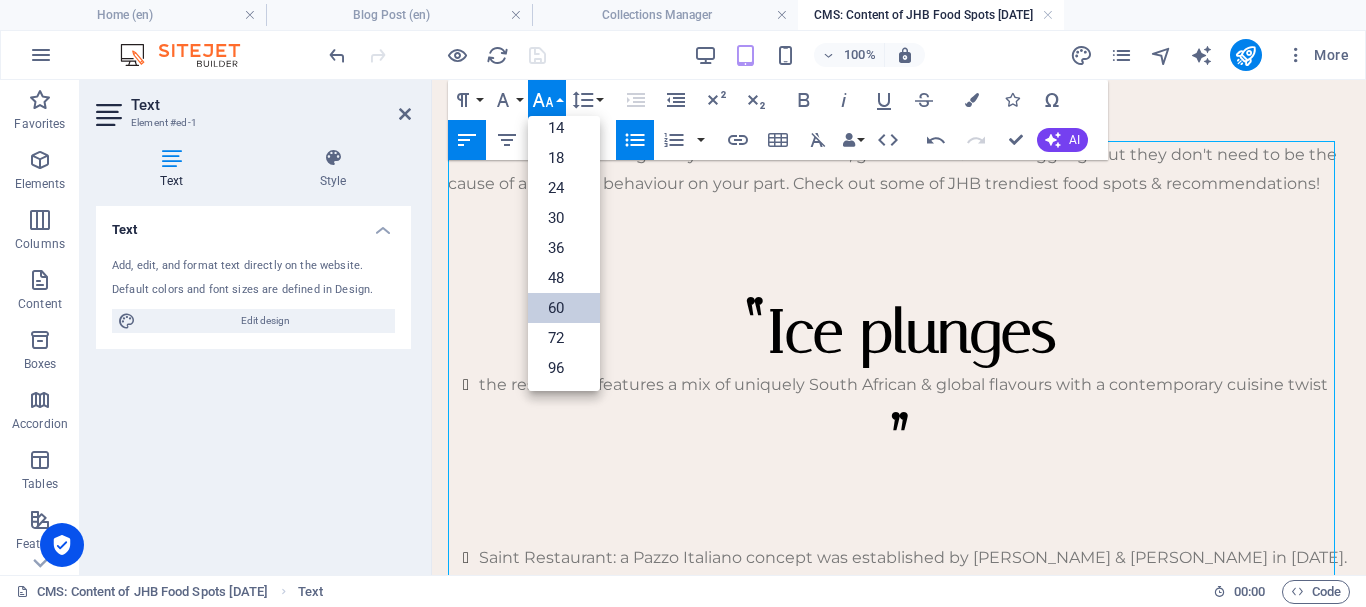 click on "60" at bounding box center (564, 308) 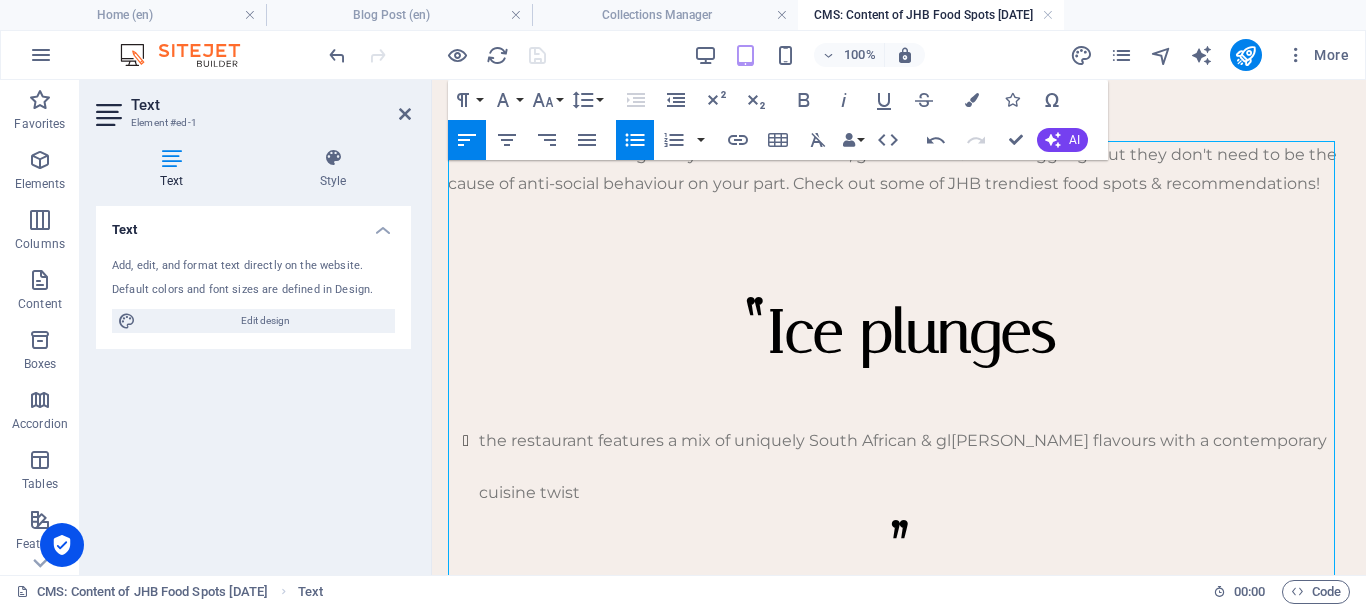 click on "the restaurant features a mix of uniquely South African & gl ​ obal flavours with a contemporary cuisine twist" at bounding box center (914, 439) 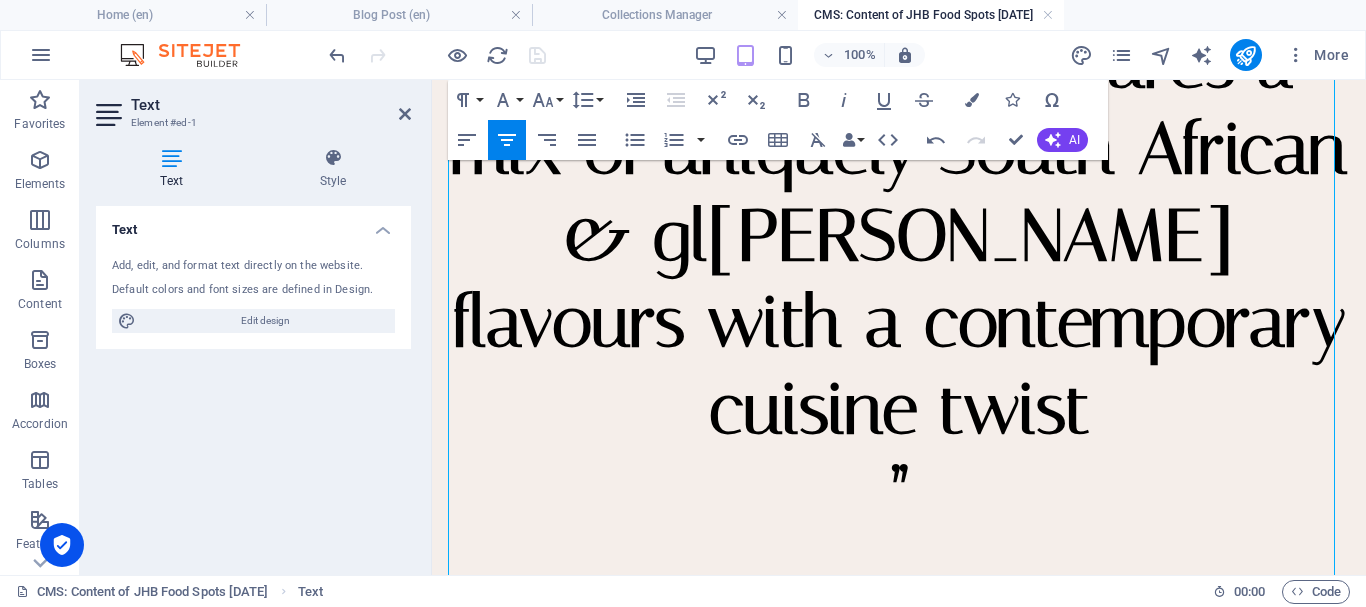 scroll, scrollTop: 341, scrollLeft: 0, axis: vertical 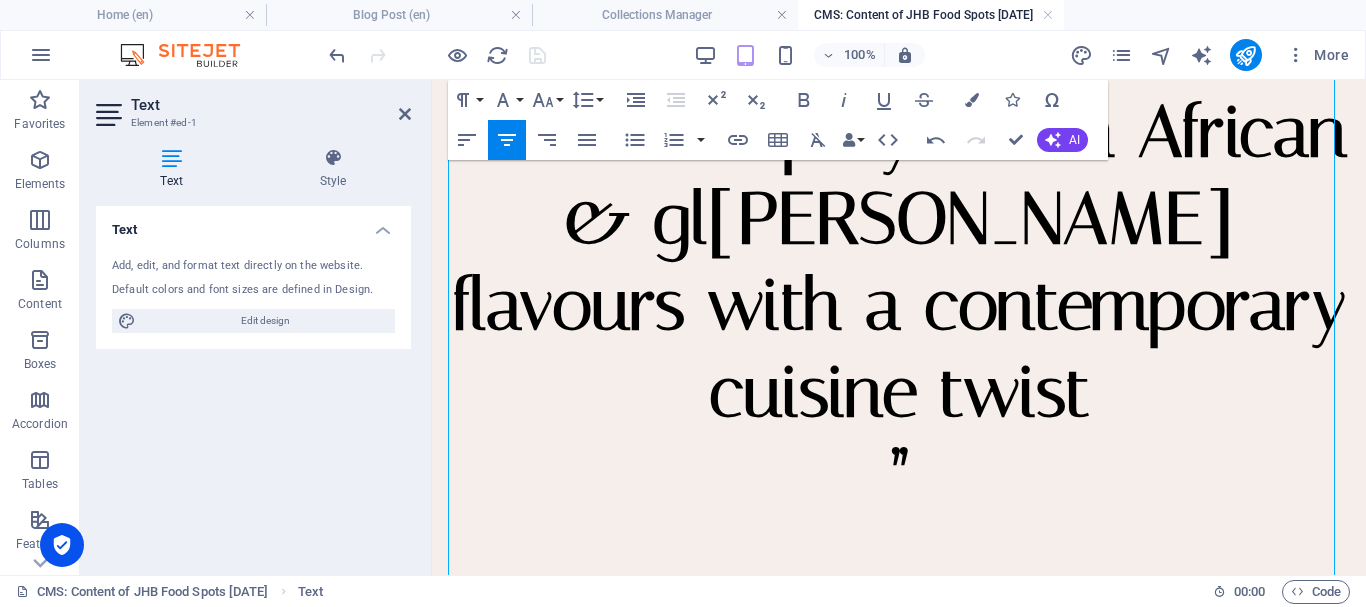 click on "”" at bounding box center [899, 478] 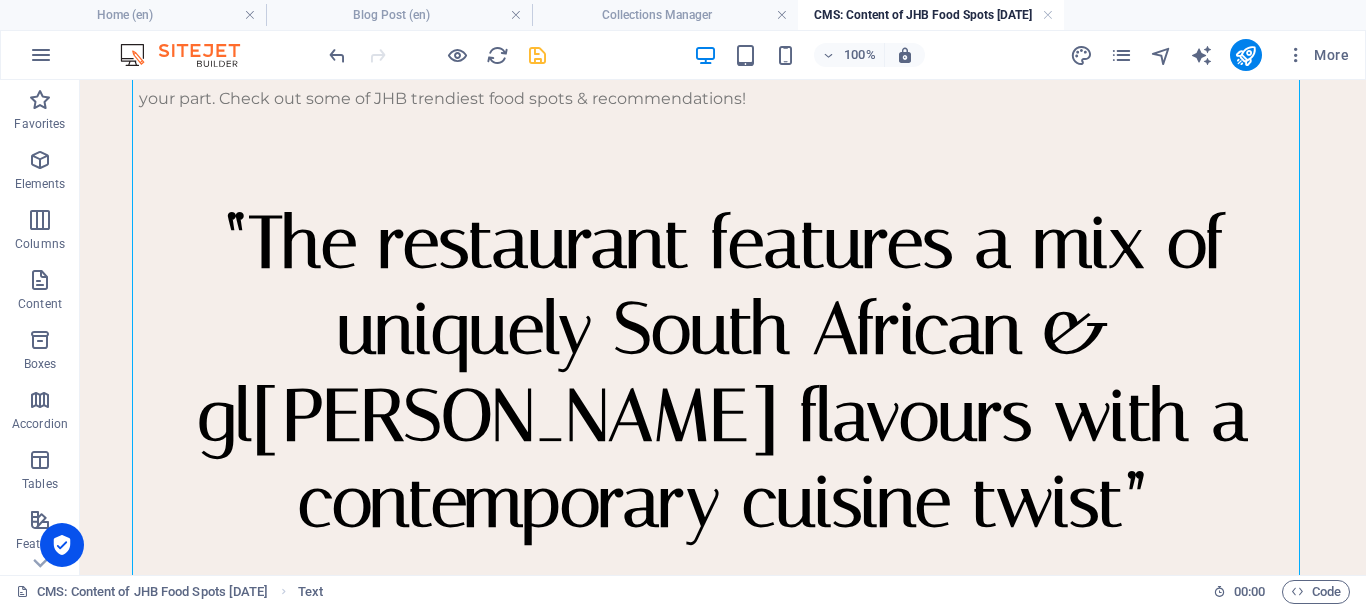 scroll, scrollTop: 149, scrollLeft: 0, axis: vertical 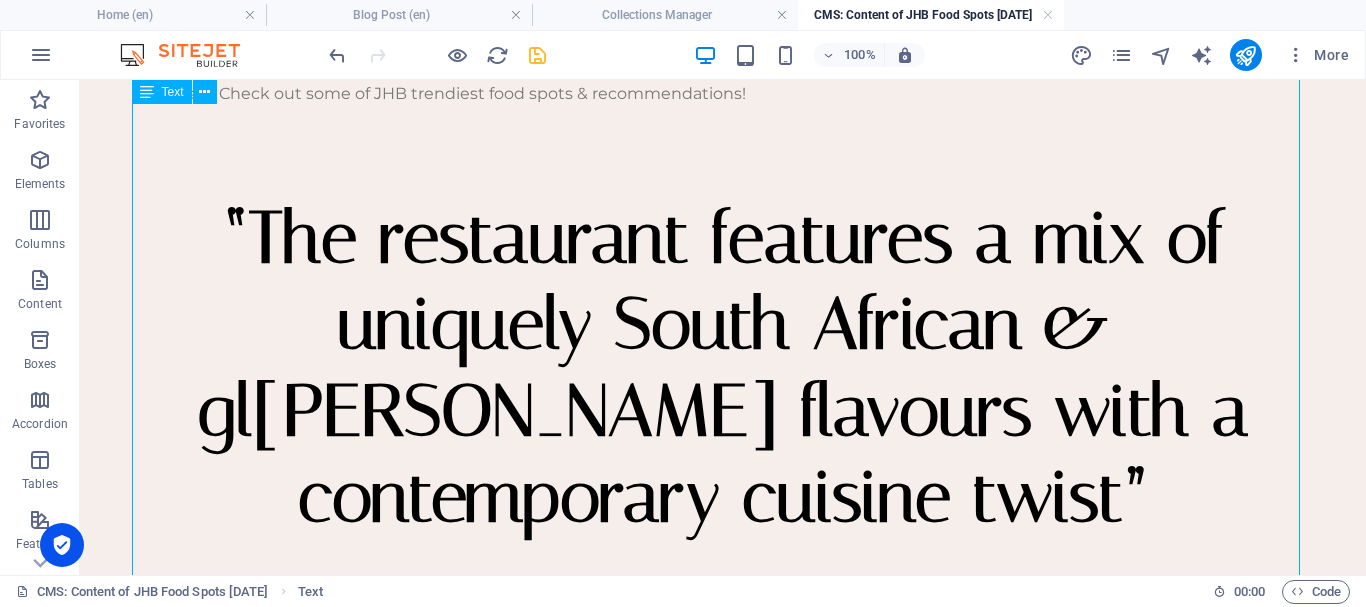 click on "The colder months bring many activities: blankets, gas heaters & a lot snuggling! But they don't need to be the cause of anti-social behaviour on your part. Check out some of JHB trendiest food spots & recommendations!  “T he restaurant features a mix of uniquely South African & gl obal flavours with a contemporary cuisine twist” Saint Restaurant: a Pazzo Italiano concept was established by David Higgs & Gary Kyriacou in August 2018. It is located in The Marc, Sandton, Johannesburg & is known for its unique take on Italian cuisine. The setting is glamourous night life & I would be a great spot to host esteemed guests or even a date! Marble Restaurant: in Johannesburg, Rosebank was interestingly established on the 4 July 2016. It is located in the Trumpet building on Keyes Art Mile & is live-fire concept with an industrial chic theme . Signature Dishes Saint: Truffle Tagliatelle, wood-fired pizza, grilled octopus Marble: Coal-grilled beef fillet, brinjal salad, decadent desserts Signature Cocktails" at bounding box center (723, 1104) 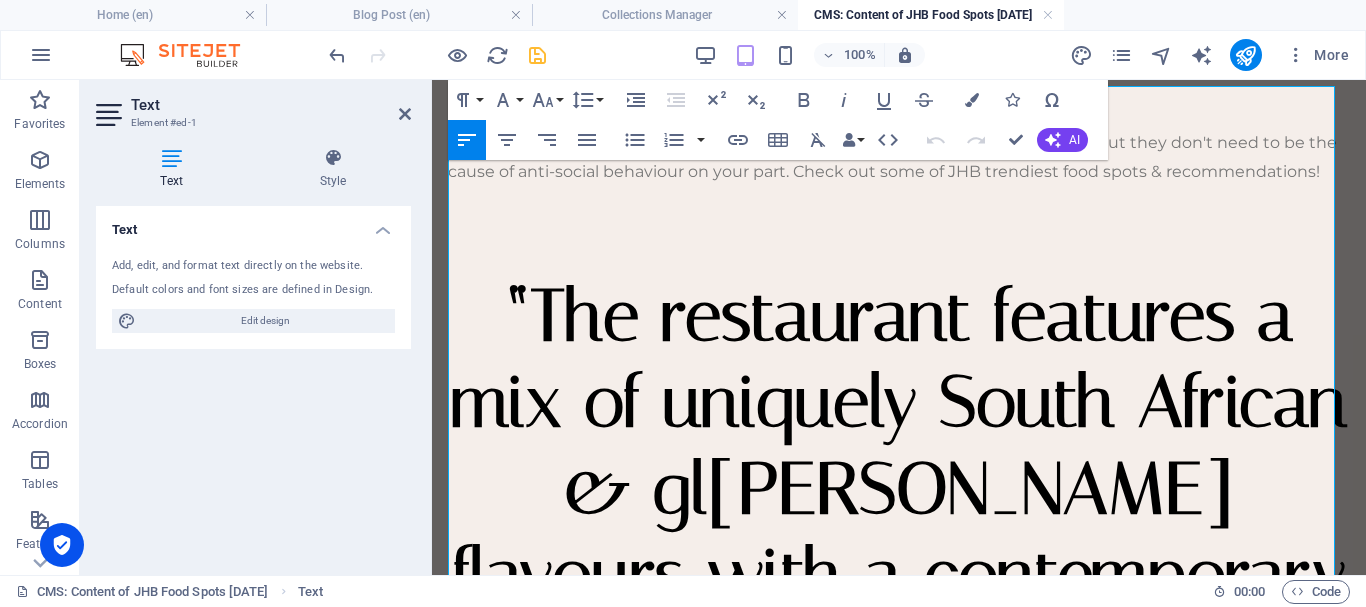 scroll, scrollTop: 119, scrollLeft: 0, axis: vertical 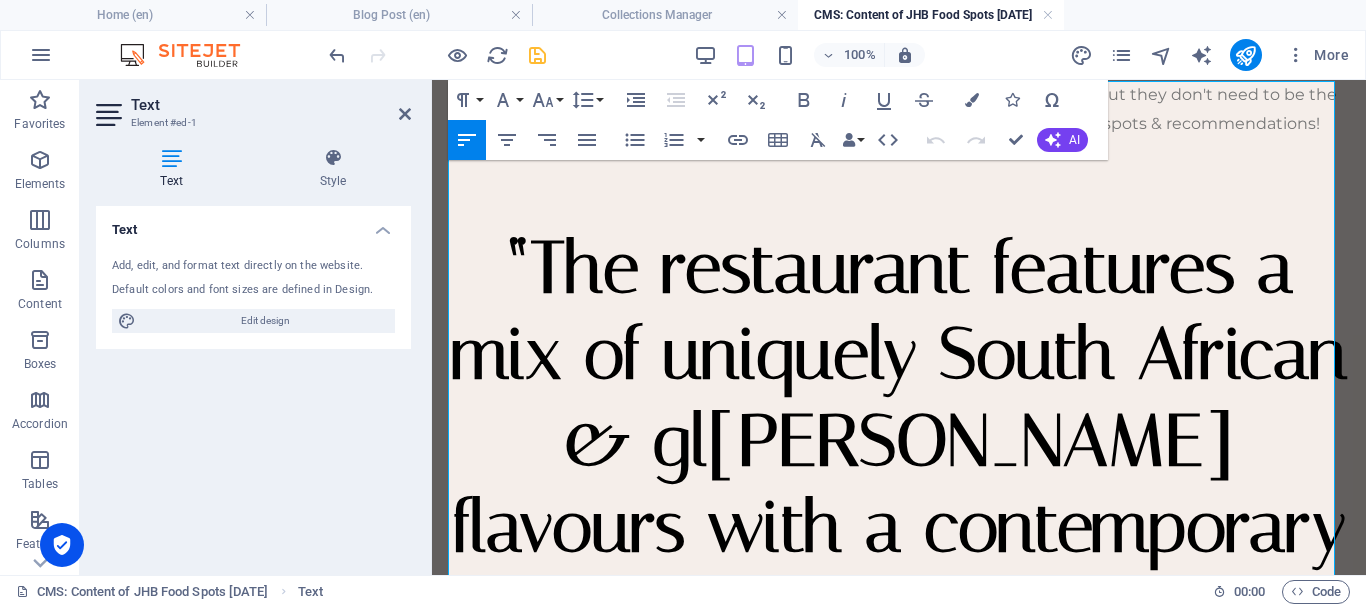 click on "“T he restaurant features a mix of uniquely South African & gl obal flavours with a contemporary cuisine twist”" at bounding box center (899, 441) 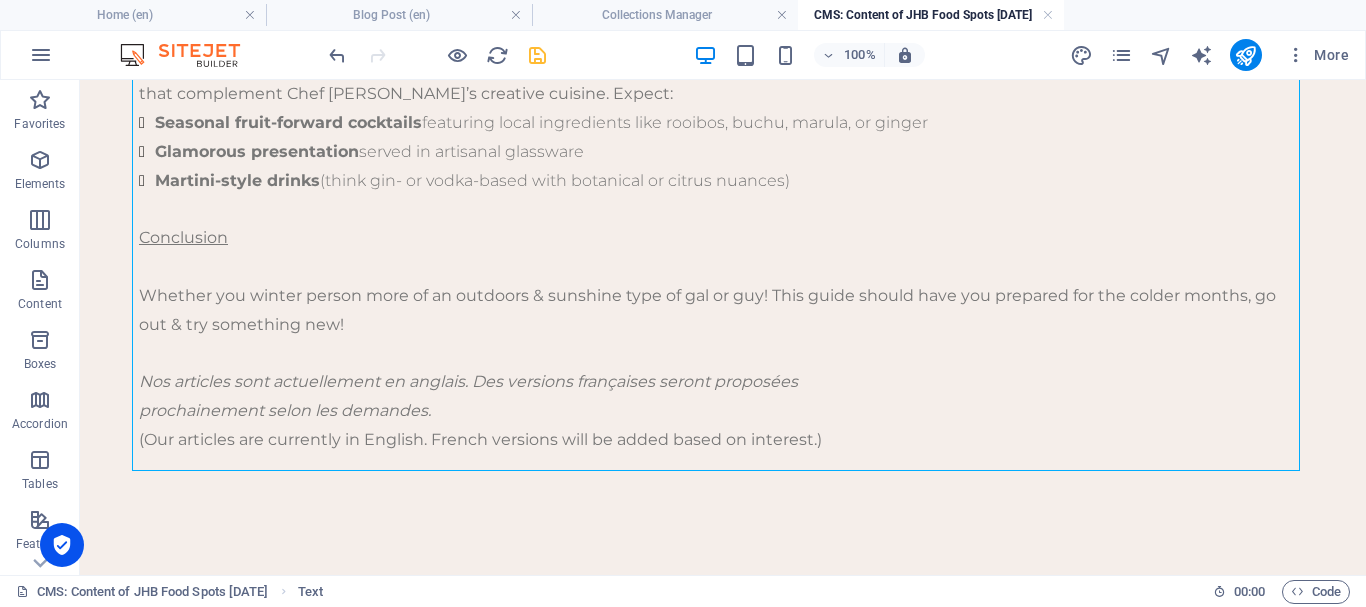 scroll, scrollTop: 1841, scrollLeft: 0, axis: vertical 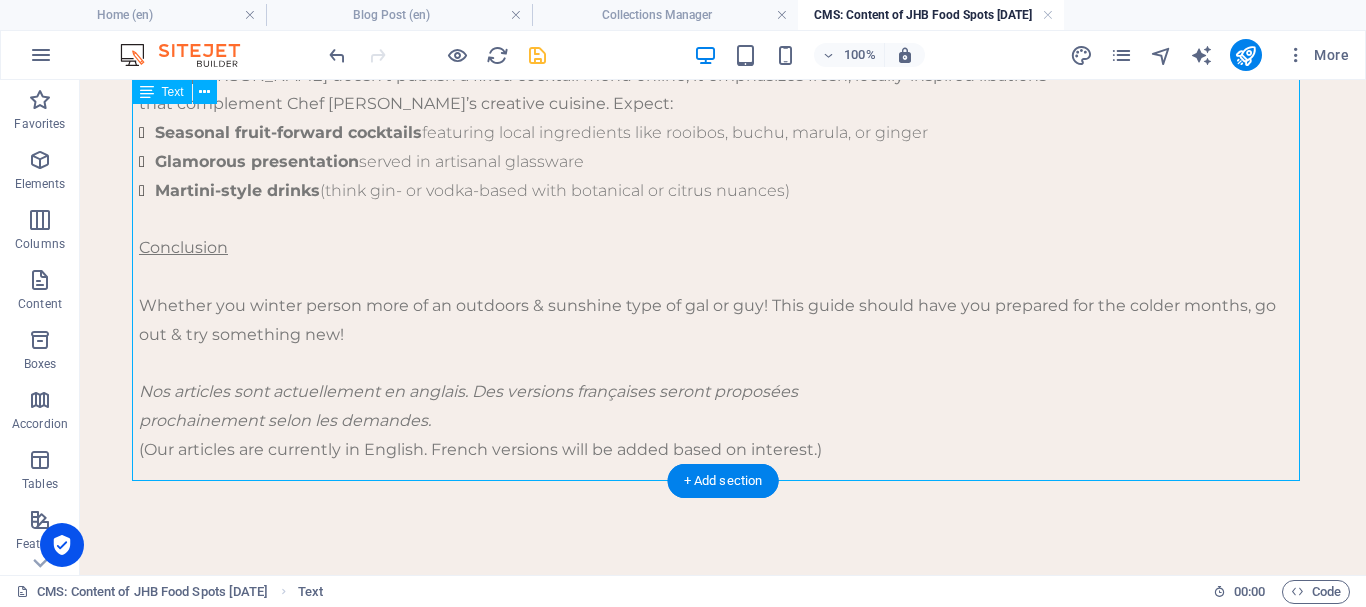 click on "The colder months bring many activities: blankets, gas heaters & a lot snuggling! But they don't need to be the cause of anti-social behaviour on your part. Check out some of JHB trendiest food spots & recommendations!  “T he restaurant features a mix of uniquely South African &  gl obal flavours with a contemporary cuisine twist” Saint Restaurant: a Pazzo Italiano concept was established by David Higgs & Gary Kyriacou in August 2018. It is located in The Marc, Sandton, Johannesburg & is known for its unique take on Italian cuisine. The setting is glamourous night life & I would be a great spot to host esteemed guests or even a date! Marble Restaurant: in Johannesburg, Rosebank was interestingly established on the 4 July 2016. It is located in the Trumpet building on Keyes Art Mile & is live-fire concept with an industrial chic theme . Signature Dishes Saint: Truffle Tagliatelle, wood-fired pizza, grilled octopus Marble: Coal-grilled beef fillet, brinjal salad, decadent desserts Signature Cocktails" at bounding box center (723, -588) 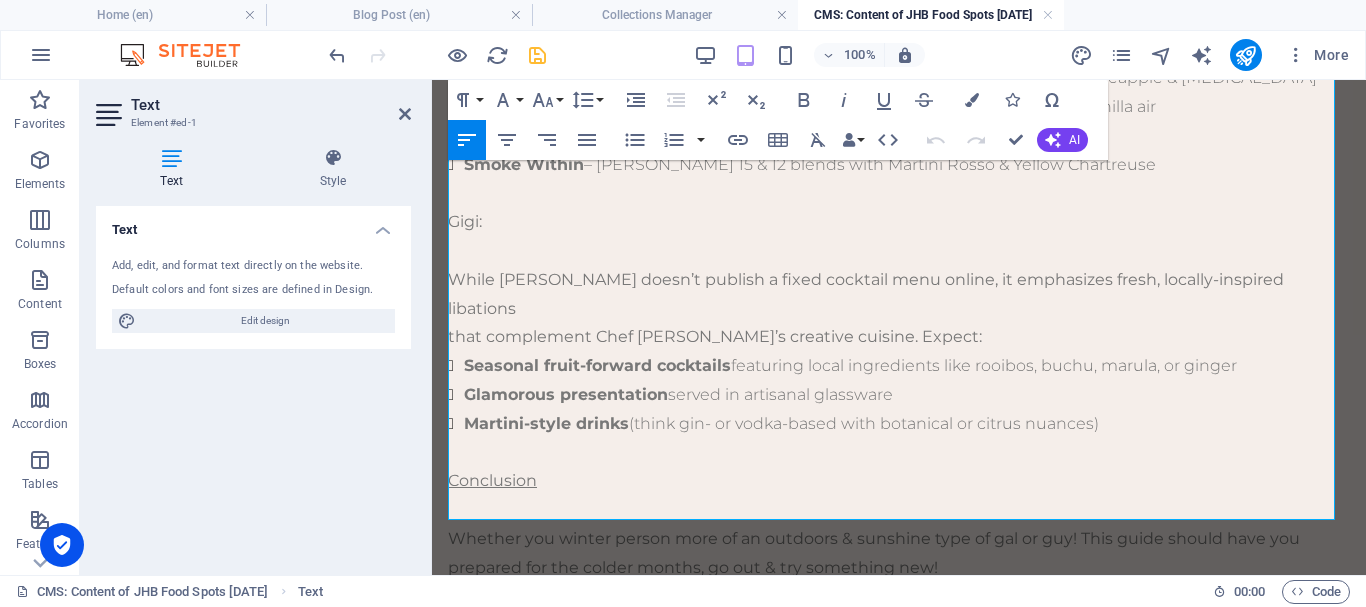 scroll, scrollTop: 1982, scrollLeft: 0, axis: vertical 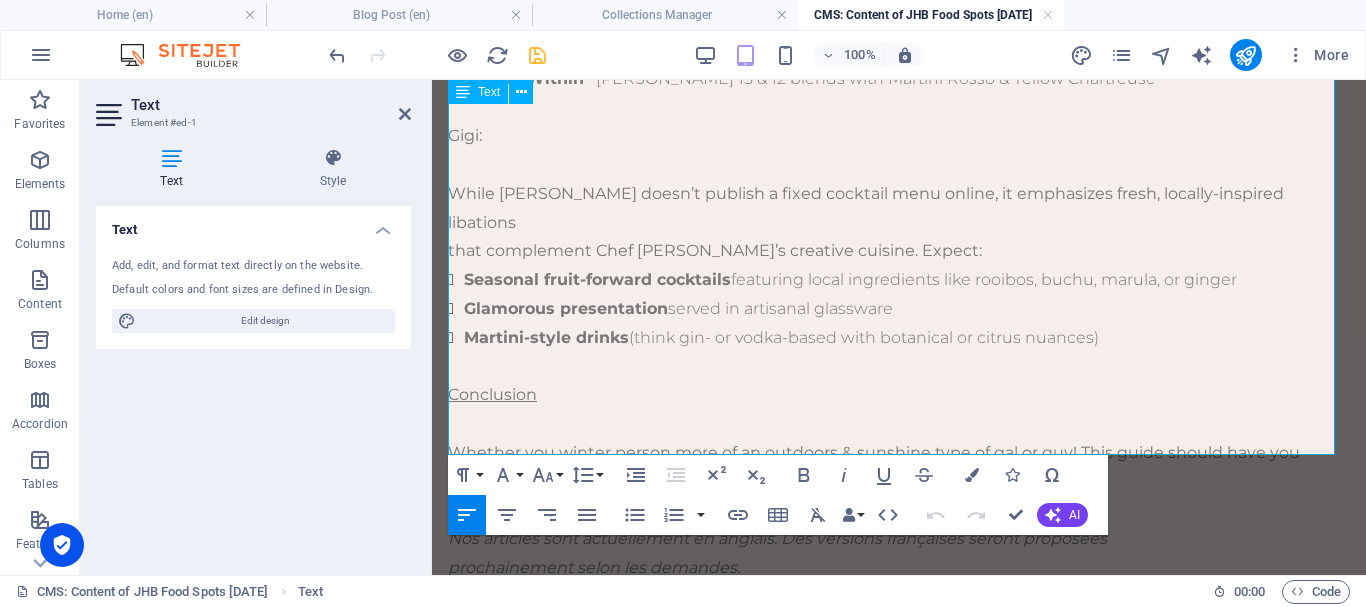 click on "Whether you winter person more of an outdoors & sunshine type of gal or guy! This guide should have you prepared for the colder months, go out & try something new!" at bounding box center [899, 468] 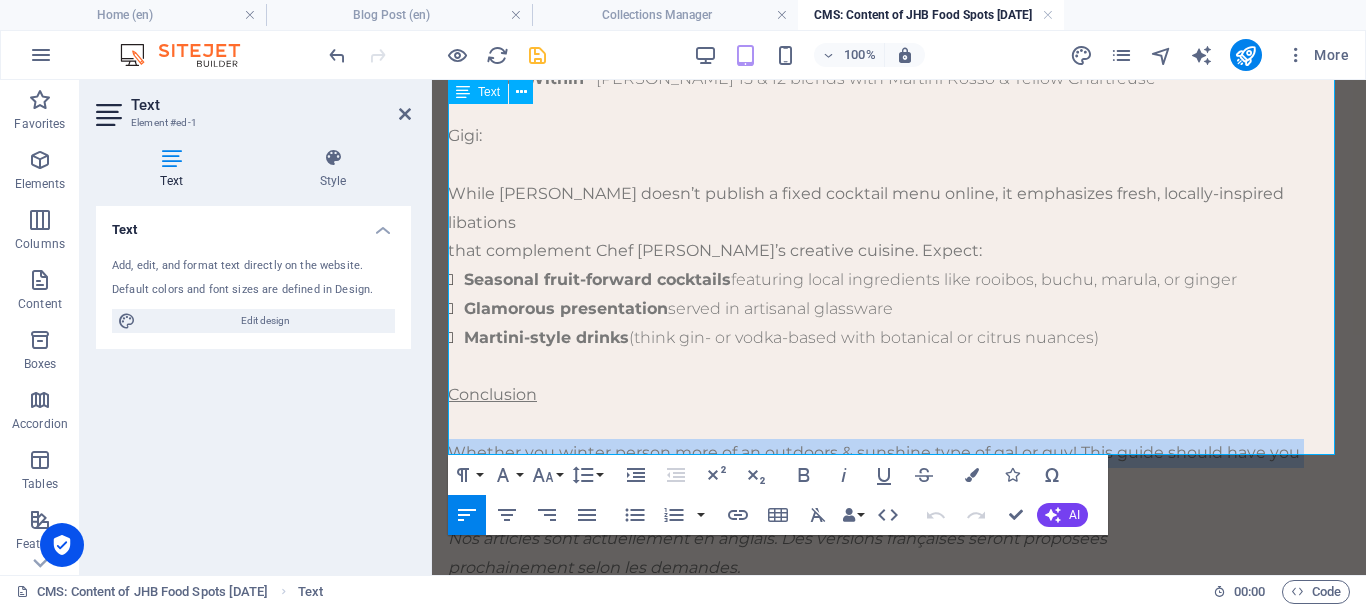 click on "Whether you winter person more of an outdoors & sunshine type of gal or guy! This guide should have you prepared for the colder months, go out & try something new!" at bounding box center [899, 468] 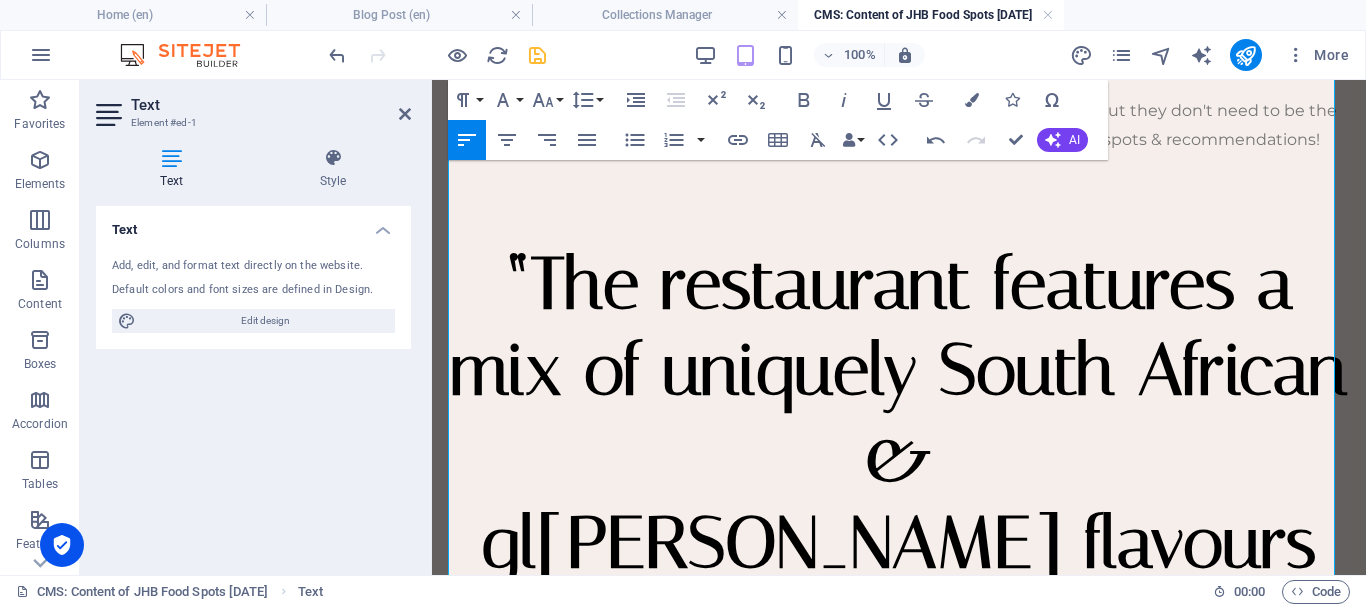 scroll, scrollTop: 0, scrollLeft: 0, axis: both 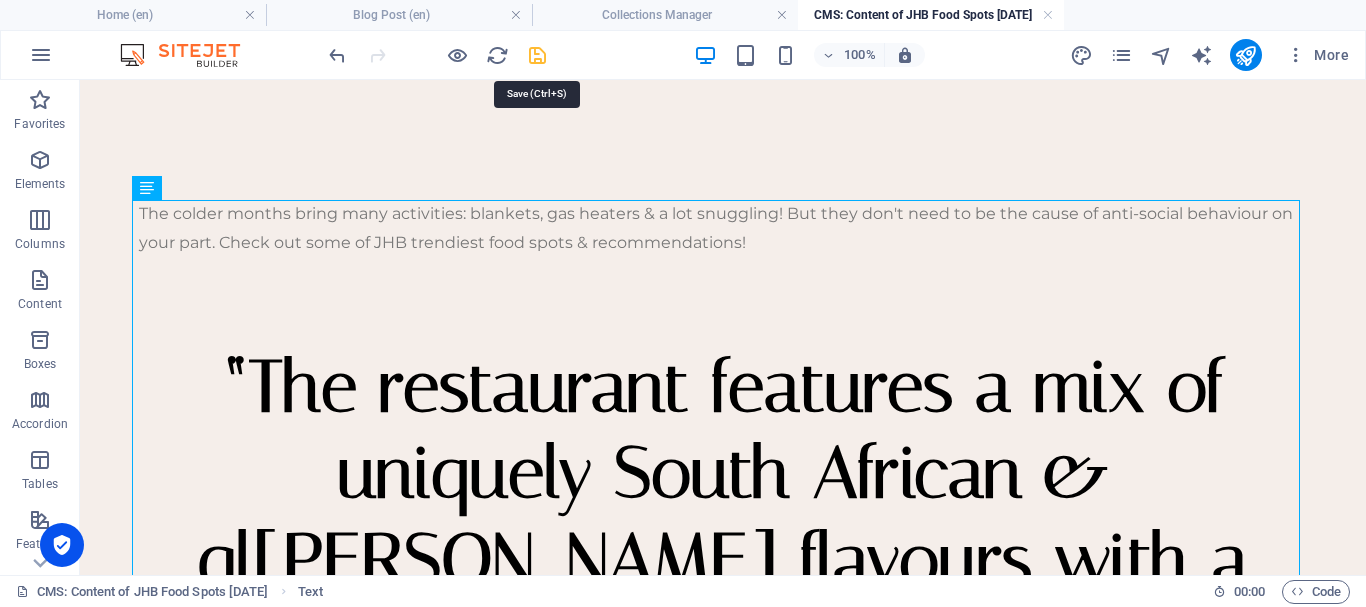 click at bounding box center (537, 55) 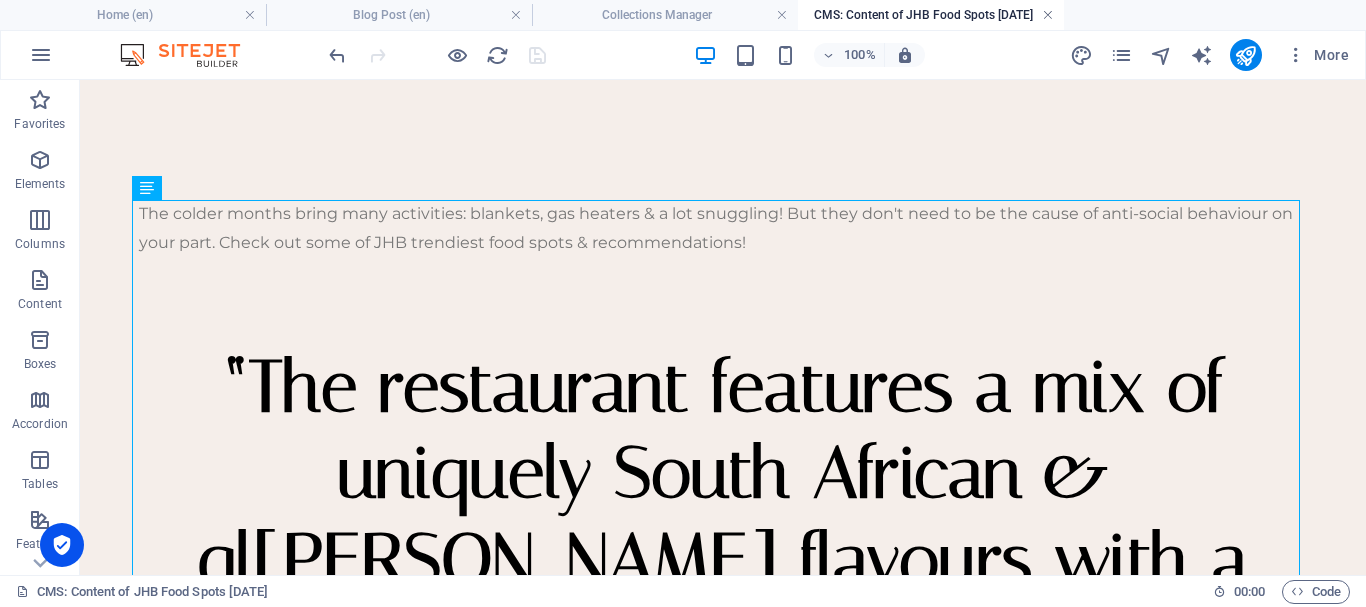 click at bounding box center (1048, 15) 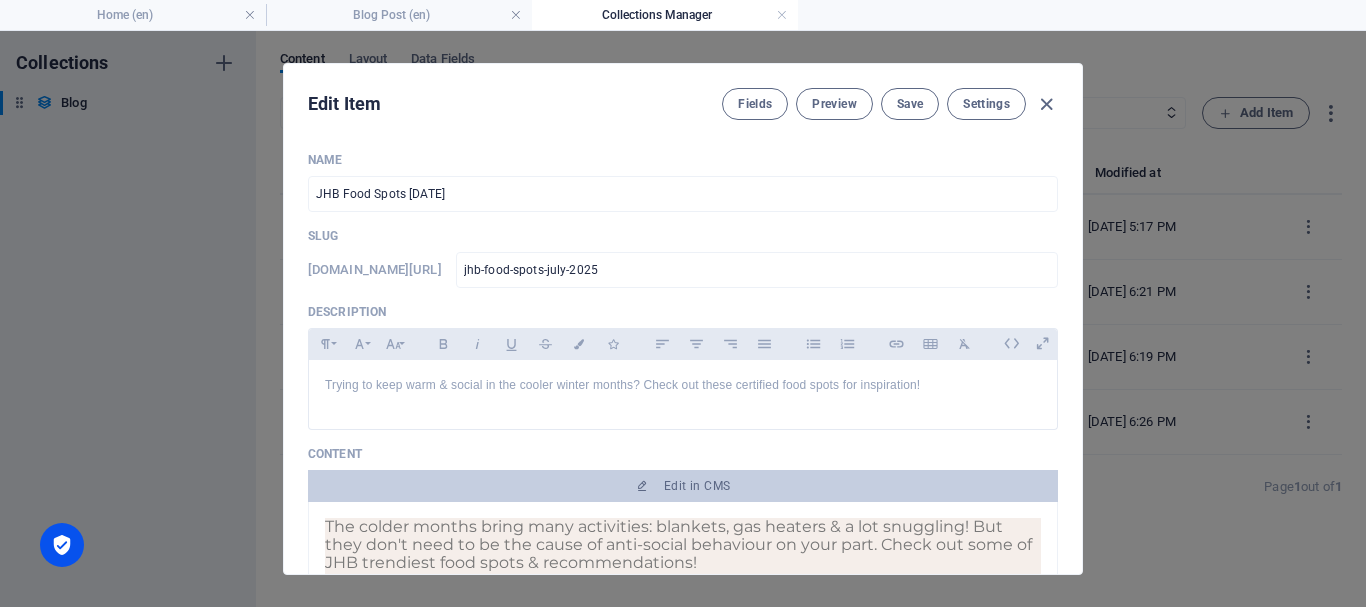 drag, startPoint x: 1082, startPoint y: 159, endPoint x: 1085, endPoint y: 207, distance: 48.09366 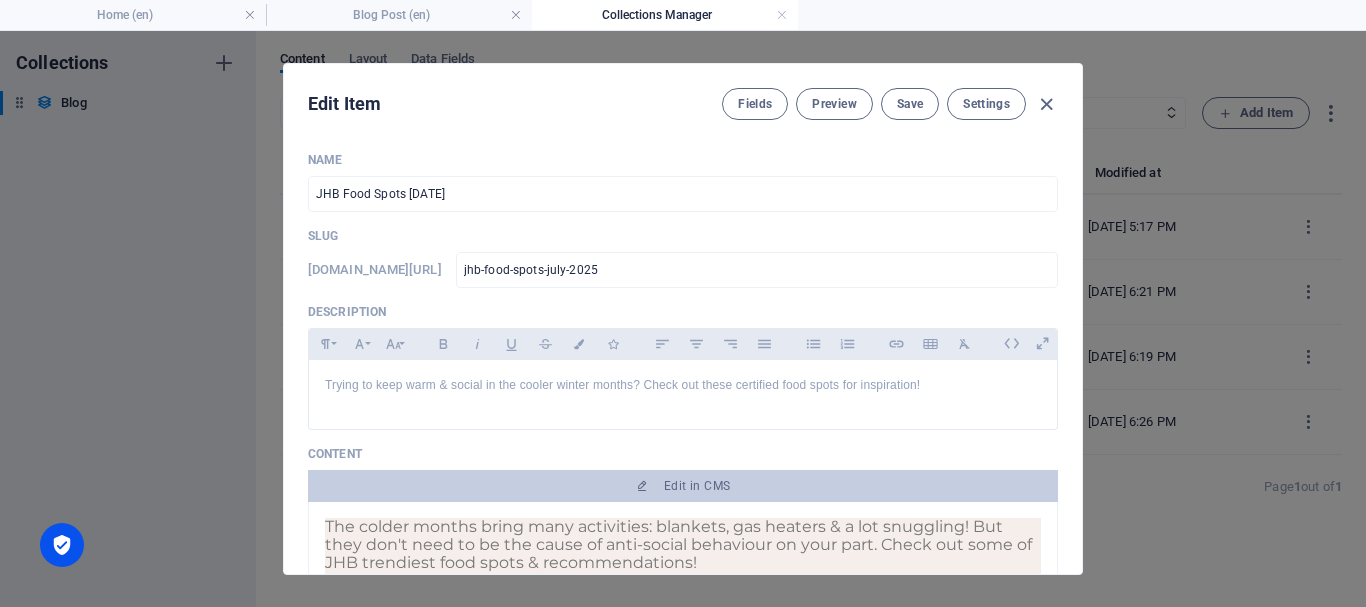 click on "Name JHB Food Spots July 2025 ​ Slug www.example.com/blog-post/ jhb-food-spots-july-2025 ​ Description Paragraph Format Normal Heading 1 Heading 2 Heading 3 Heading 4 Heading 5 Heading 6 Code Font Family Arial Georgia Impact Tahoma Times New Roman Verdana Font Size 8 9 10 11 12 14 18 24 30 36 48 60 72 96 Bold Italic Underline Strikethrough Colors Icons Align Left Align Center Align Right Align Justify Unordered List Ordered List Insert Link Insert Table Clear Formatting Trying to keep warm & social in the cooler winter months? Check out these certified food spots for inspiration! <p>Trying to keep warm &amp; social in the cooler winter months? Check out these certified food spots for inspiration!</p> Content Edit in CMS The colder months bring many activities: blankets, gas heaters & a lot snuggling! But they don't need to be the cause of anti-social behaviour on your part. Check out some of JHB trendiest food spots & recommendations!  “T he restaurant features a mix of uniquely South African &  gl ." at bounding box center [683, 355] 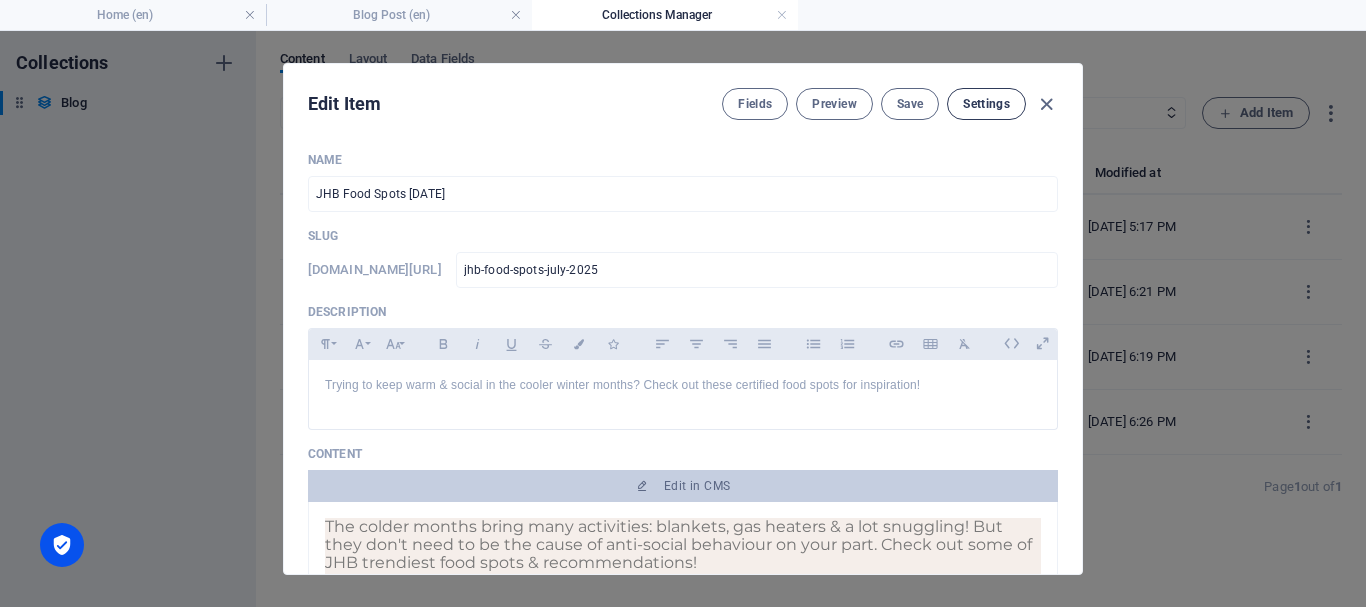 click on "Settings" at bounding box center [986, 104] 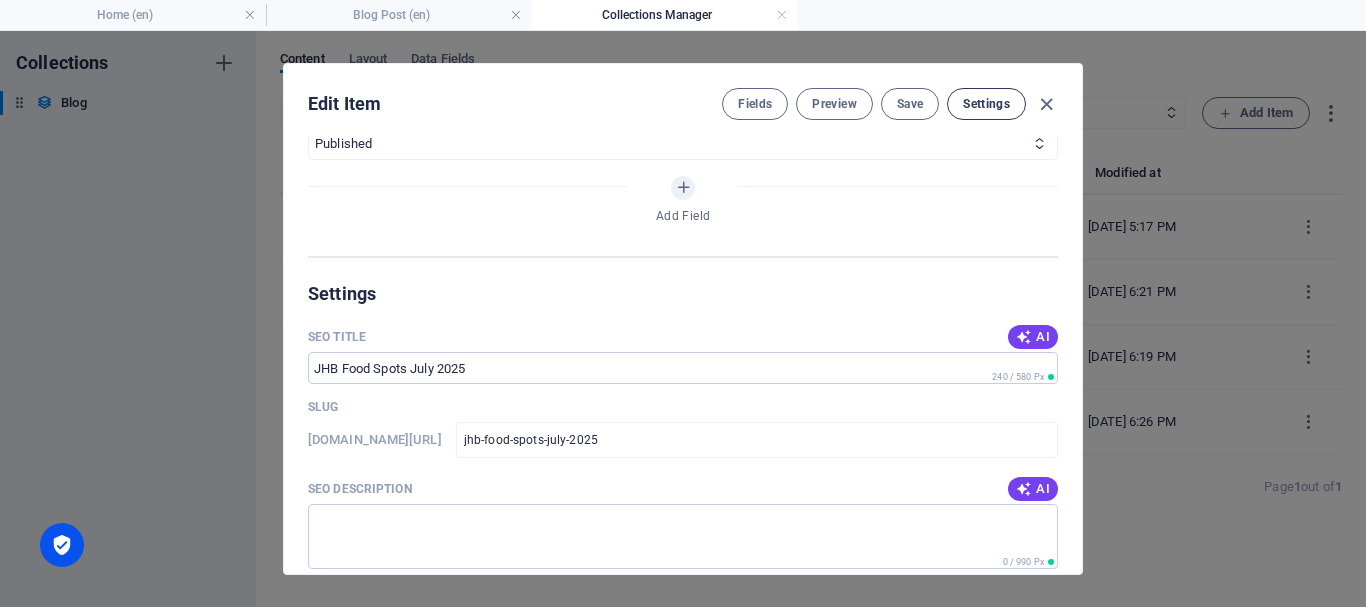 scroll, scrollTop: 1257, scrollLeft: 0, axis: vertical 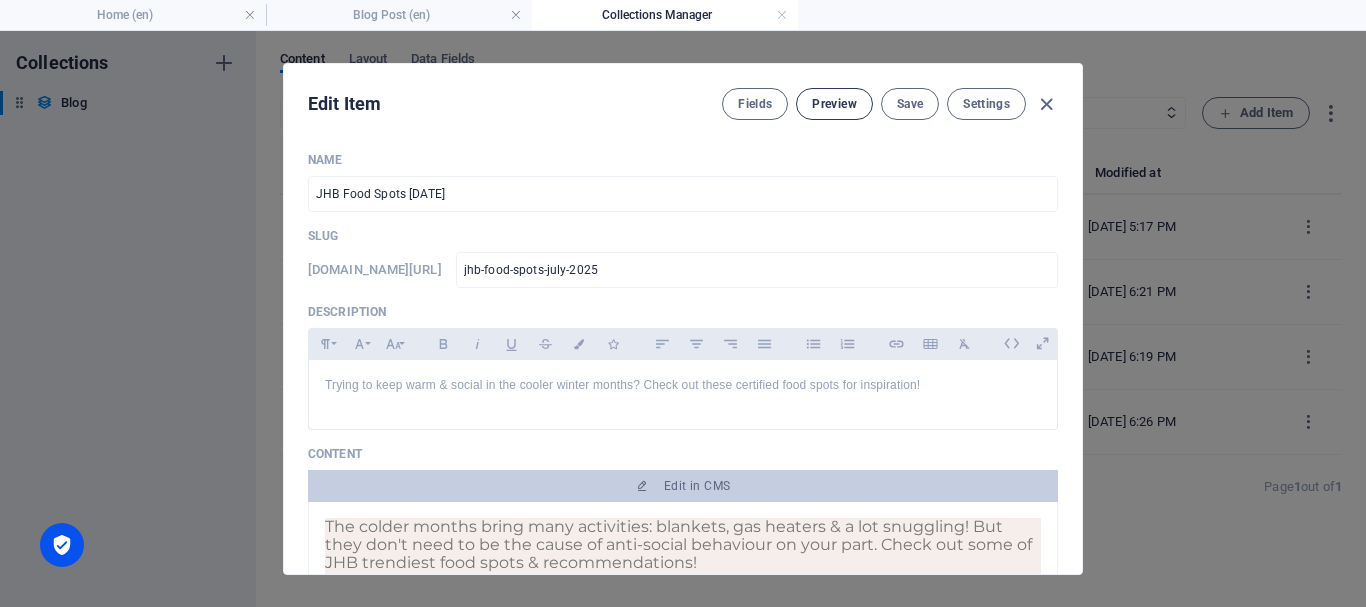click on "Preview" at bounding box center [834, 104] 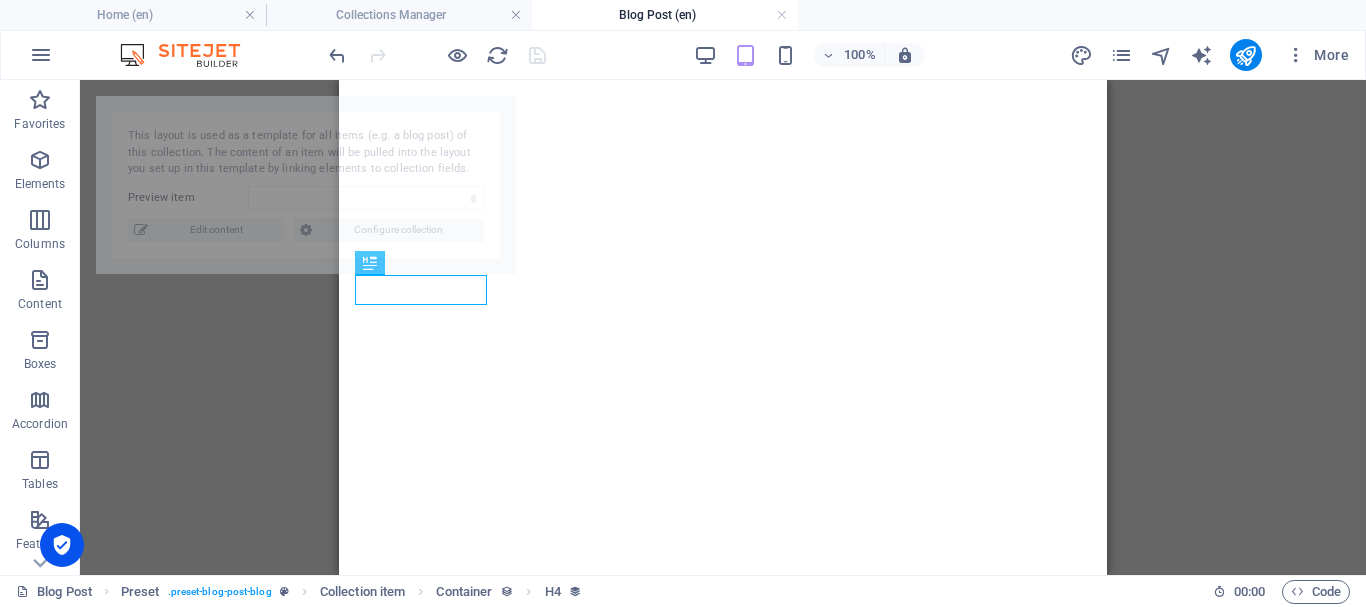 select on "68726138092f377f6c0c6ad6" 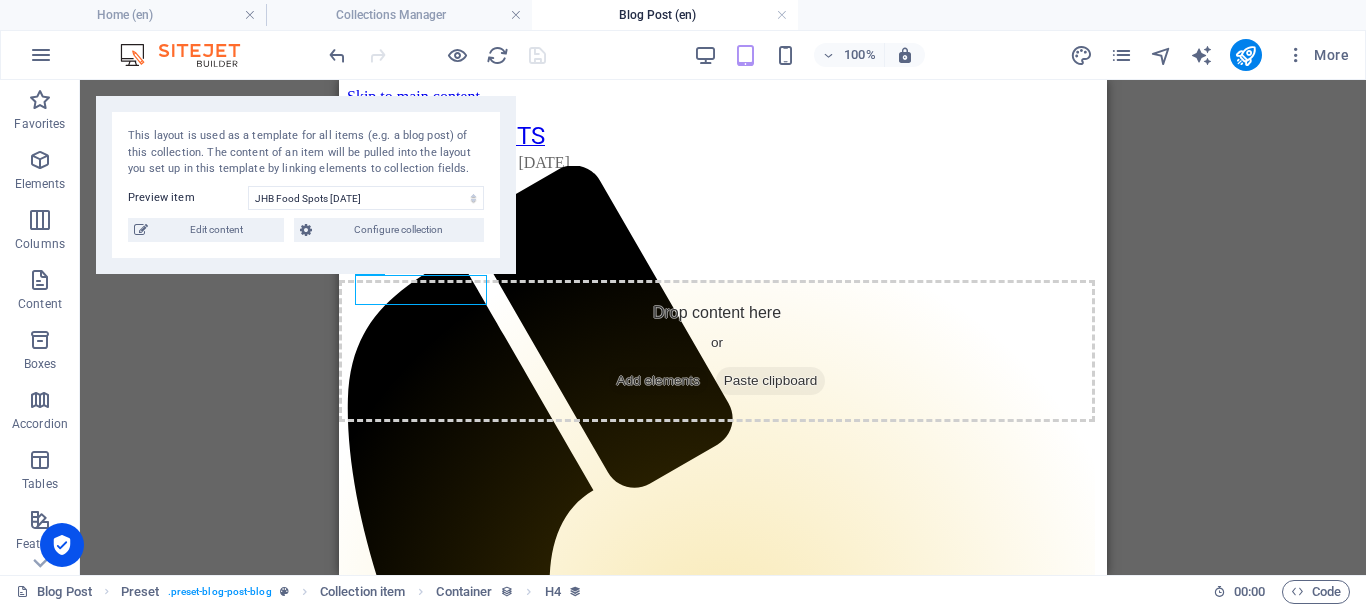 scroll, scrollTop: 0, scrollLeft: 0, axis: both 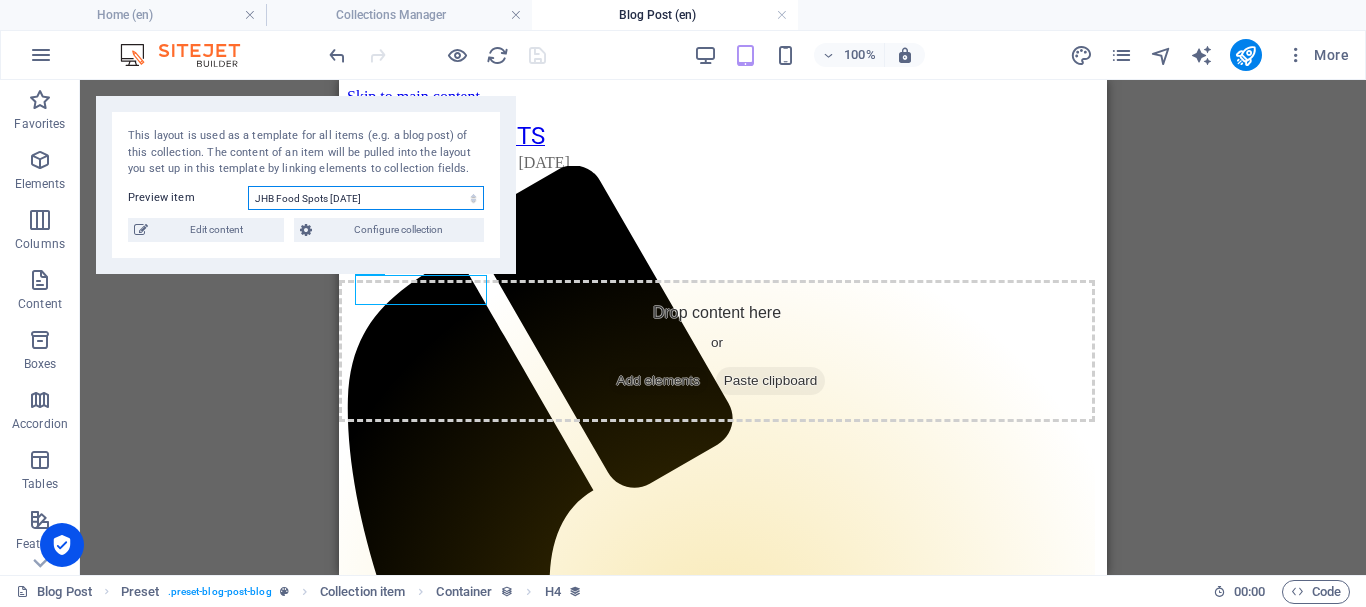 click on "JHB Food Spots July 2025 Youth Day 2025 Men's Mental Health Month Pride Month" at bounding box center (366, 198) 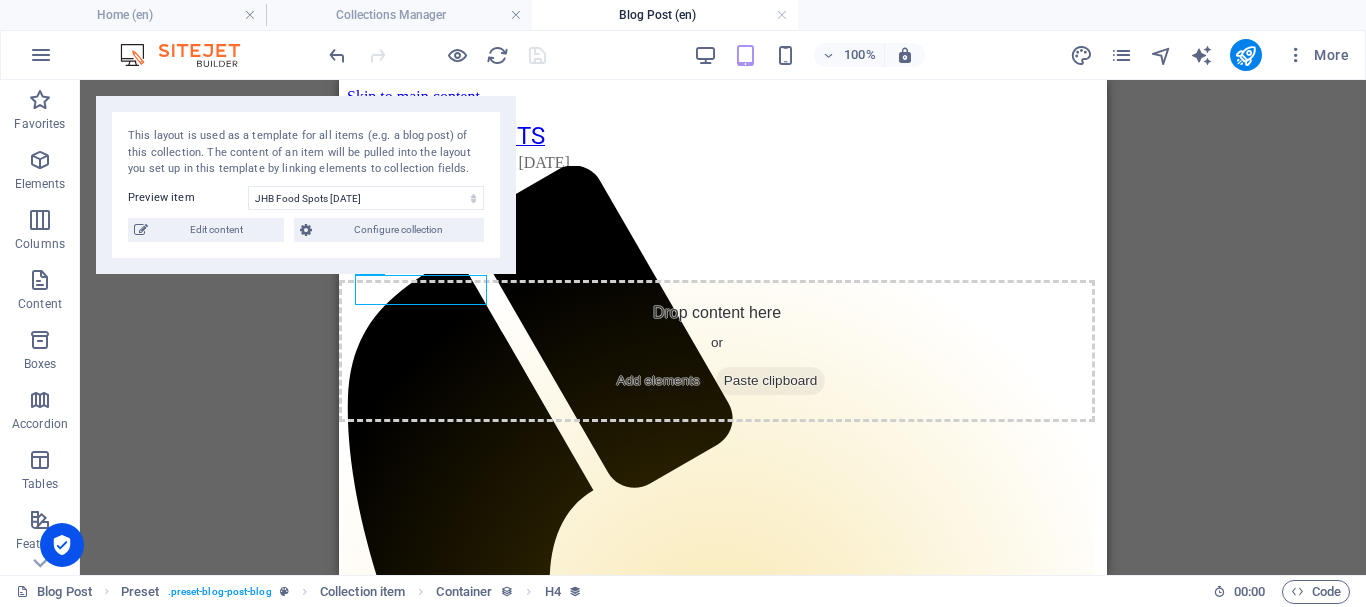 click on "Preview item" at bounding box center (188, 198) 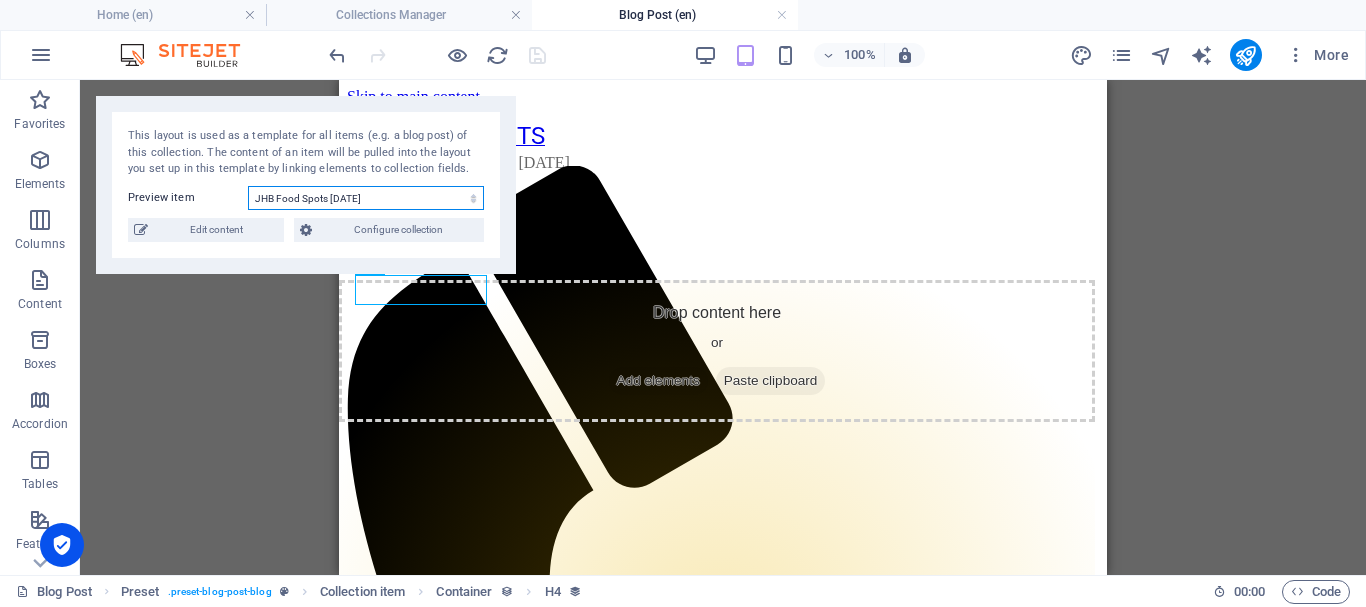click on "JHB Food Spots July 2025 Youth Day 2025 Men's Mental Health Month Pride Month" at bounding box center (366, 198) 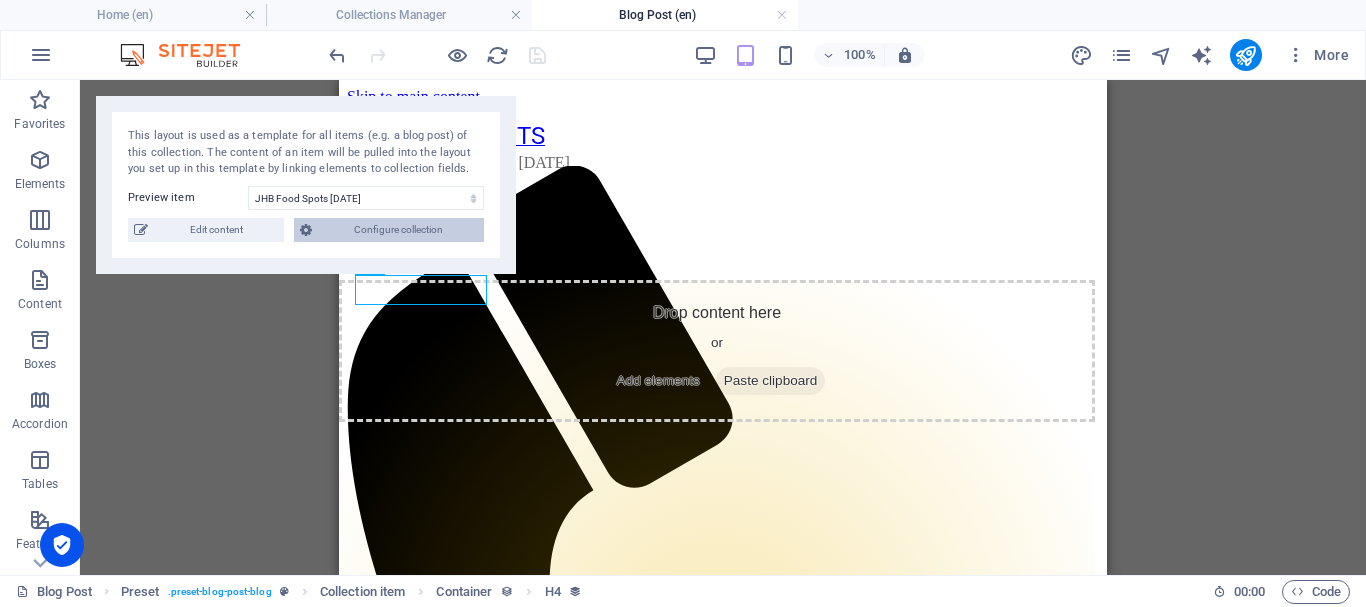 click on "Configure collection" at bounding box center [398, 230] 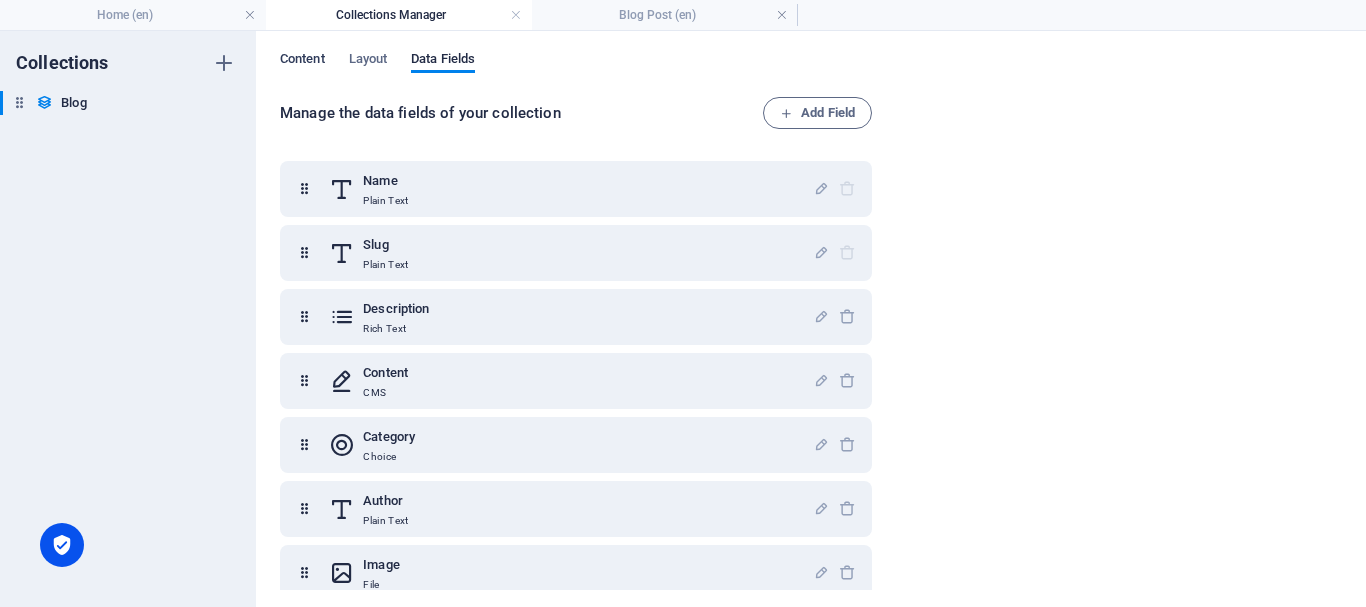click on "Content" at bounding box center [302, 61] 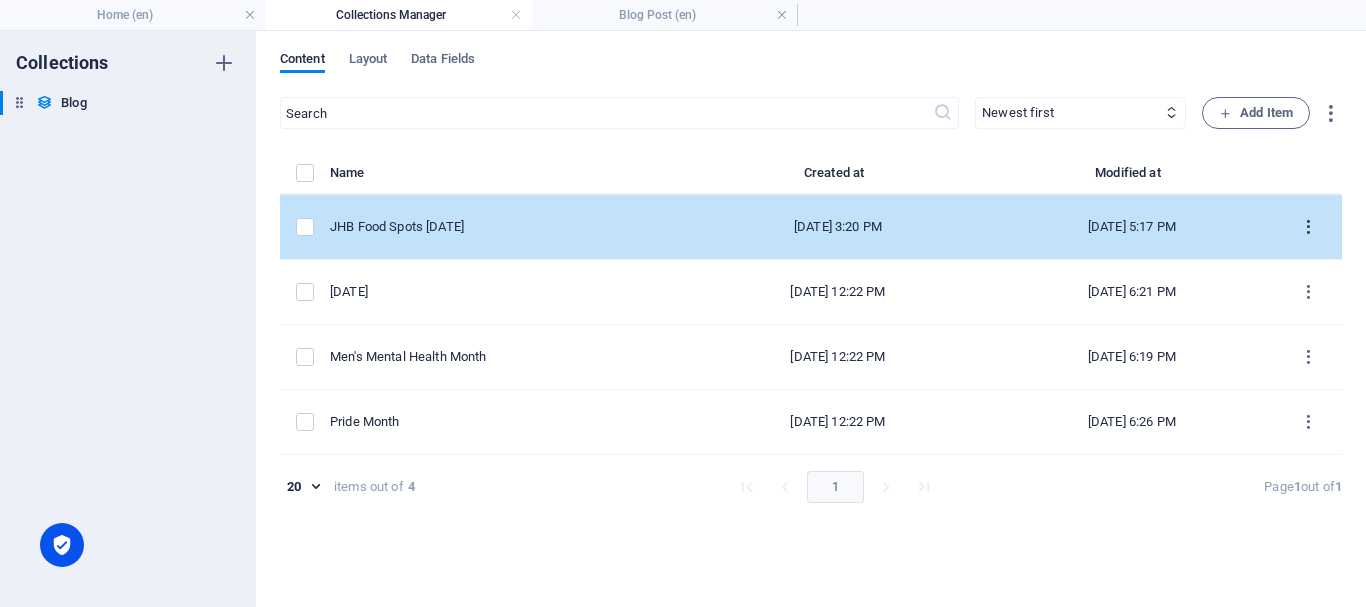 click at bounding box center (1308, 227) 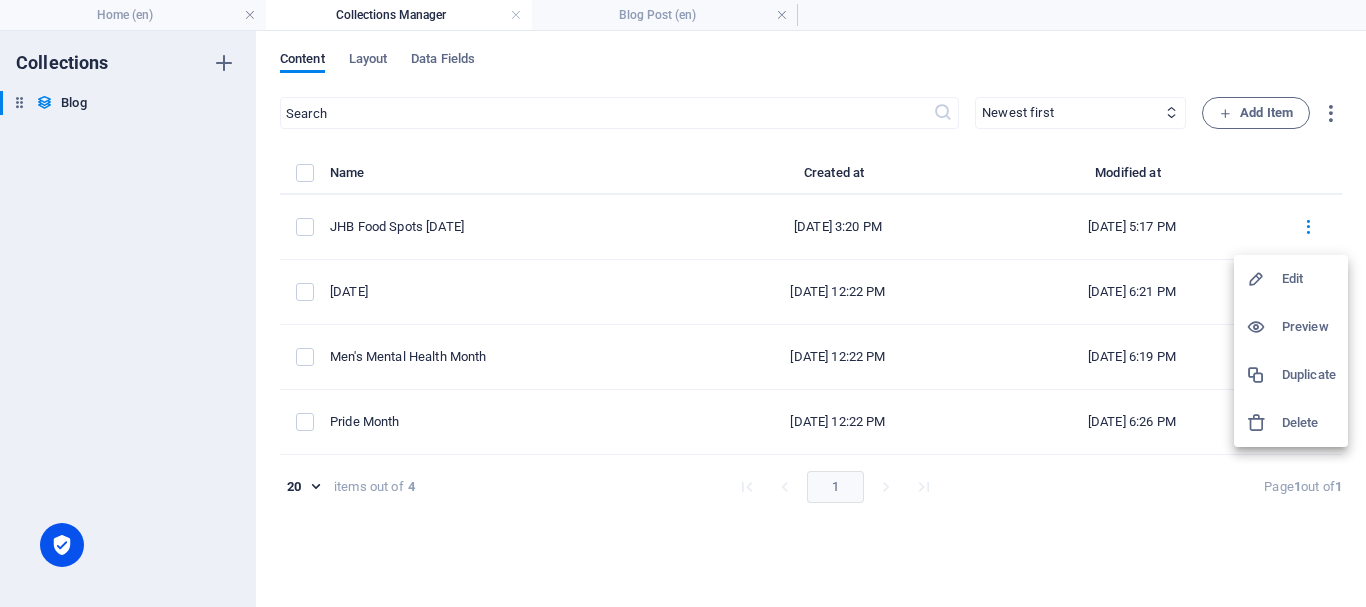 click at bounding box center (683, 303) 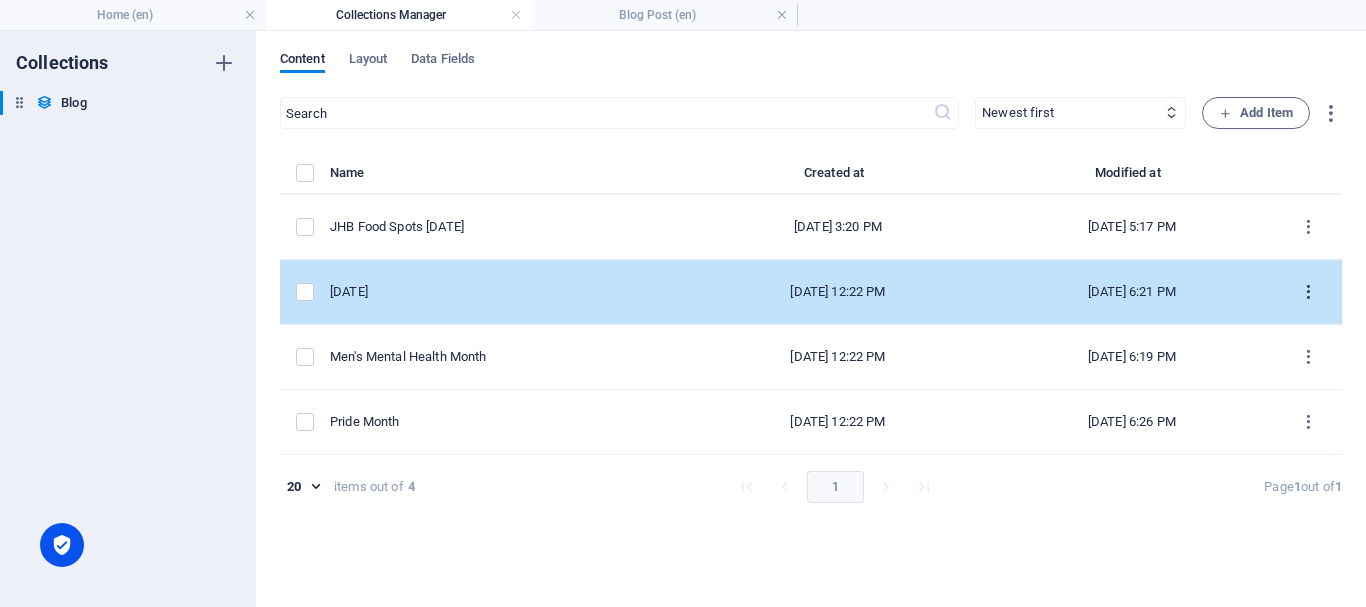 click at bounding box center (1308, 292) 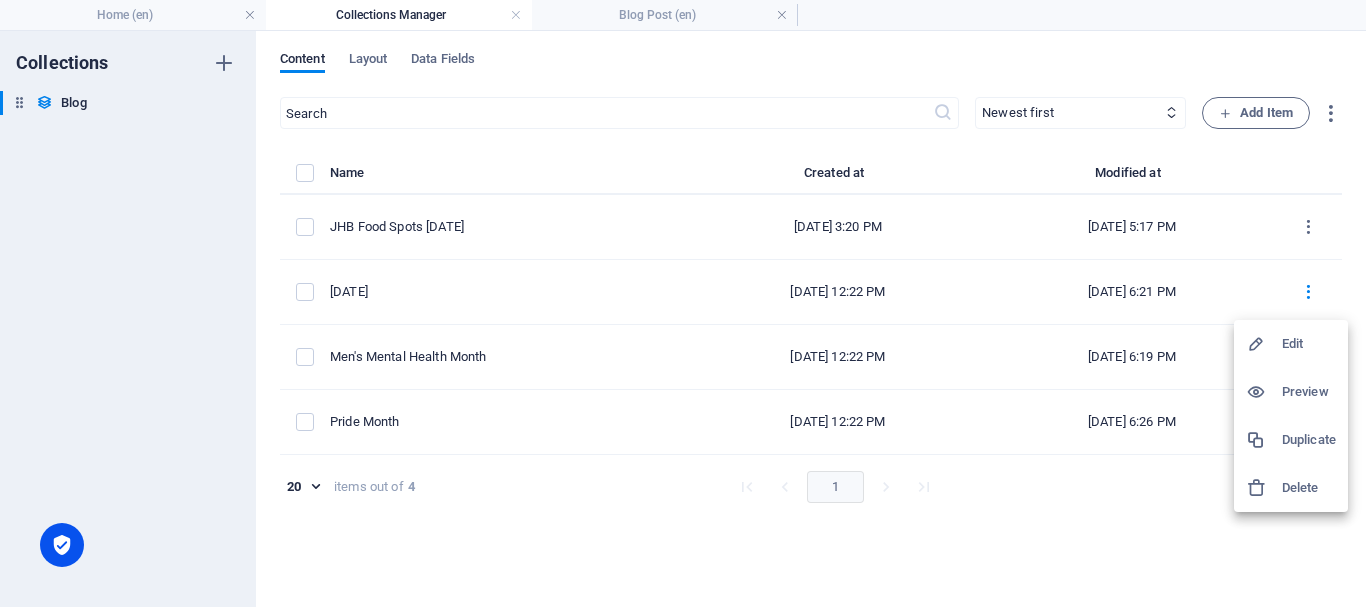 click at bounding box center (683, 303) 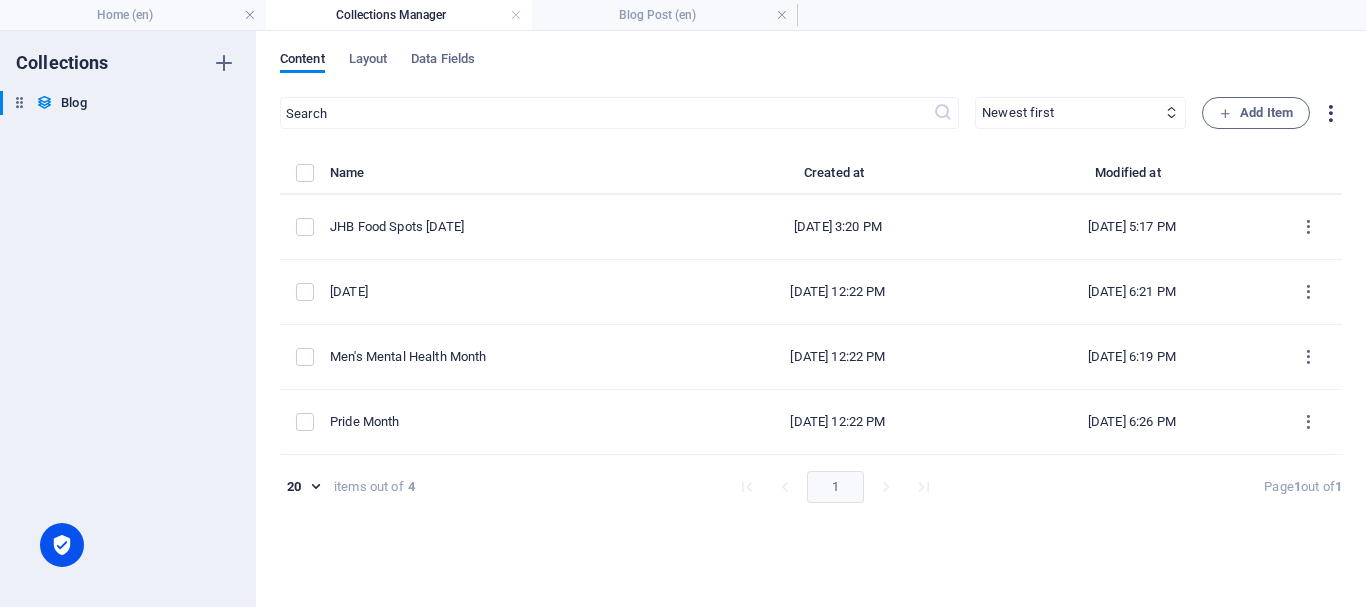 click at bounding box center [1330, 113] 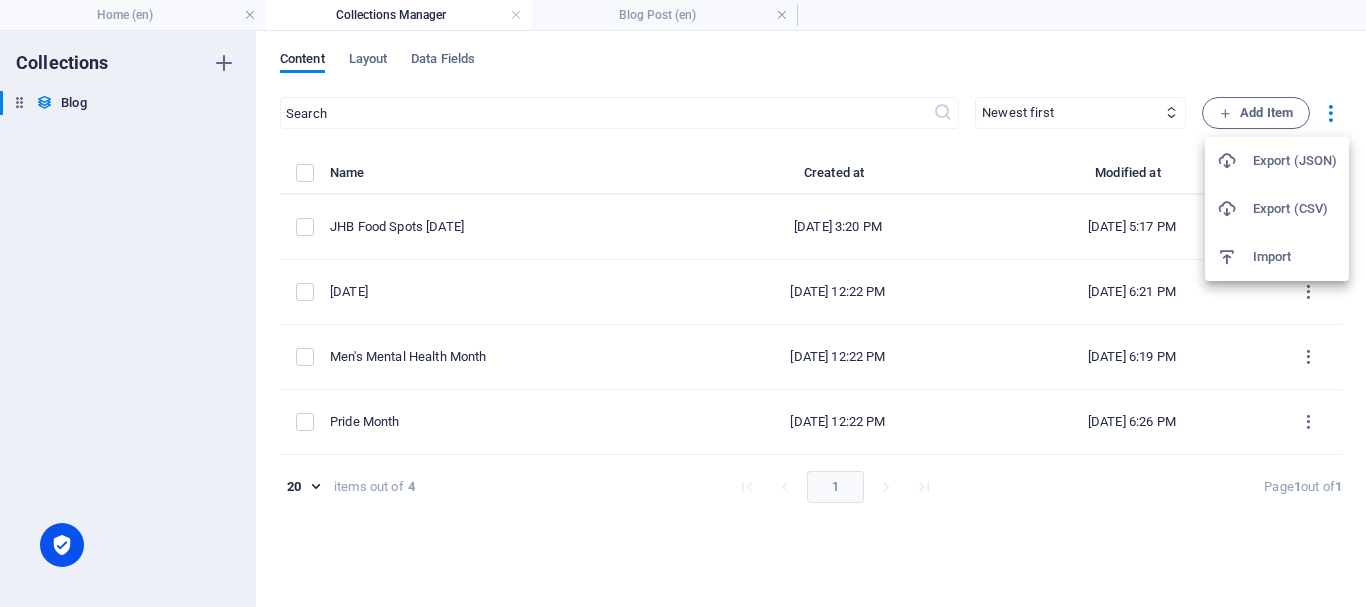 click at bounding box center (683, 303) 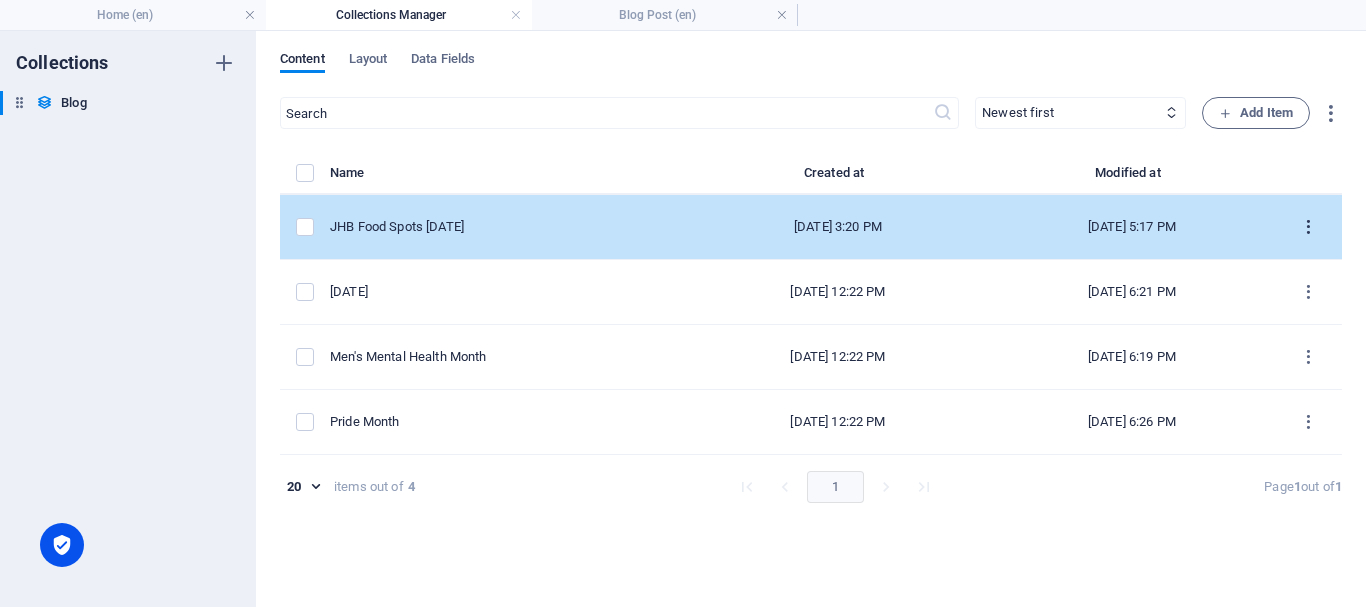 click at bounding box center (1308, 227) 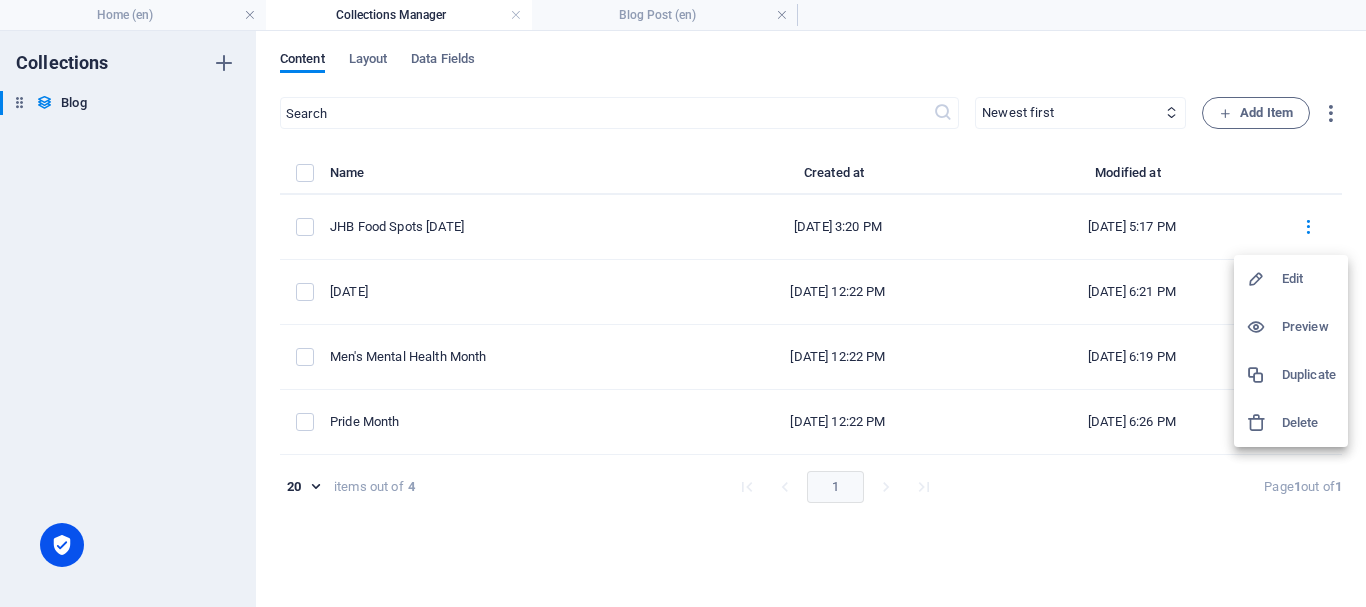 click at bounding box center (1264, 279) 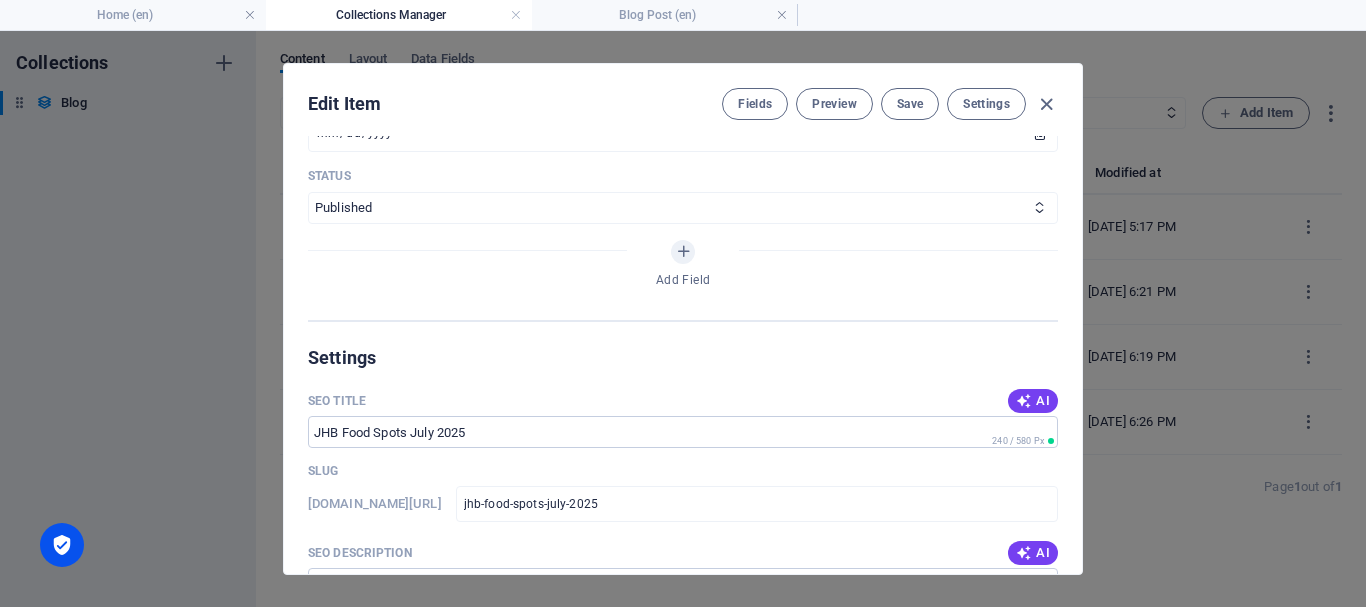 scroll, scrollTop: 1058, scrollLeft: 0, axis: vertical 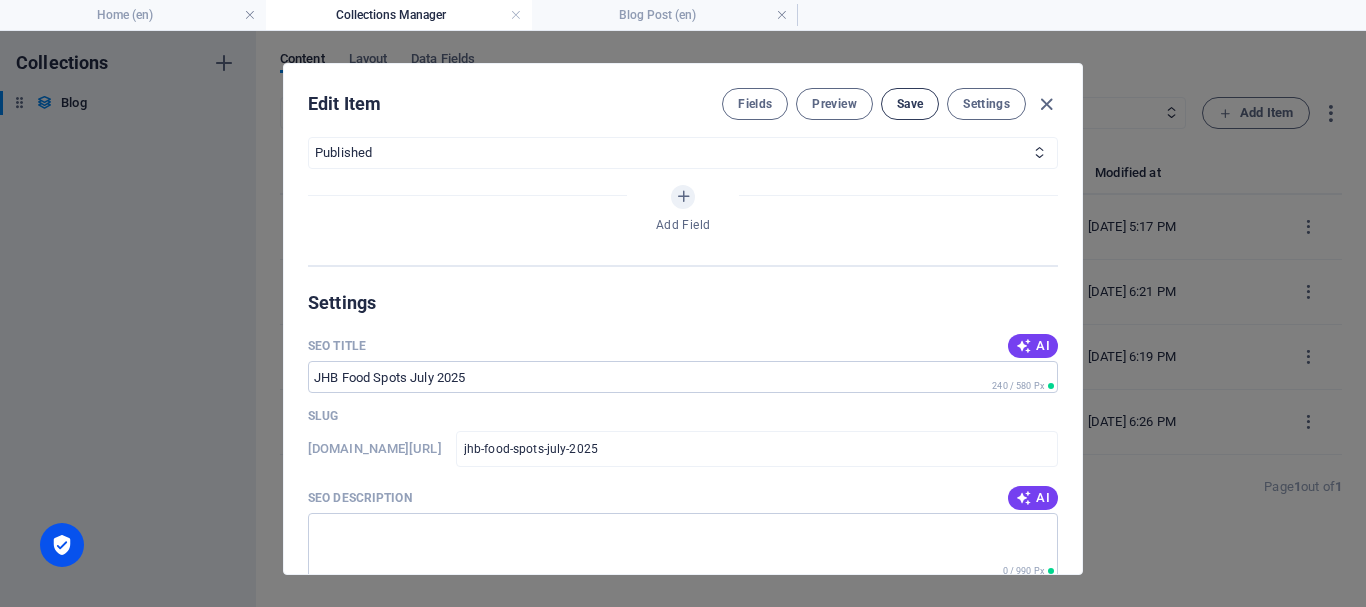 click on "Save" at bounding box center [910, 104] 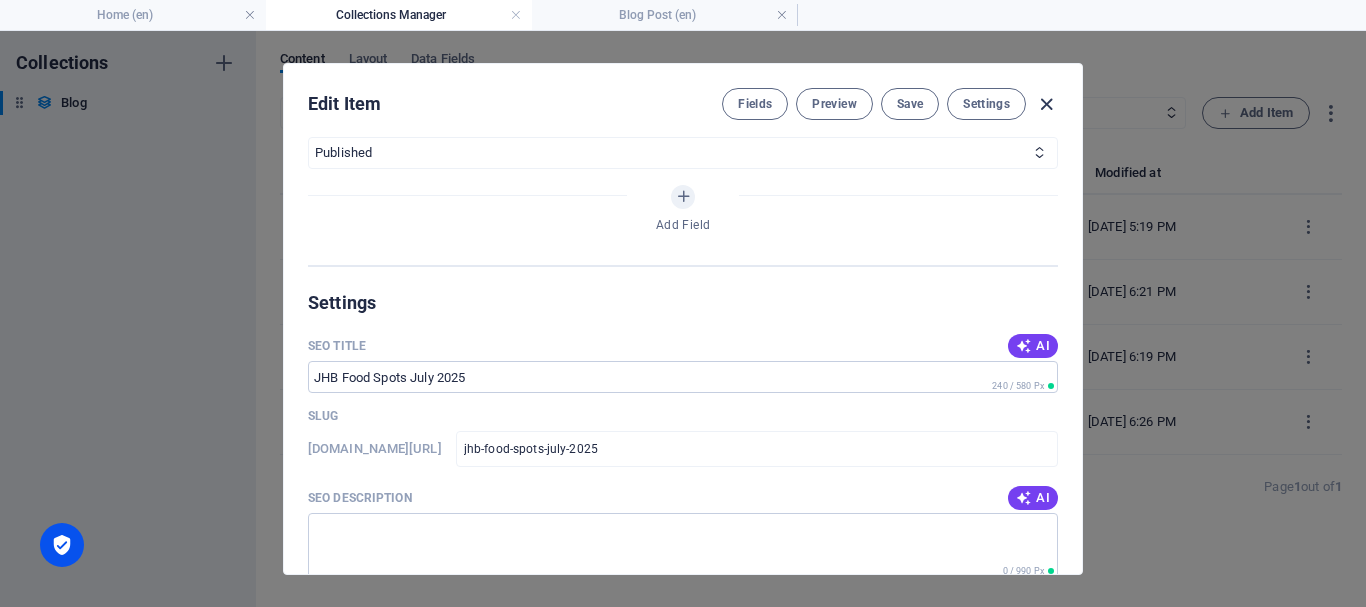 click at bounding box center (1046, 104) 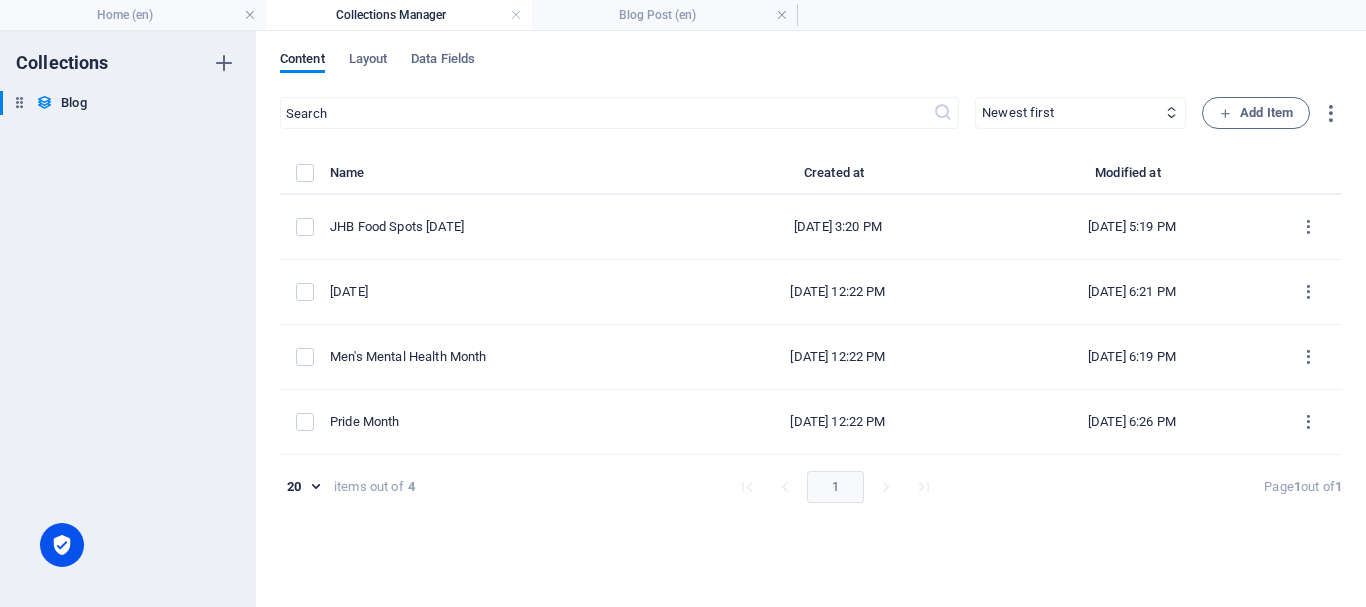 type on "jhb-food-spots-july-2025" 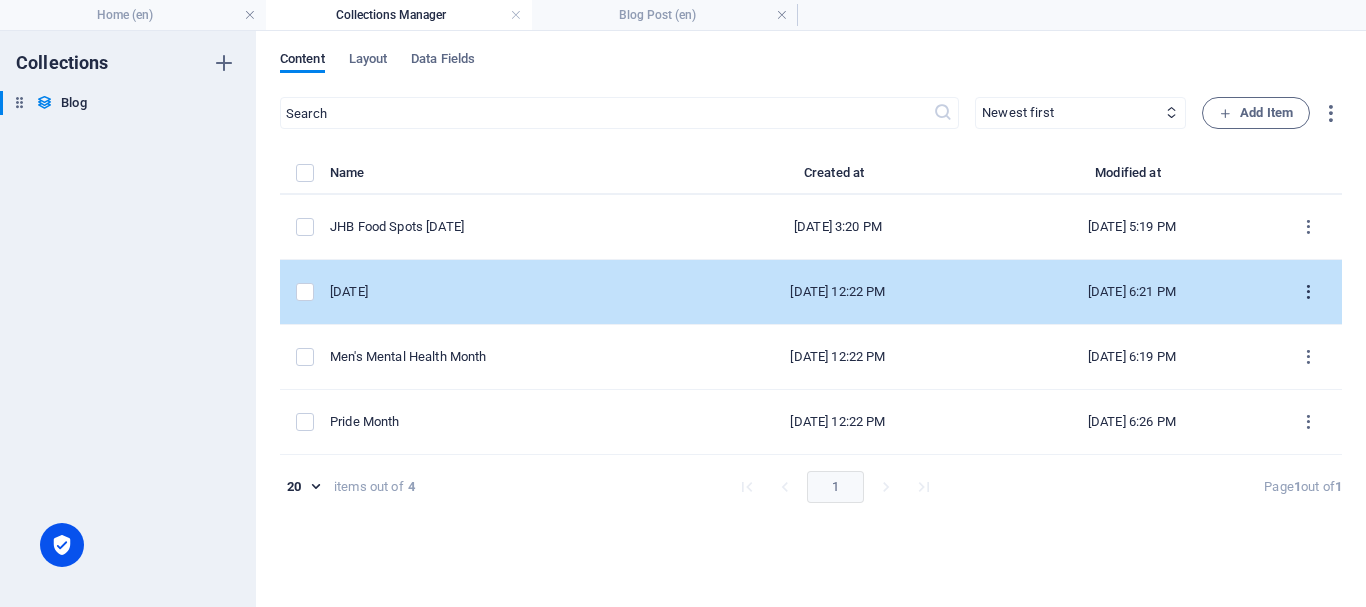 click at bounding box center [1308, 292] 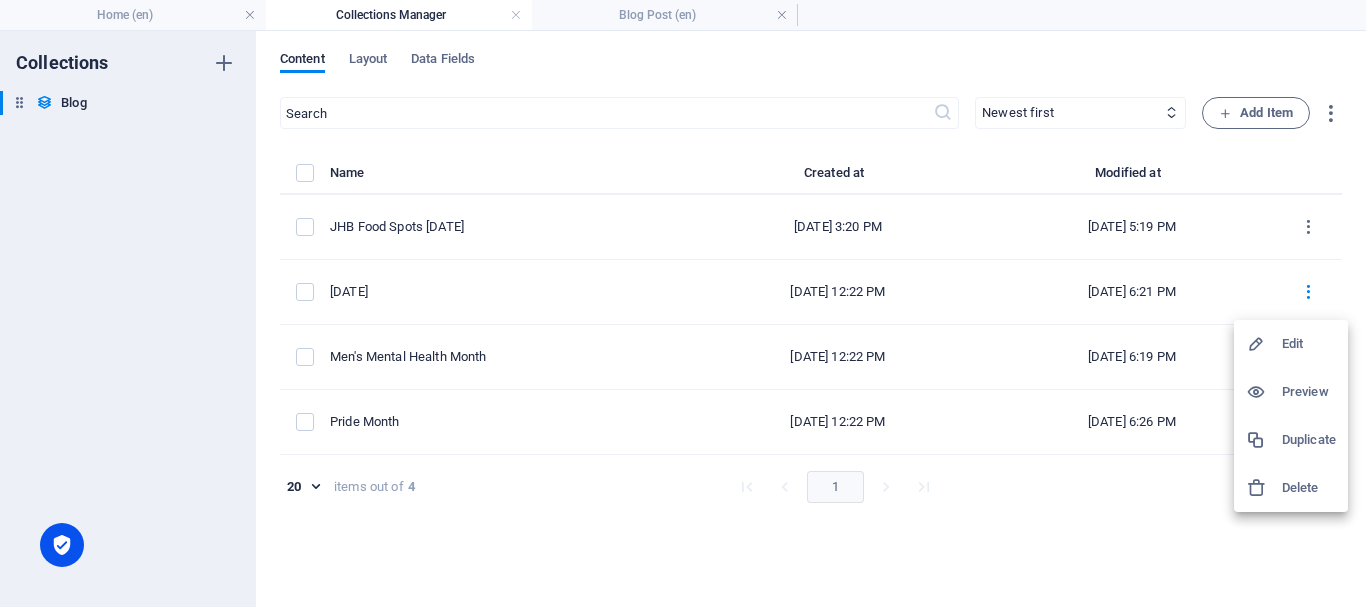 click at bounding box center (1264, 344) 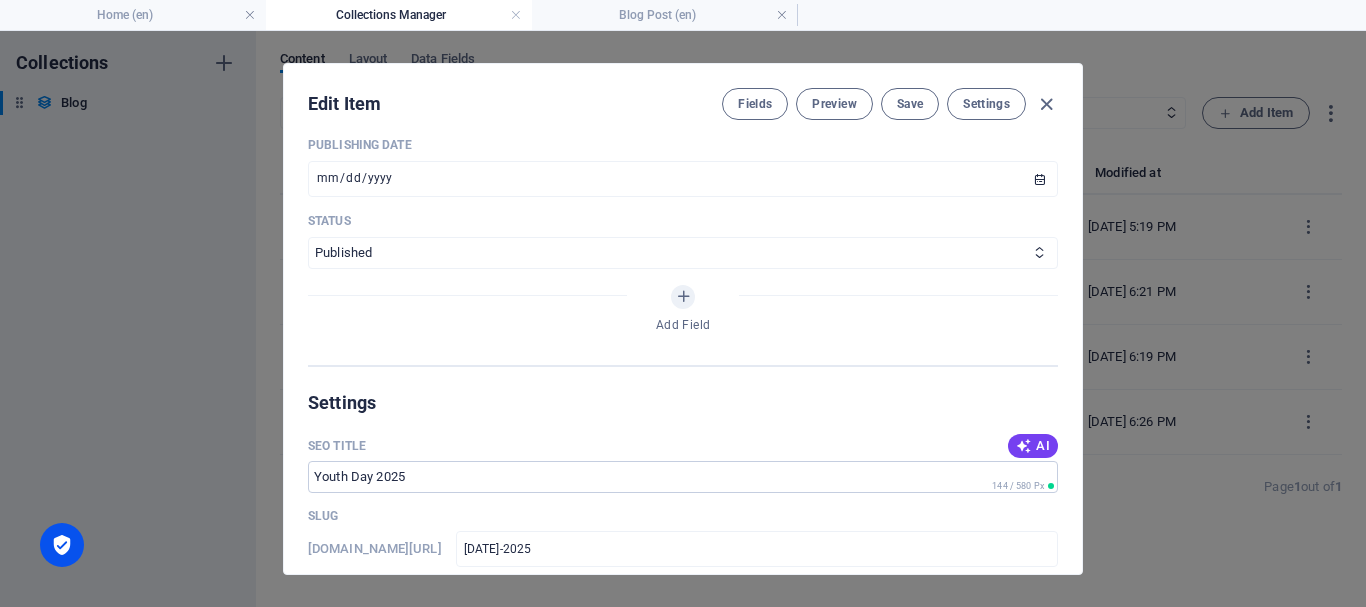 scroll, scrollTop: 963, scrollLeft: 0, axis: vertical 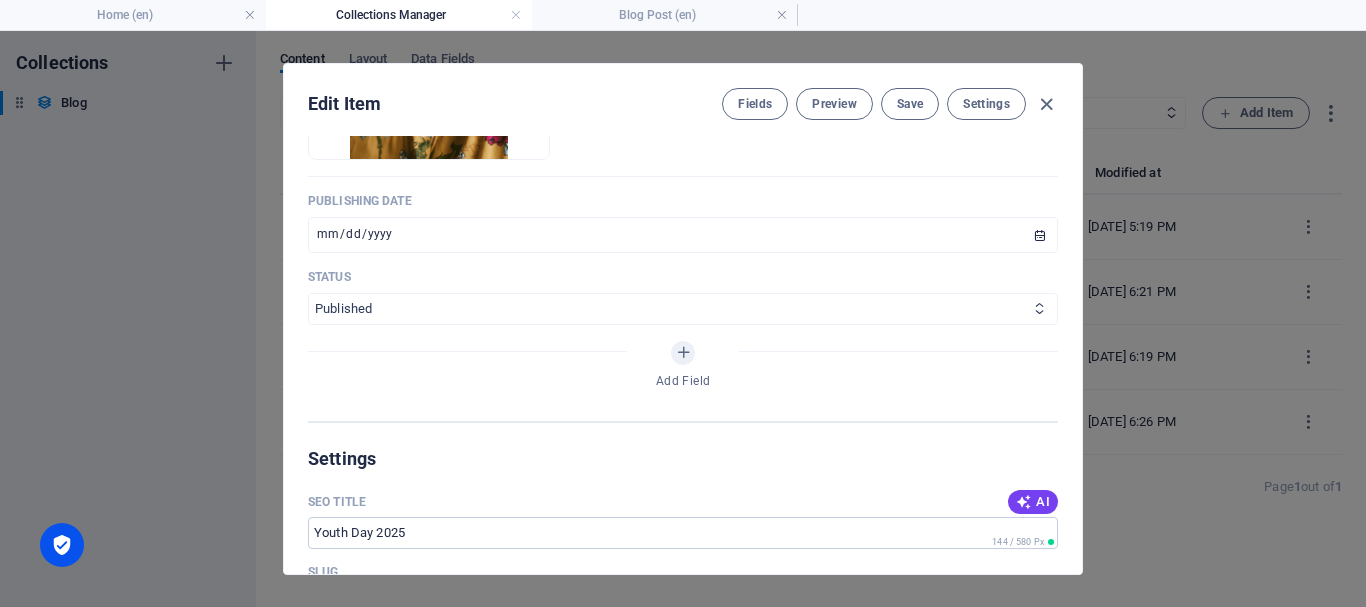 click on "Published Draft" at bounding box center (683, 309) 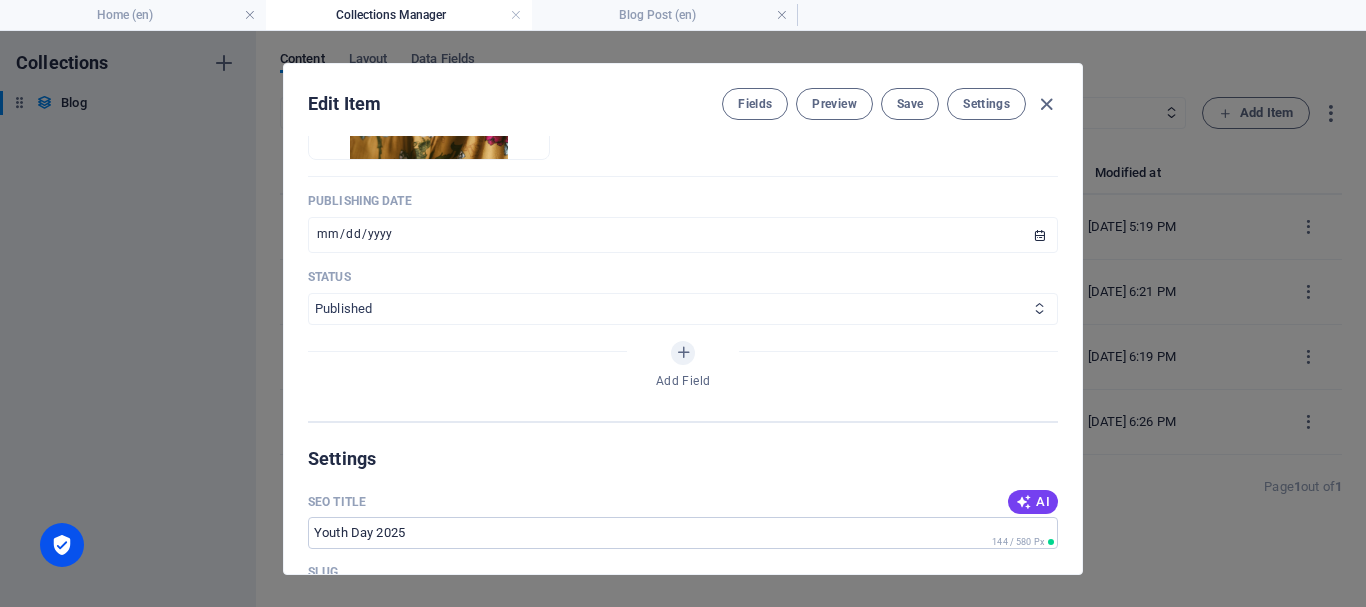 select on "Draft" 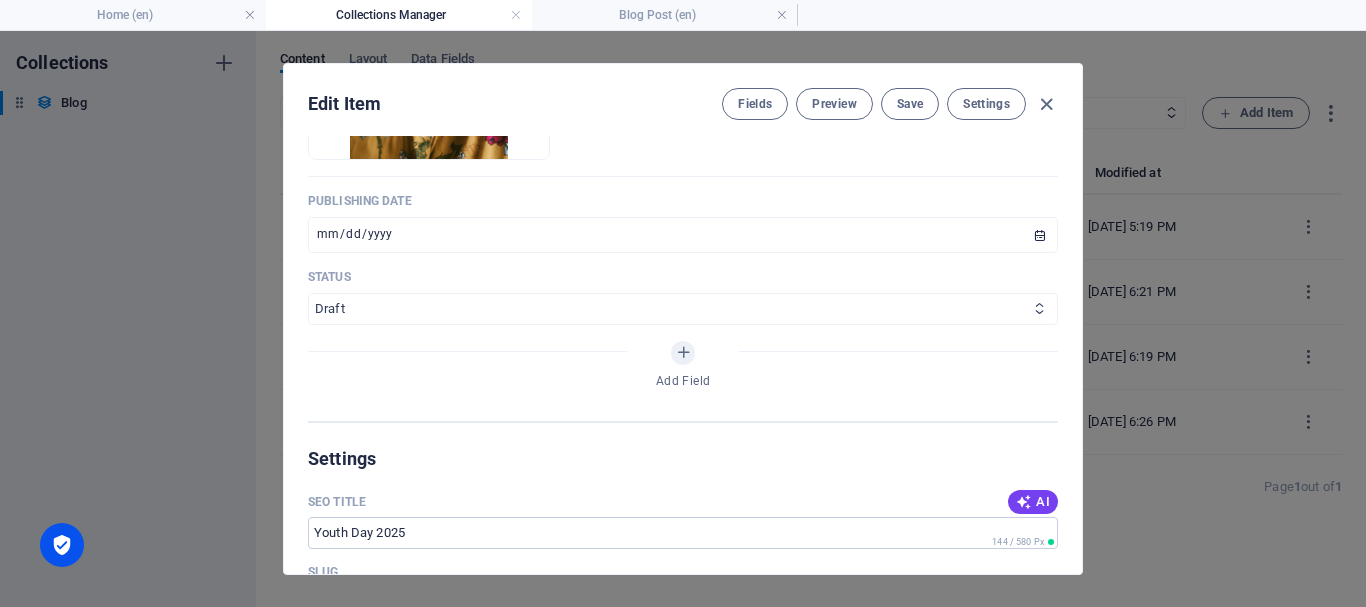 click on "Published Draft" at bounding box center (683, 309) 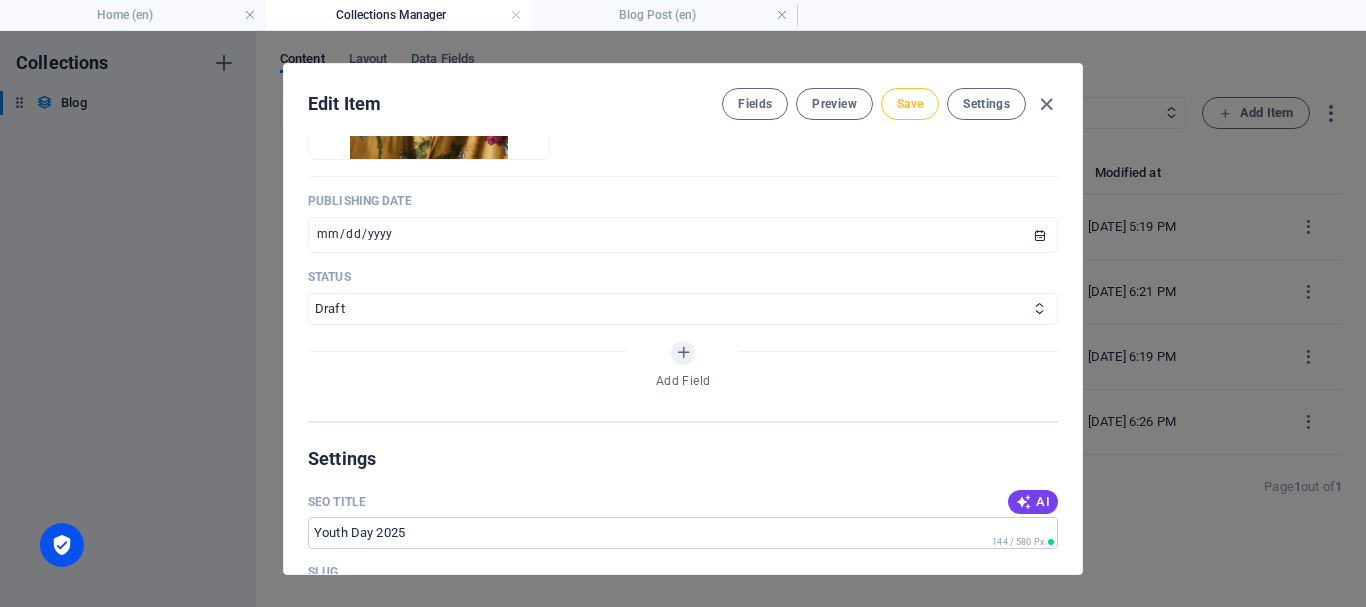 click on "Save" at bounding box center [910, 104] 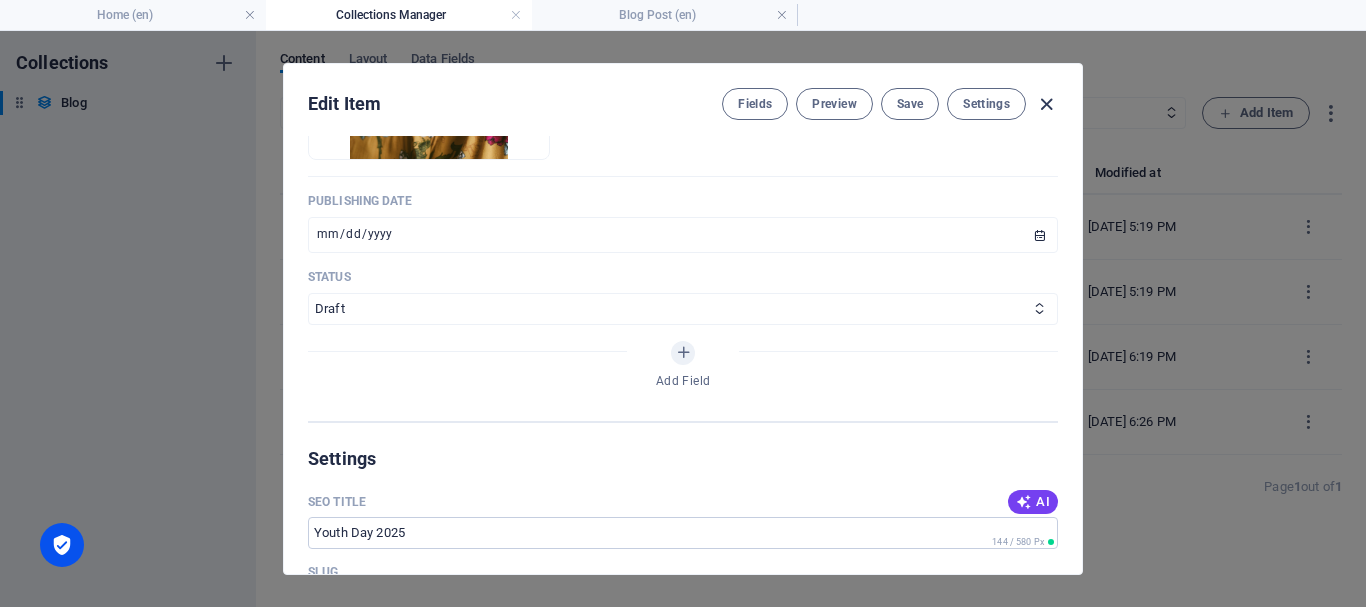 click at bounding box center [1046, 104] 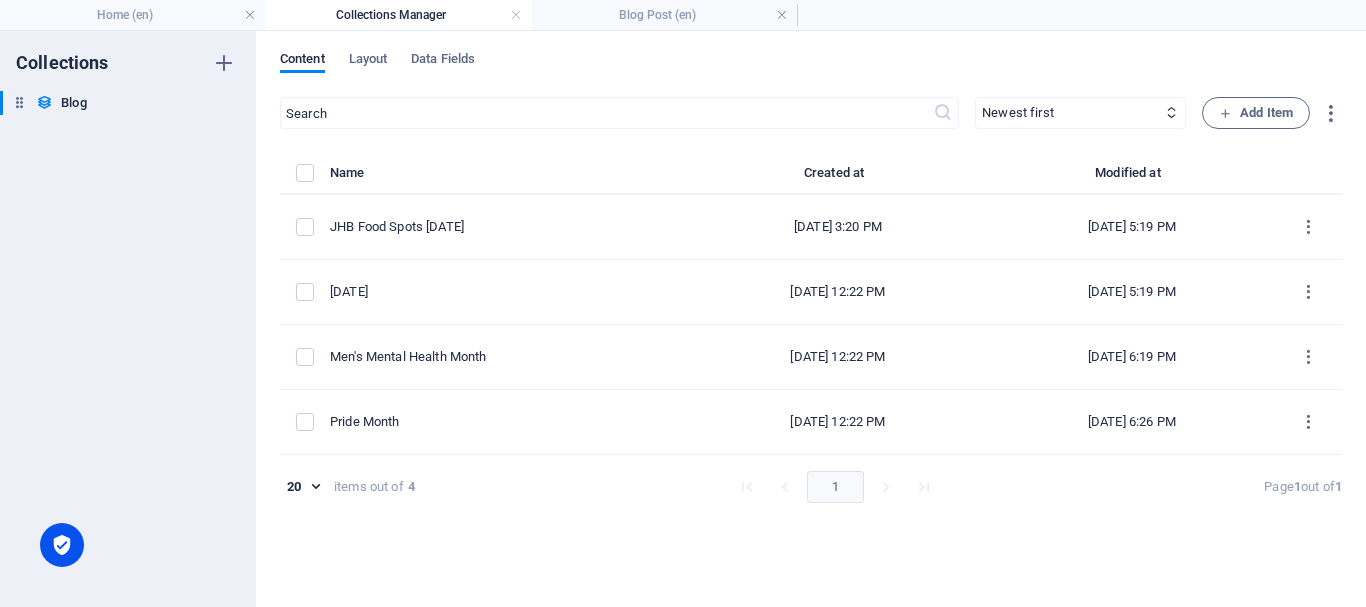 scroll, scrollTop: 0, scrollLeft: 0, axis: both 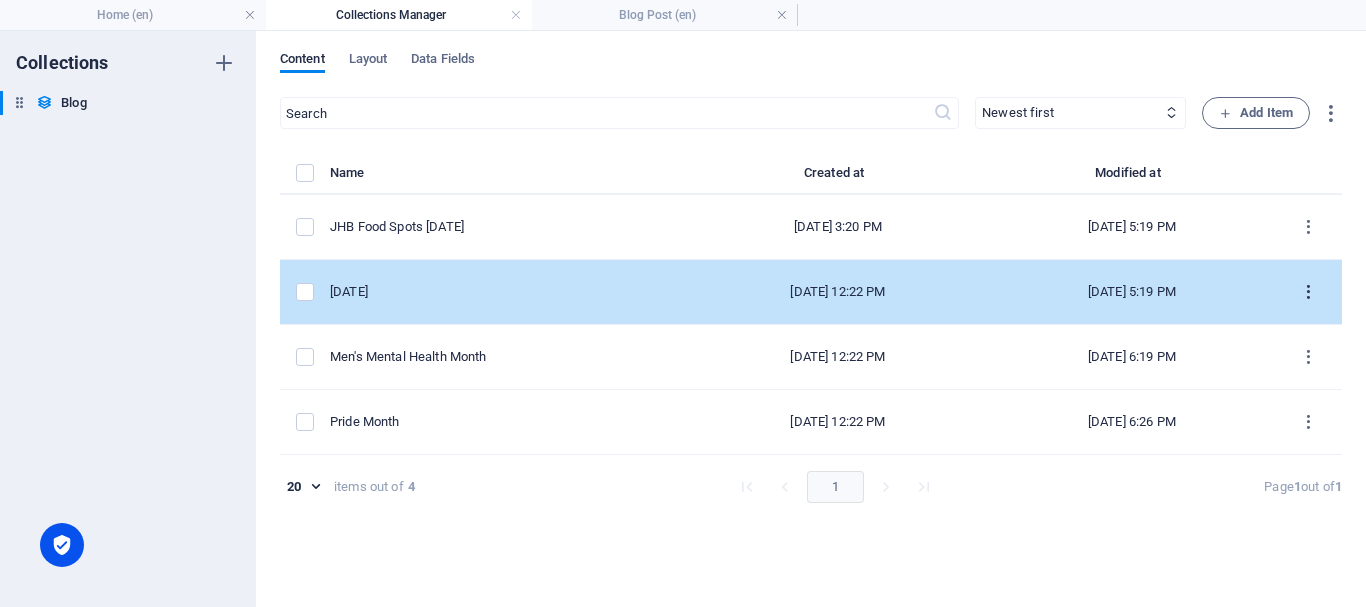 click at bounding box center [1308, 292] 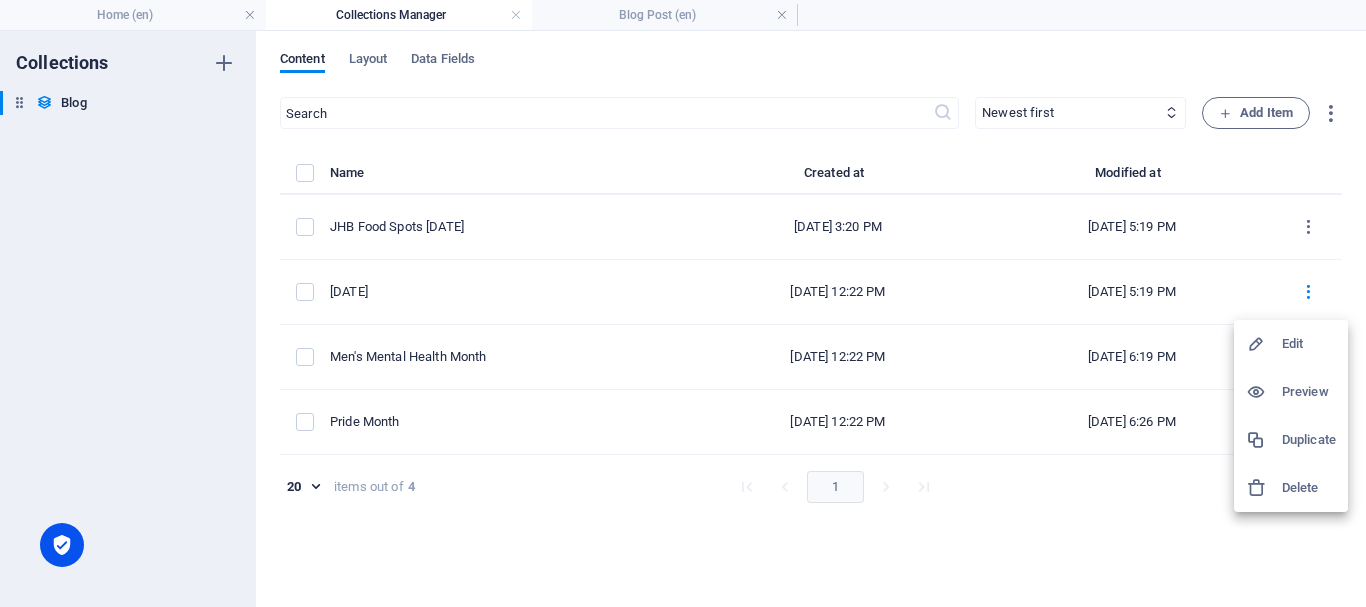 click on "Edit" at bounding box center [1309, 344] 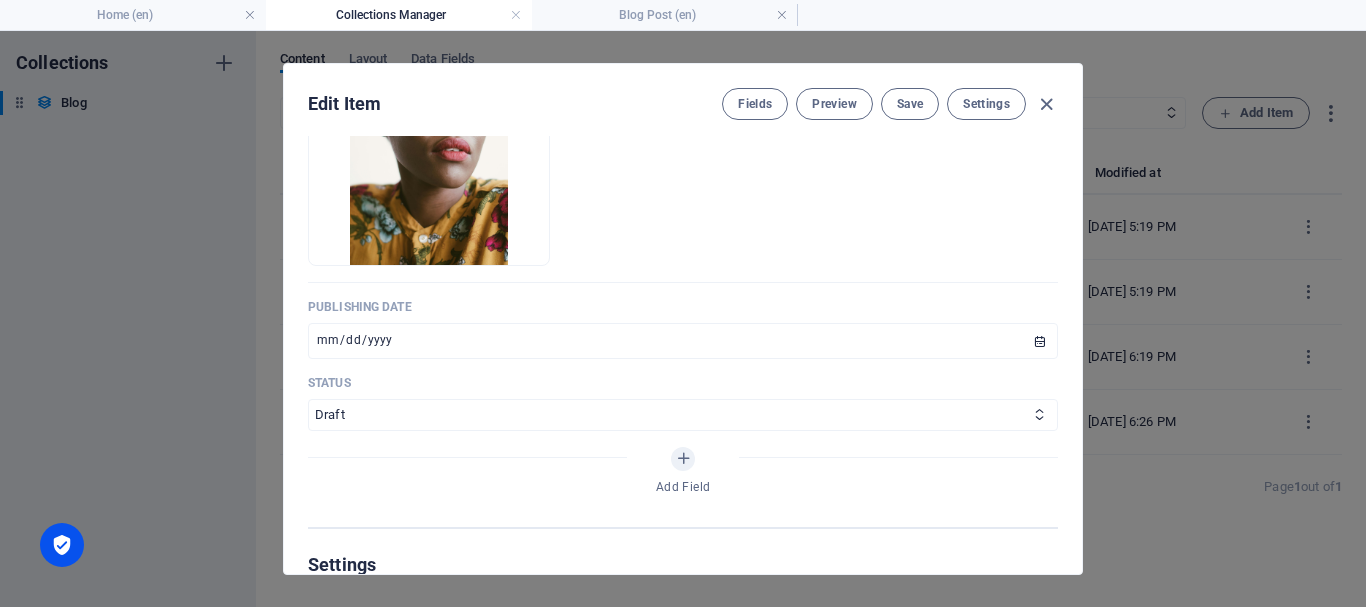 scroll, scrollTop: 863, scrollLeft: 0, axis: vertical 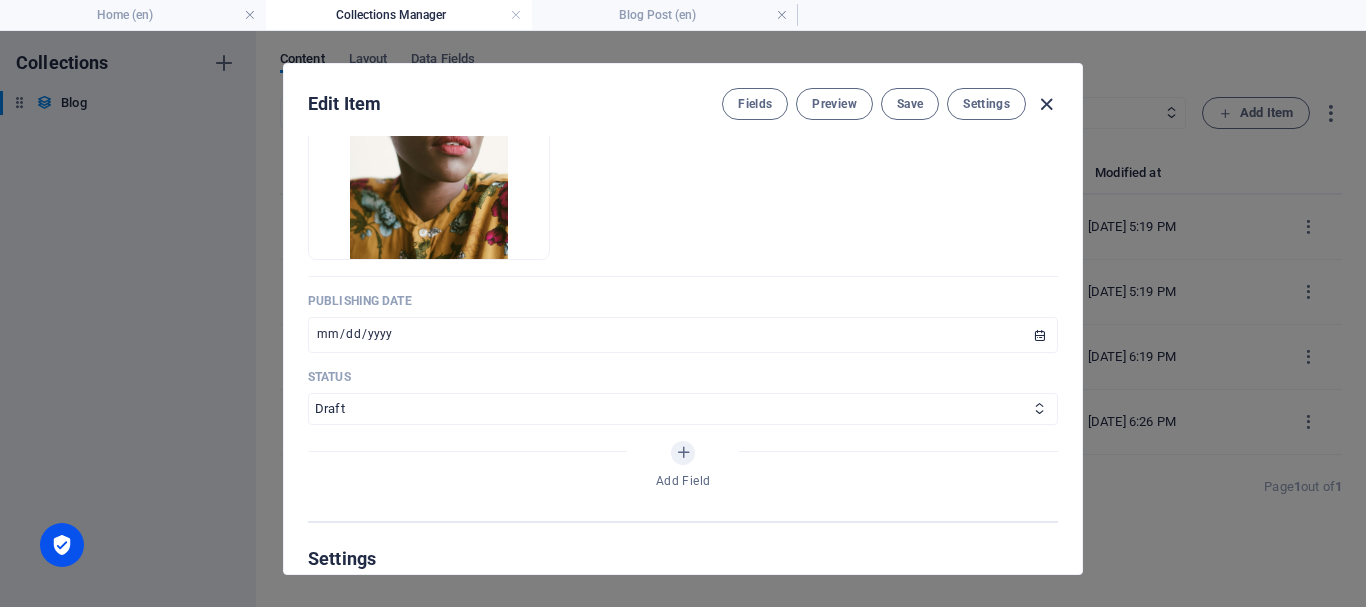 click at bounding box center [1046, 104] 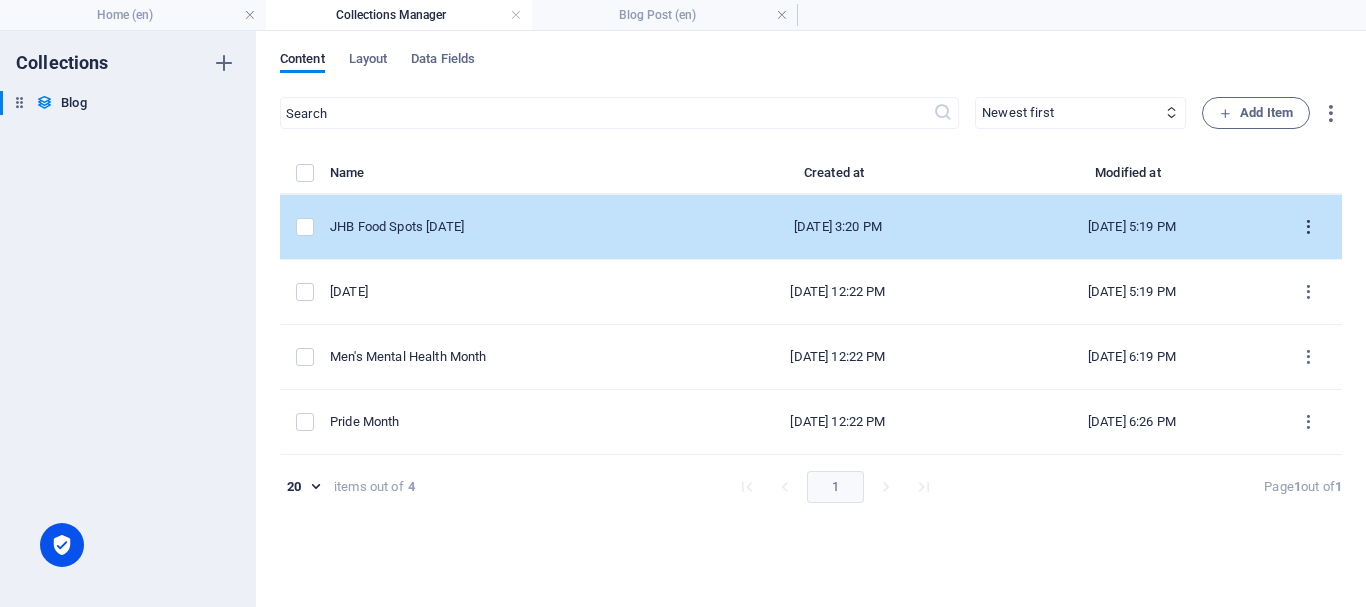 click at bounding box center (1308, 227) 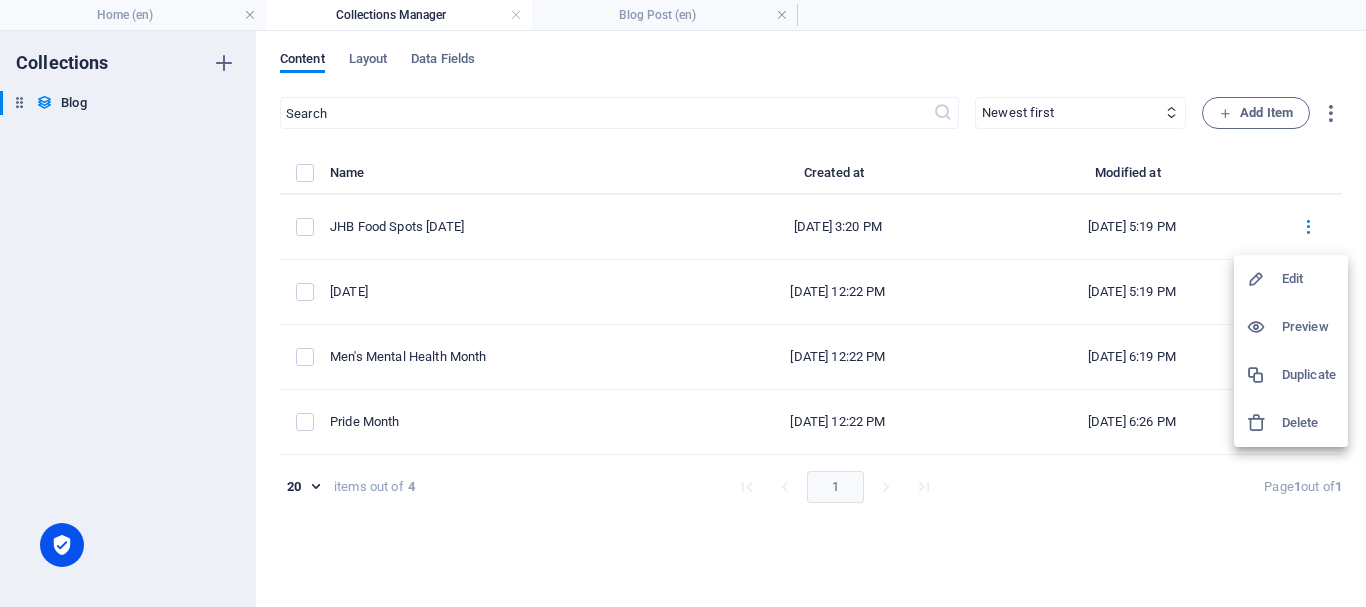 click on "Edit" at bounding box center (1309, 279) 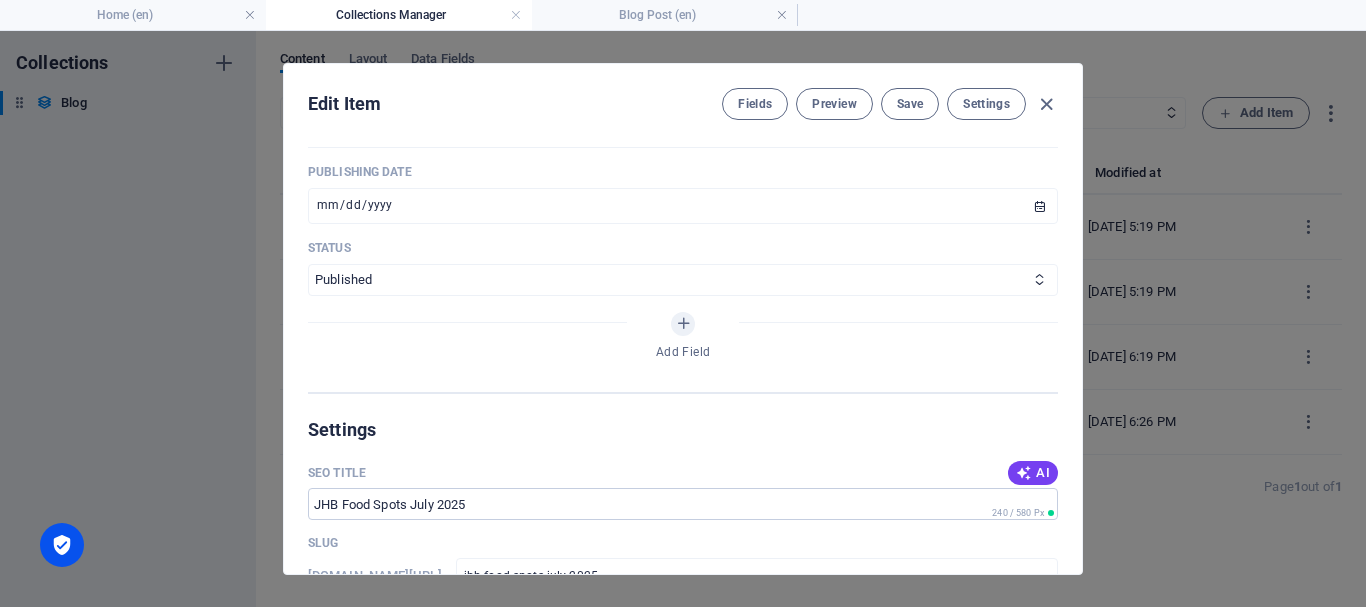 scroll, scrollTop: 985, scrollLeft: 0, axis: vertical 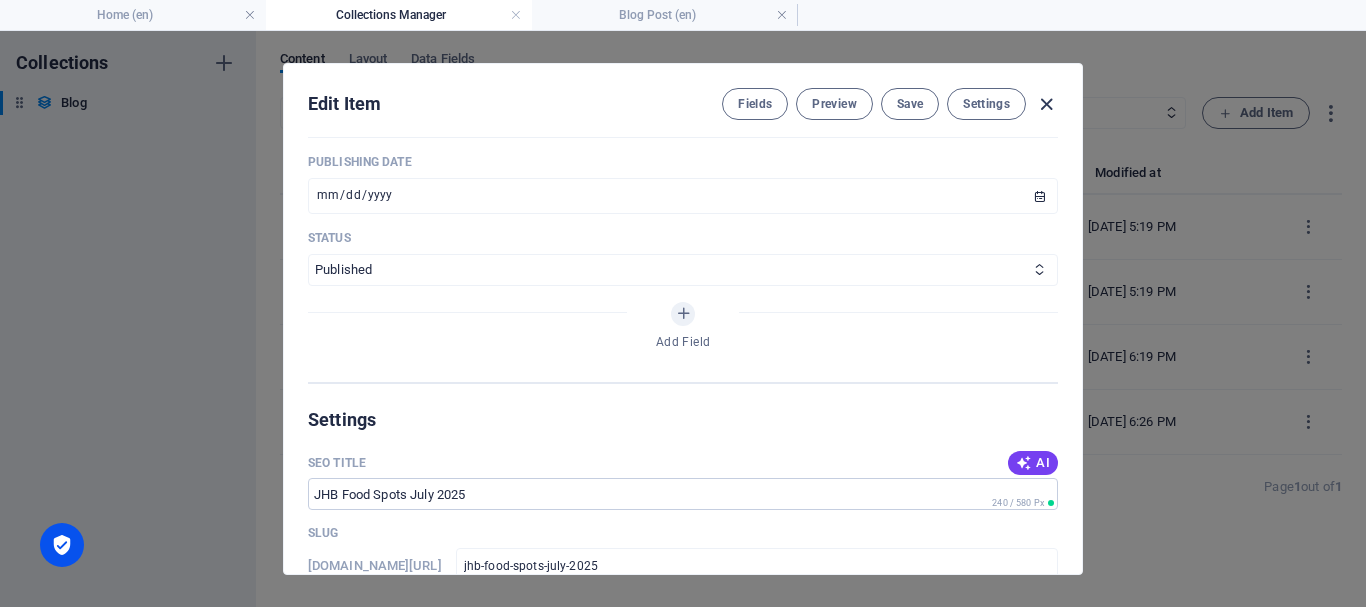 click at bounding box center [1046, 104] 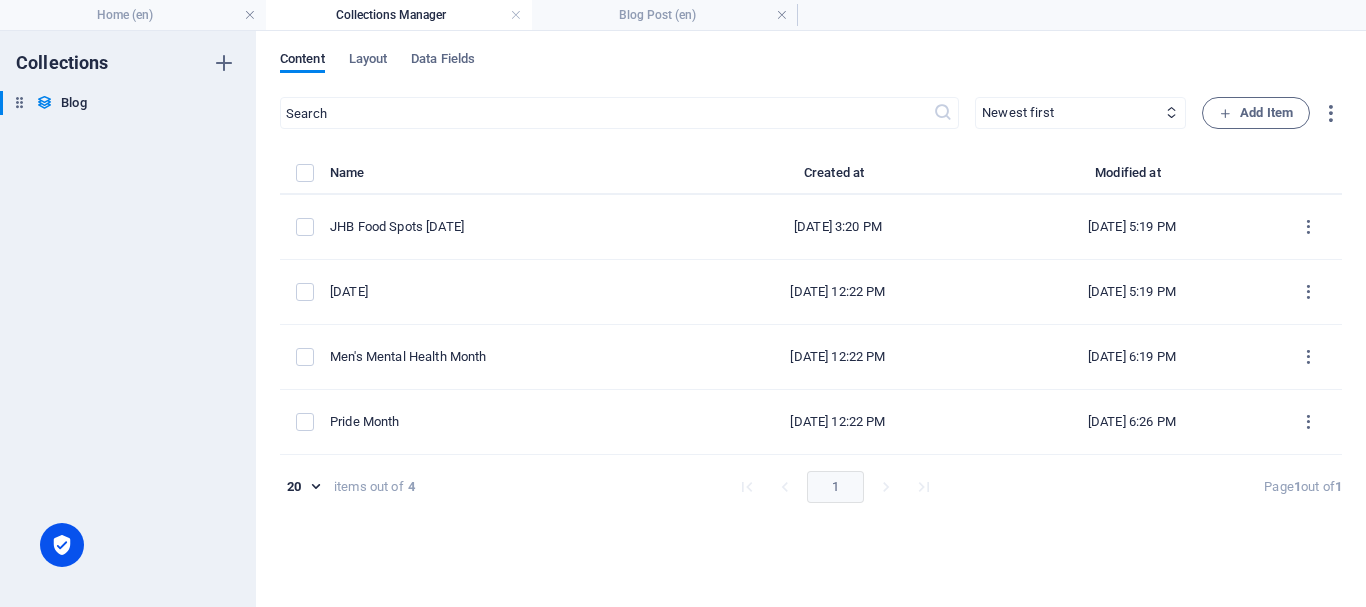 type on "jhb-food-spots-july-2025" 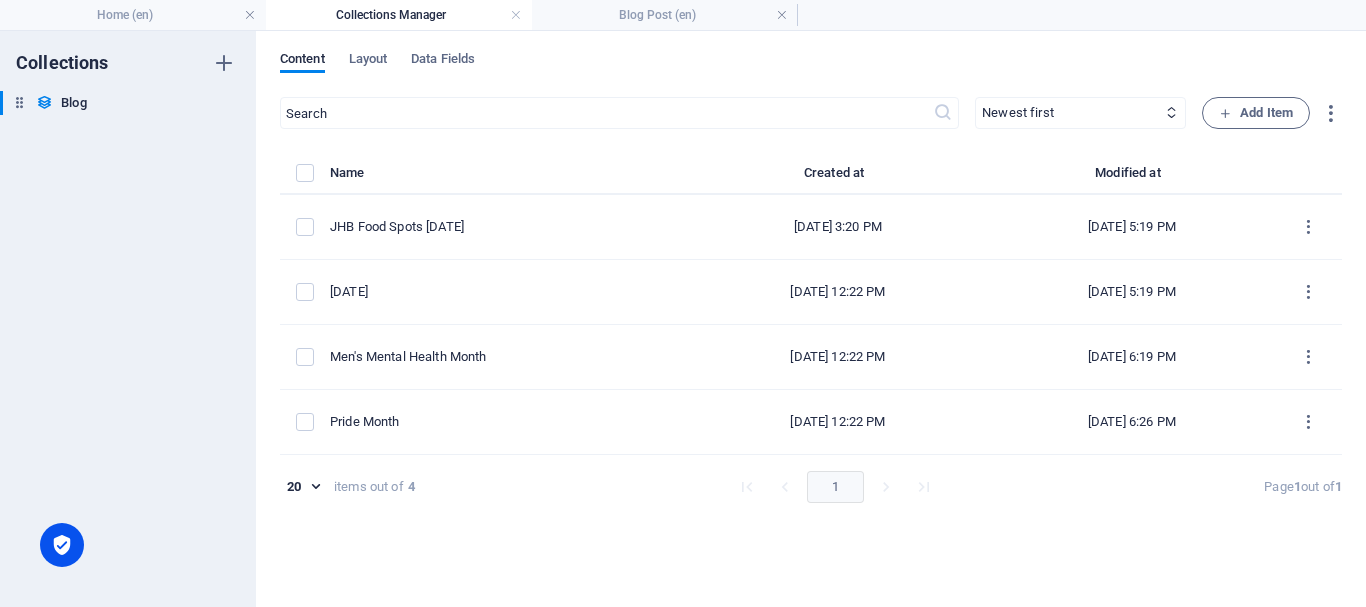 click on "Content Layout Data Fields" at bounding box center (811, 70) 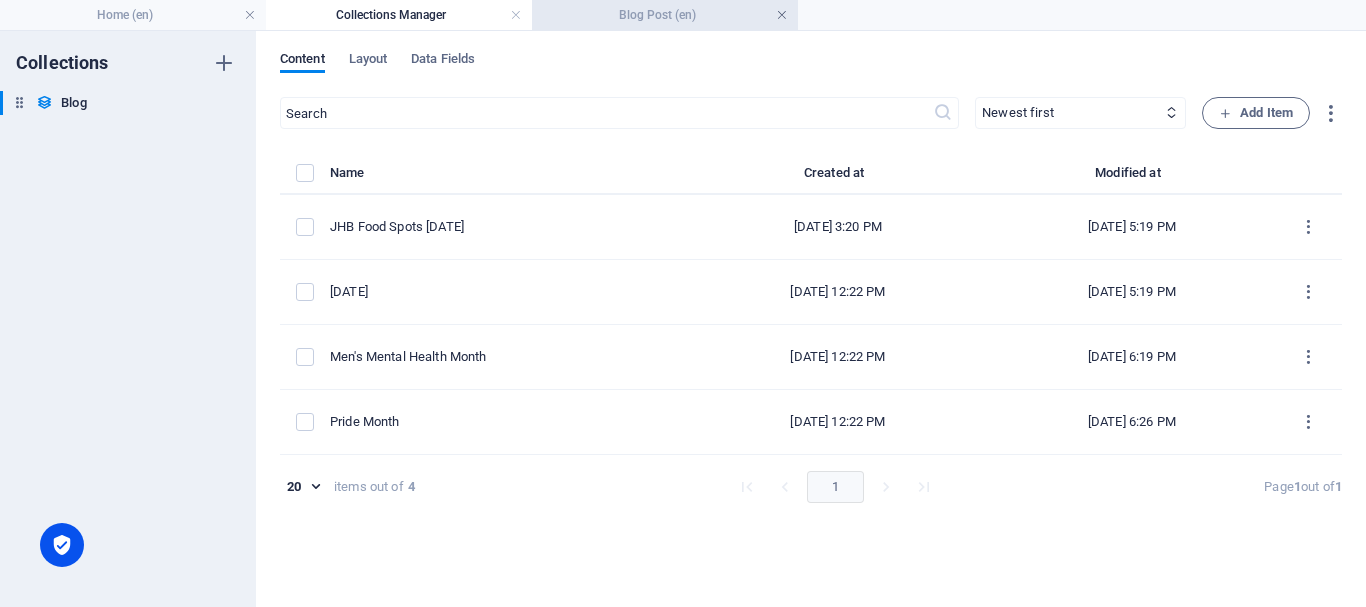 click at bounding box center [782, 15] 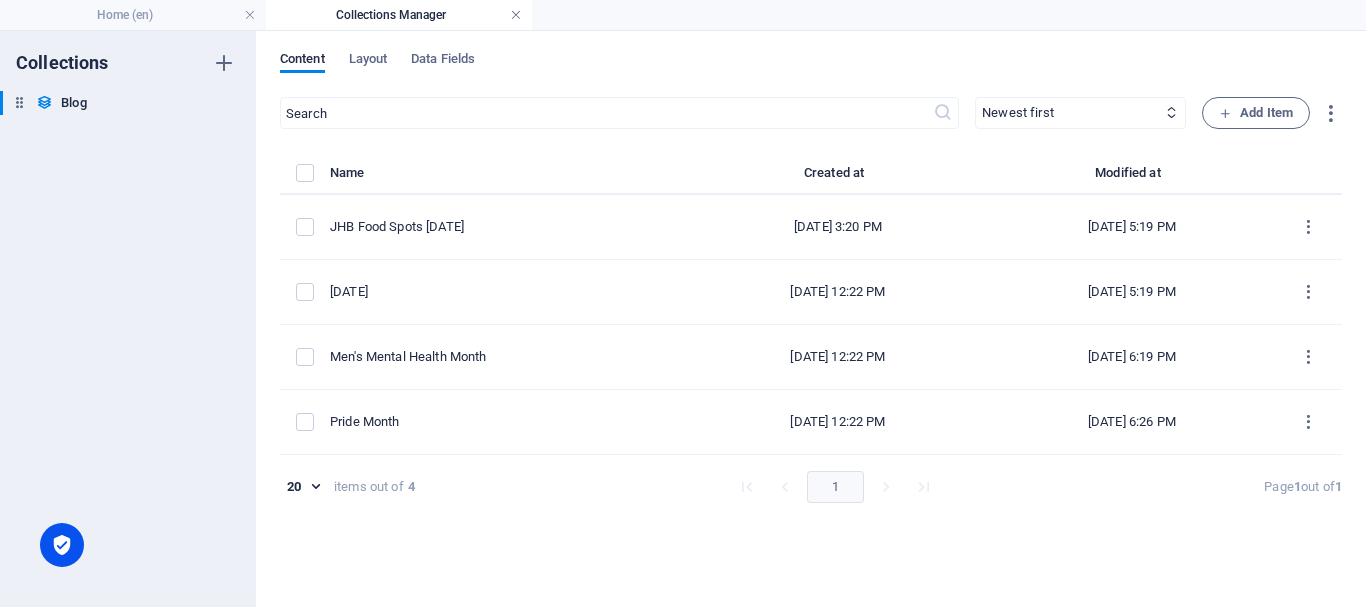click at bounding box center [516, 15] 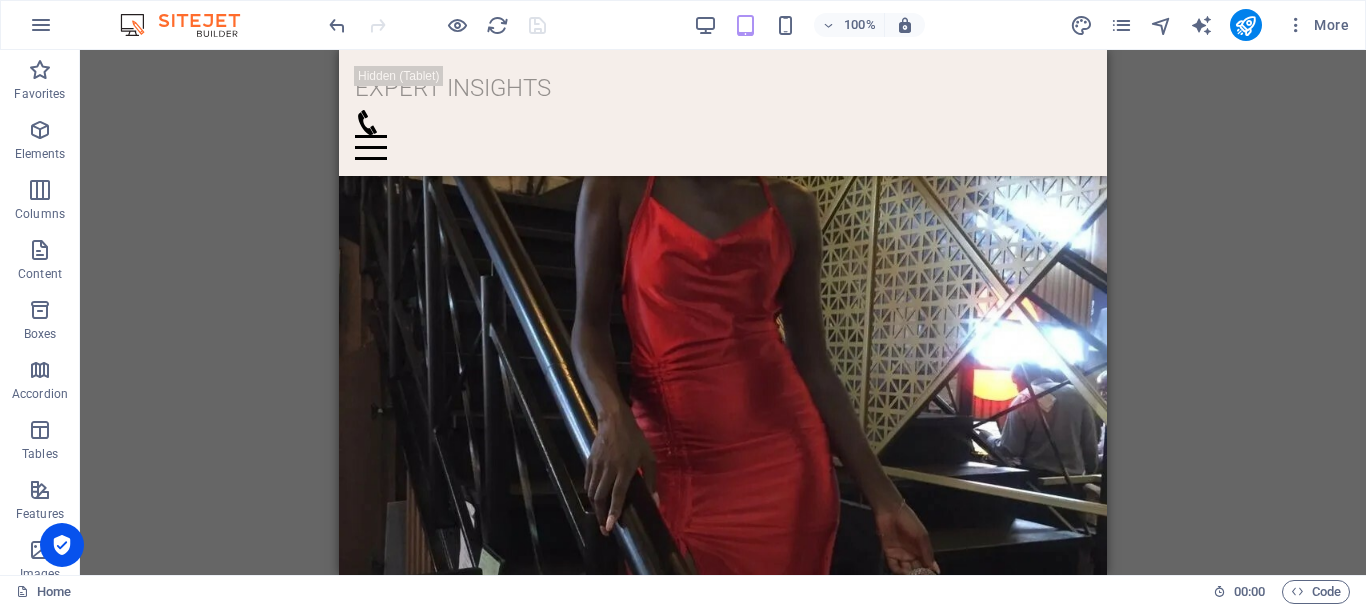 scroll, scrollTop: 2053, scrollLeft: 0, axis: vertical 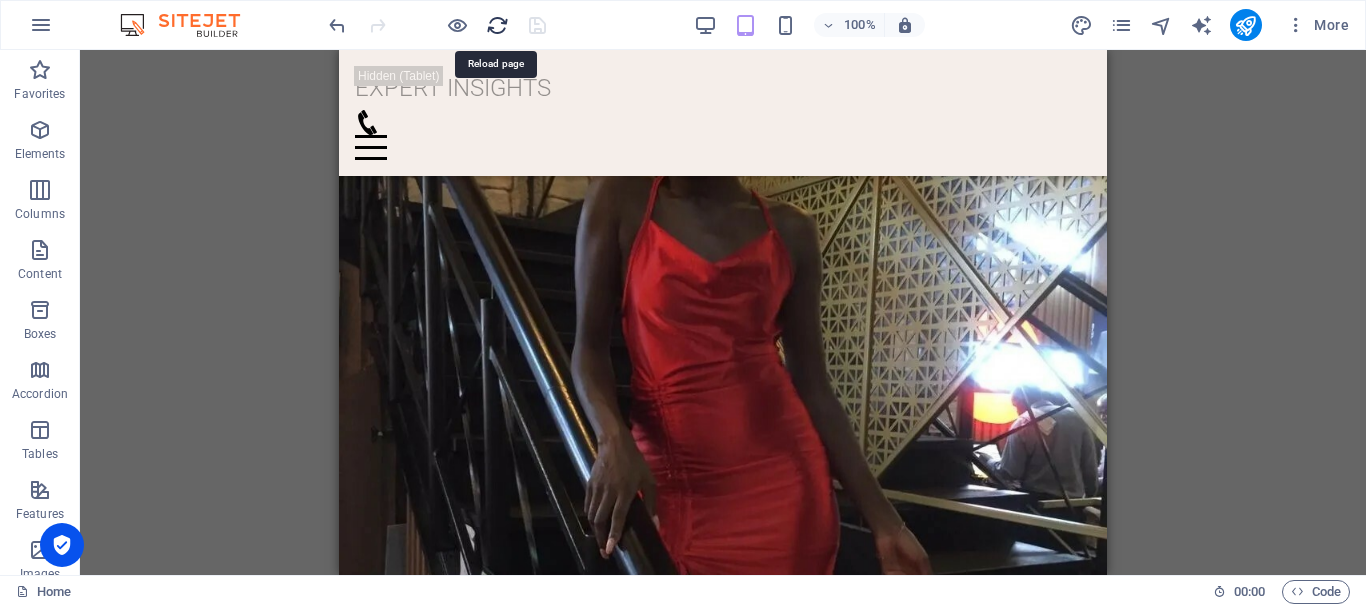 click at bounding box center [497, 25] 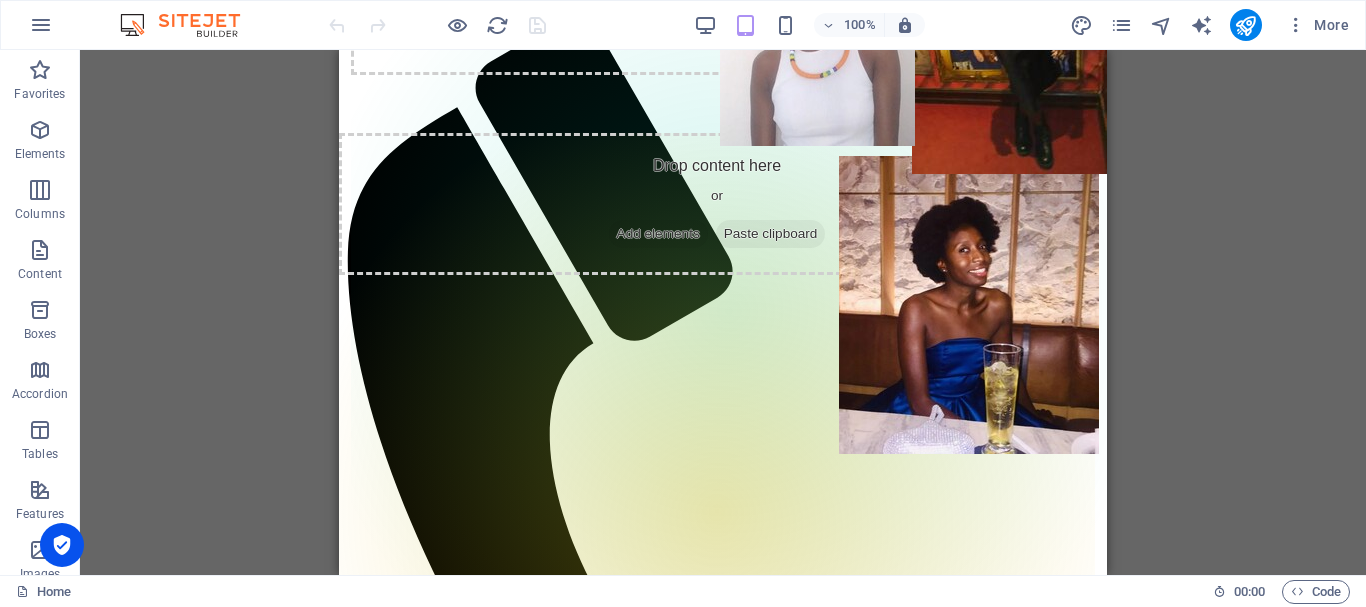 scroll, scrollTop: 0, scrollLeft: 0, axis: both 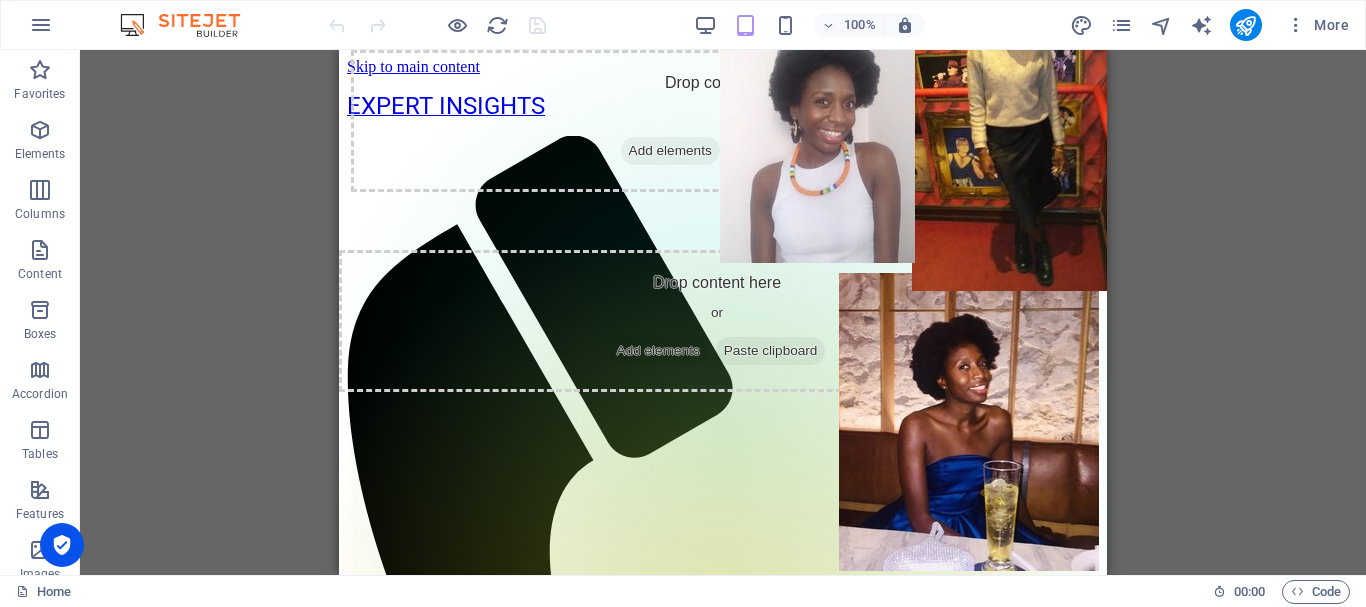 drag, startPoint x: 1447, startPoint y: 154, endPoint x: 1464, endPoint y: 80, distance: 75.9276 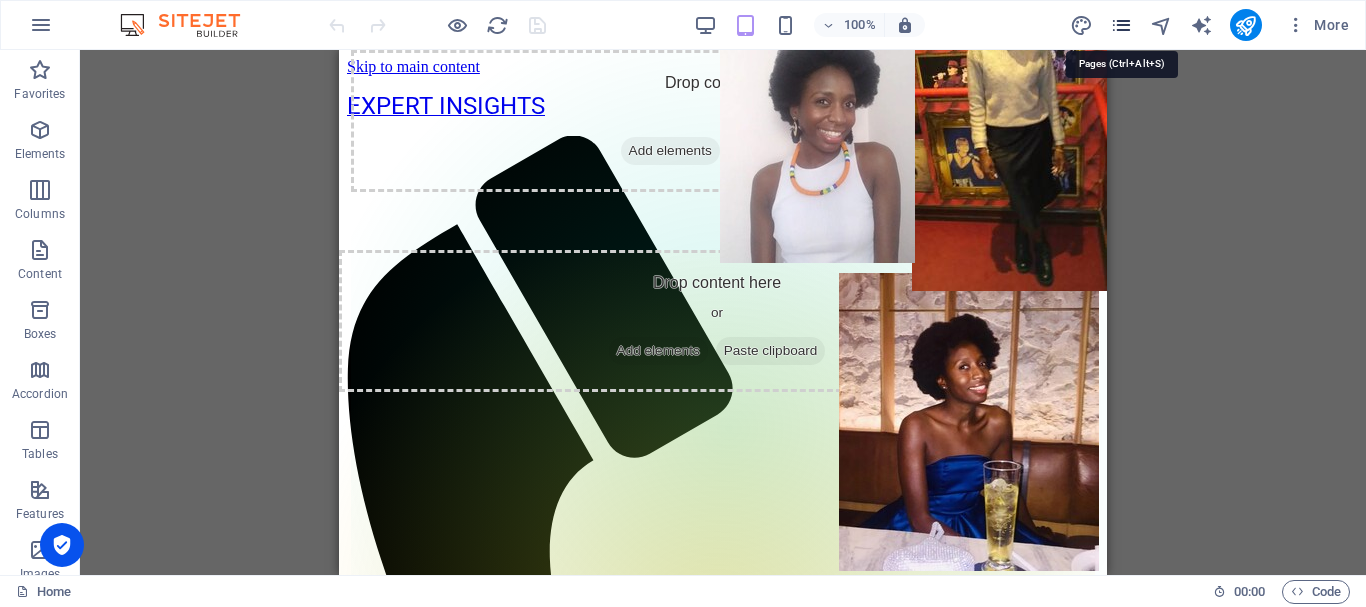 click at bounding box center (1121, 25) 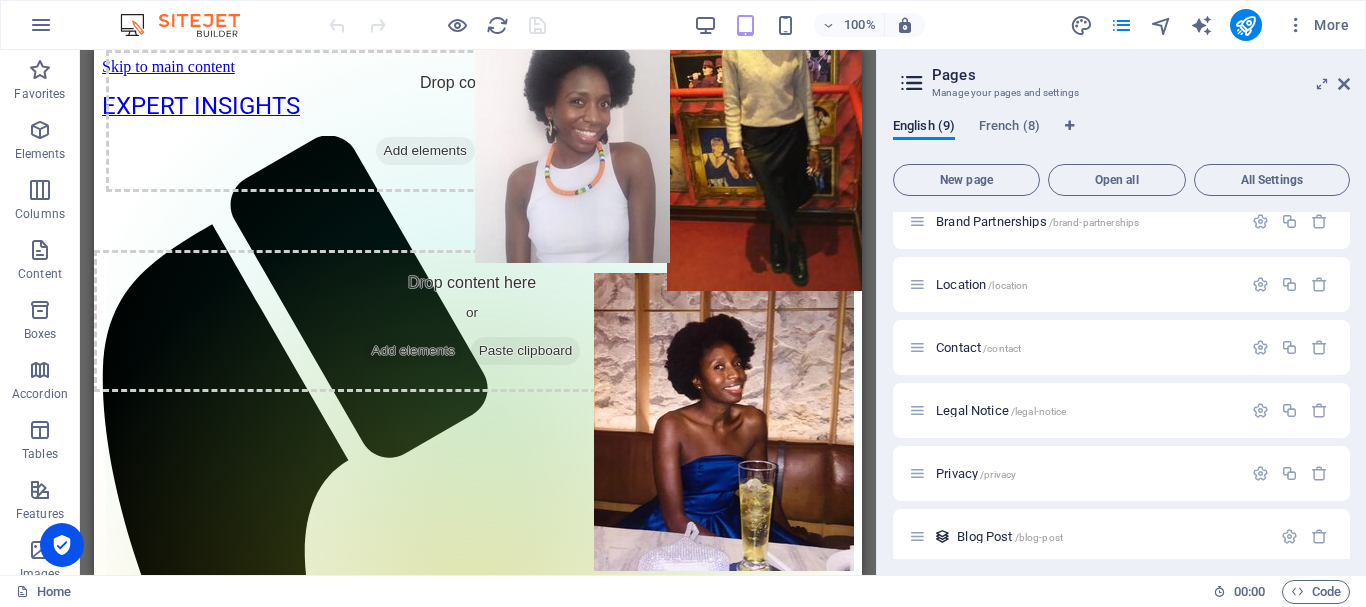 scroll, scrollTop: 220, scrollLeft: 0, axis: vertical 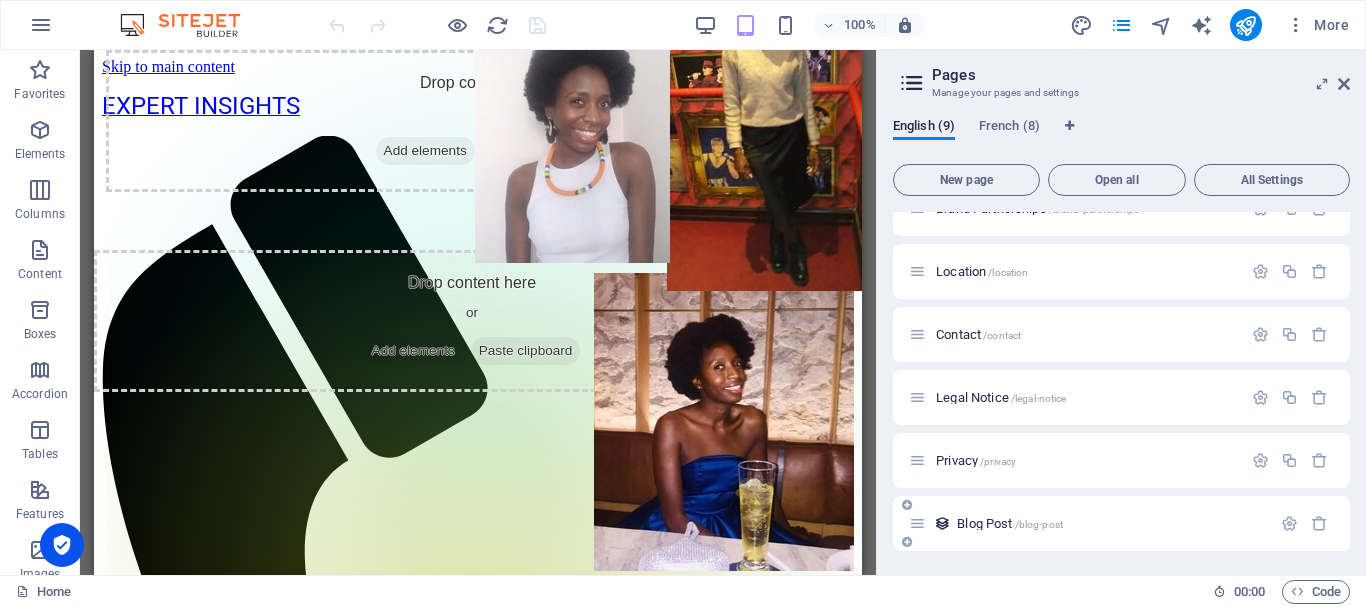 click on "Blog Post /blog-post" at bounding box center [1121, 523] 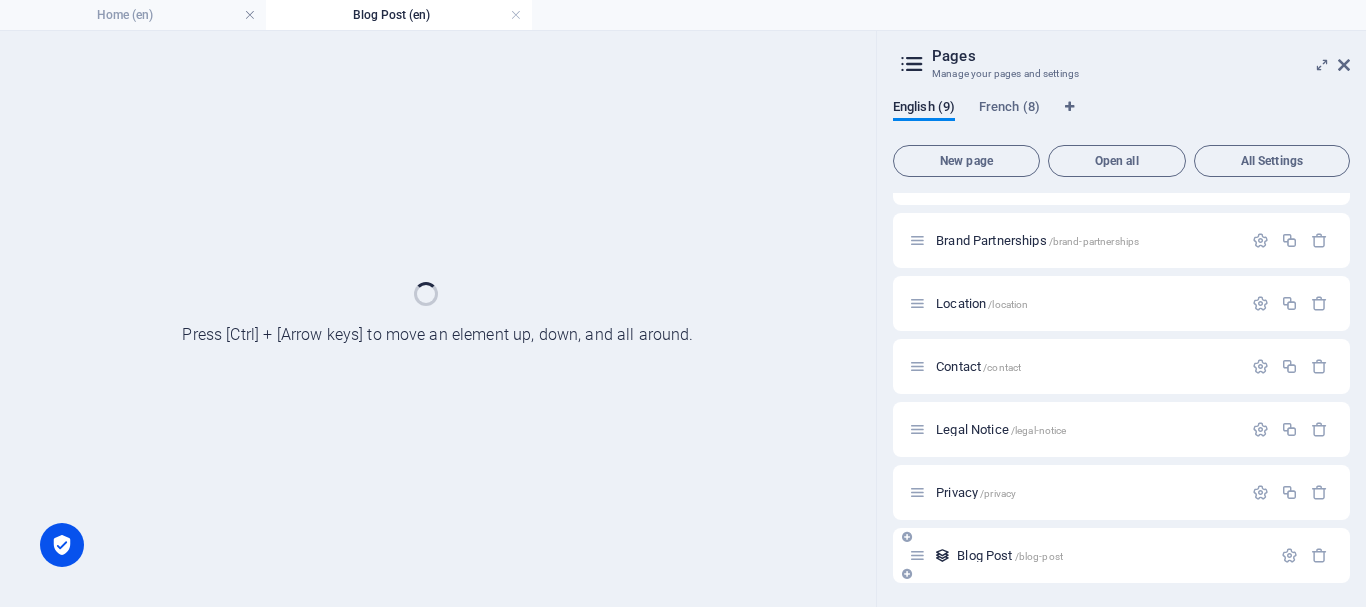 scroll, scrollTop: 169, scrollLeft: 0, axis: vertical 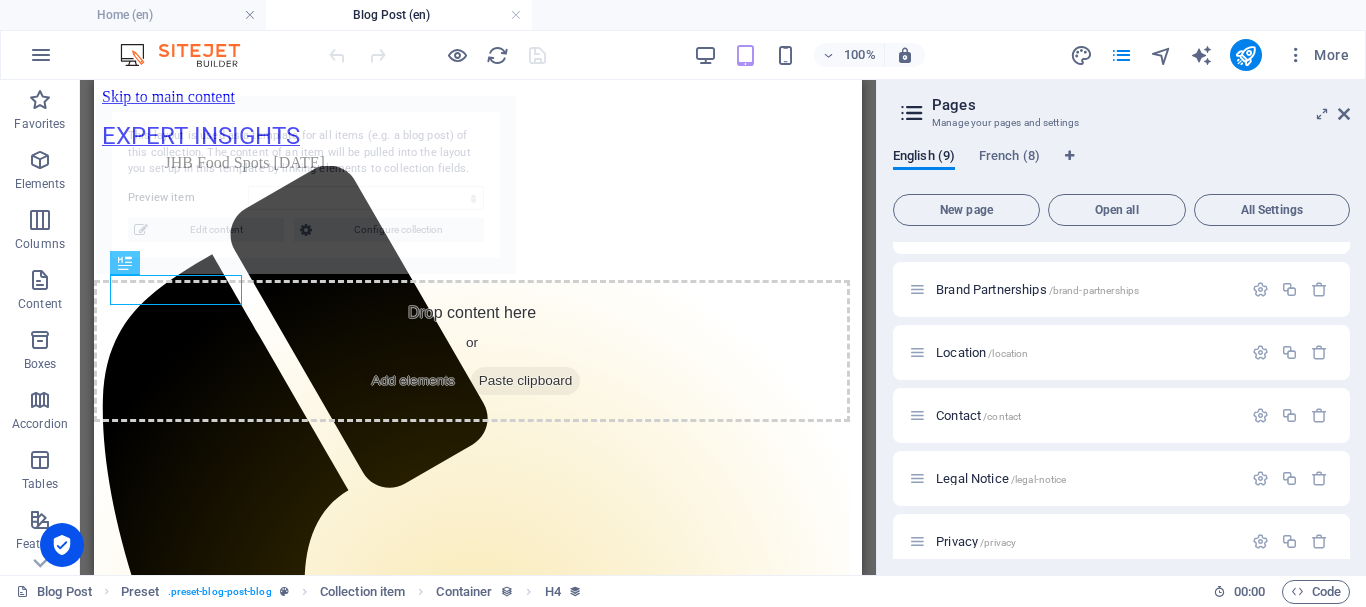 select on "68726138092f377f6c0c6ad6" 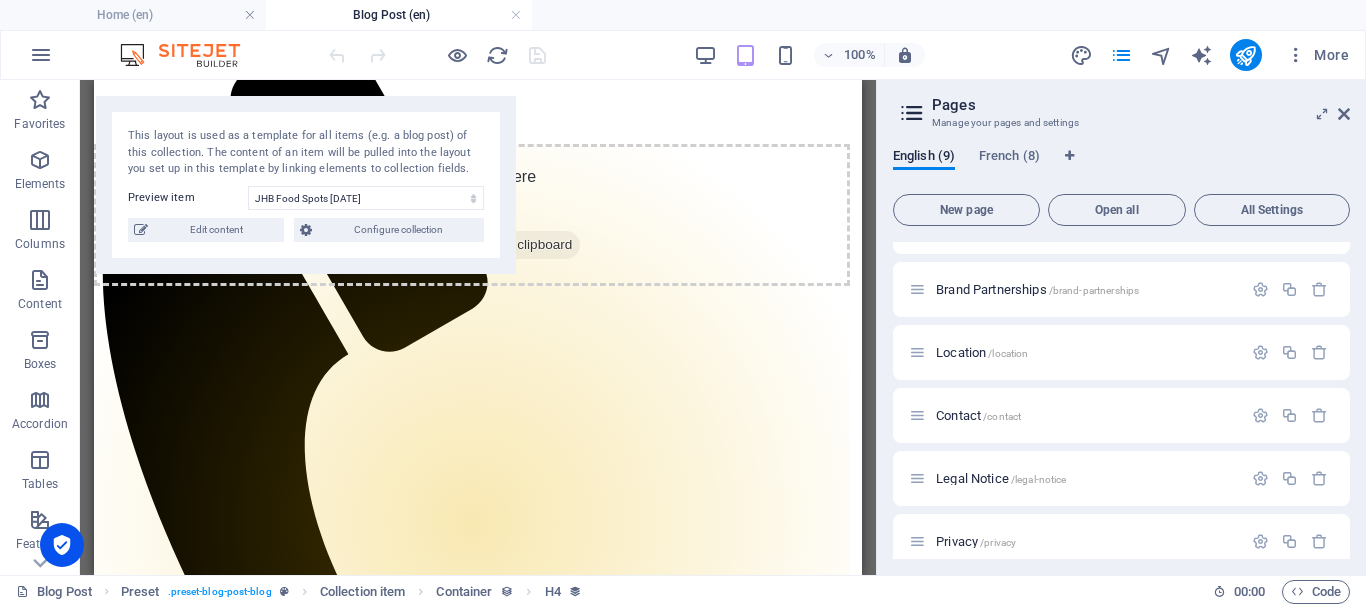 scroll, scrollTop: 108, scrollLeft: 0, axis: vertical 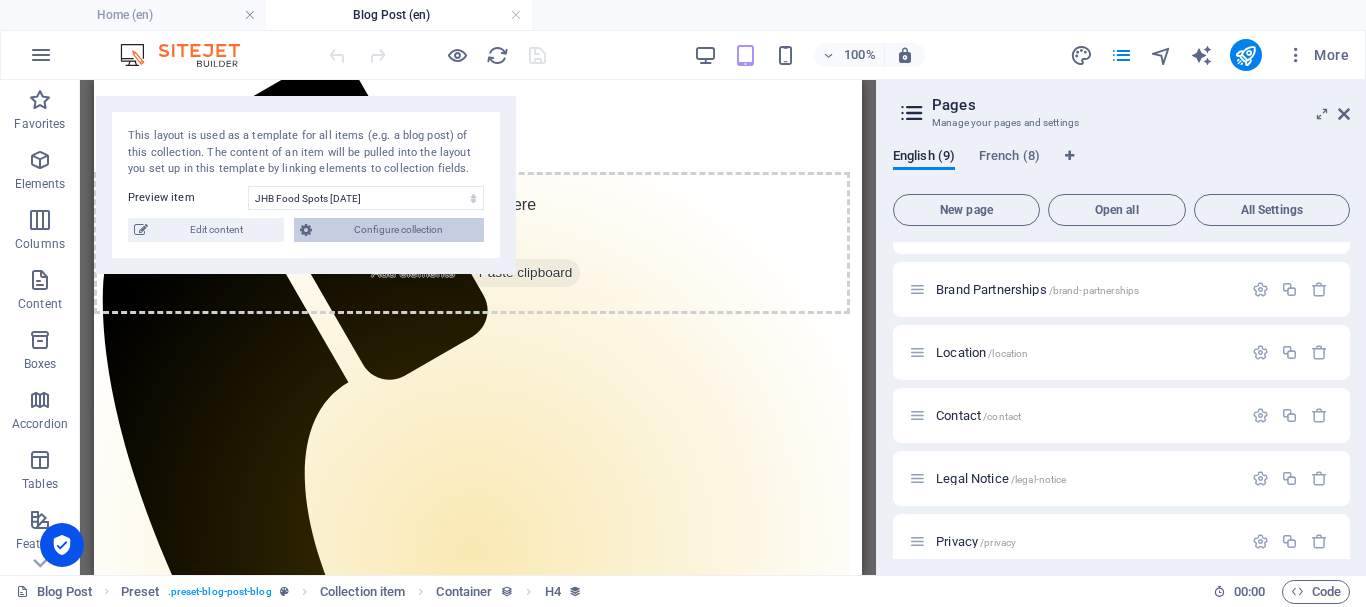 click on "Configure collection" at bounding box center (398, 230) 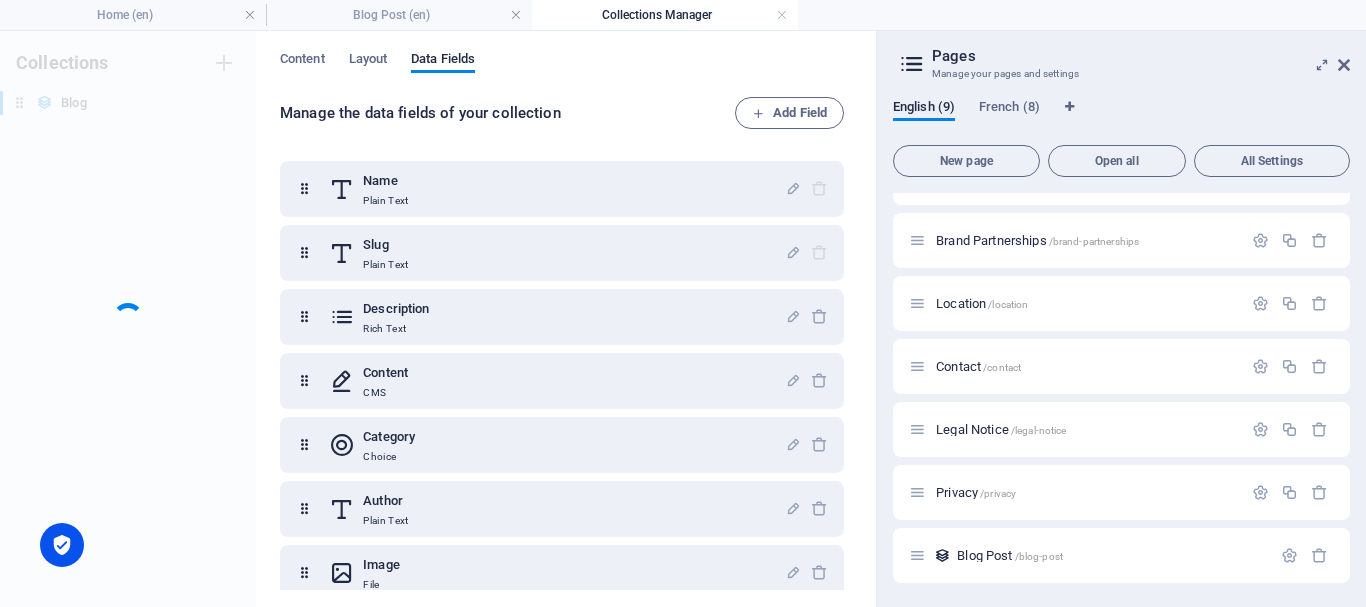 scroll, scrollTop: 0, scrollLeft: 0, axis: both 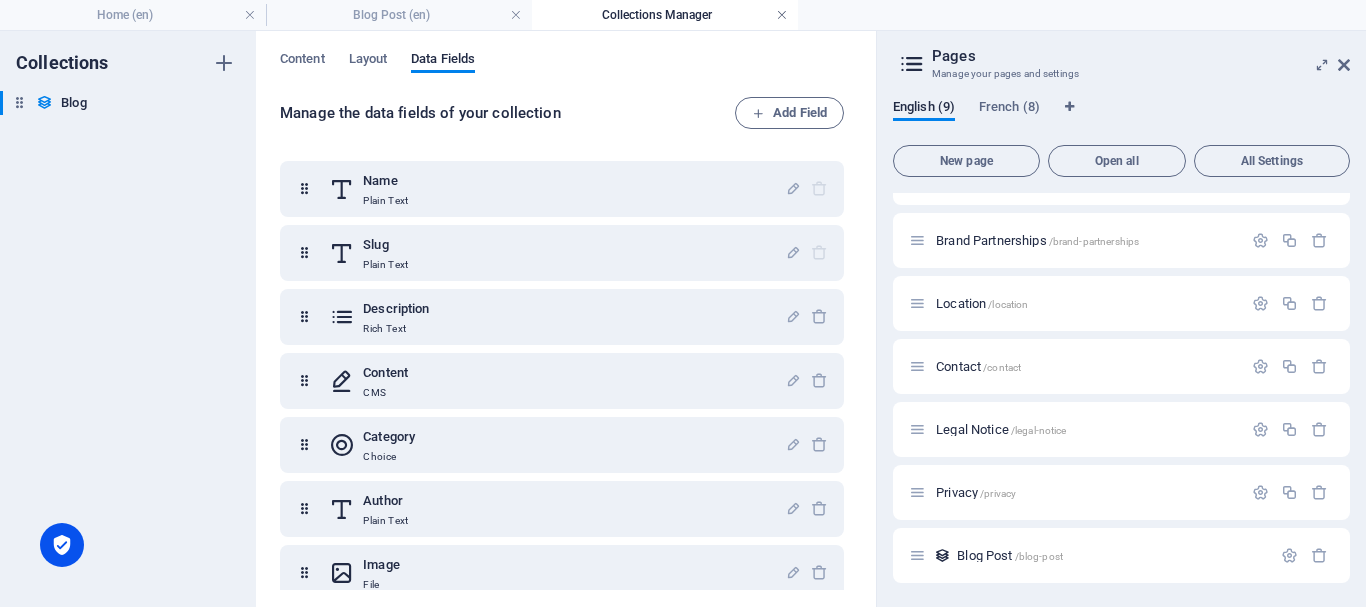 click at bounding box center (782, 15) 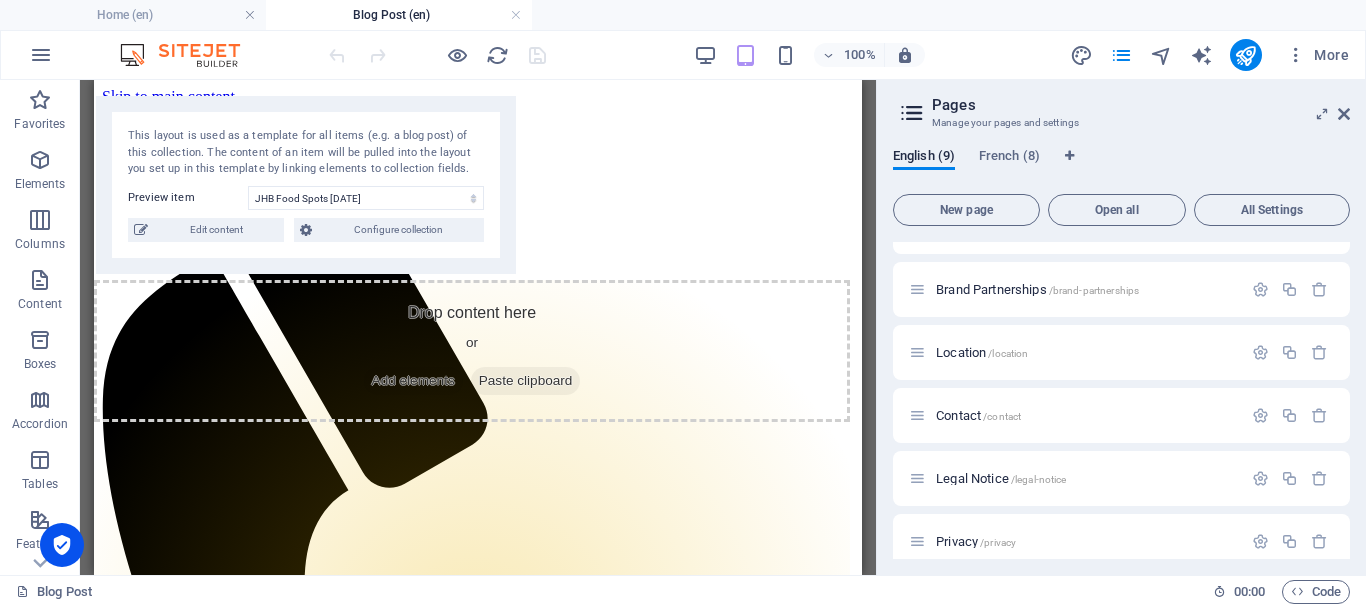 scroll, scrollTop: 108, scrollLeft: 0, axis: vertical 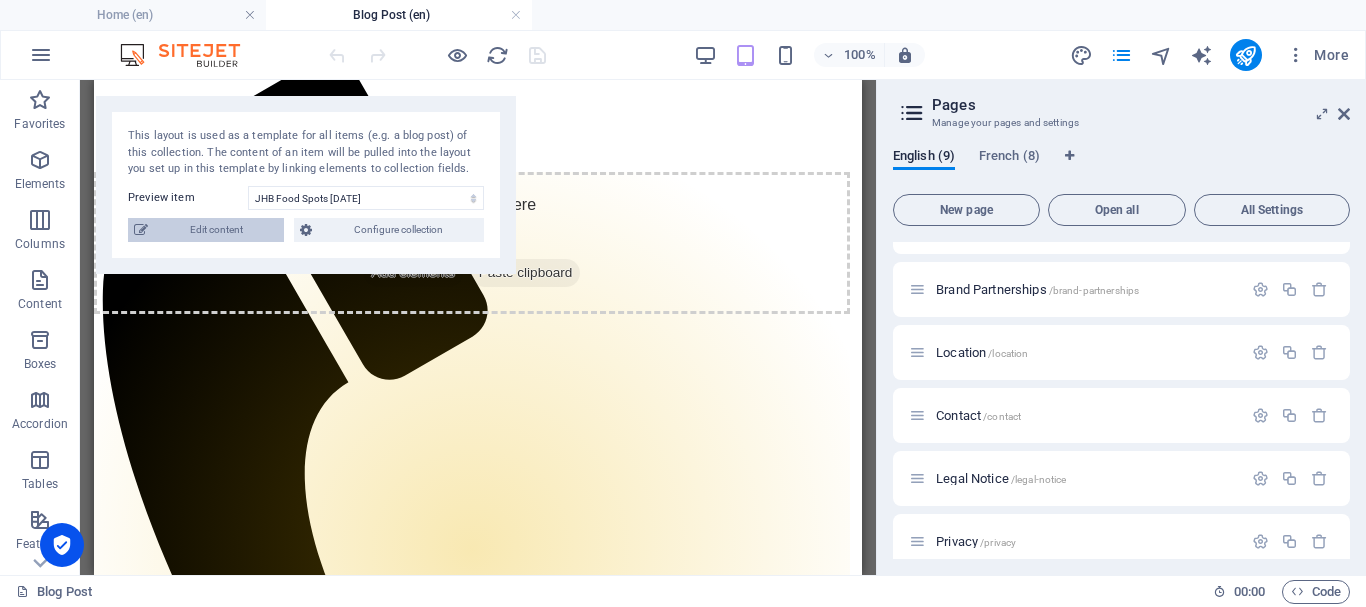 click on "Edit content" at bounding box center [216, 230] 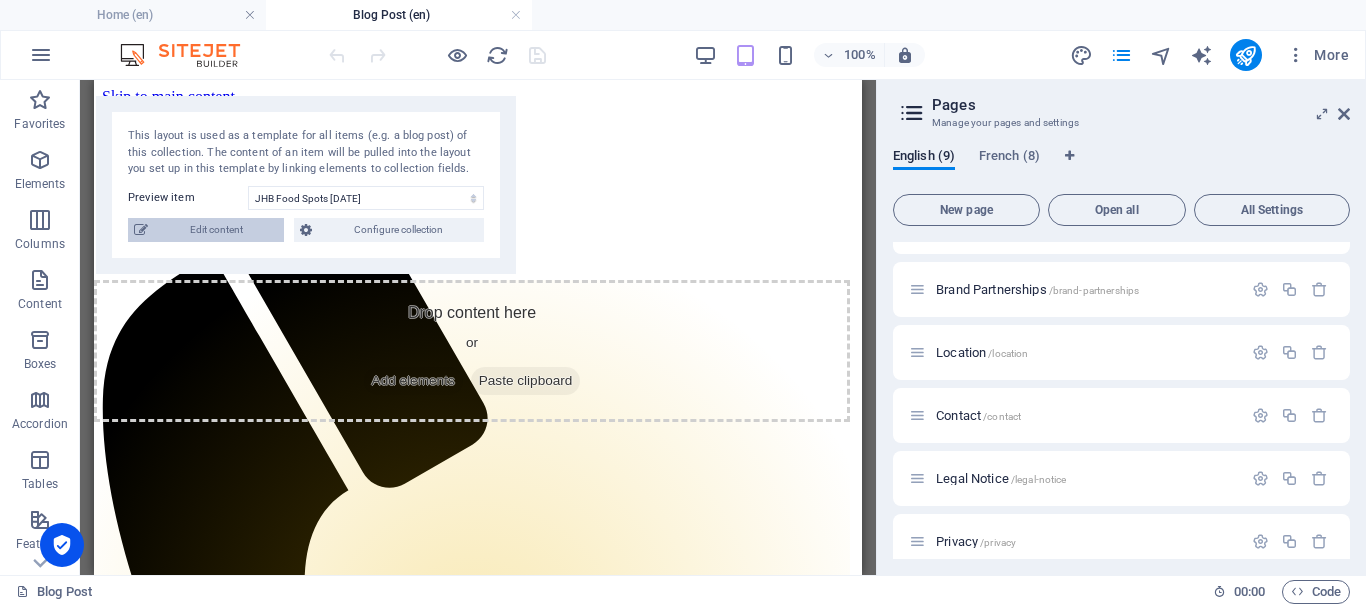 select on "Trends" 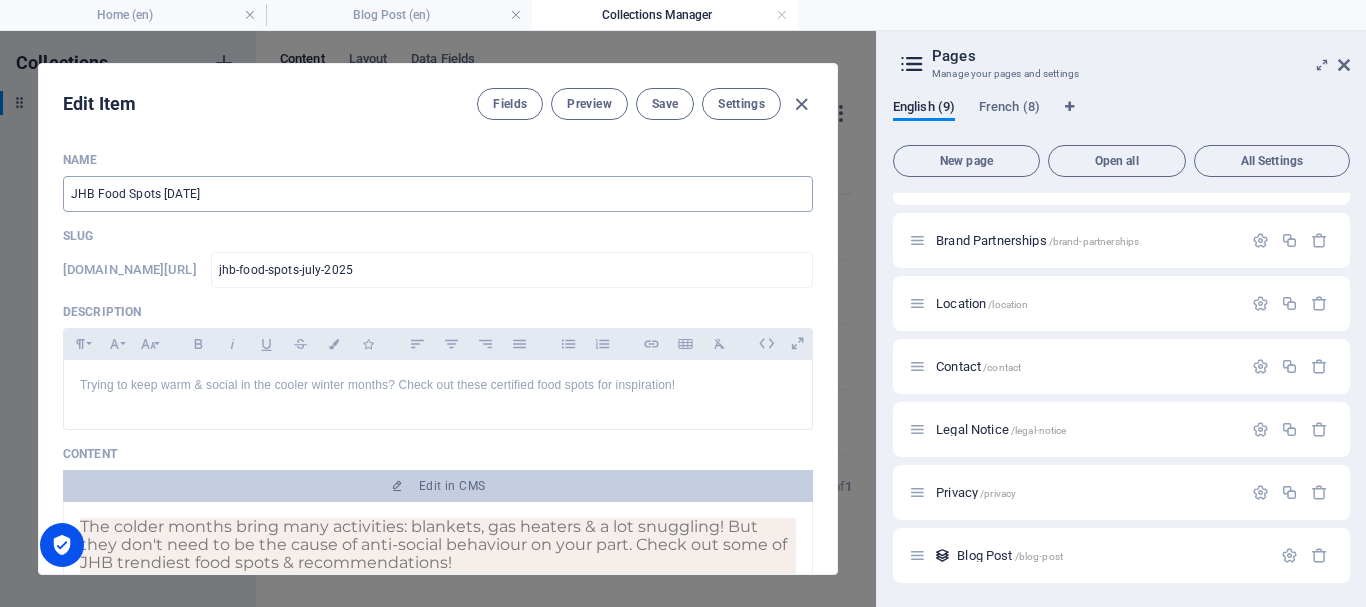 click on "JHB Food Spots July 2025" at bounding box center (438, 194) 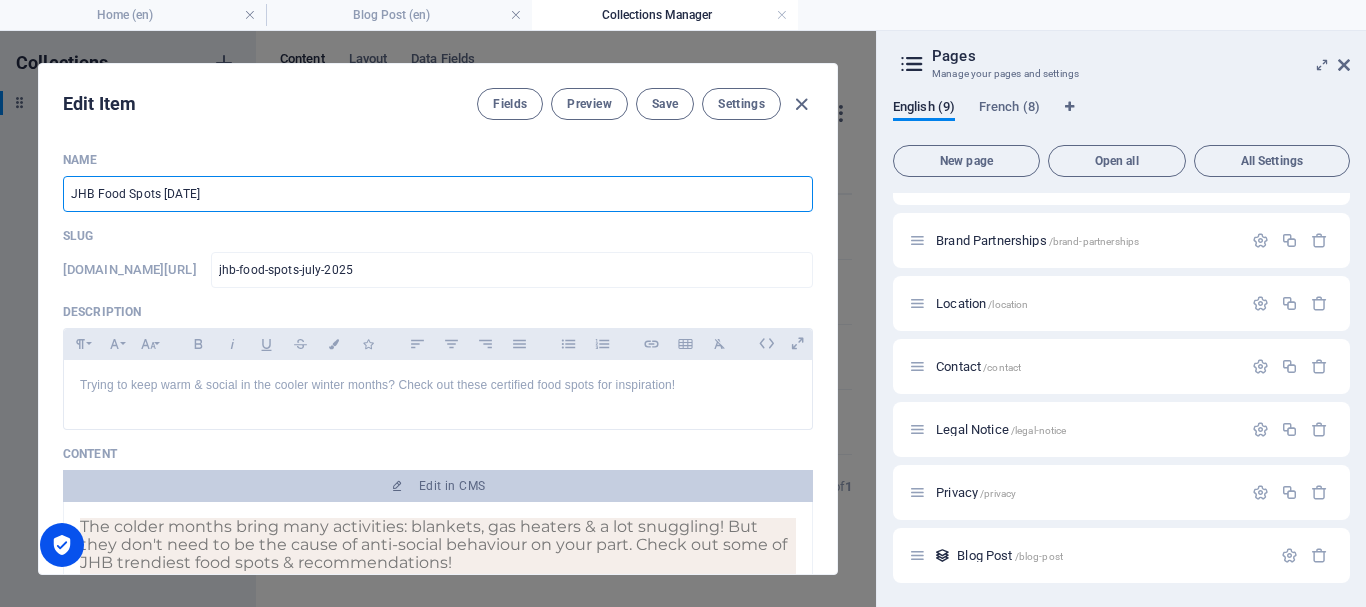 type on "tJHB Food Spots July 2025" 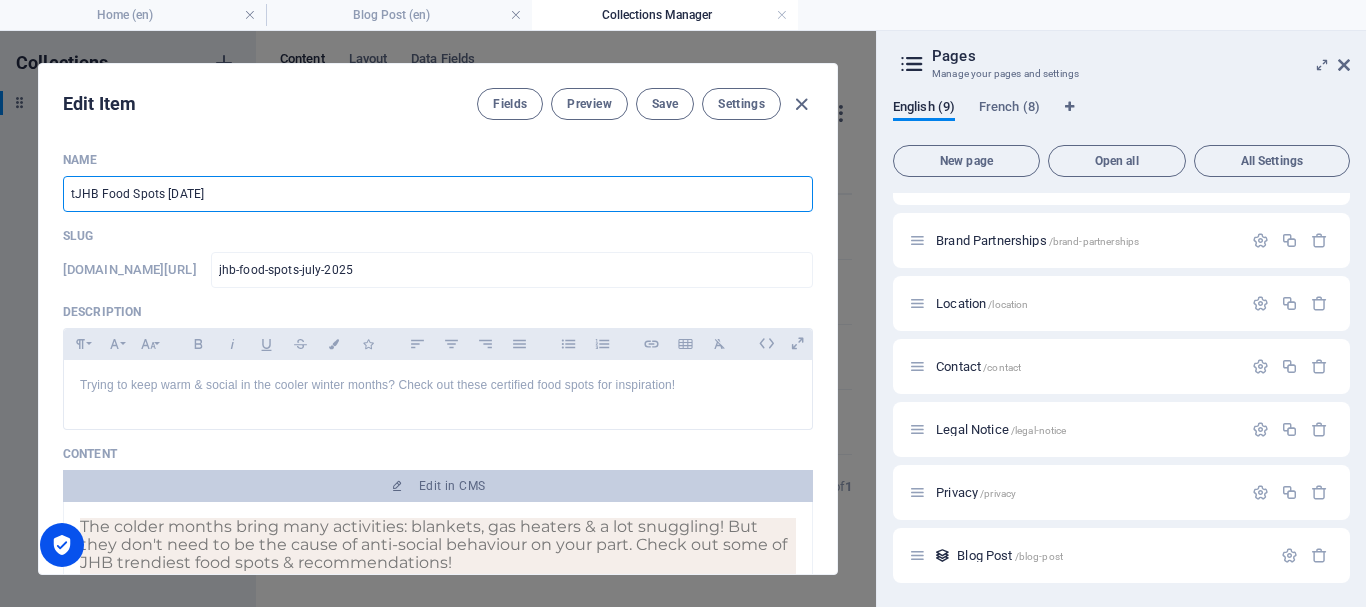 type on "tjhb-food-spots-july-2025" 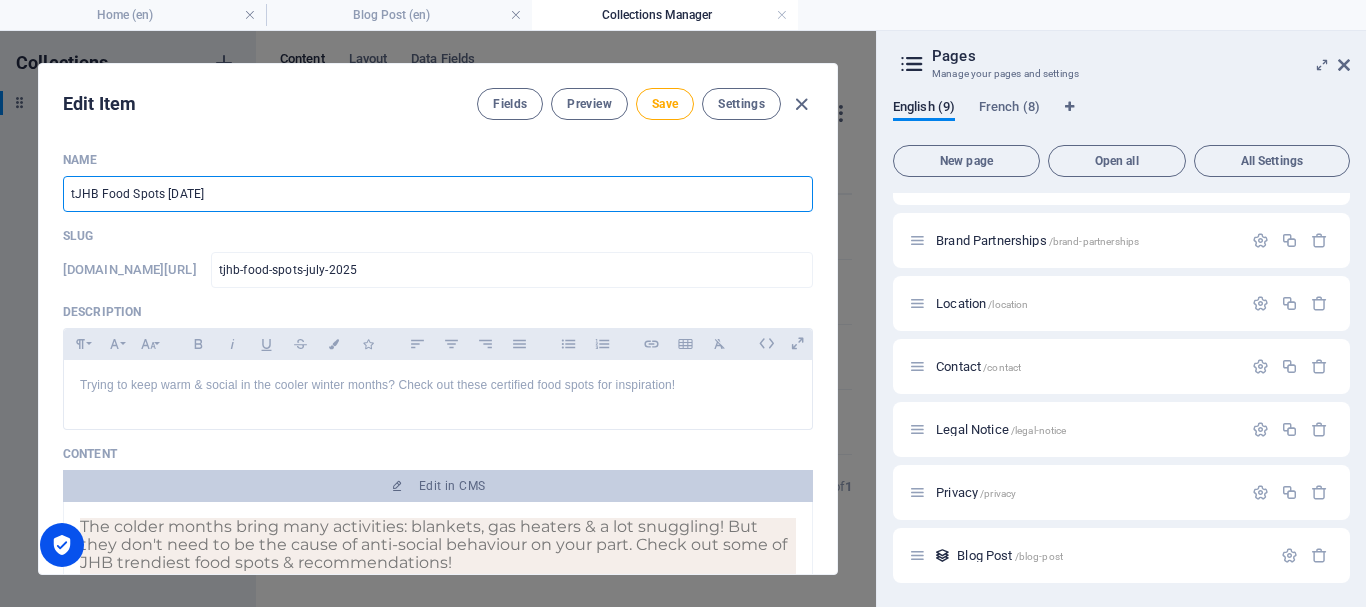 type on "trJHB Food Spots July 2025" 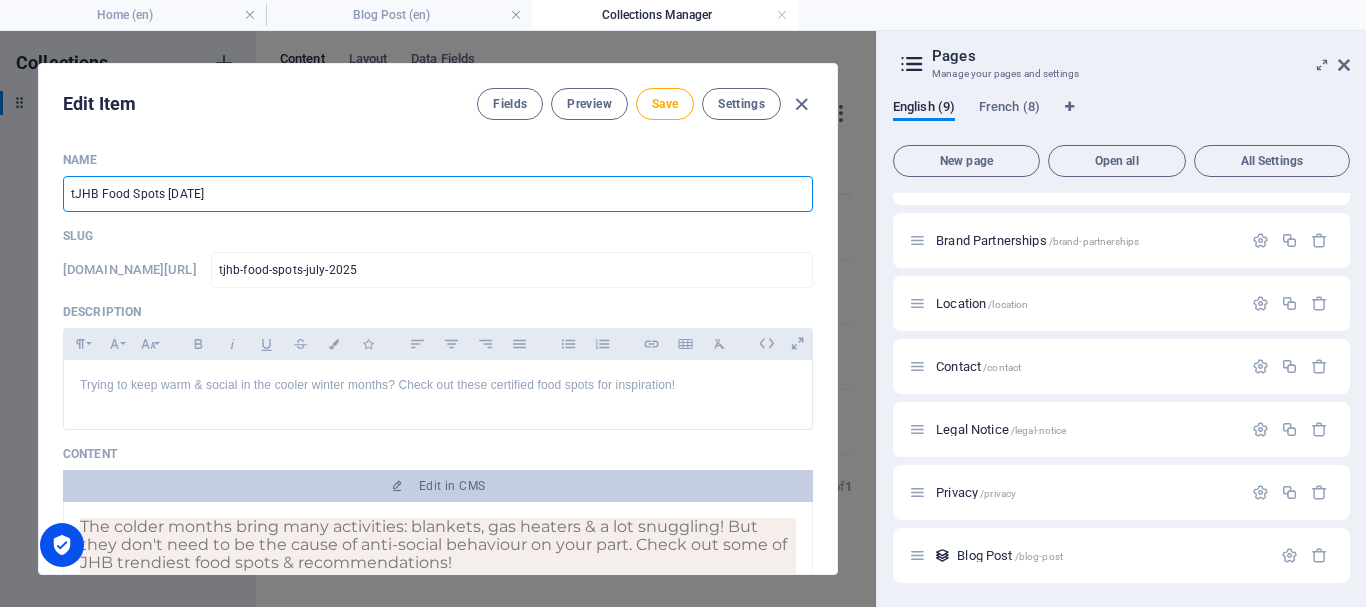 type on "trjhb-food-spots-july-2025" 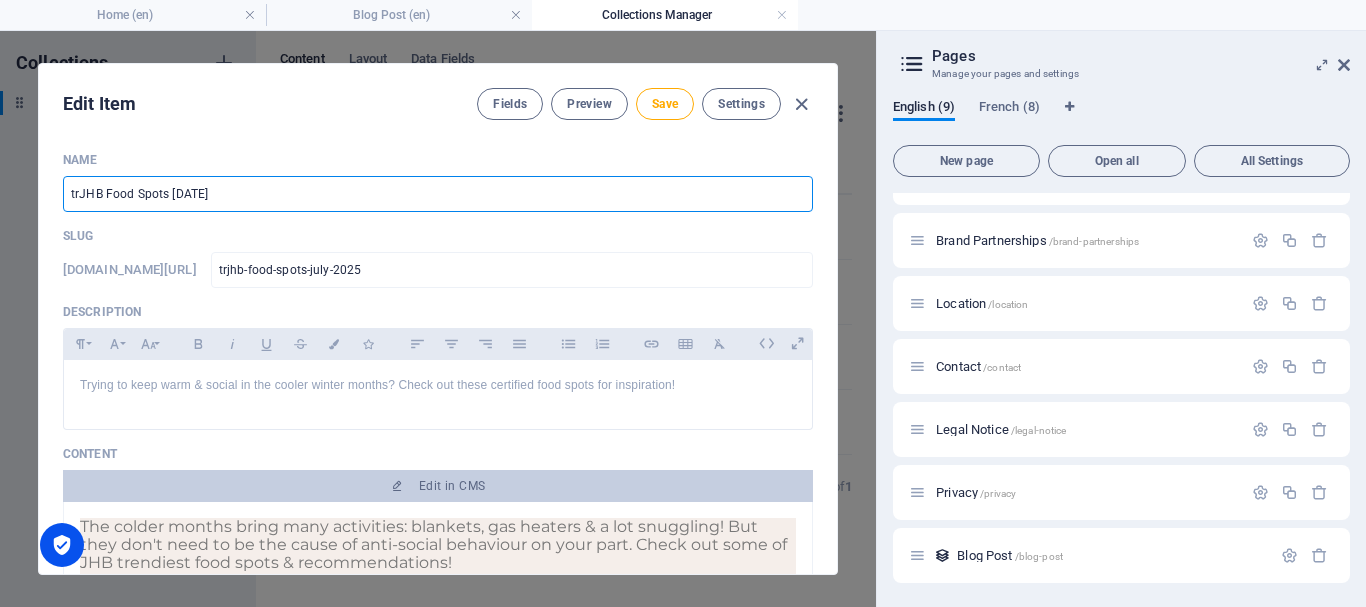 type on "treJHB Food Spots July 2025" 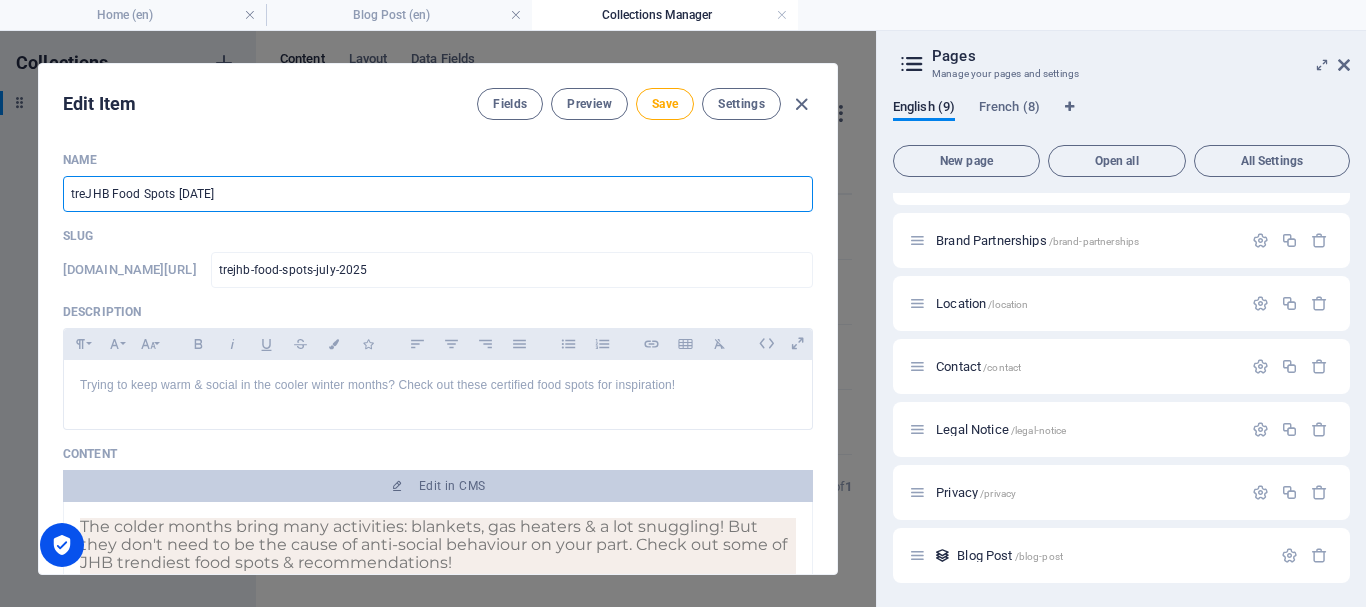 type 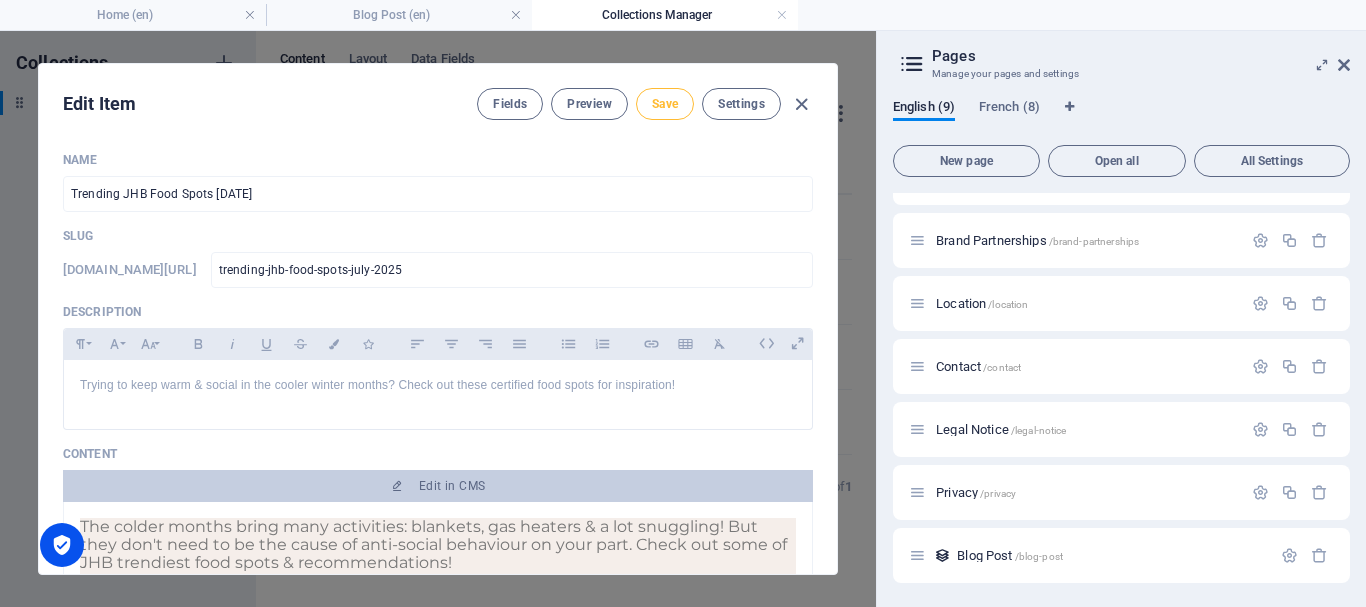 click on "Save" at bounding box center (665, 104) 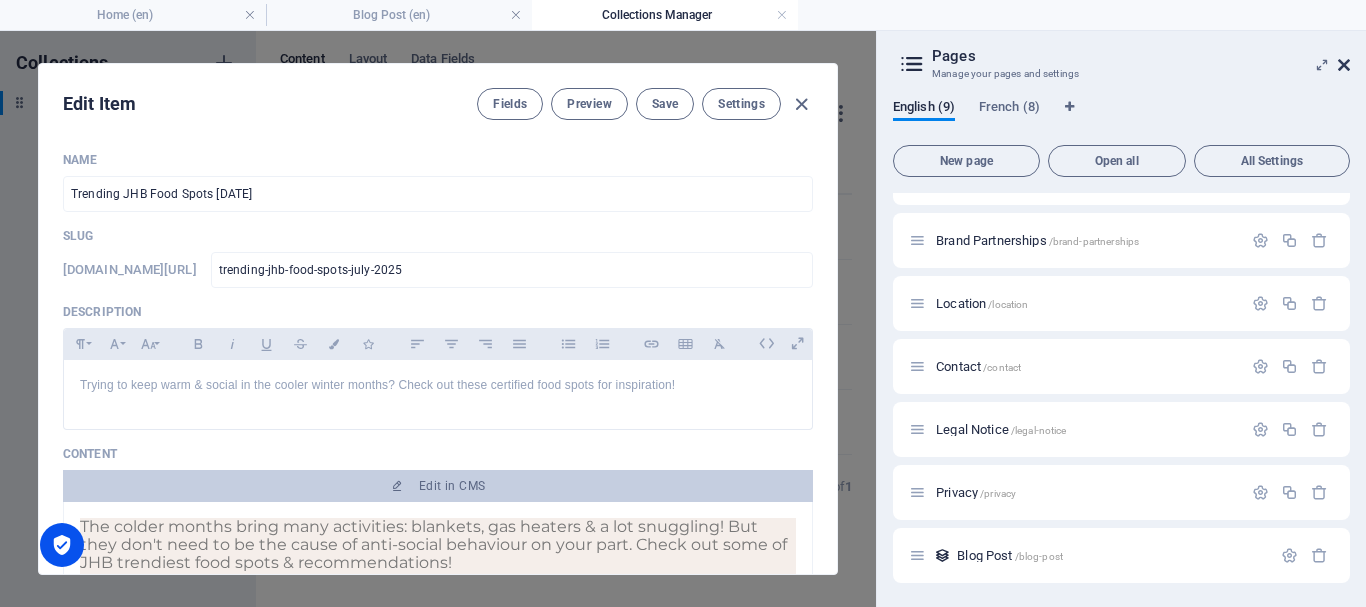 click at bounding box center (1344, 65) 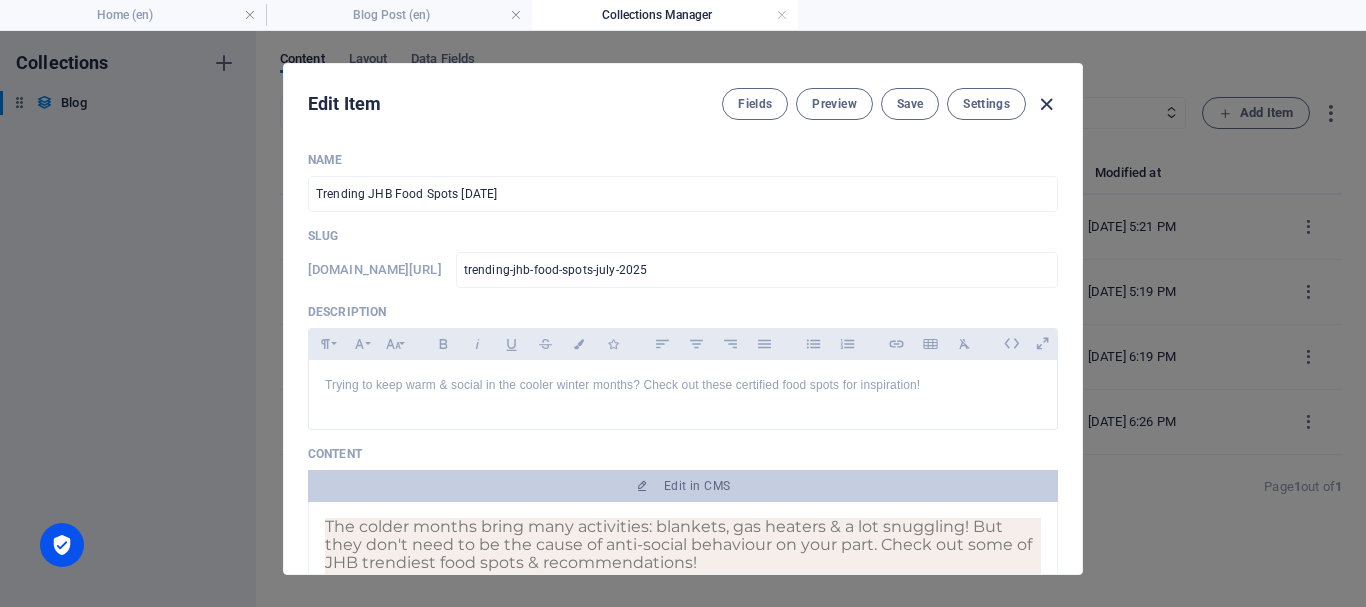 click at bounding box center [1046, 104] 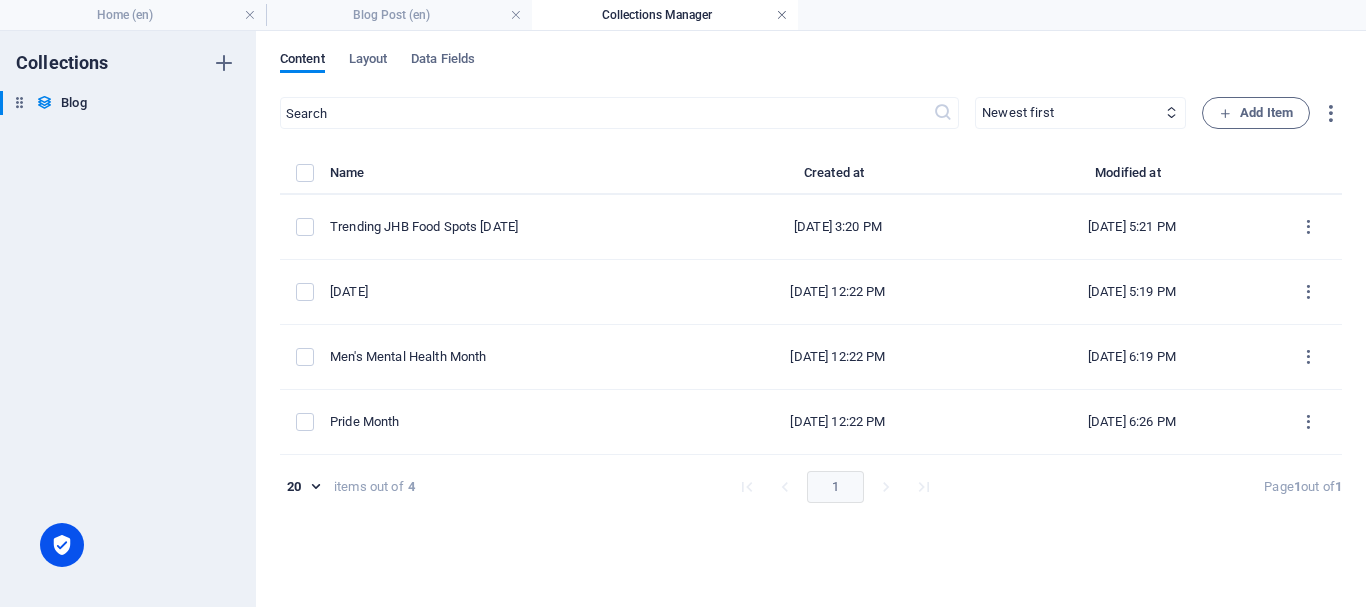 click at bounding box center [782, 15] 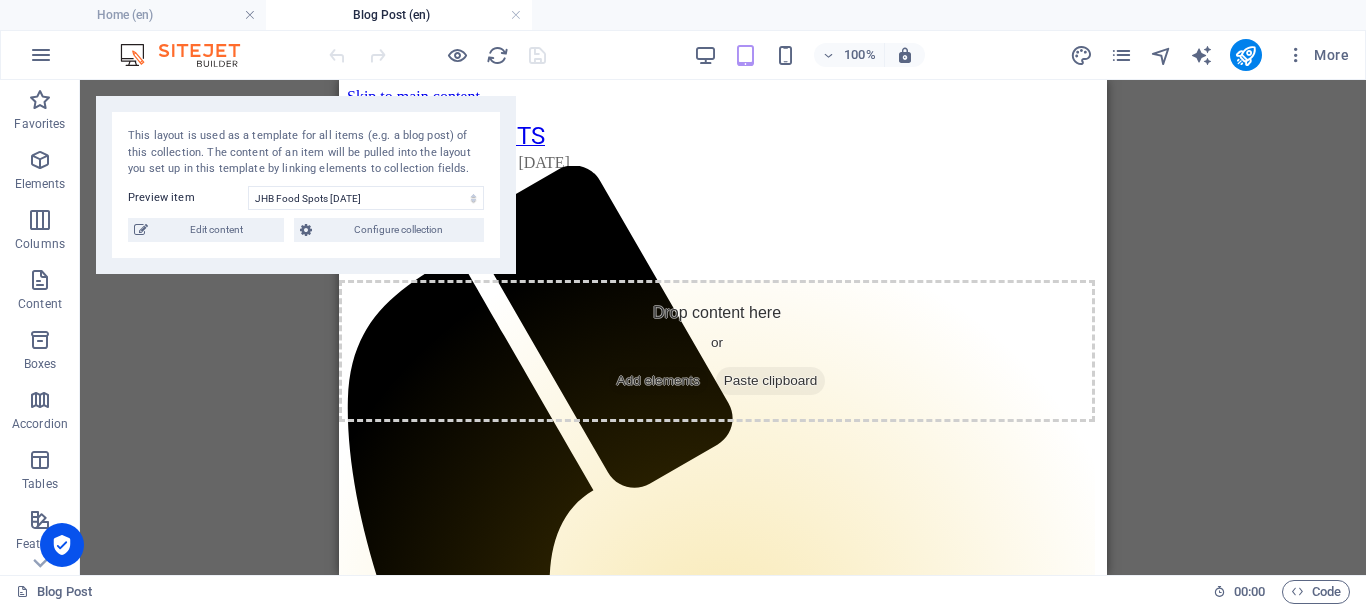 scroll, scrollTop: 108, scrollLeft: 0, axis: vertical 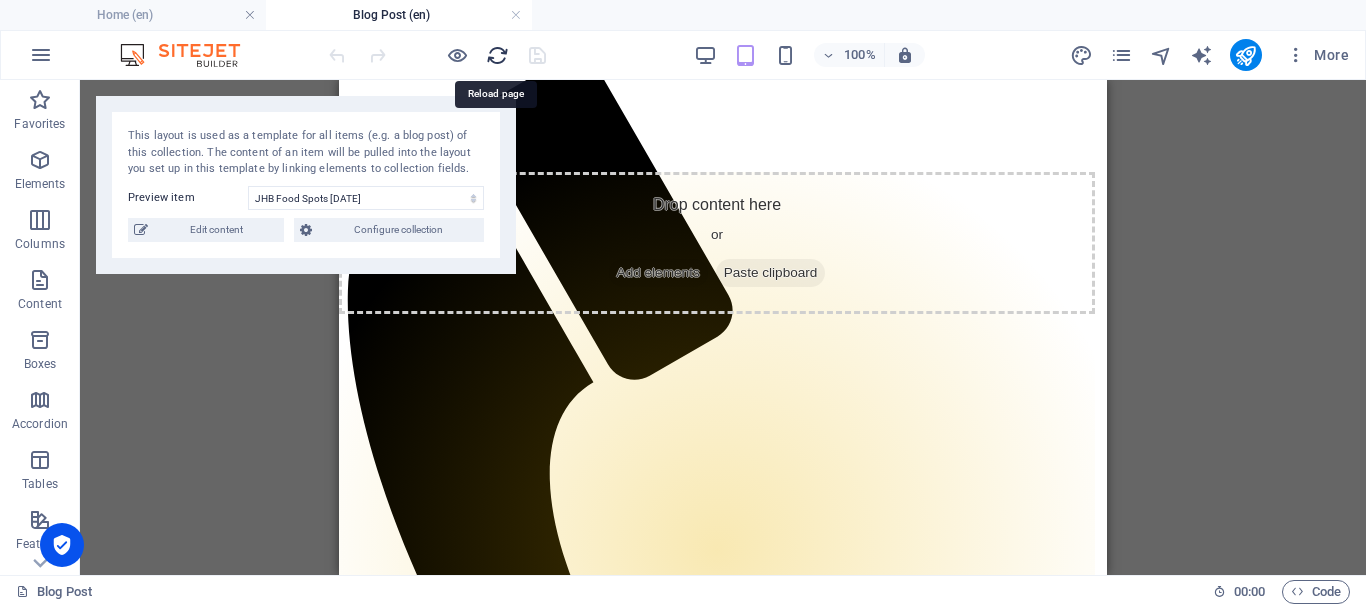 click at bounding box center (497, 55) 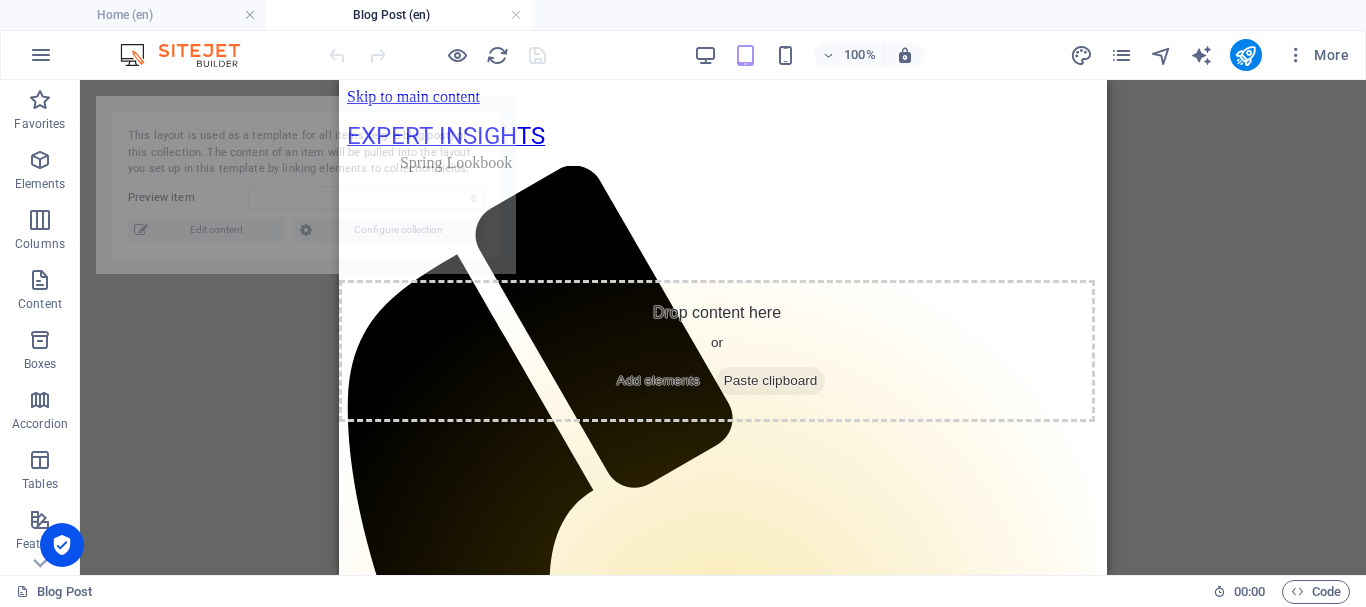 scroll, scrollTop: 0, scrollLeft: 0, axis: both 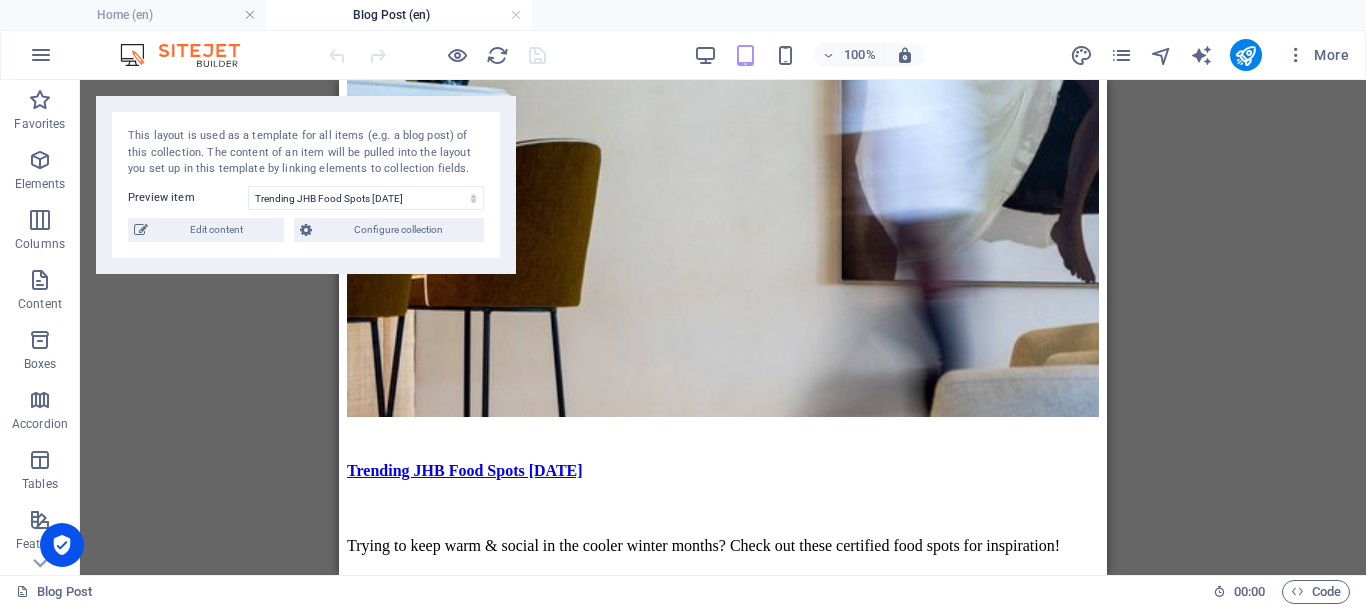 drag, startPoint x: 1099, startPoint y: 112, endPoint x: 1450, endPoint y: 554, distance: 564.41565 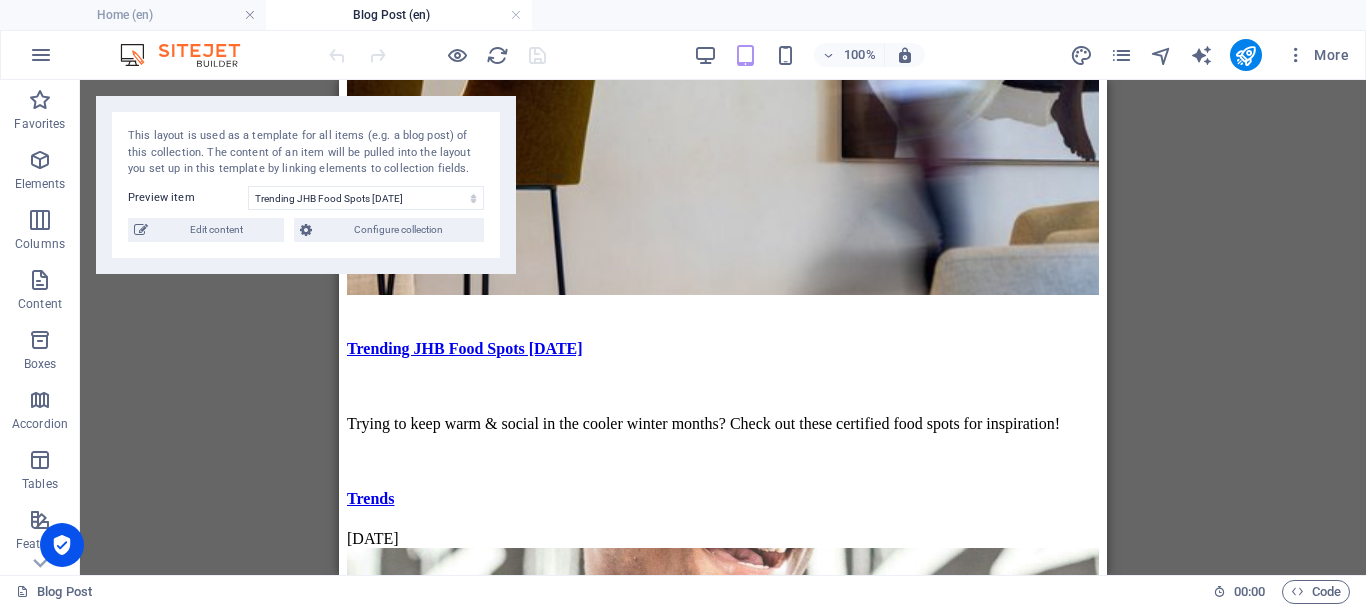 scroll, scrollTop: 5041, scrollLeft: 0, axis: vertical 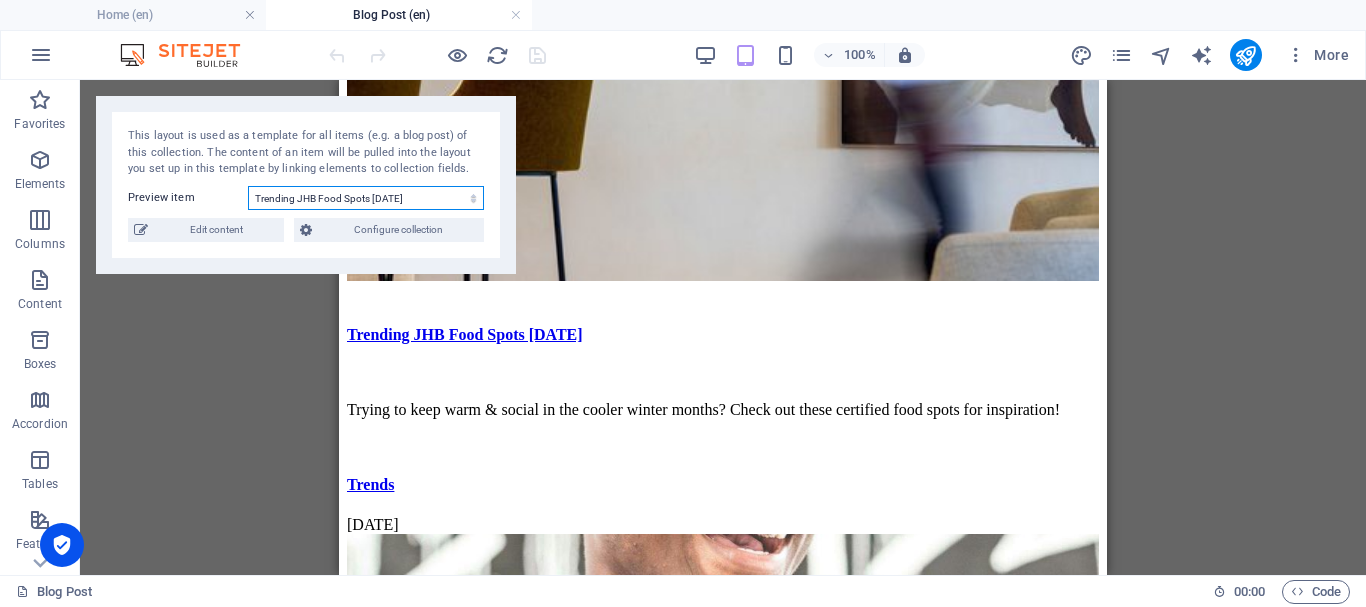 click on "Trending JHB Food Spots July 2025 Youth Day 2025 Men's Mental Health Month Pride Month" at bounding box center [366, 198] 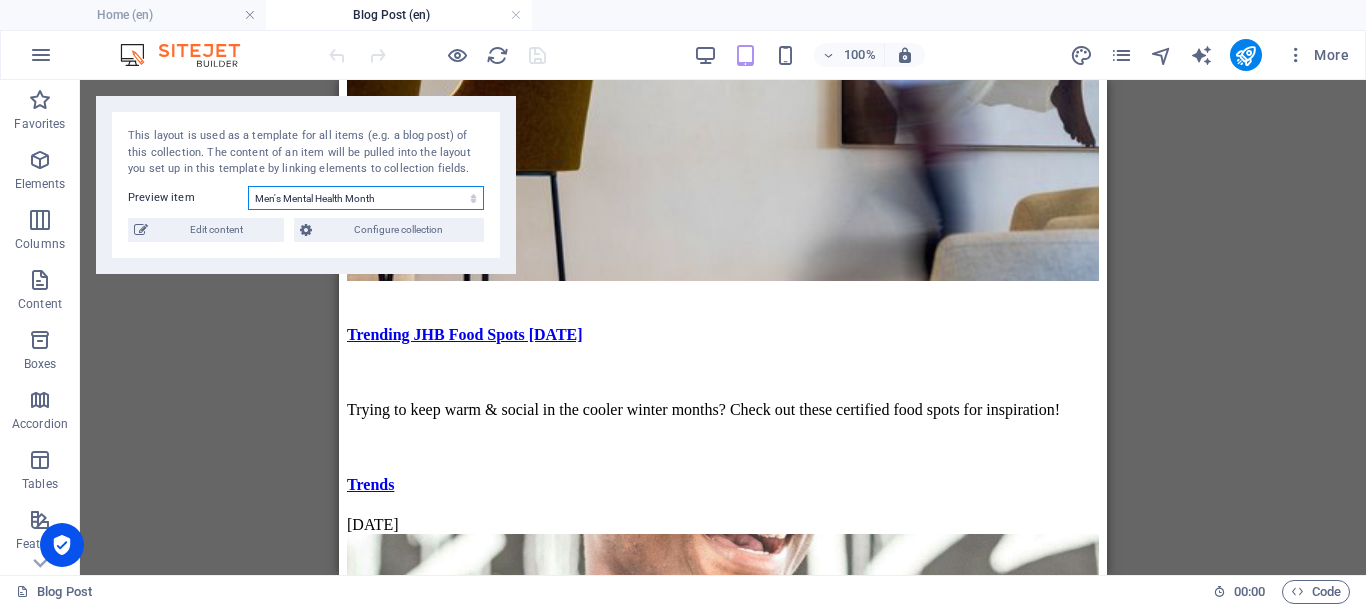click on "Trending JHB Food Spots July 2025 Youth Day 2025 Men's Mental Health Month Pride Month" at bounding box center (366, 198) 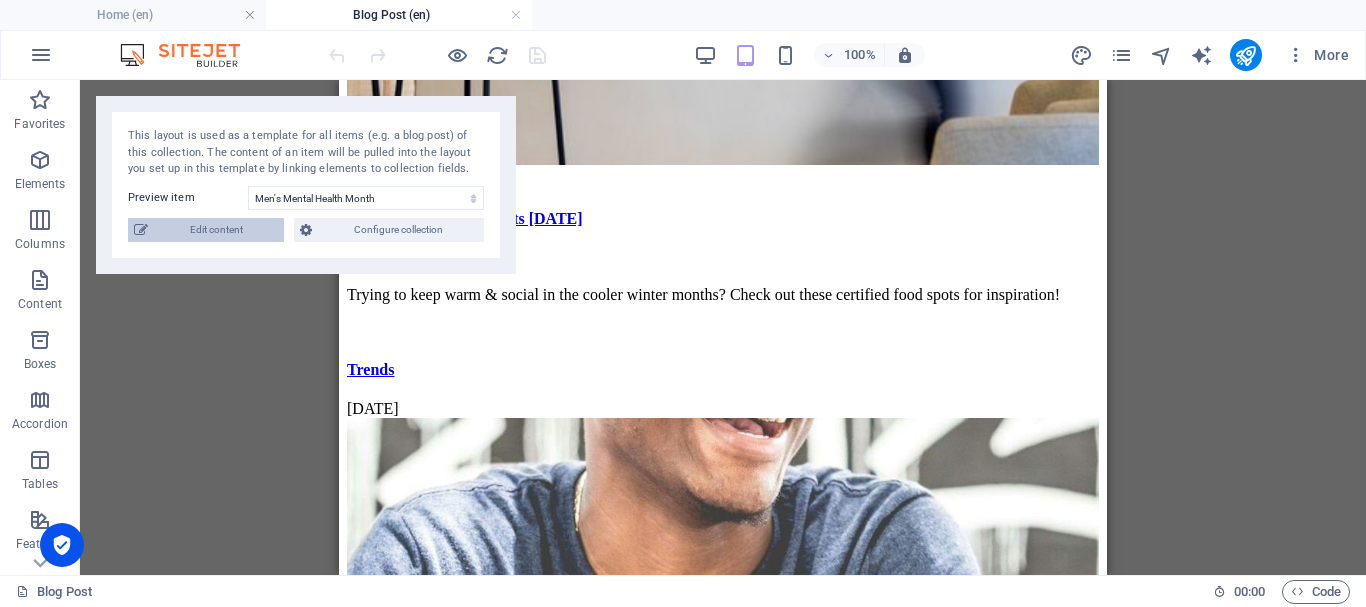 click on "Edit content" at bounding box center [216, 230] 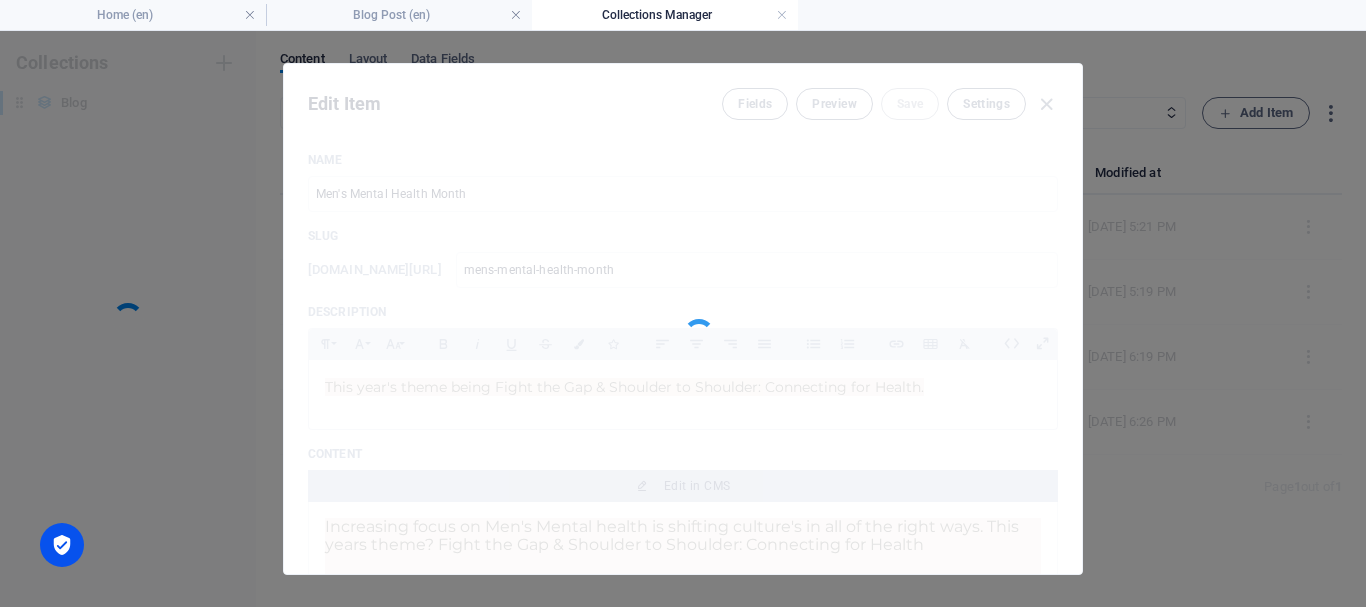 scroll, scrollTop: 0, scrollLeft: 0, axis: both 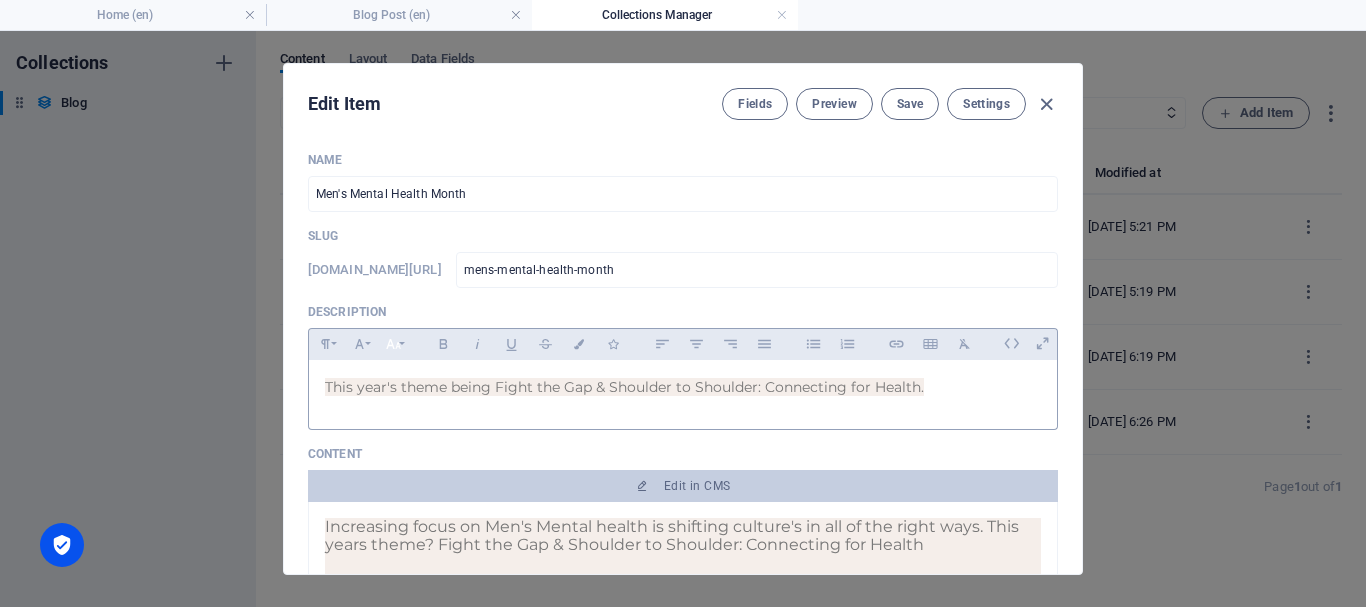 click 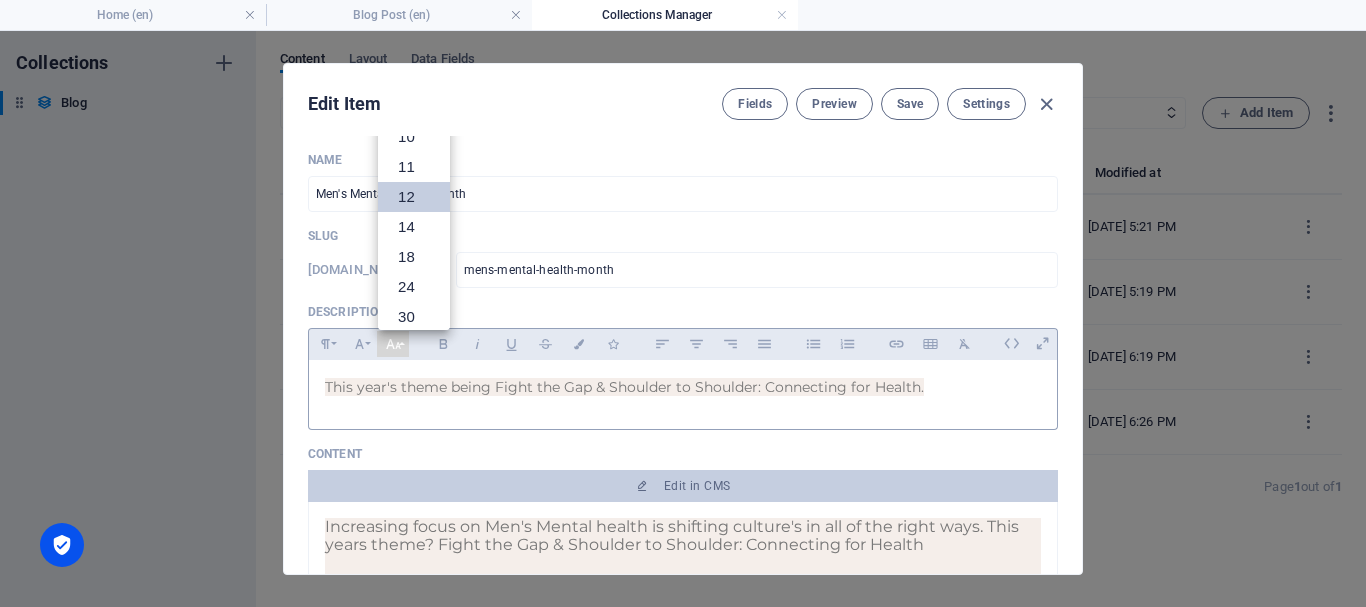scroll, scrollTop: 0, scrollLeft: 0, axis: both 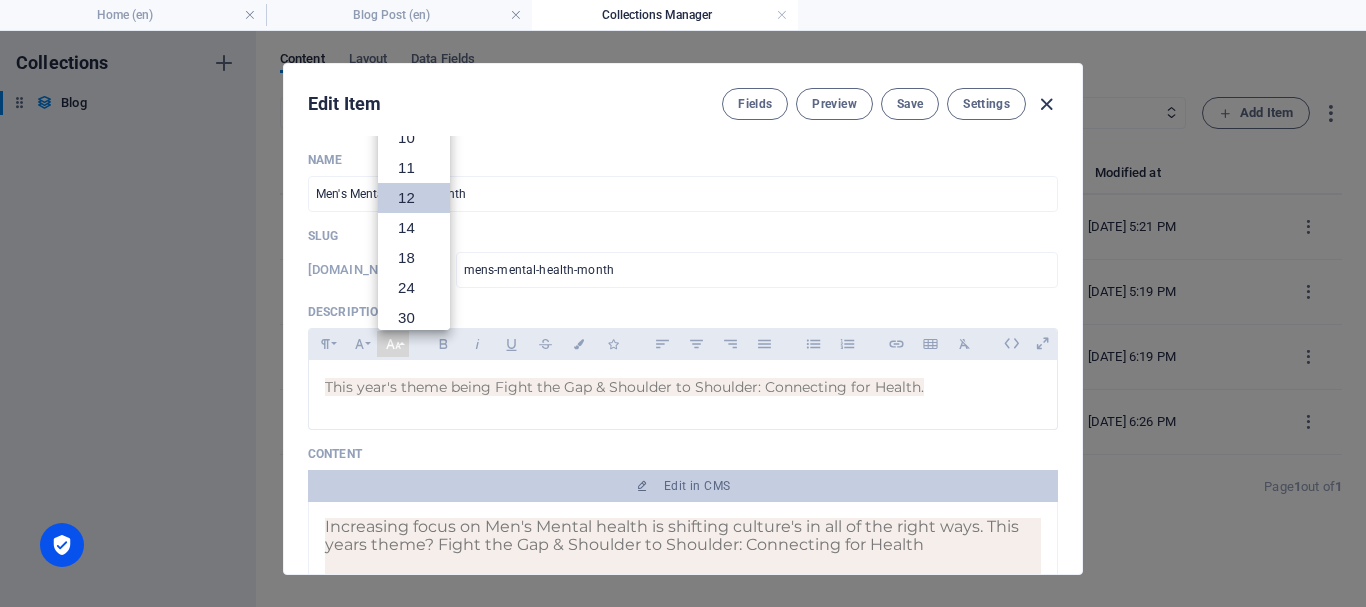click at bounding box center [1046, 104] 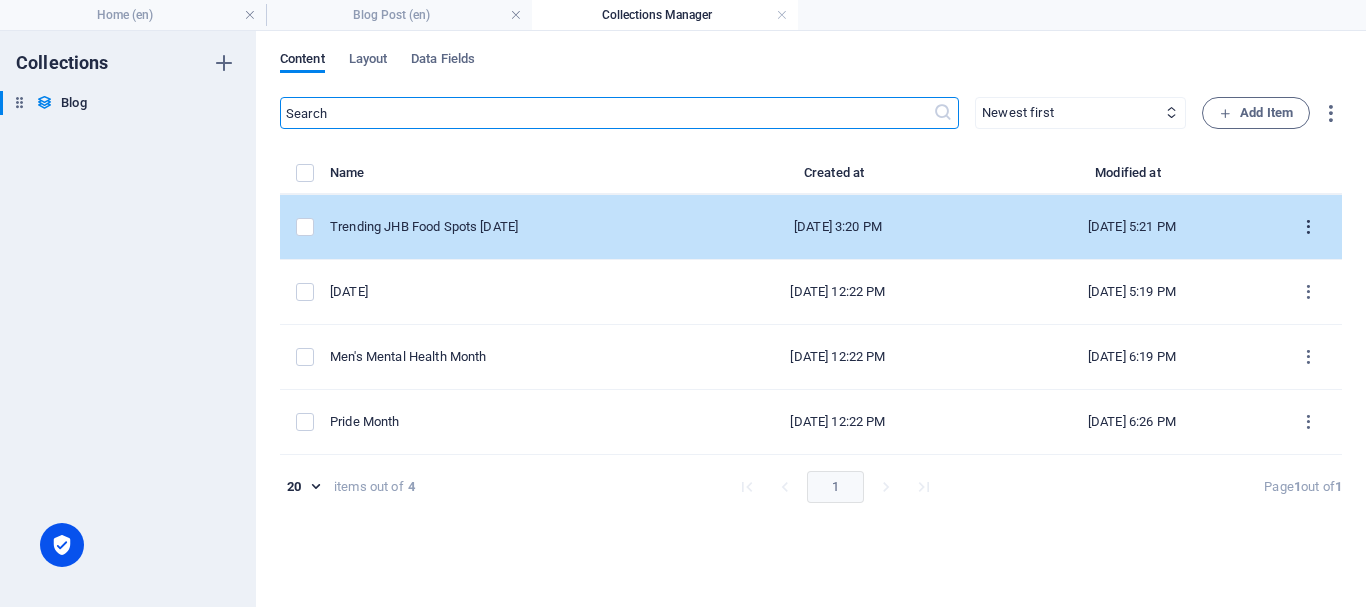 click at bounding box center [1308, 227] 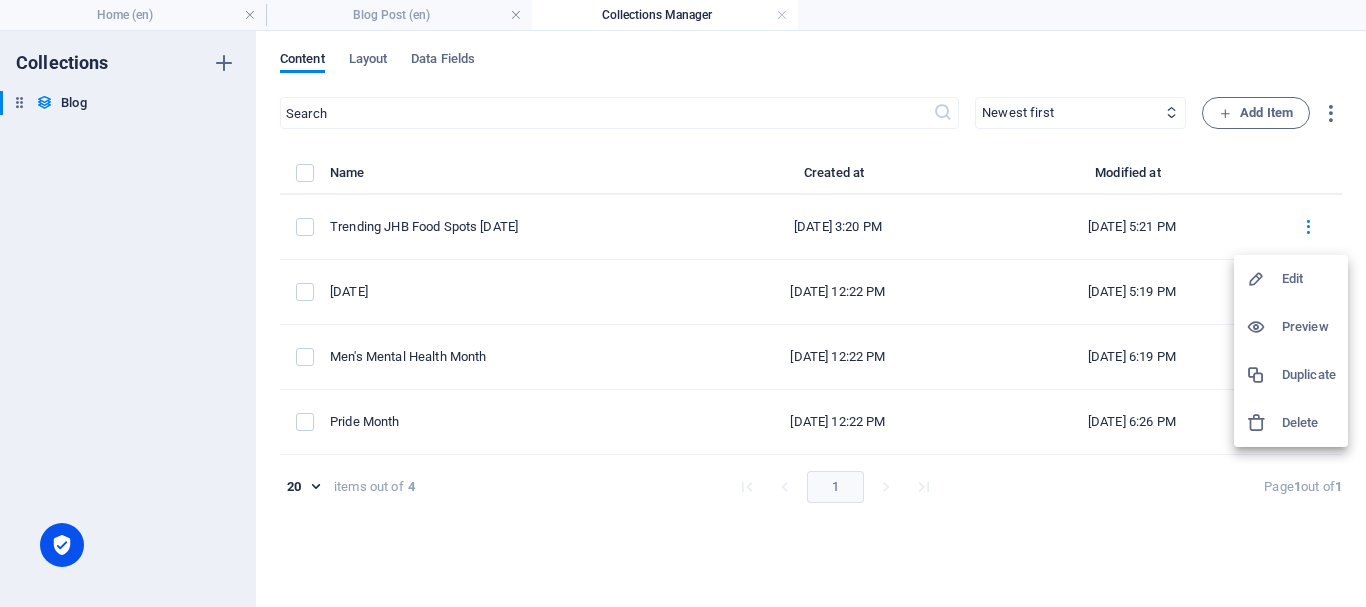 click at bounding box center (1256, 279) 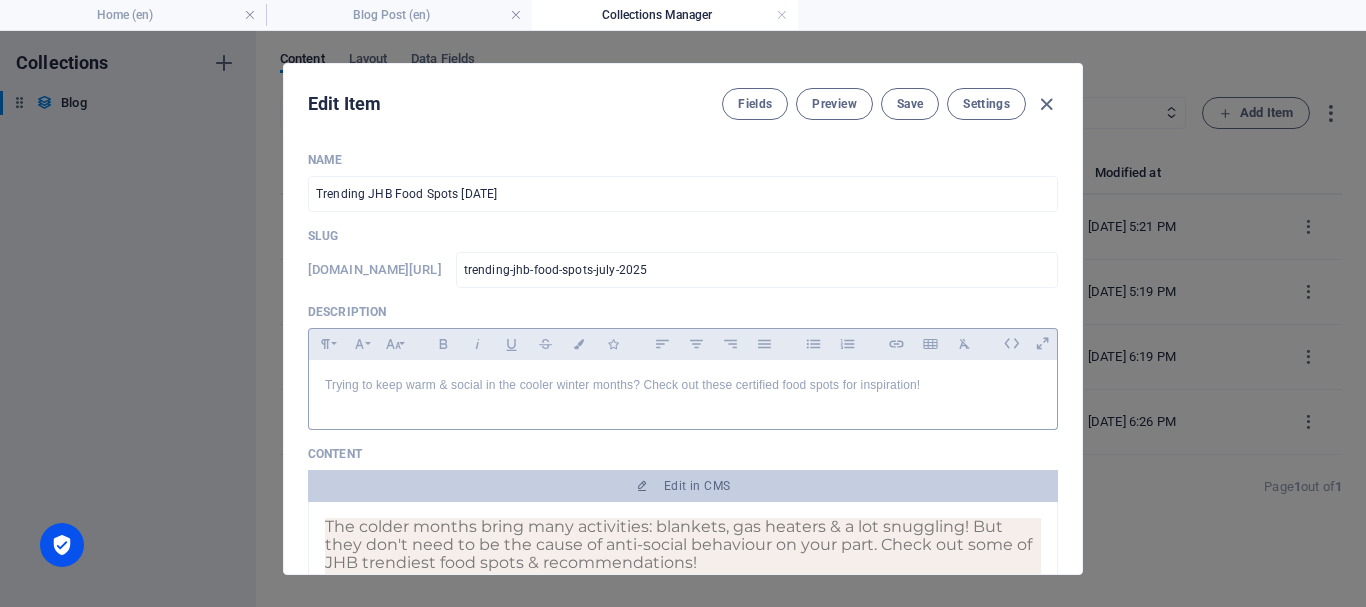 click on "Trying to keep warm & social in the cooler winter months? Check out these certified food spots for inspiration!" at bounding box center [683, 385] 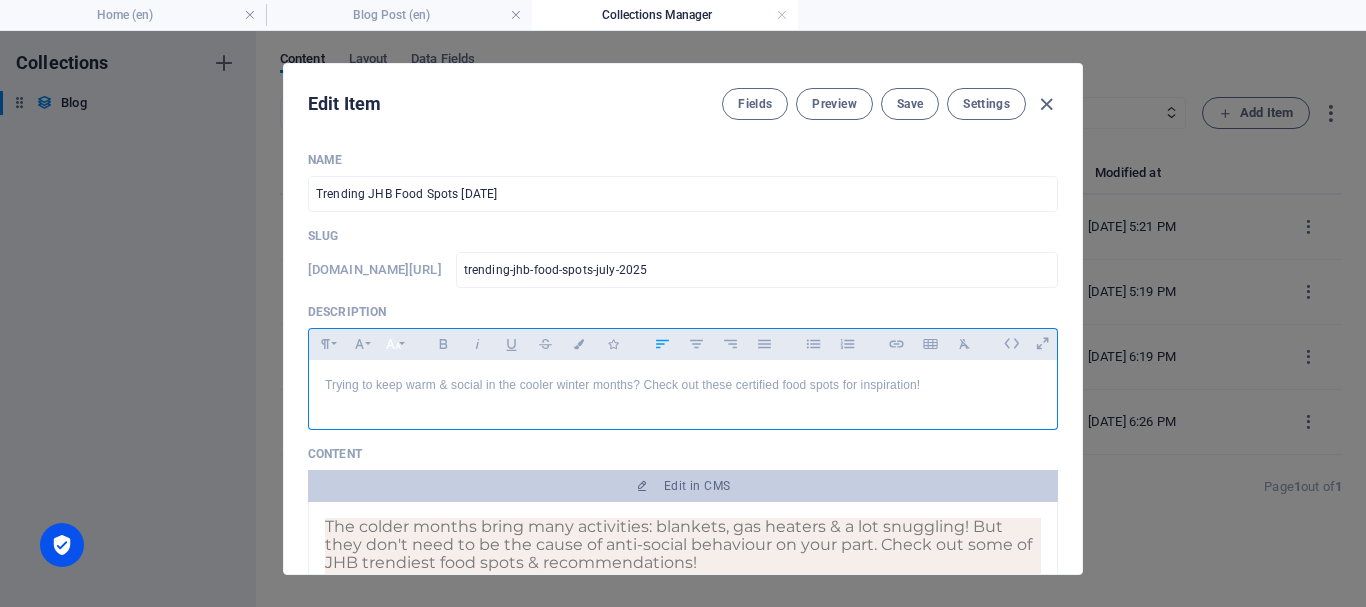 click 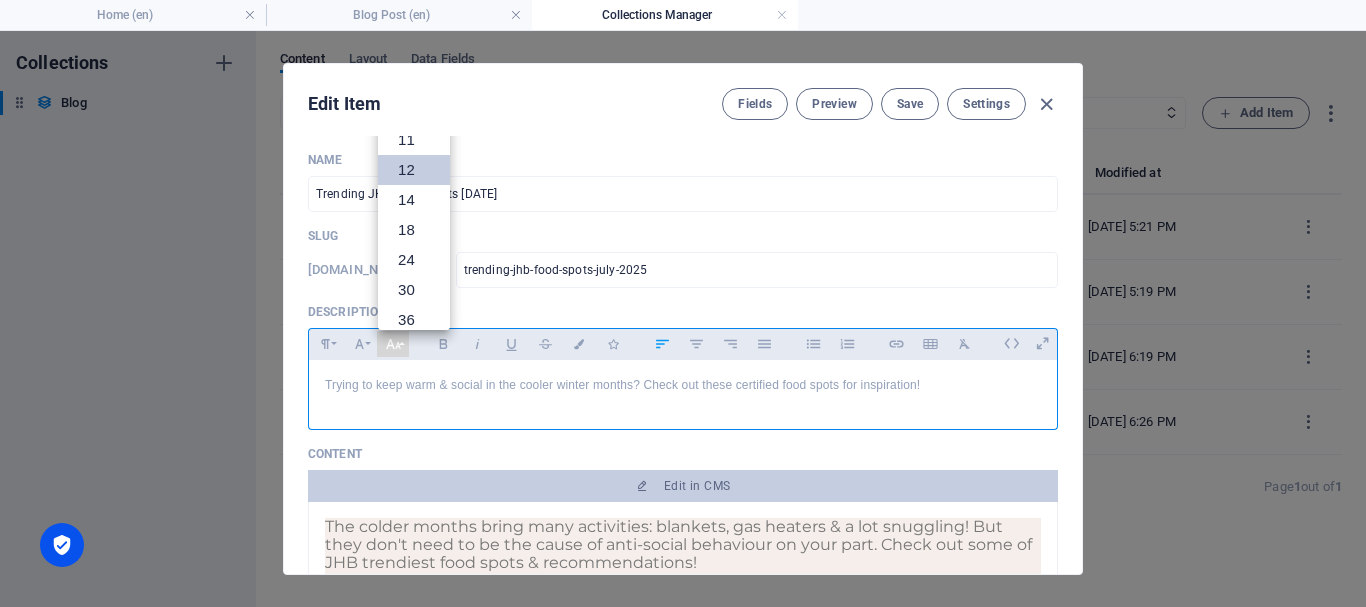 scroll, scrollTop: 12, scrollLeft: 0, axis: vertical 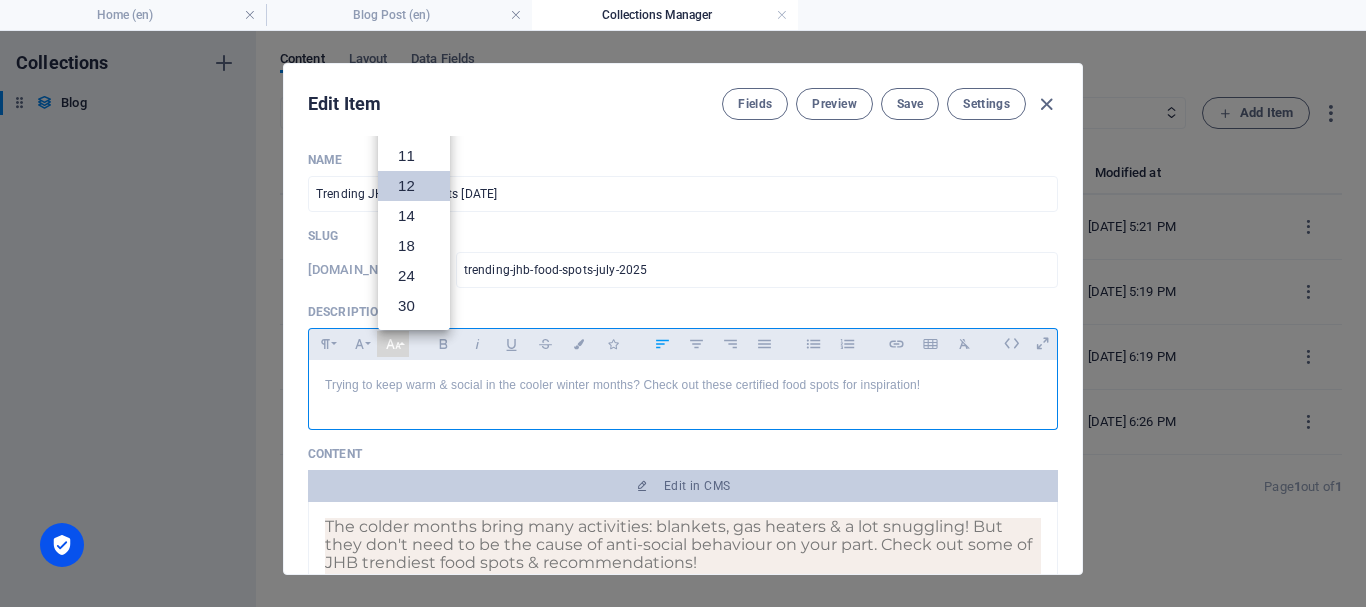 click on "12" at bounding box center (414, 186) 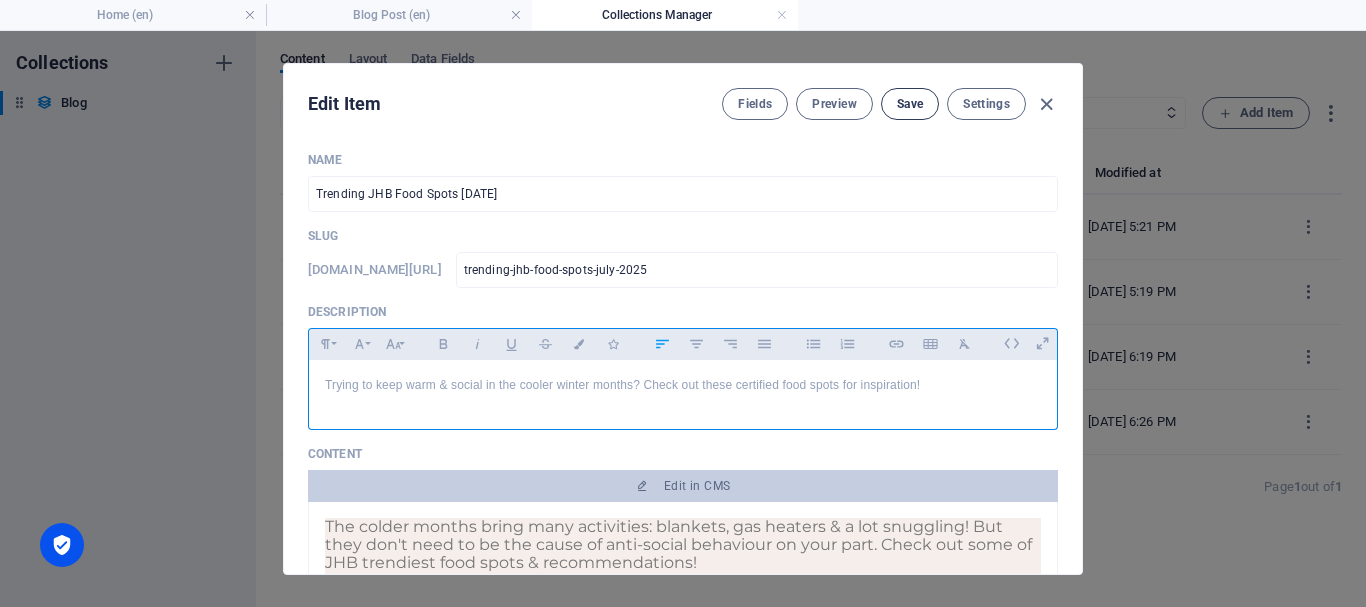 click on "Save" at bounding box center [910, 104] 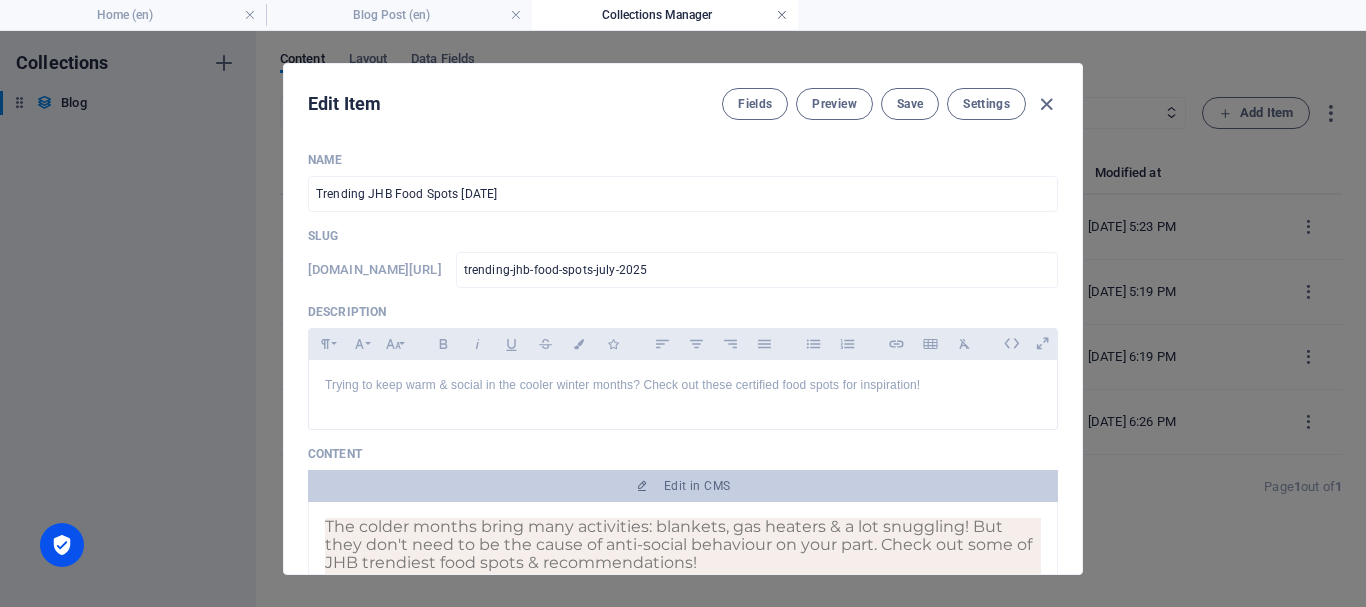 click at bounding box center [782, 15] 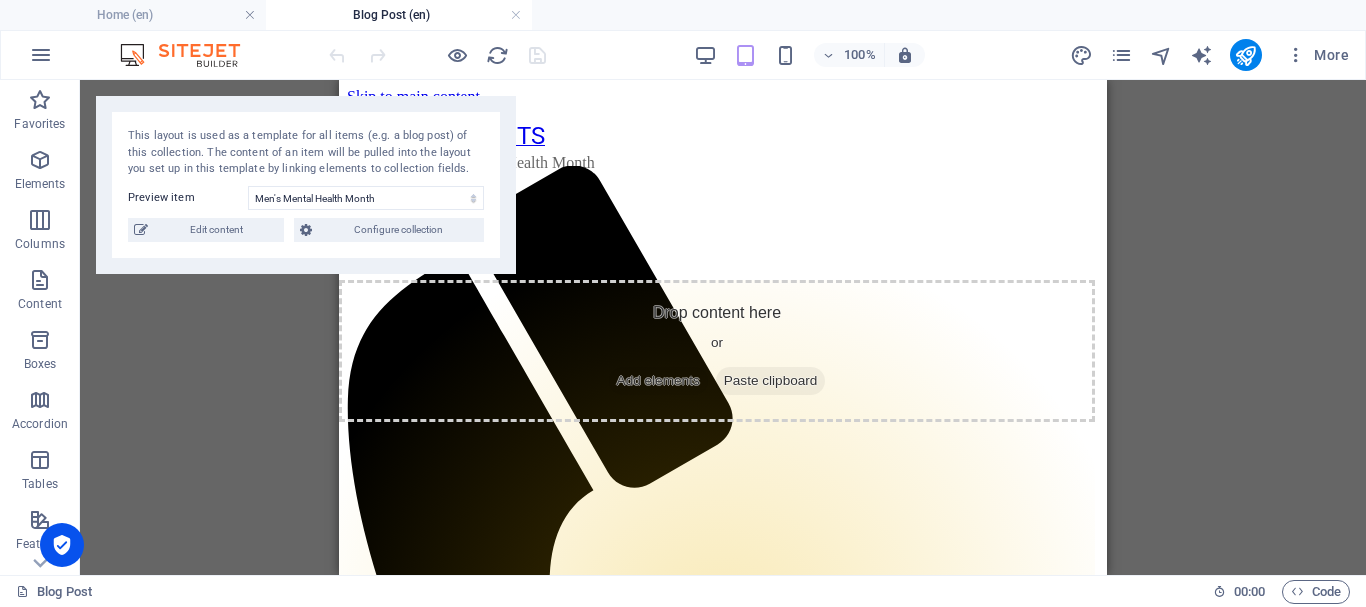 scroll, scrollTop: 4739, scrollLeft: 0, axis: vertical 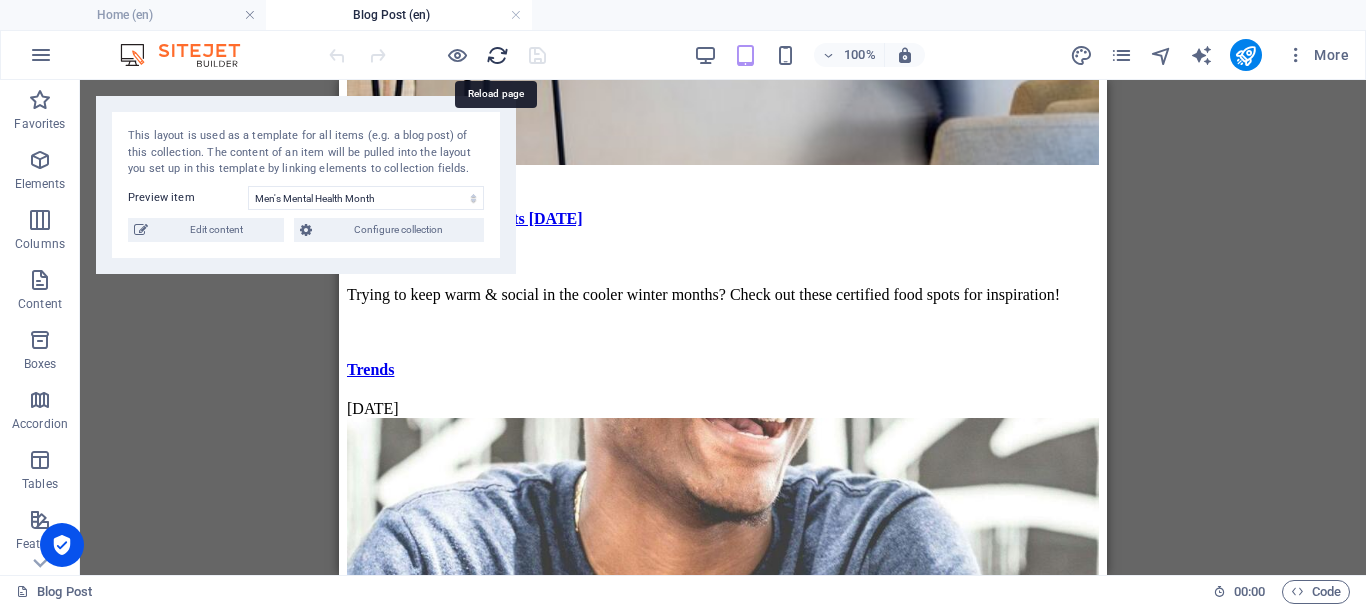 click at bounding box center (497, 55) 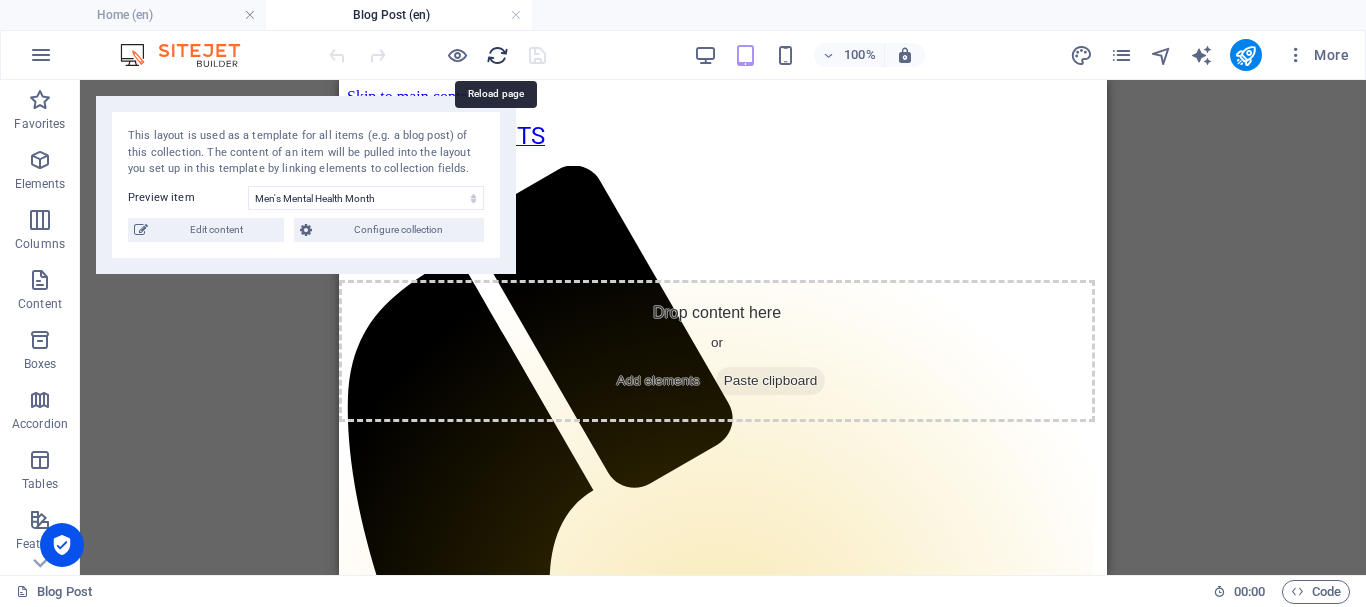 scroll, scrollTop: 0, scrollLeft: 0, axis: both 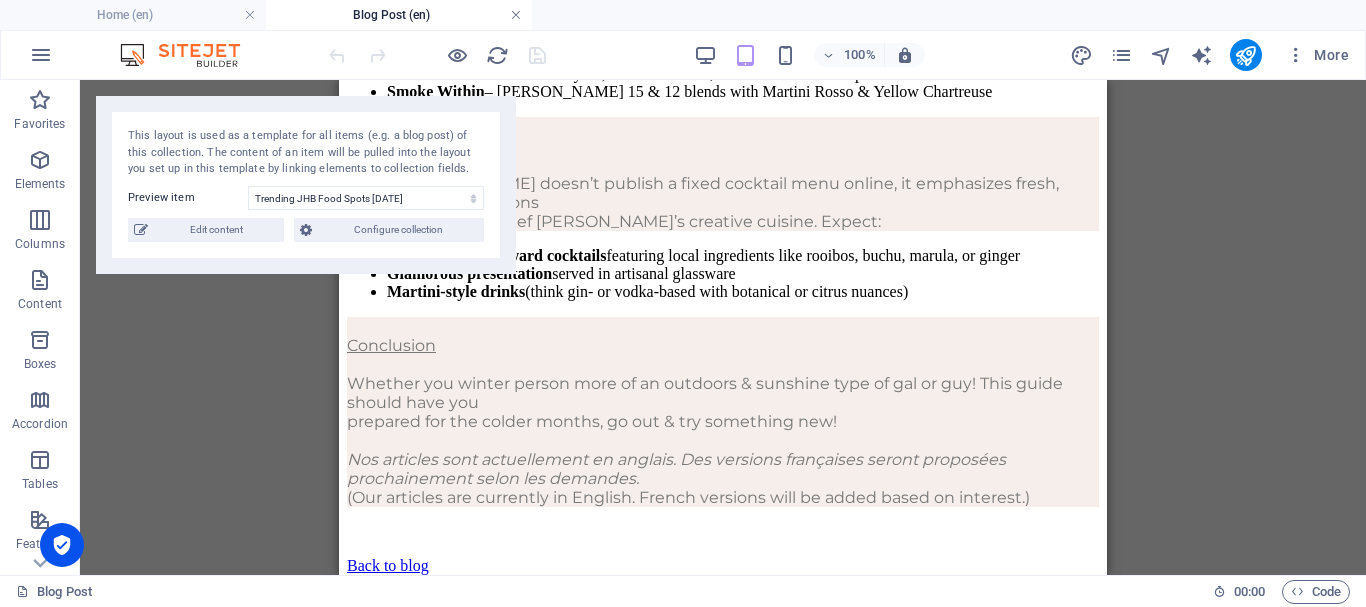 click at bounding box center (516, 15) 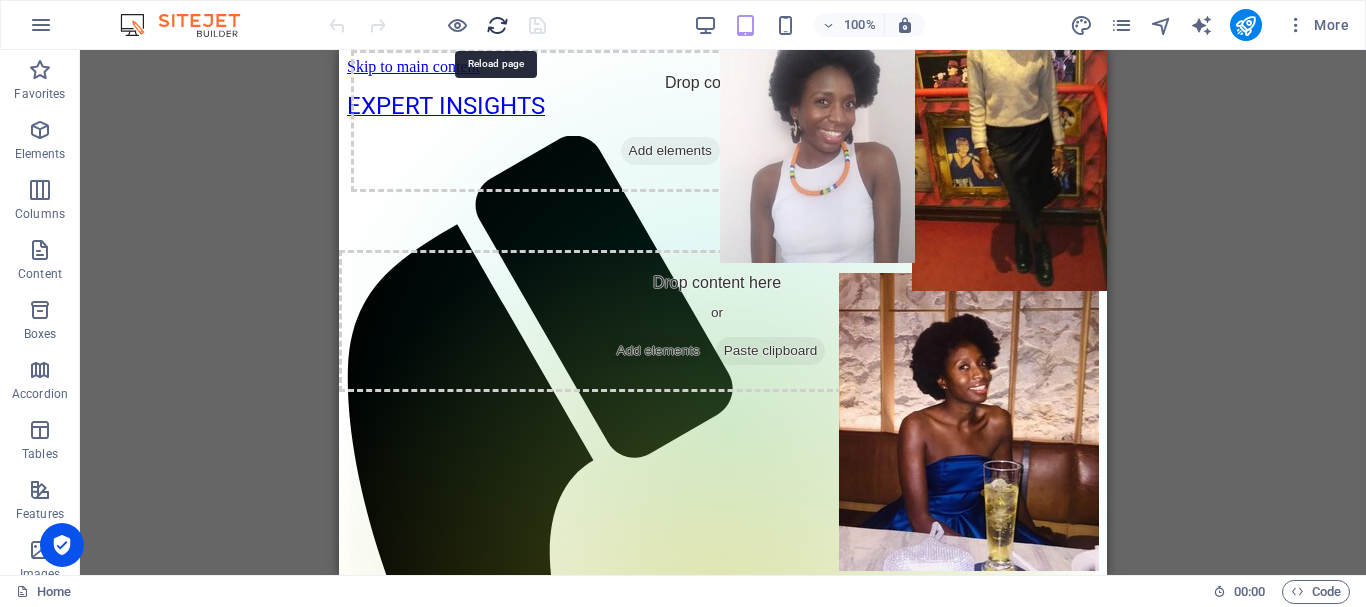 click at bounding box center (497, 25) 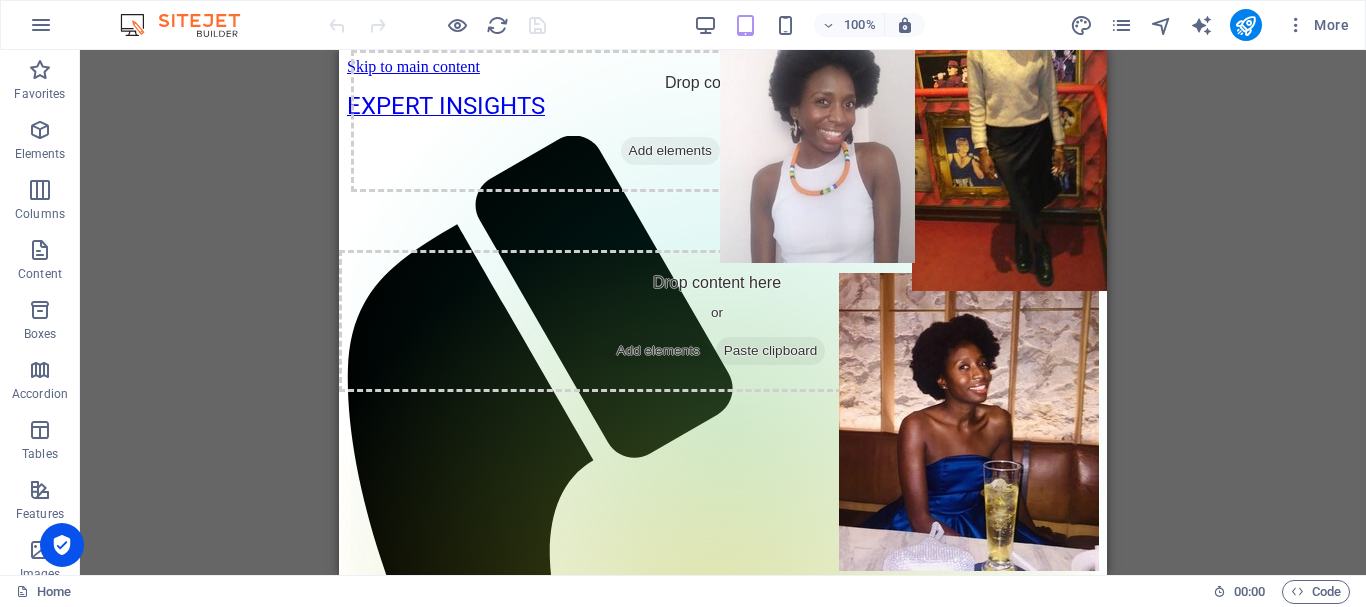 scroll, scrollTop: 0, scrollLeft: 0, axis: both 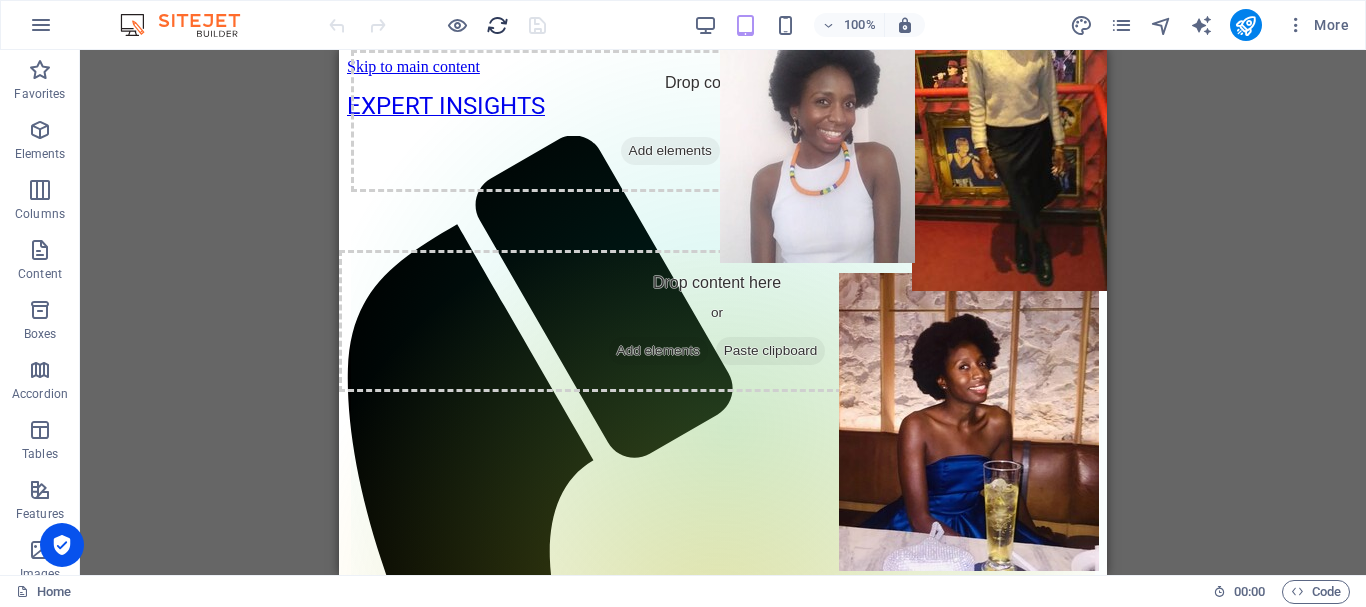click at bounding box center [497, 25] 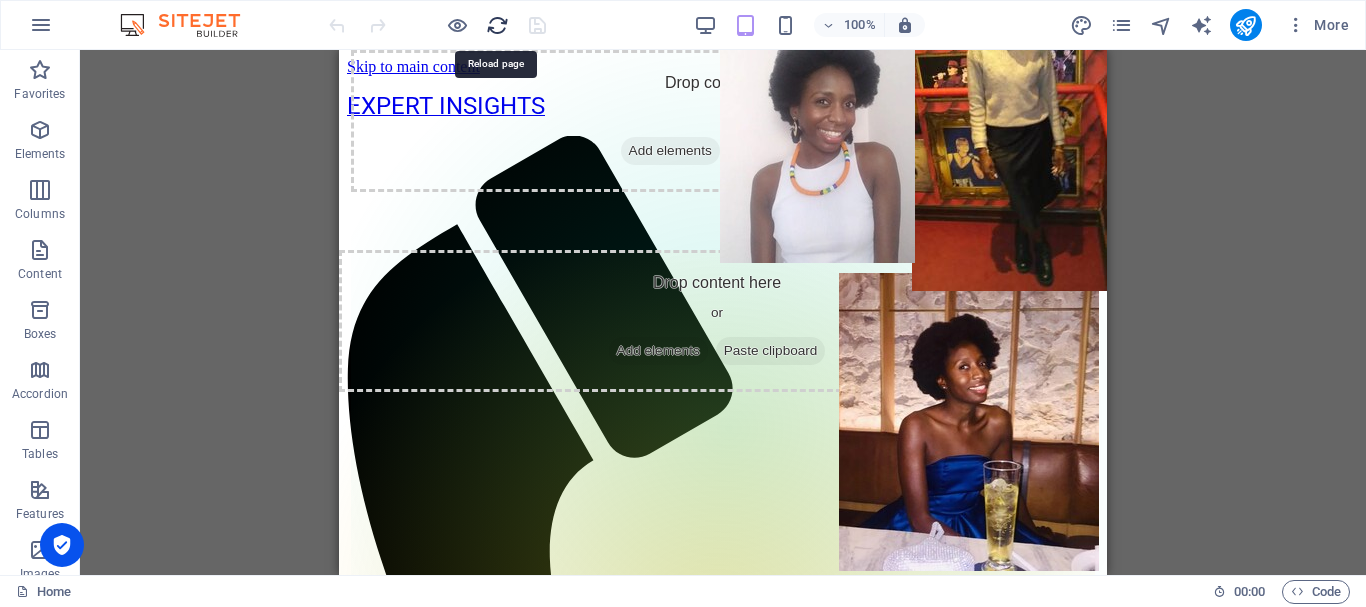 click at bounding box center [497, 25] 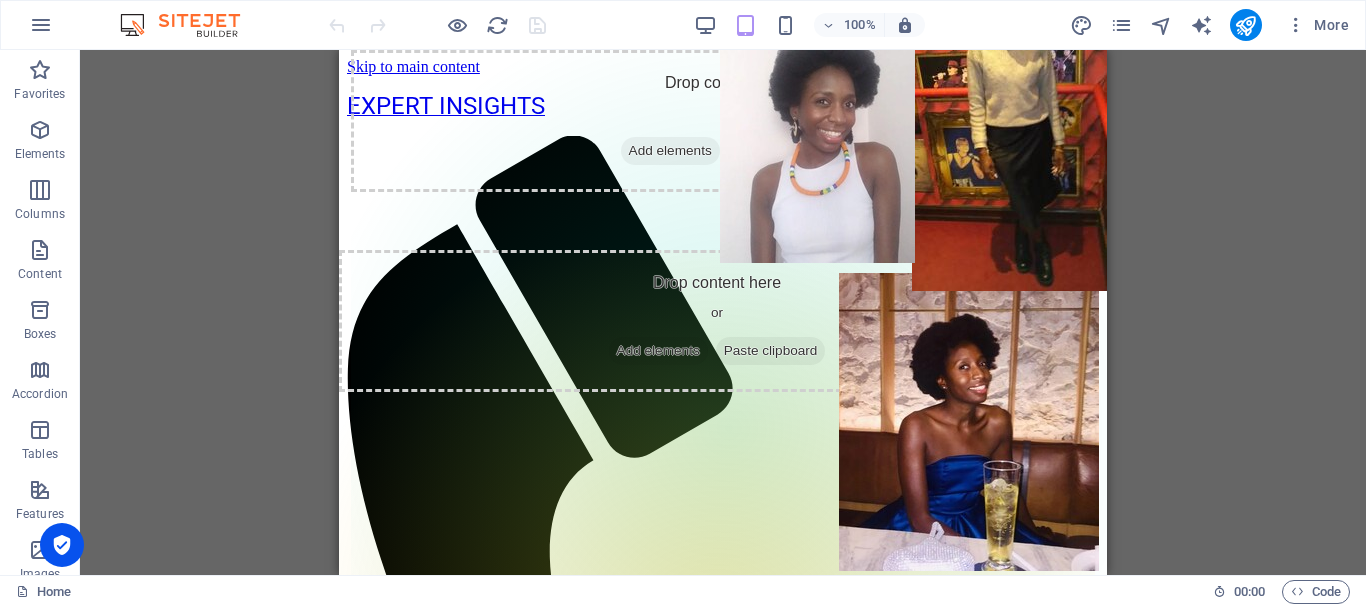 scroll, scrollTop: 0, scrollLeft: 0, axis: both 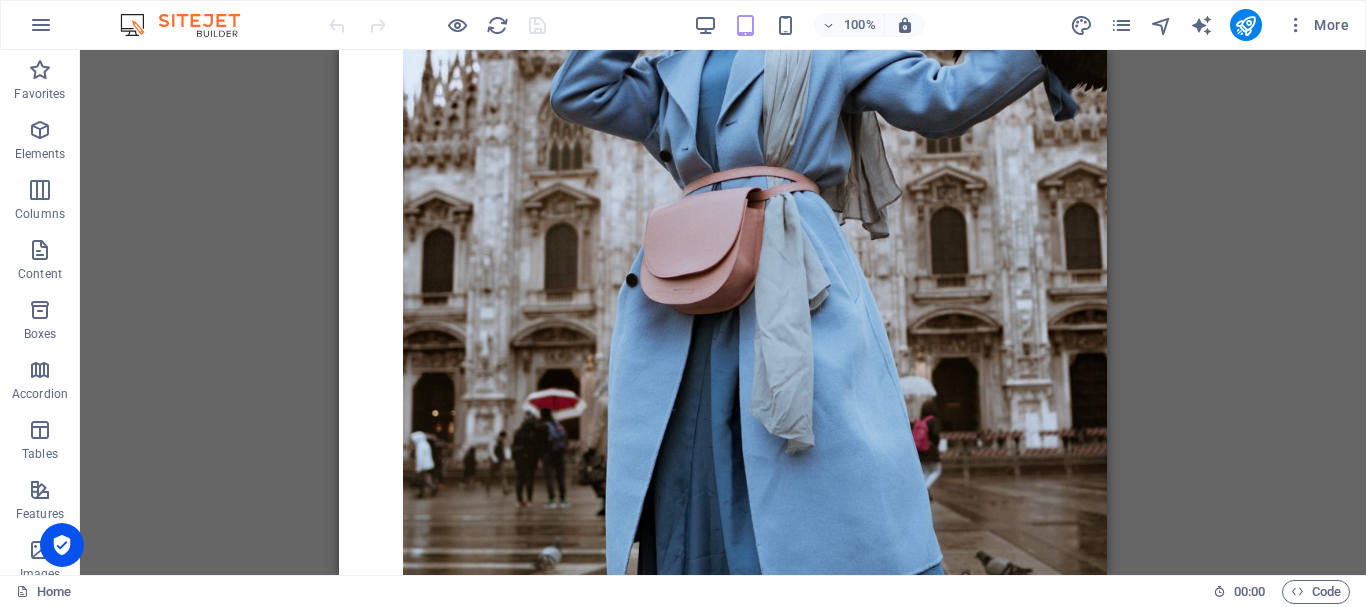 drag, startPoint x: 1099, startPoint y: 113, endPoint x: 1447, endPoint y: 603, distance: 601.0025 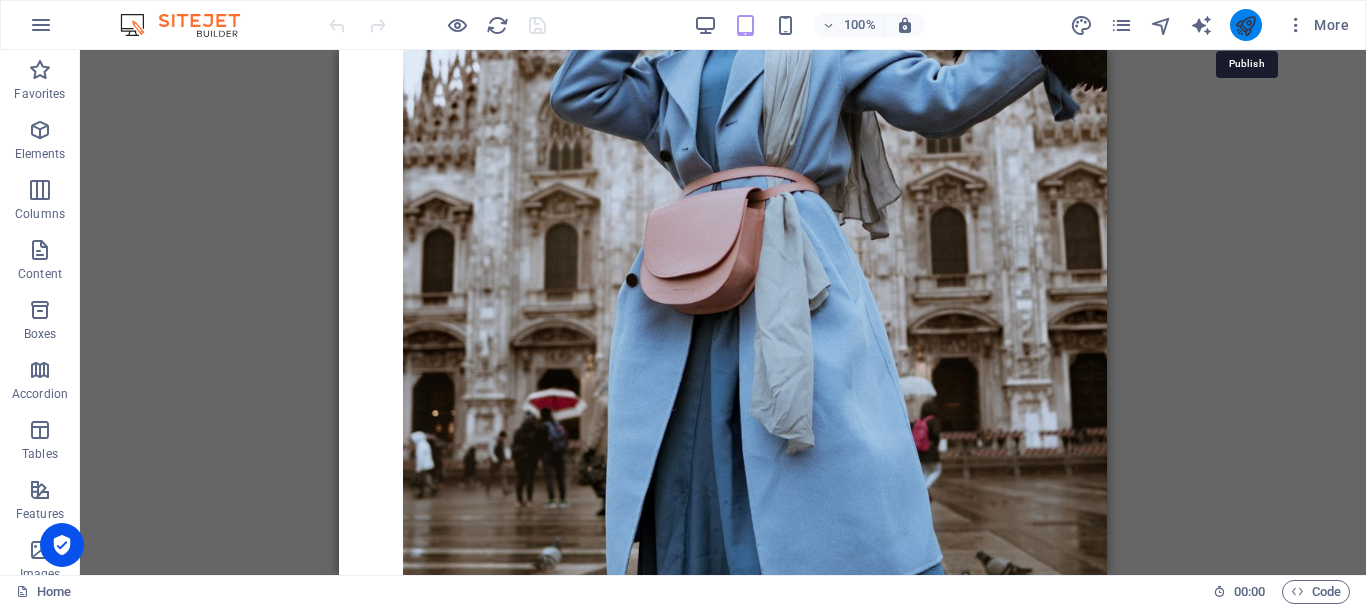 click at bounding box center (1245, 25) 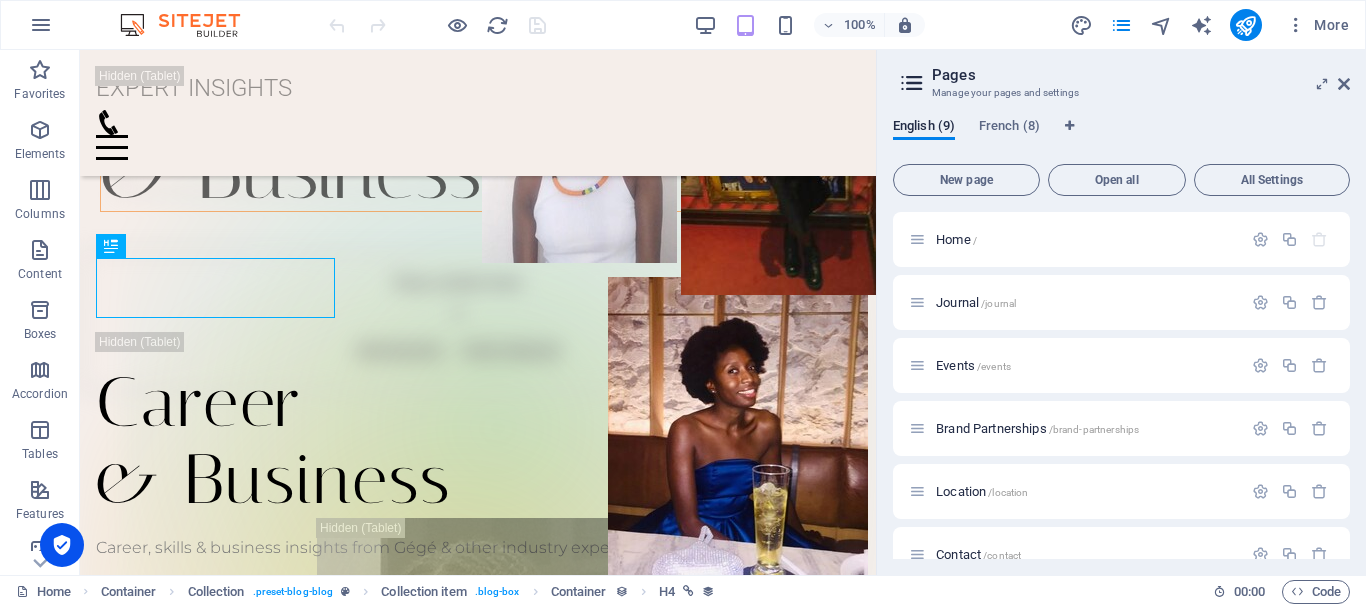 scroll, scrollTop: 2444, scrollLeft: 0, axis: vertical 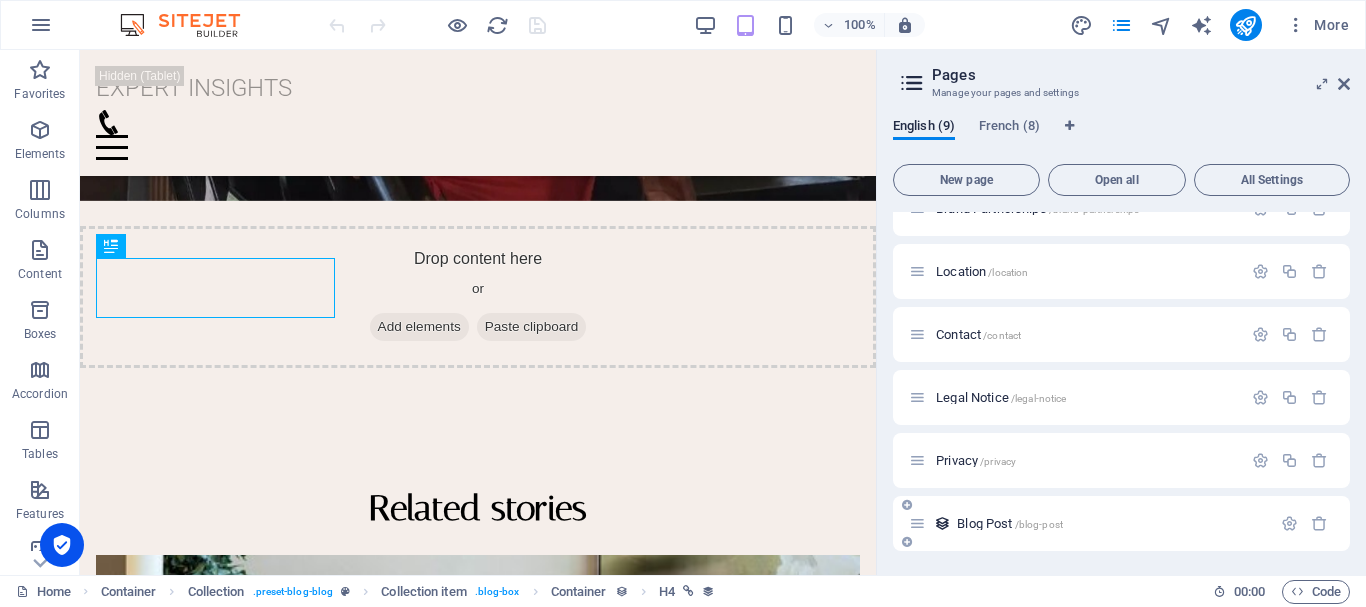 click on "Blog Post /blog-post" at bounding box center [1010, 523] 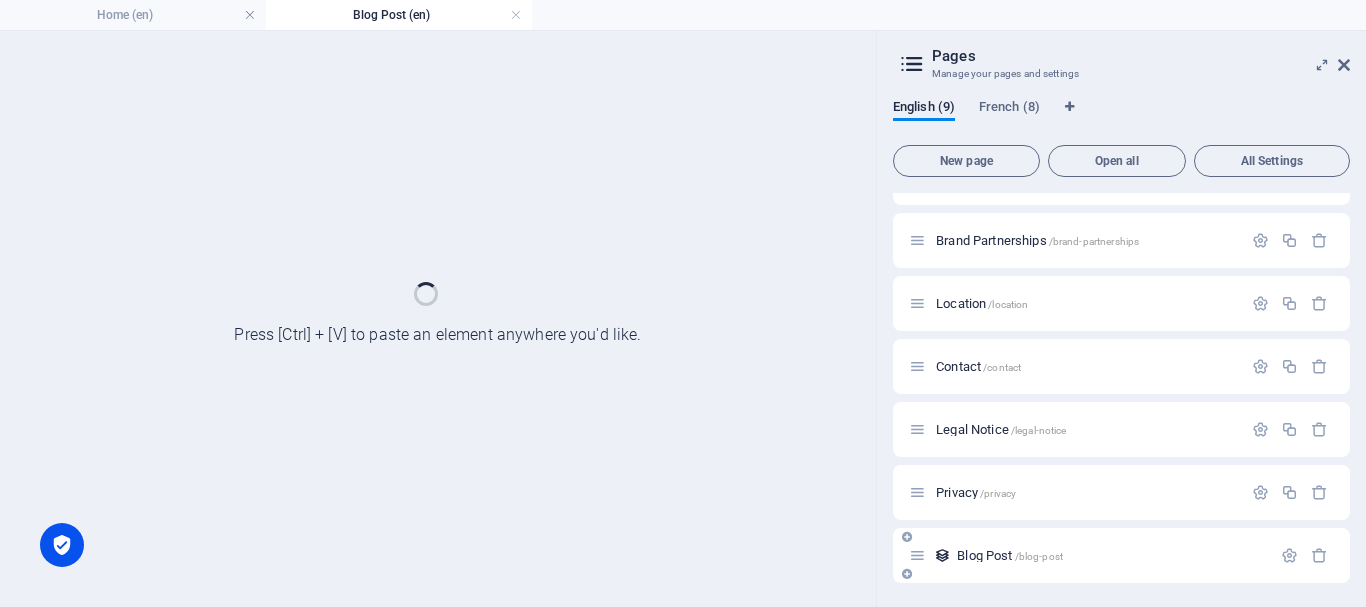scroll, scrollTop: 169, scrollLeft: 0, axis: vertical 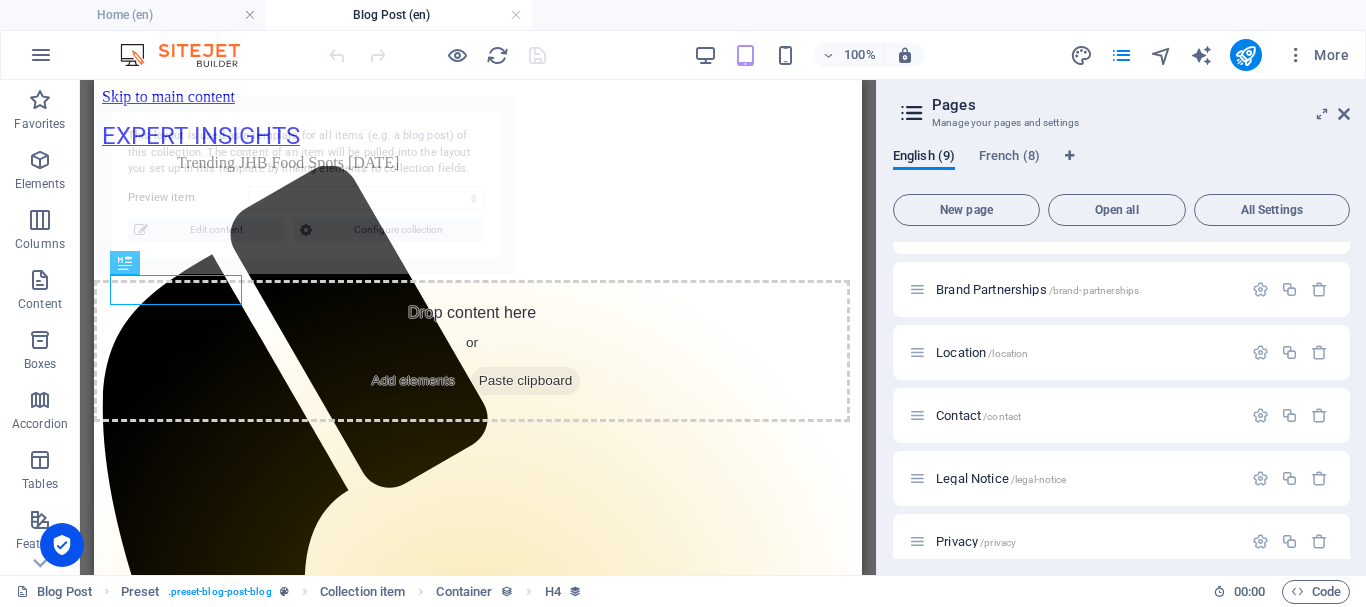 select on "68726138092f377f6c0c6ad6" 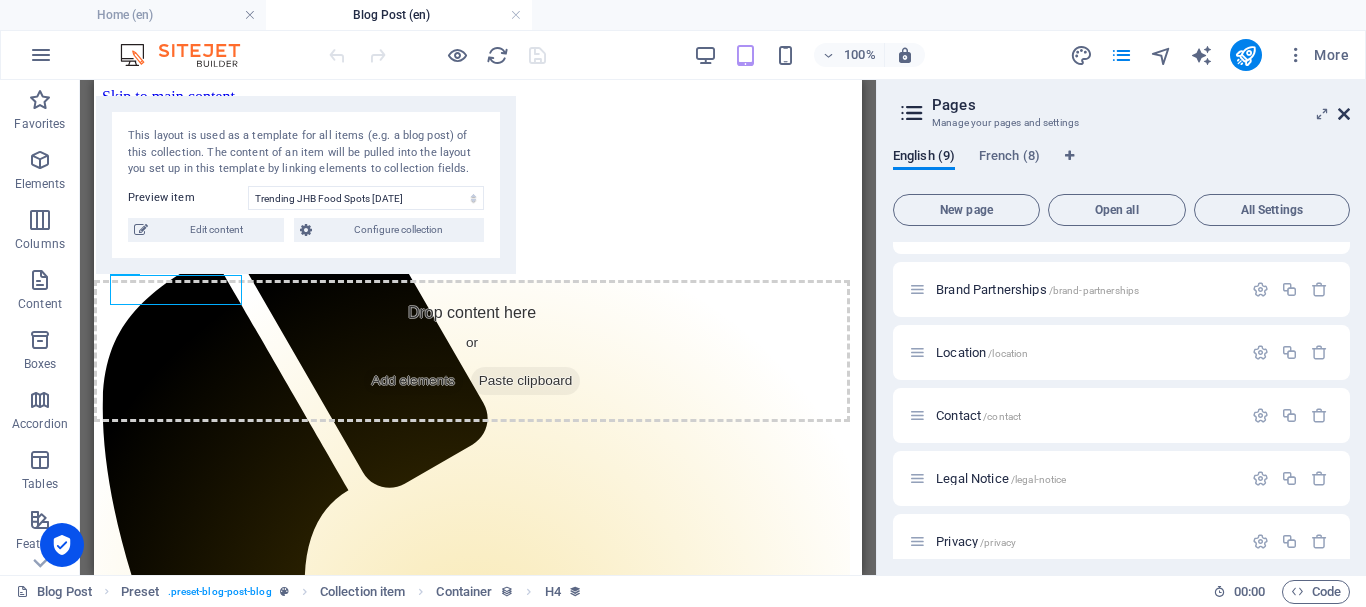 click at bounding box center [1344, 114] 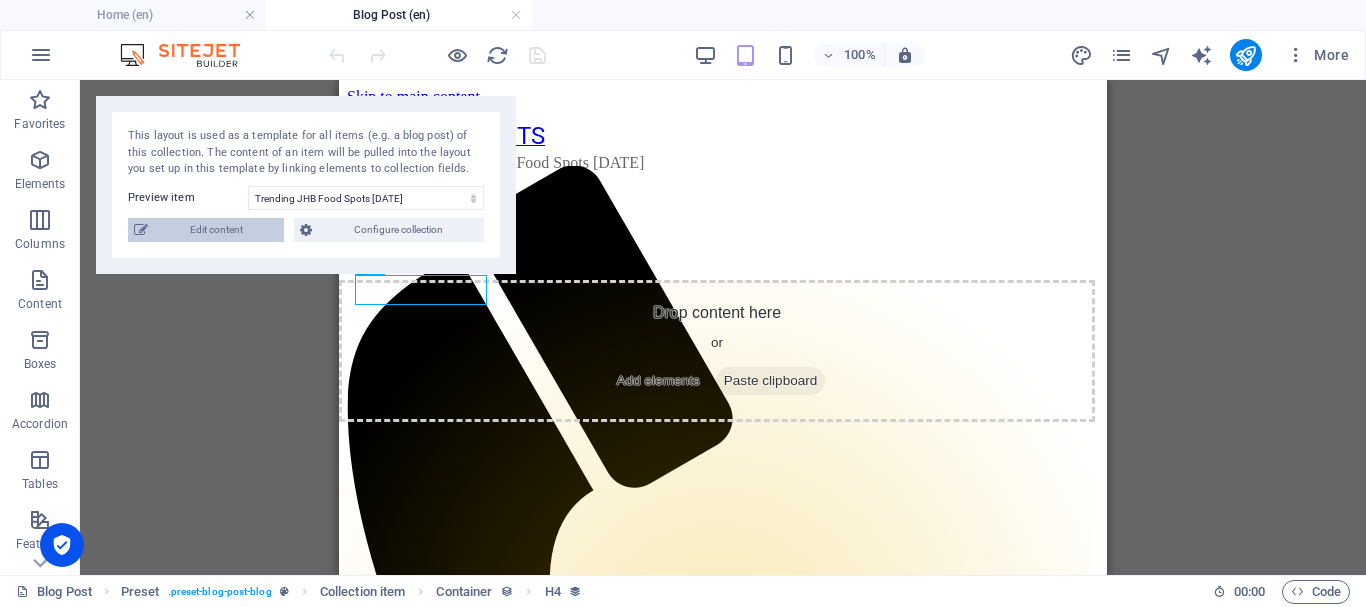 click on "Edit content" at bounding box center [216, 230] 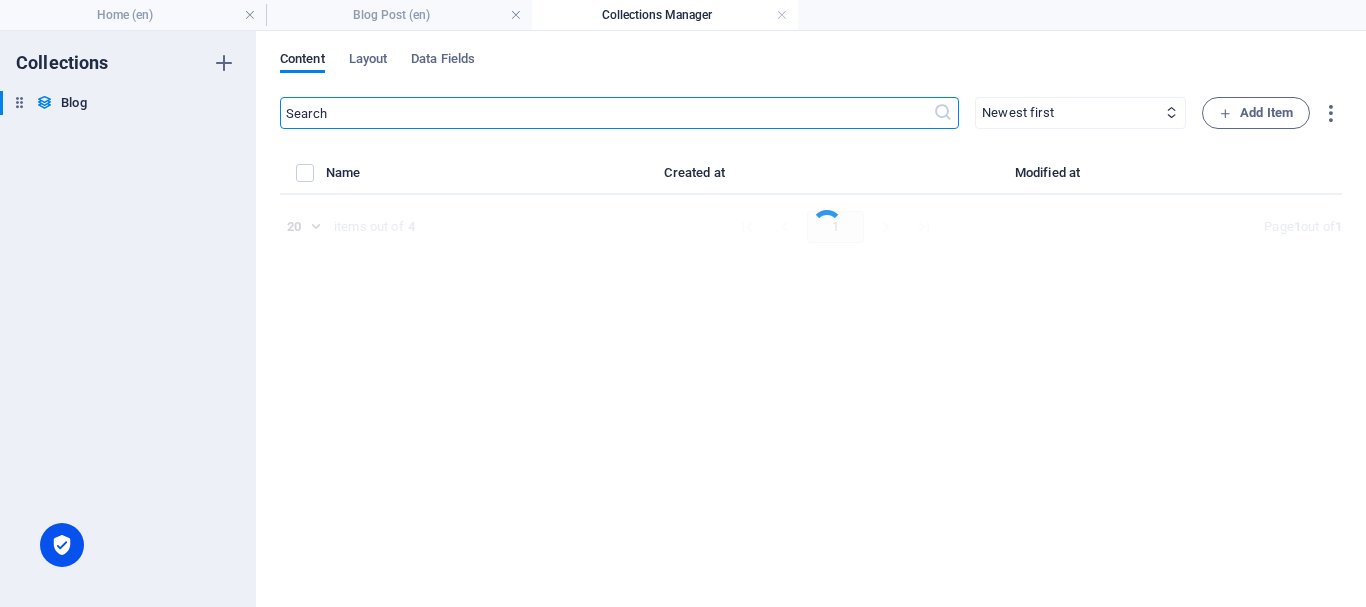 select on "Trends" 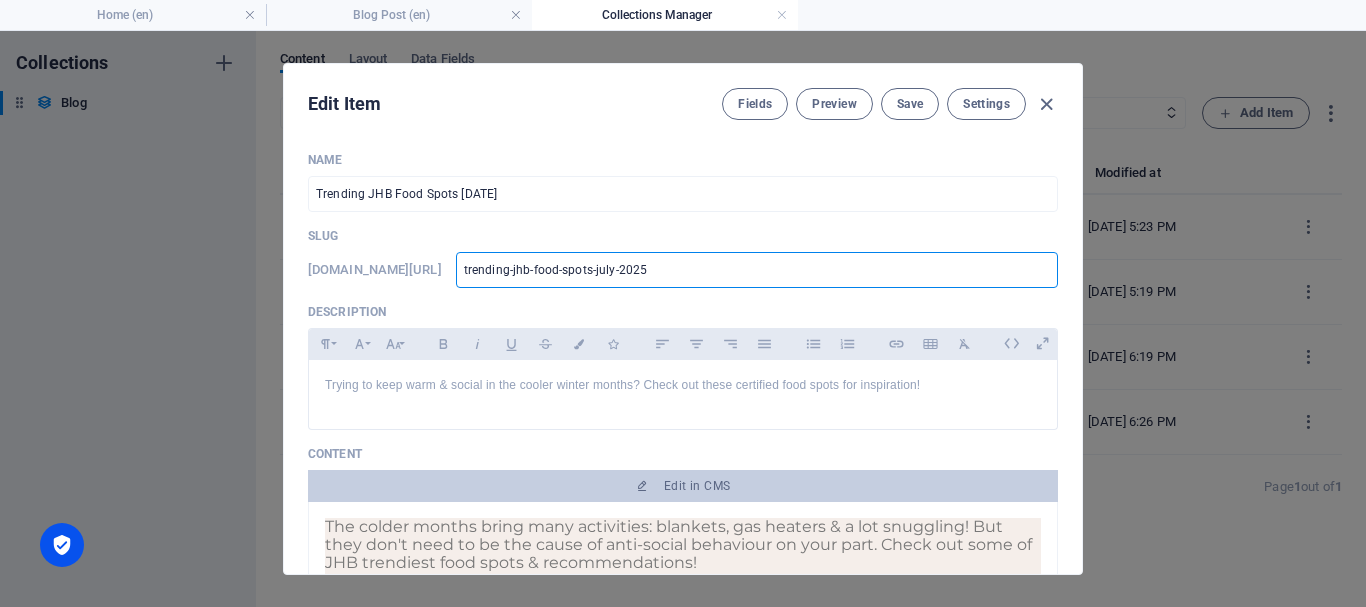 drag, startPoint x: 736, startPoint y: 267, endPoint x: 491, endPoint y: 257, distance: 245.204 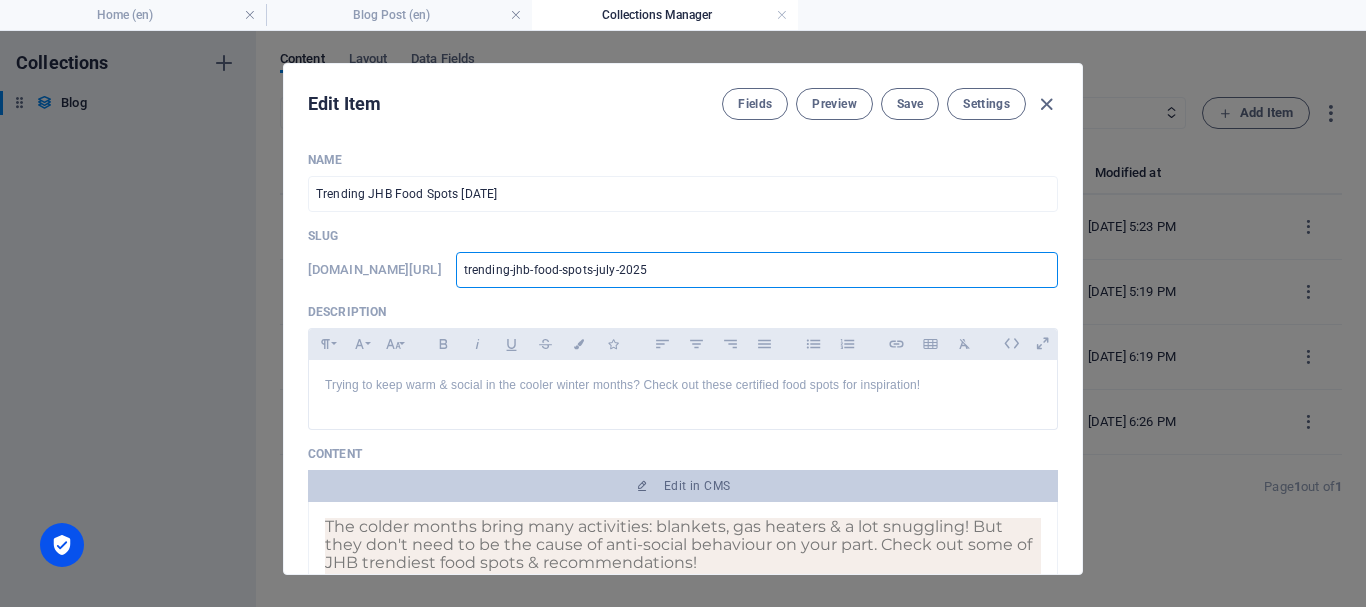 click on "www.example.com/blog-post/ trending-jhb-food-spots-july-2025 ​" at bounding box center (683, 270) 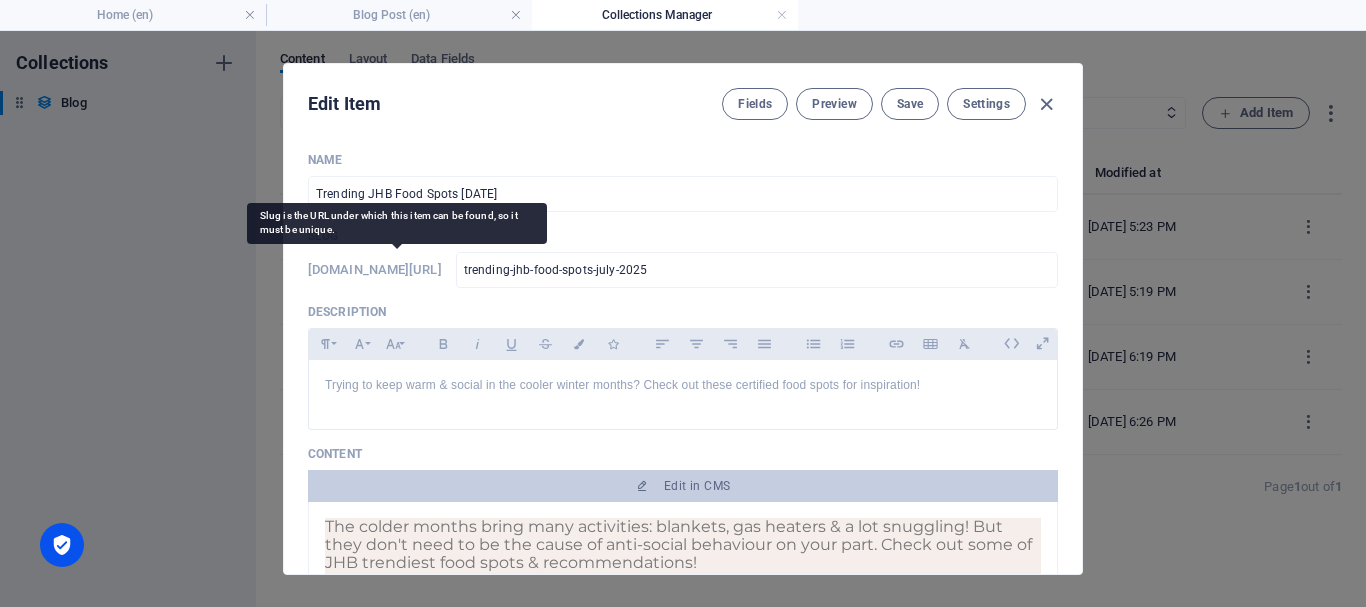 drag, startPoint x: 484, startPoint y: 264, endPoint x: 424, endPoint y: 264, distance: 60 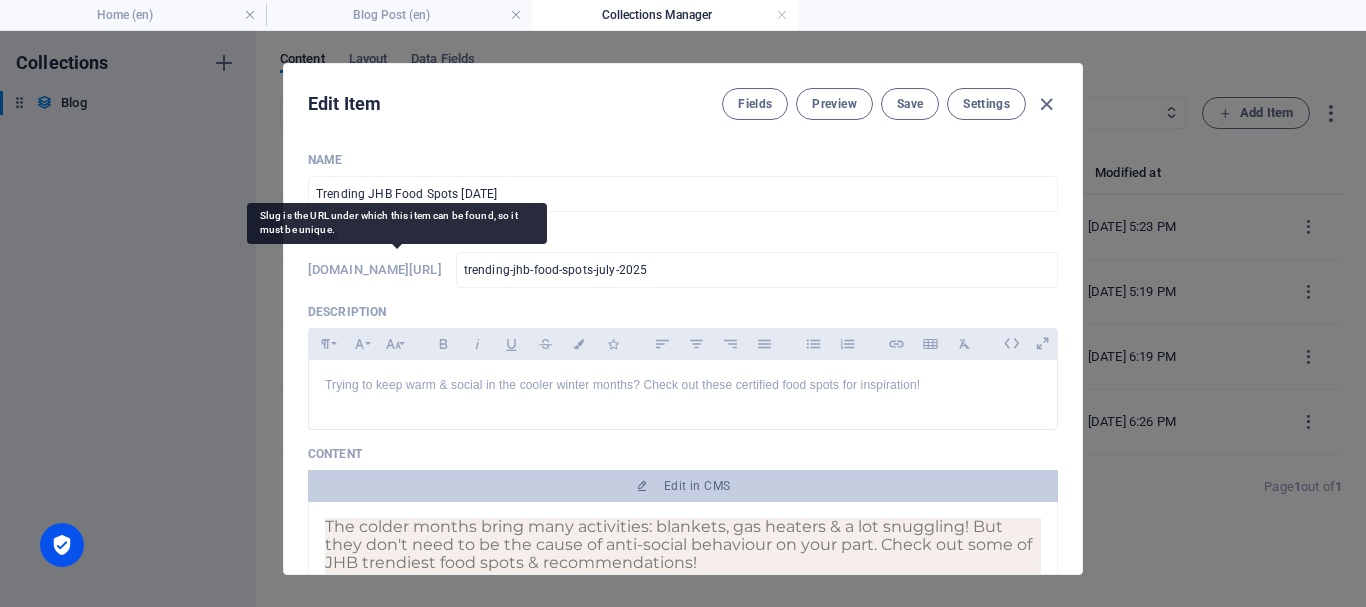 click on "www.example.com/blog-post/" at bounding box center (375, 270) 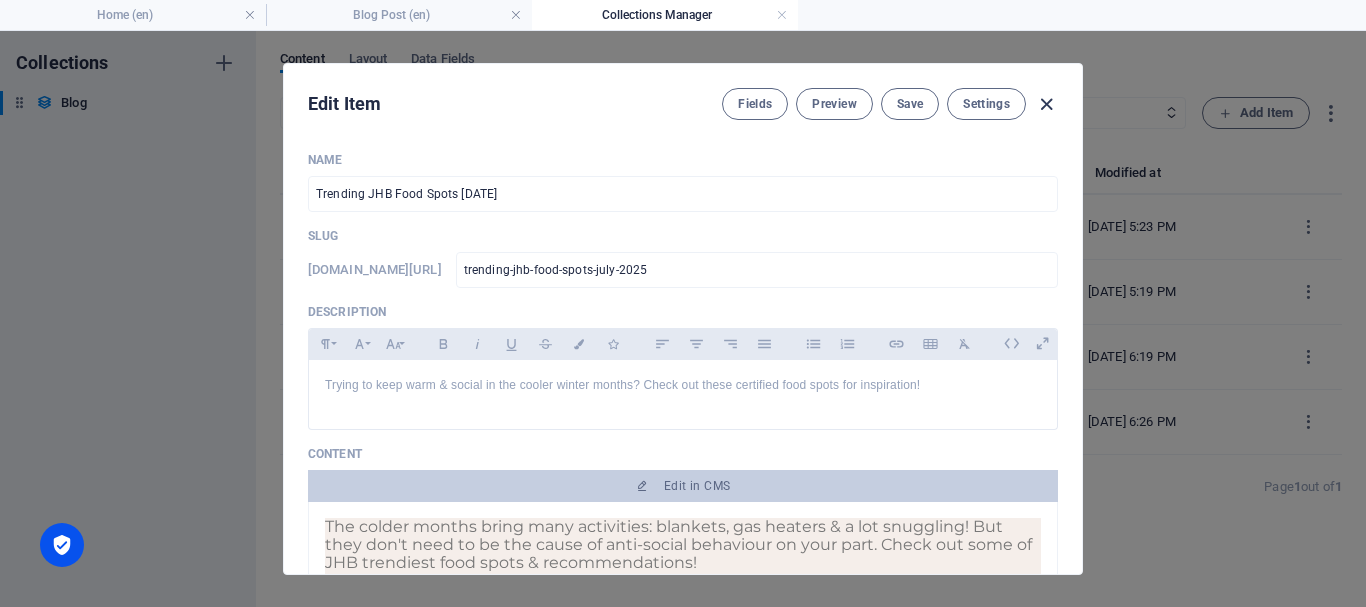 click at bounding box center [1046, 104] 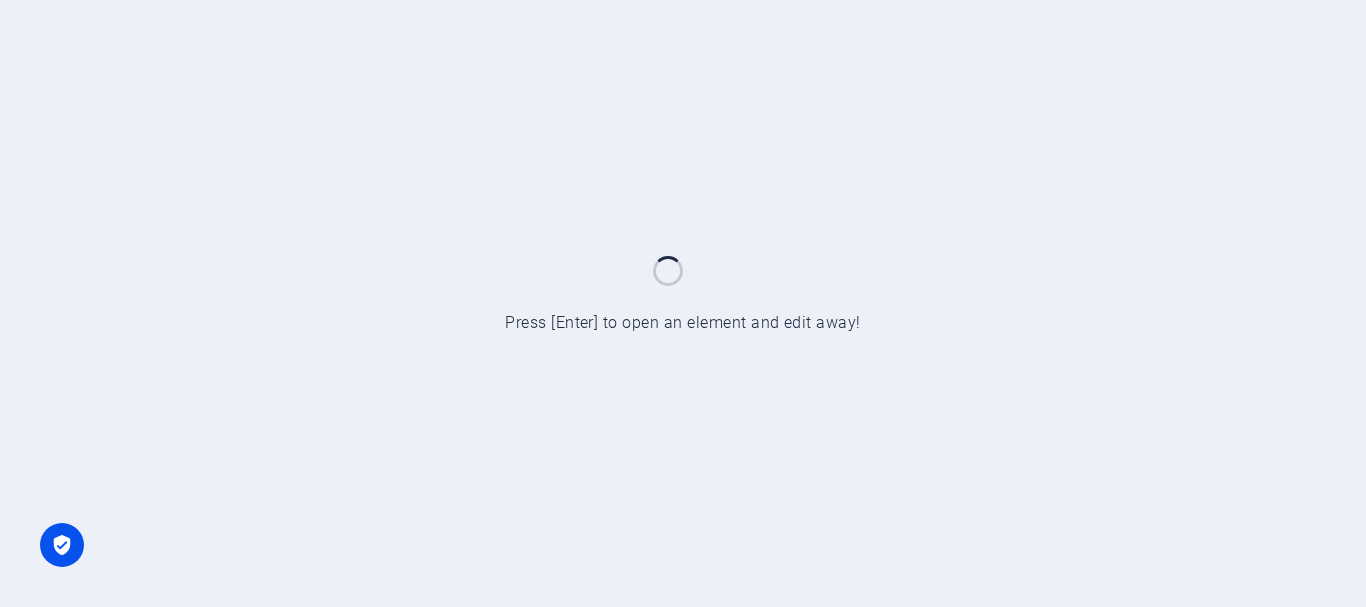 scroll, scrollTop: 0, scrollLeft: 0, axis: both 